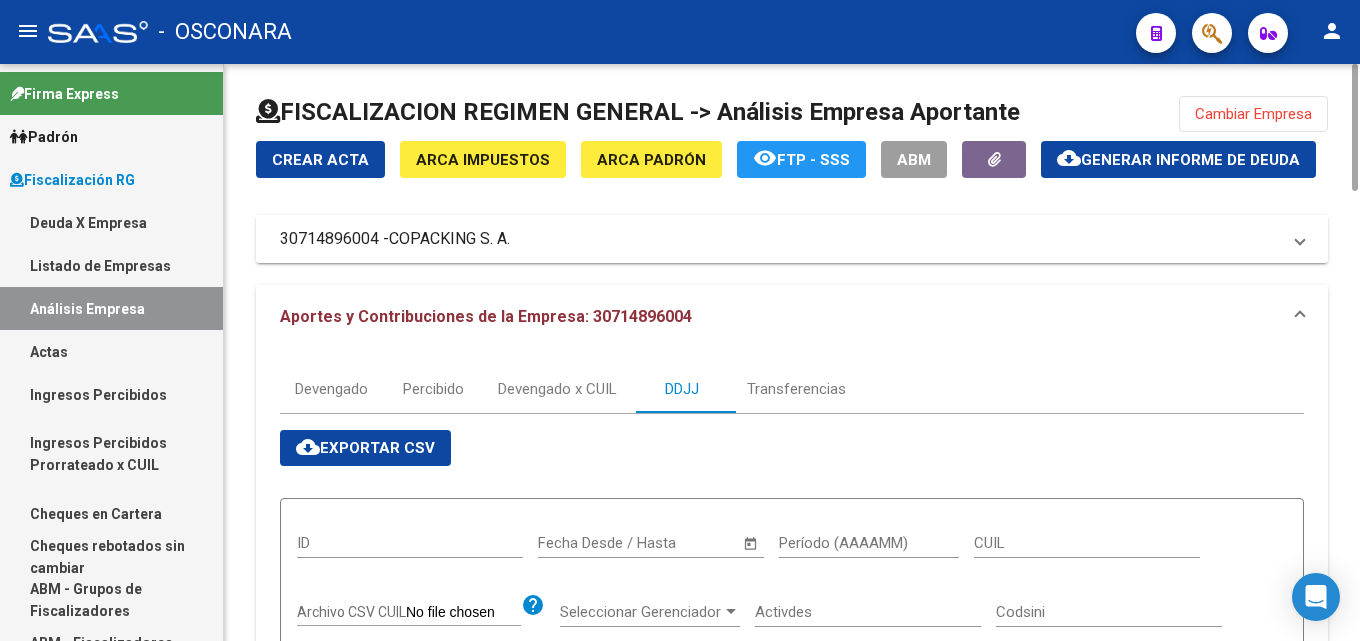 scroll, scrollTop: 0, scrollLeft: 0, axis: both 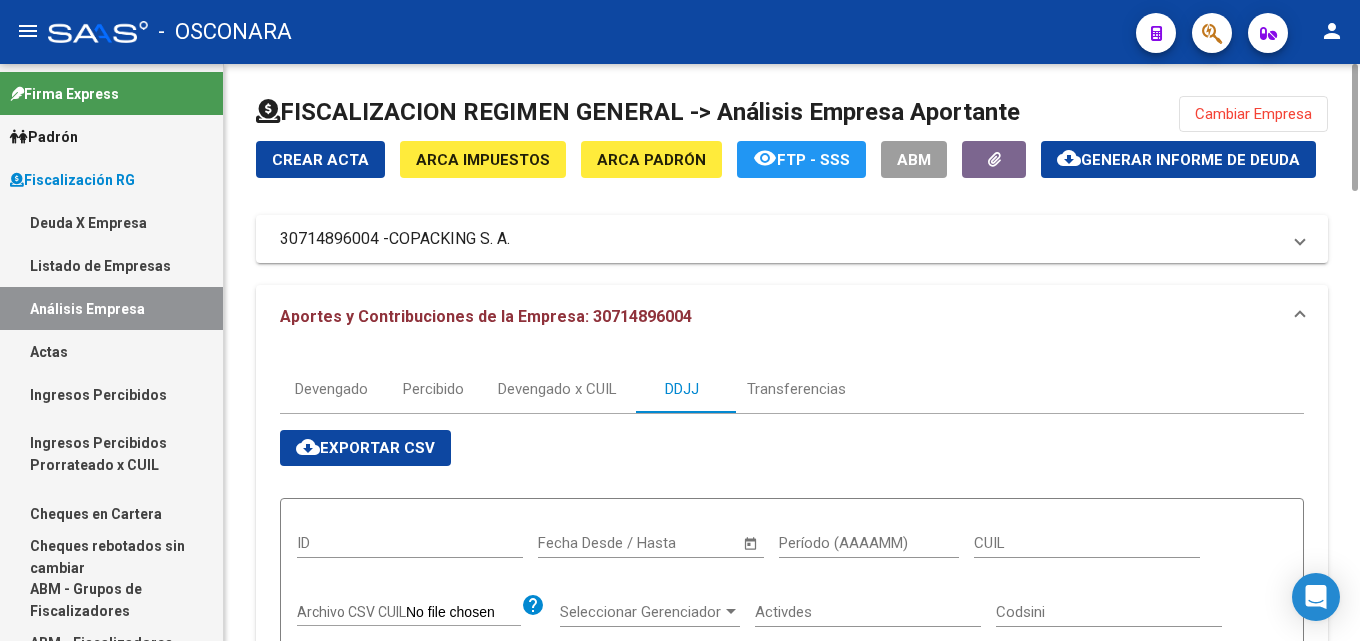 click on "ARCA Padrón" 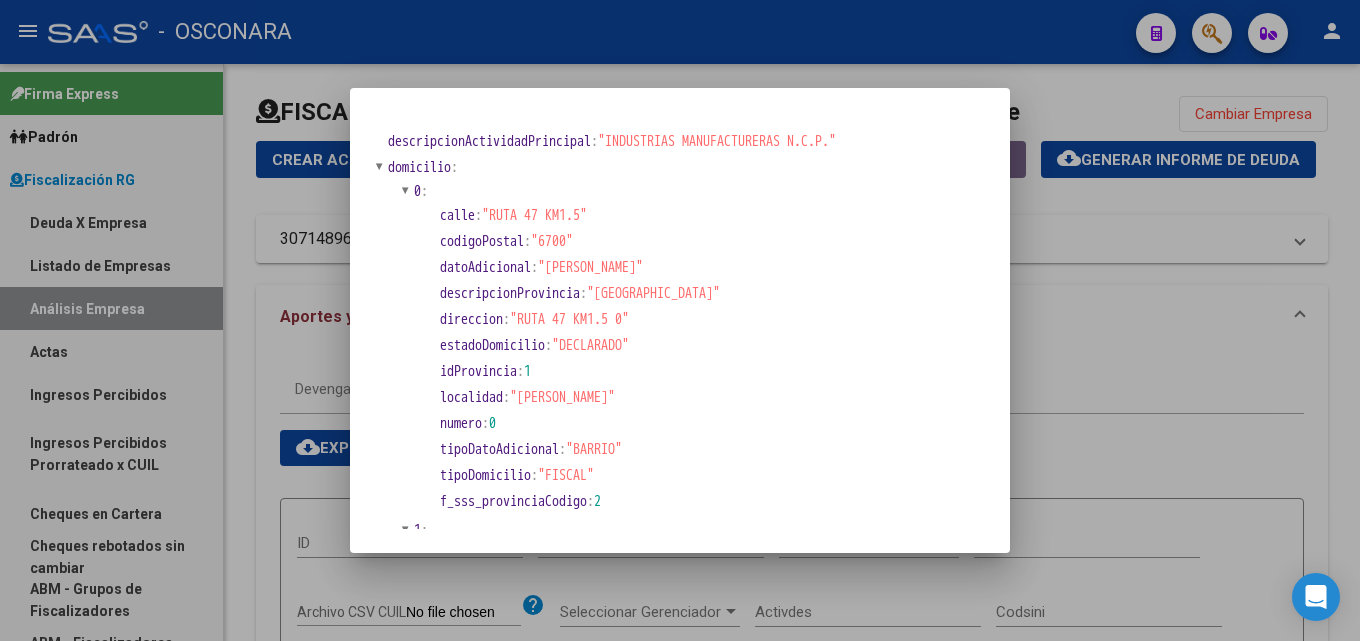 drag, startPoint x: 533, startPoint y: 323, endPoint x: 636, endPoint y: 323, distance: 103 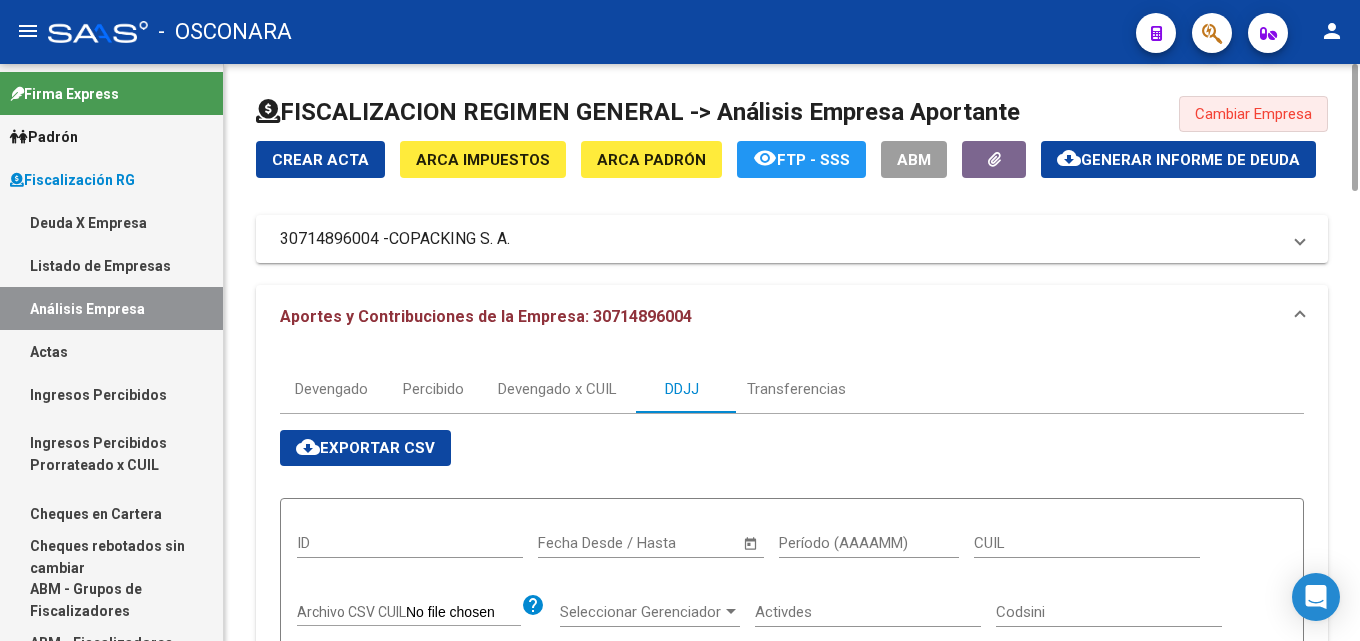 click on "Cambiar Empresa" 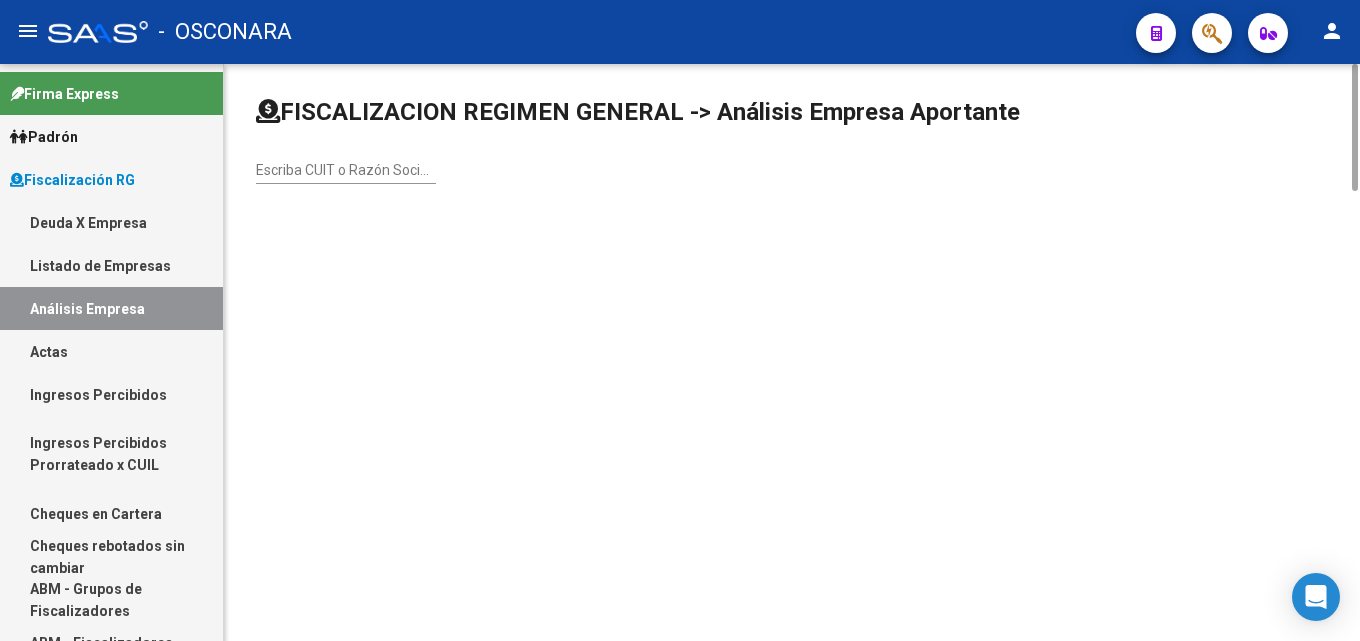 click on "Escriba CUIT o Razón Social para buscar" at bounding box center (346, 170) 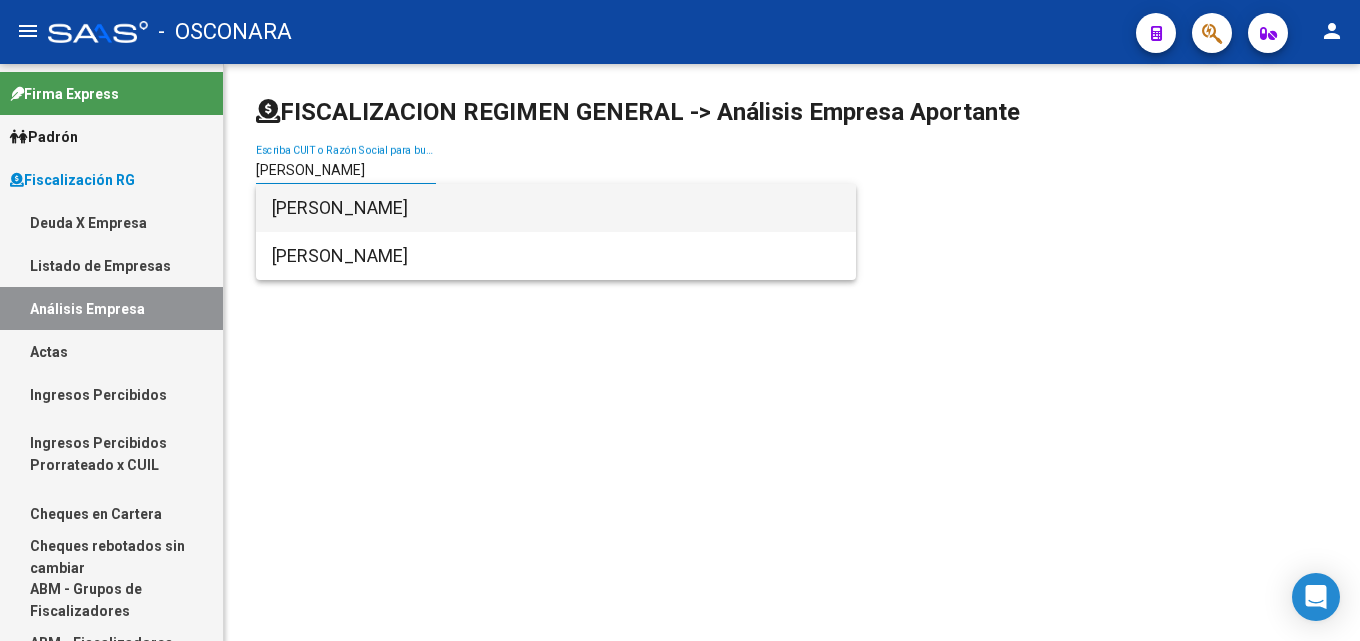 type on "[PERSON_NAME]" 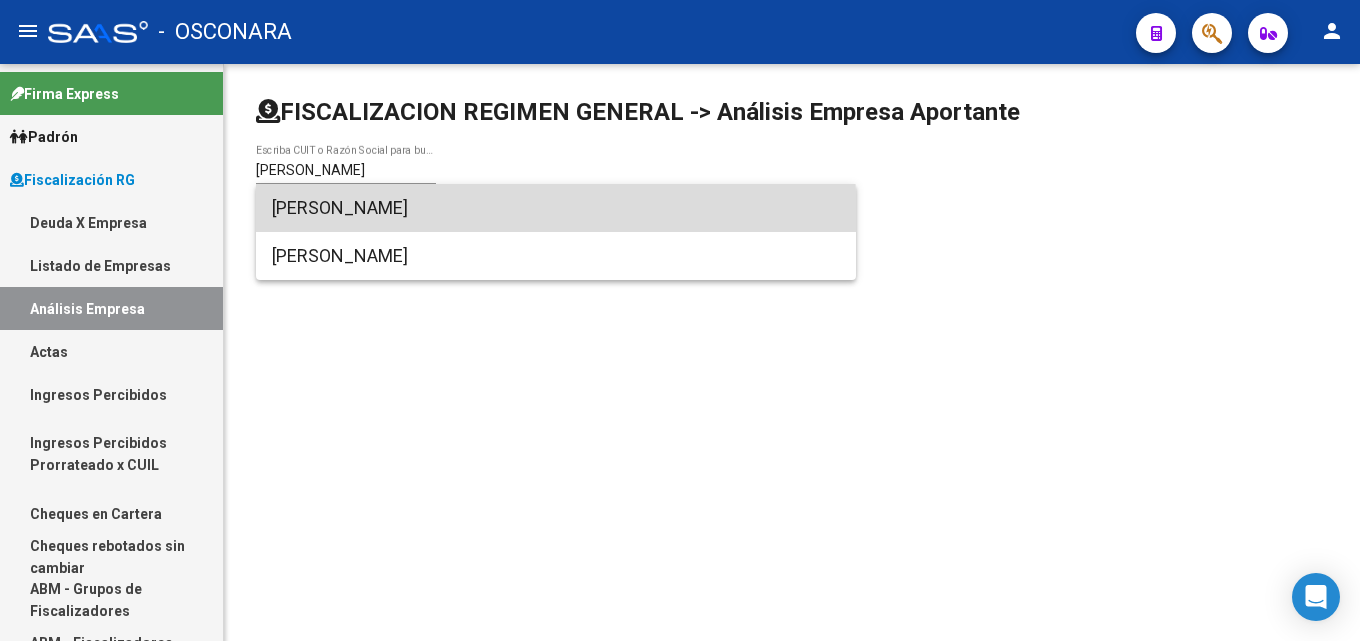 click on "[PERSON_NAME]" at bounding box center [556, 208] 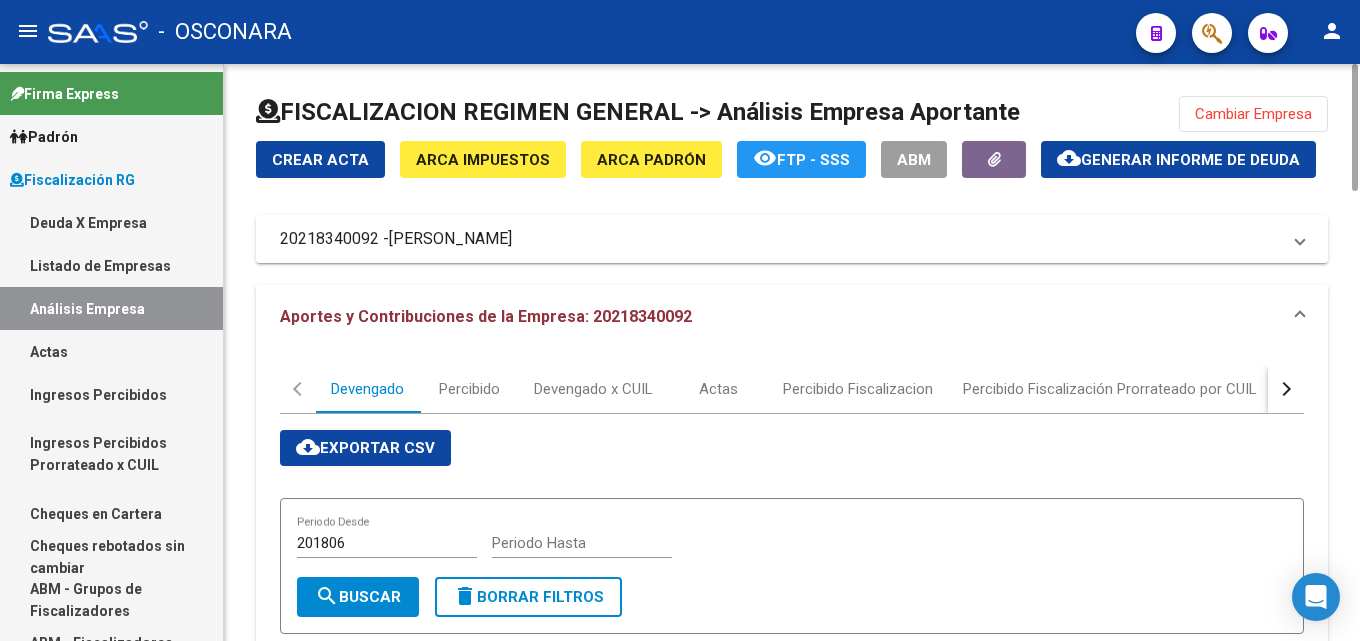 click on "Generar informe de deuda" 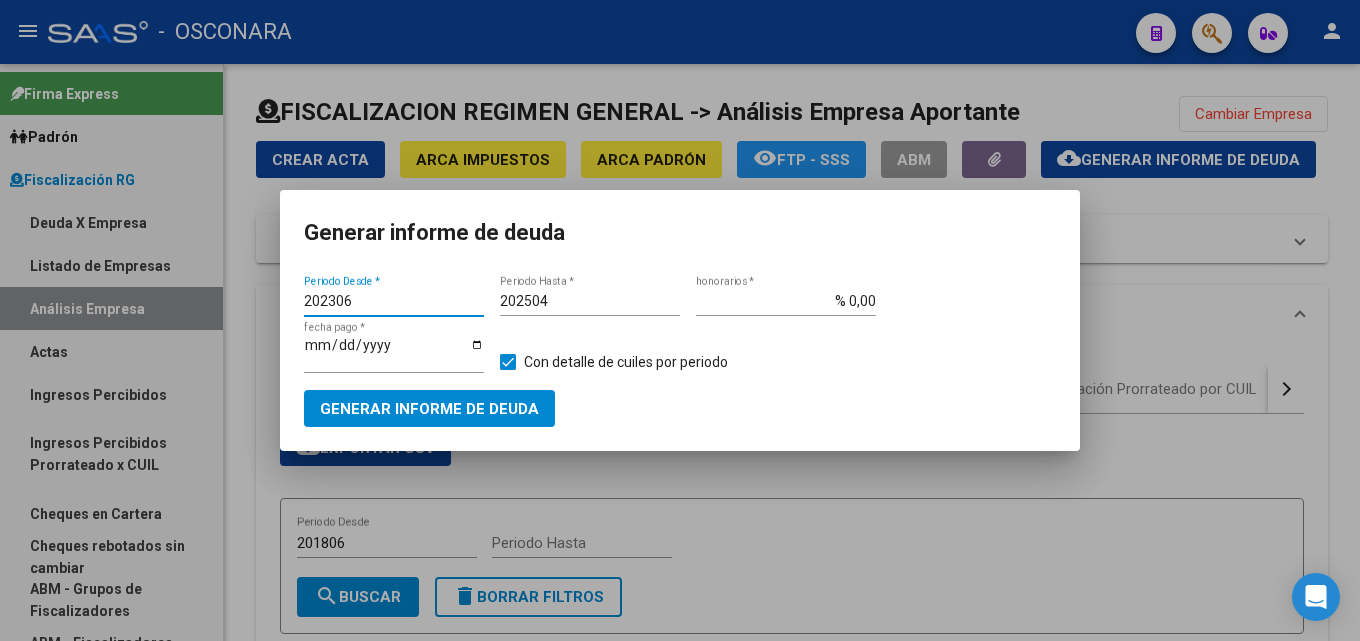 drag, startPoint x: 369, startPoint y: 303, endPoint x: 92, endPoint y: 302, distance: 277.0018 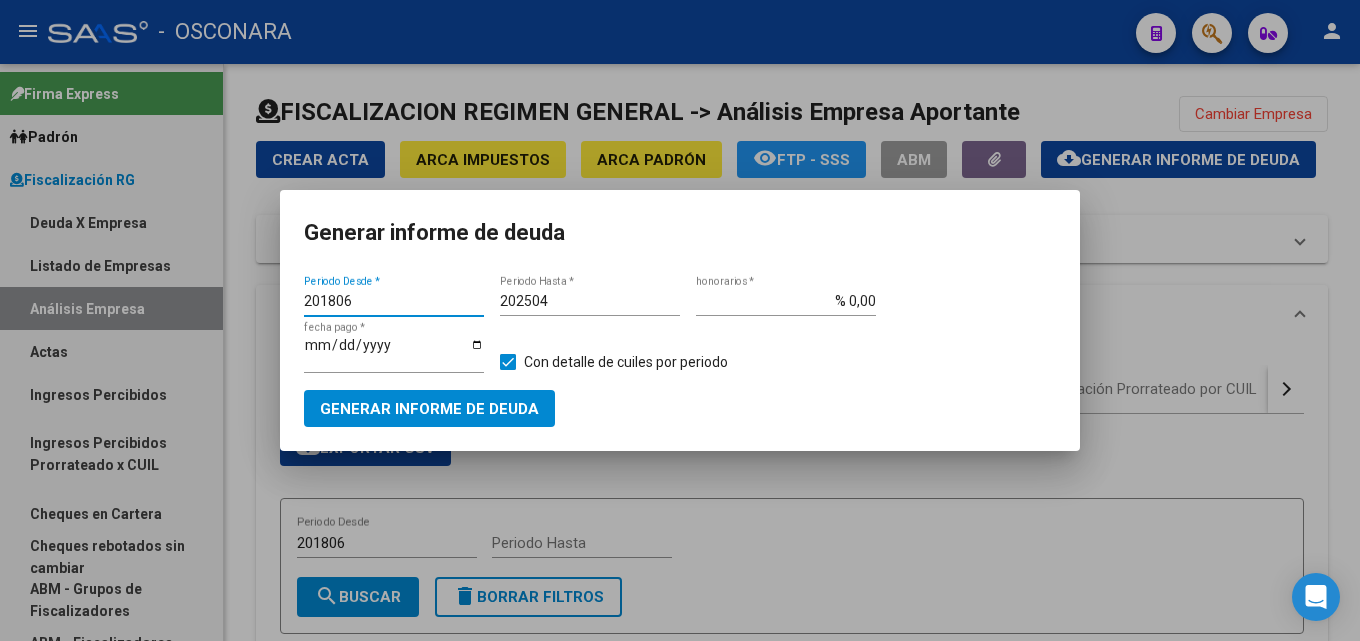 type on "201806" 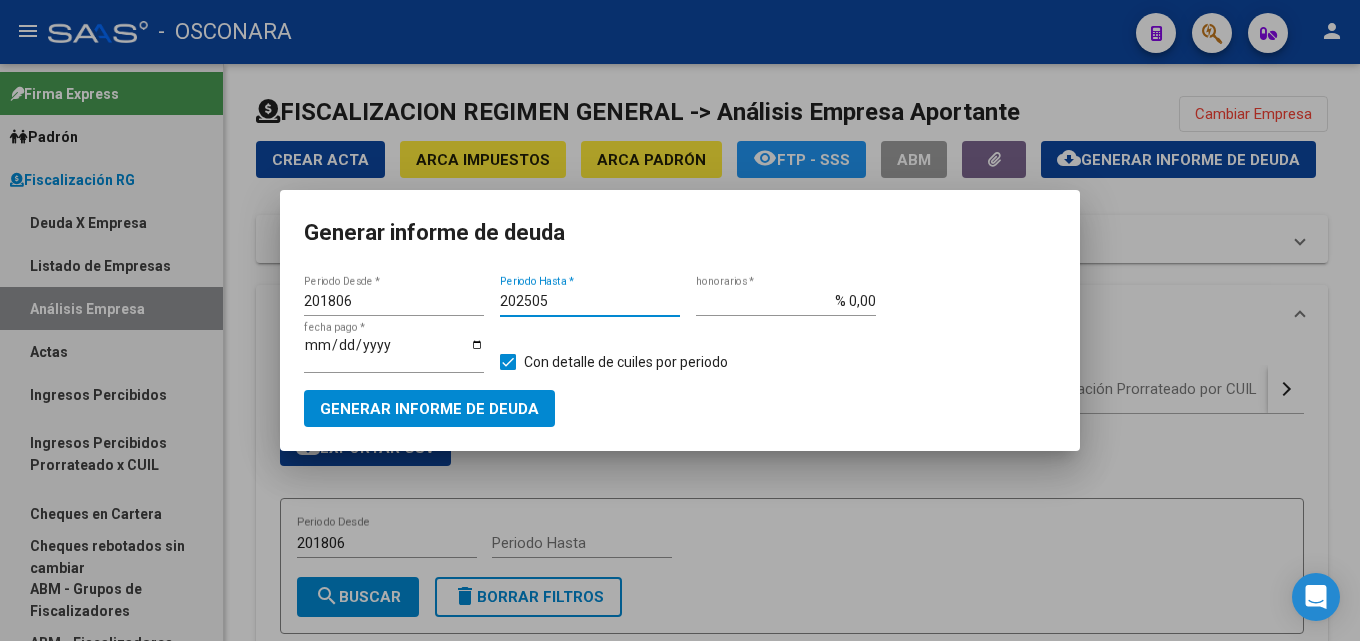 type on "202505" 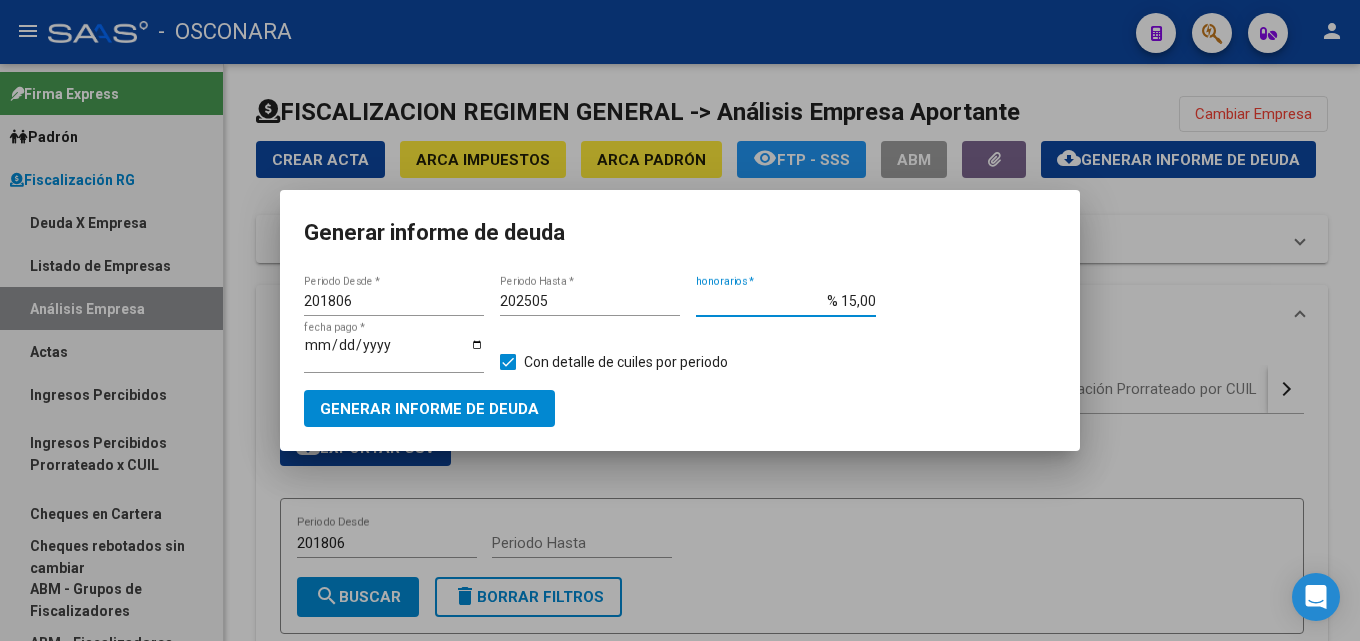 drag, startPoint x: 831, startPoint y: 300, endPoint x: 1014, endPoint y: 266, distance: 186.13167 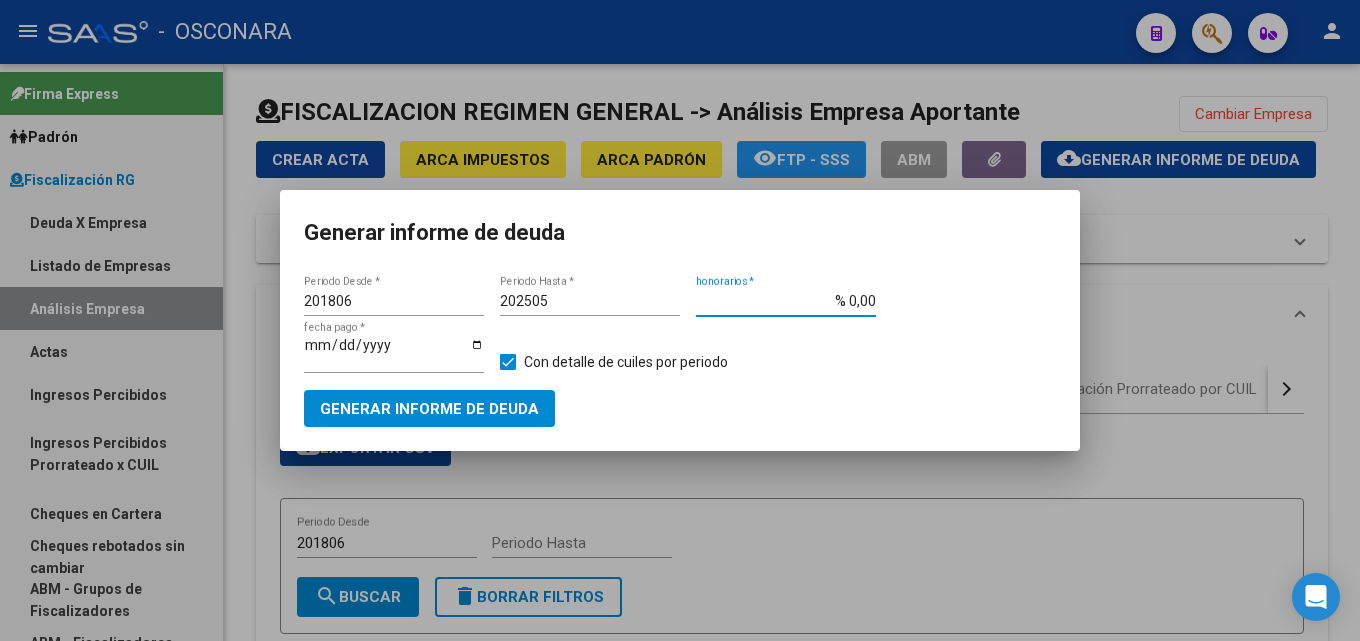 click on "Generar informe de deuda" at bounding box center [429, 409] 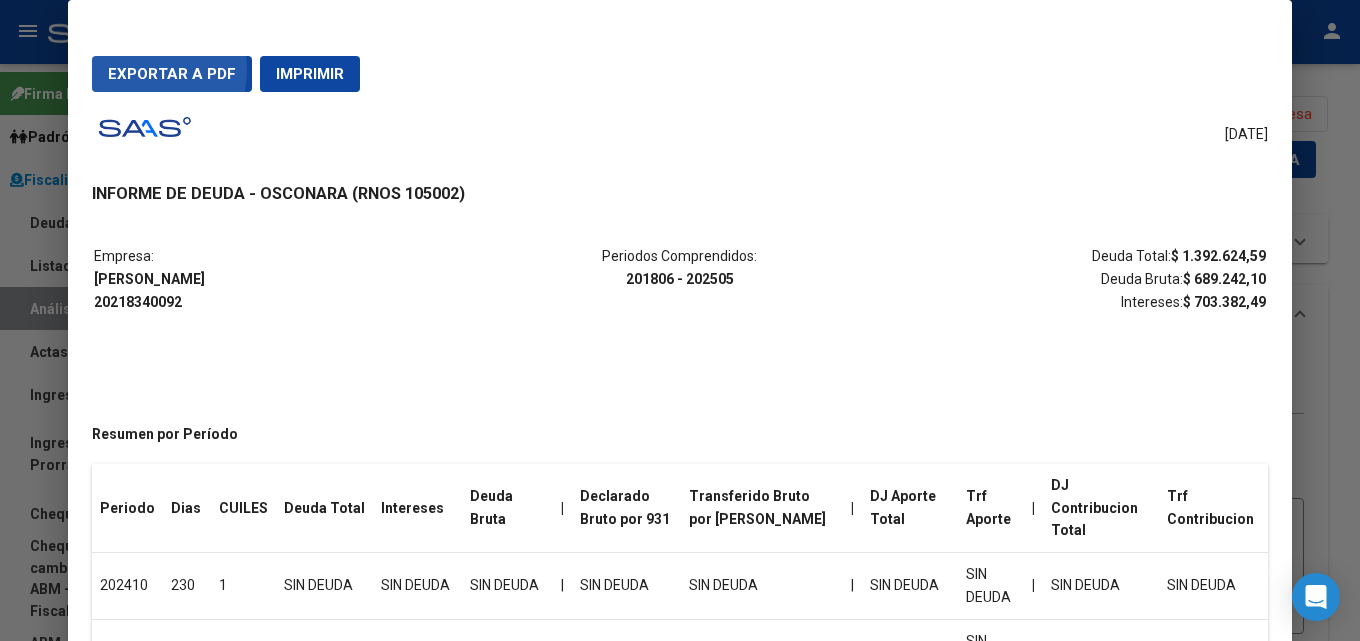 click on "Exportar a PDF" at bounding box center [172, 74] 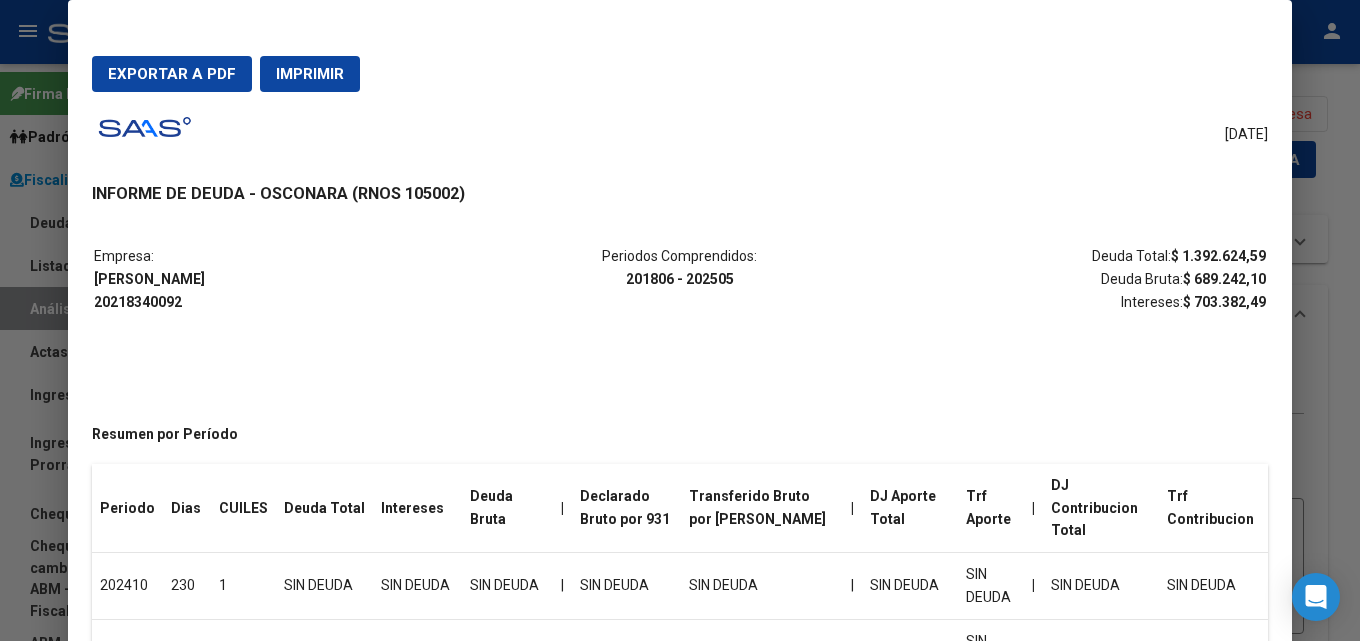 click at bounding box center [680, 320] 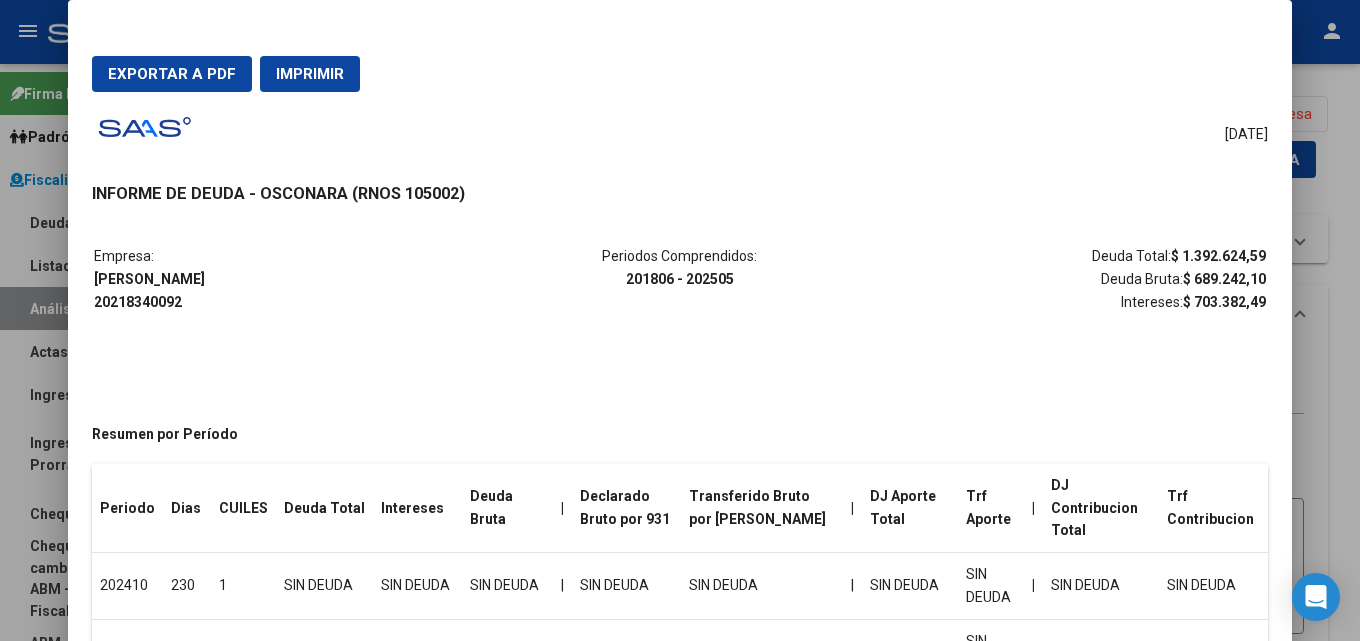click at bounding box center [680, 320] 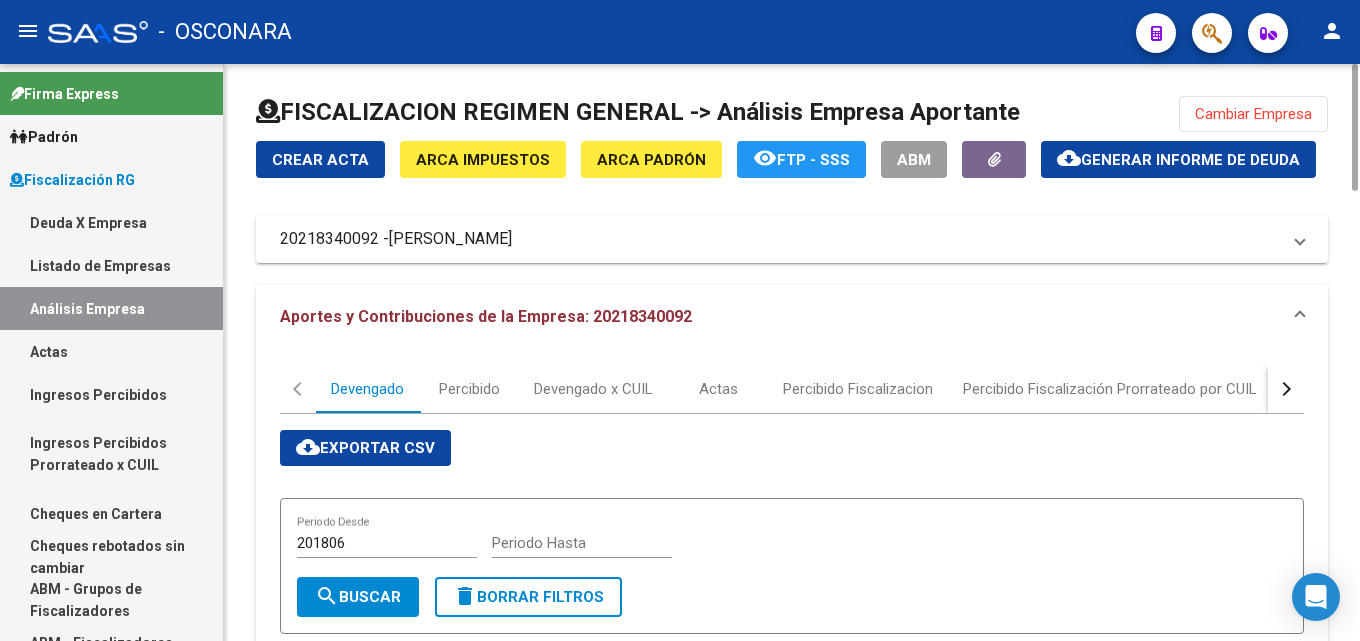 click at bounding box center [1286, 389] 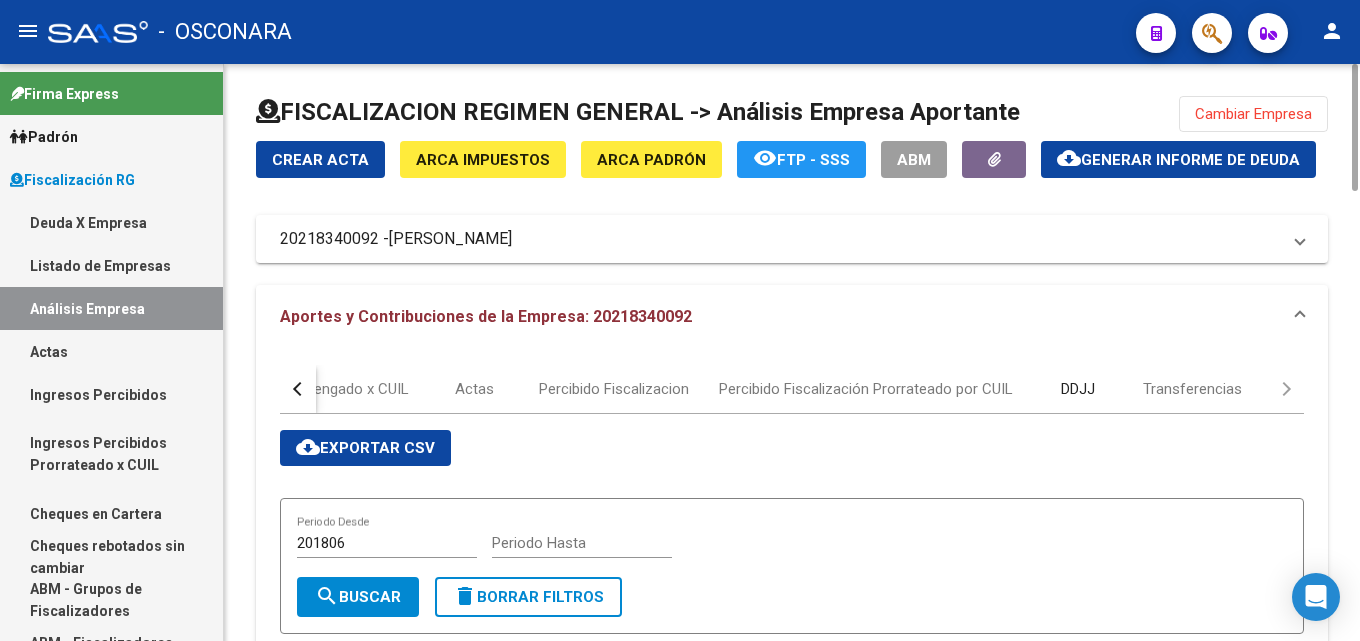click on "DDJJ" at bounding box center [1078, 389] 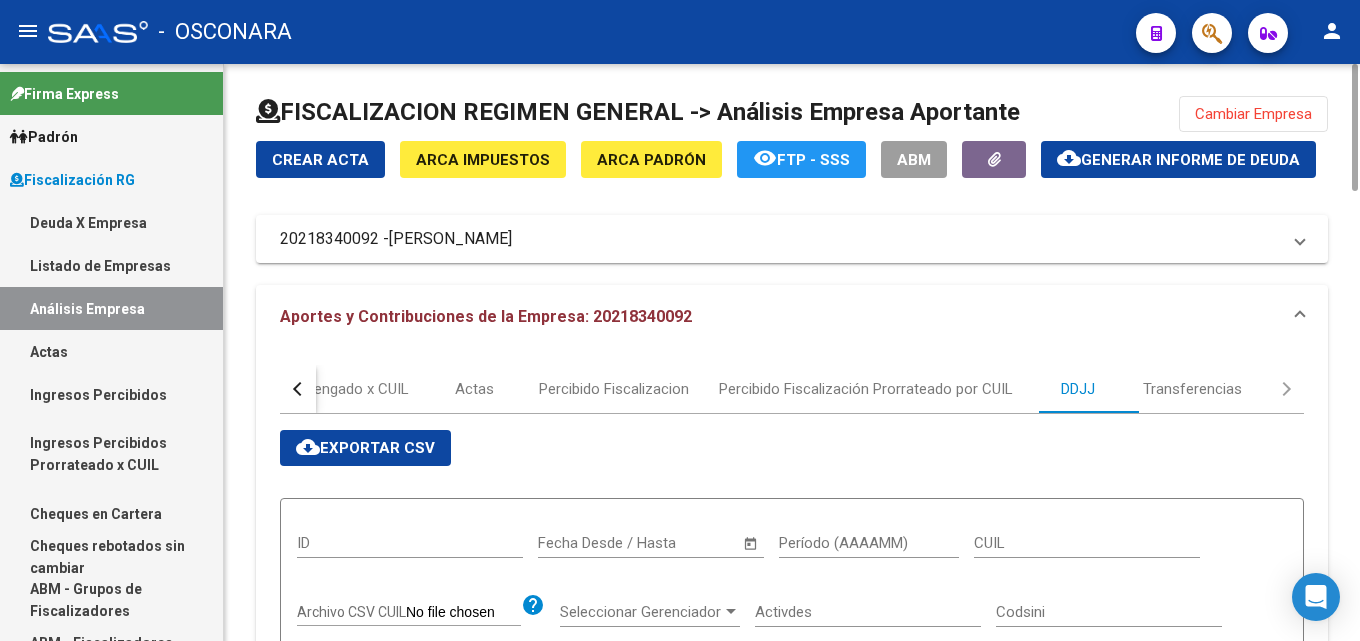 click on "cloud_download  Exportar CSV" at bounding box center (365, 448) 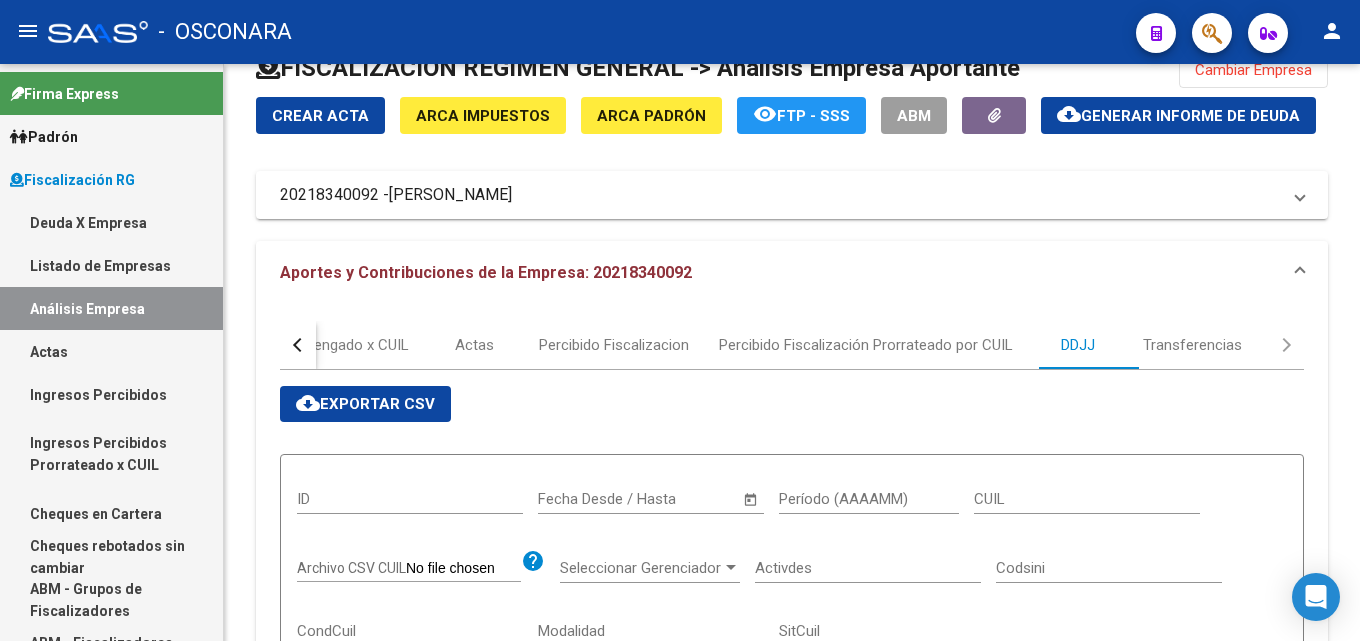 scroll, scrollTop: 444, scrollLeft: 0, axis: vertical 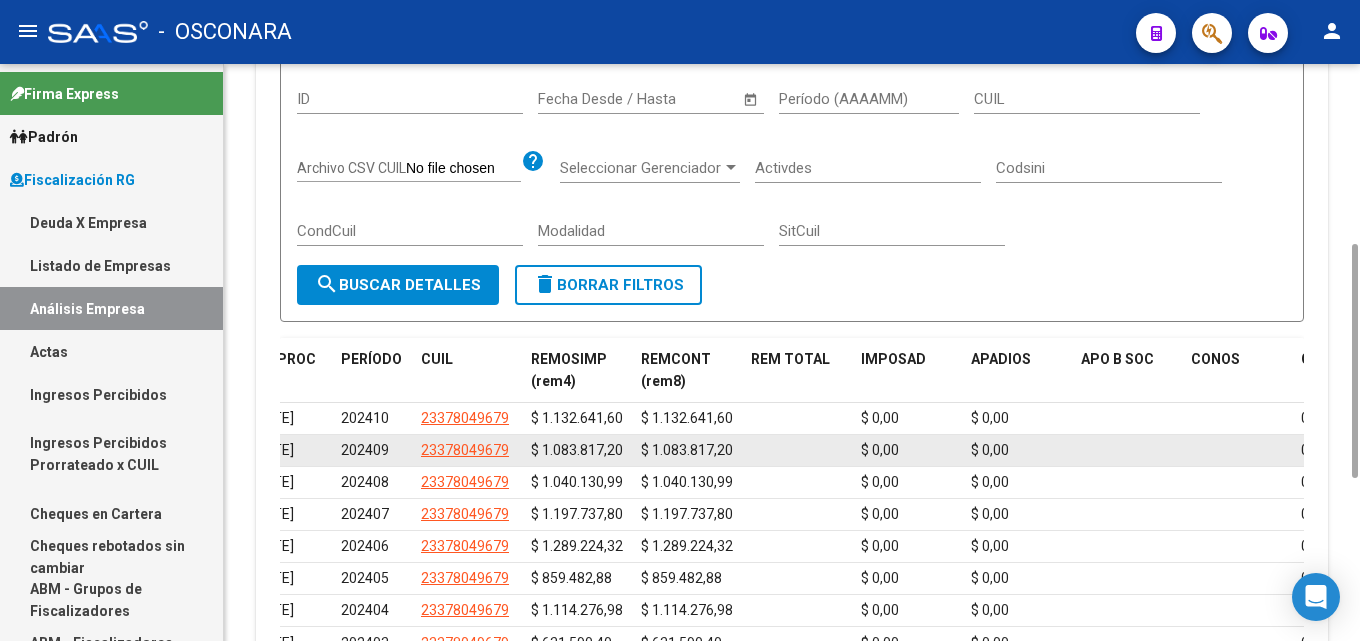 drag, startPoint x: 944, startPoint y: 436, endPoint x: 834, endPoint y: 464, distance: 113.507706 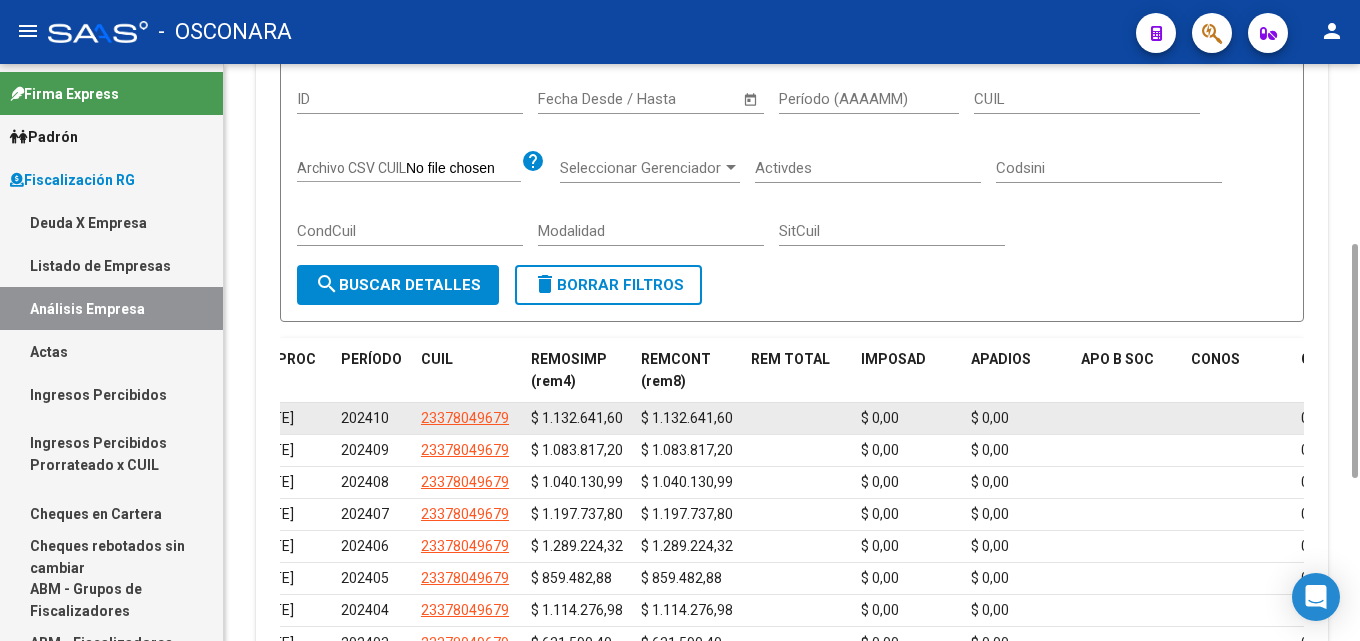 drag, startPoint x: 549, startPoint y: 408, endPoint x: 811, endPoint y: 407, distance: 262.00192 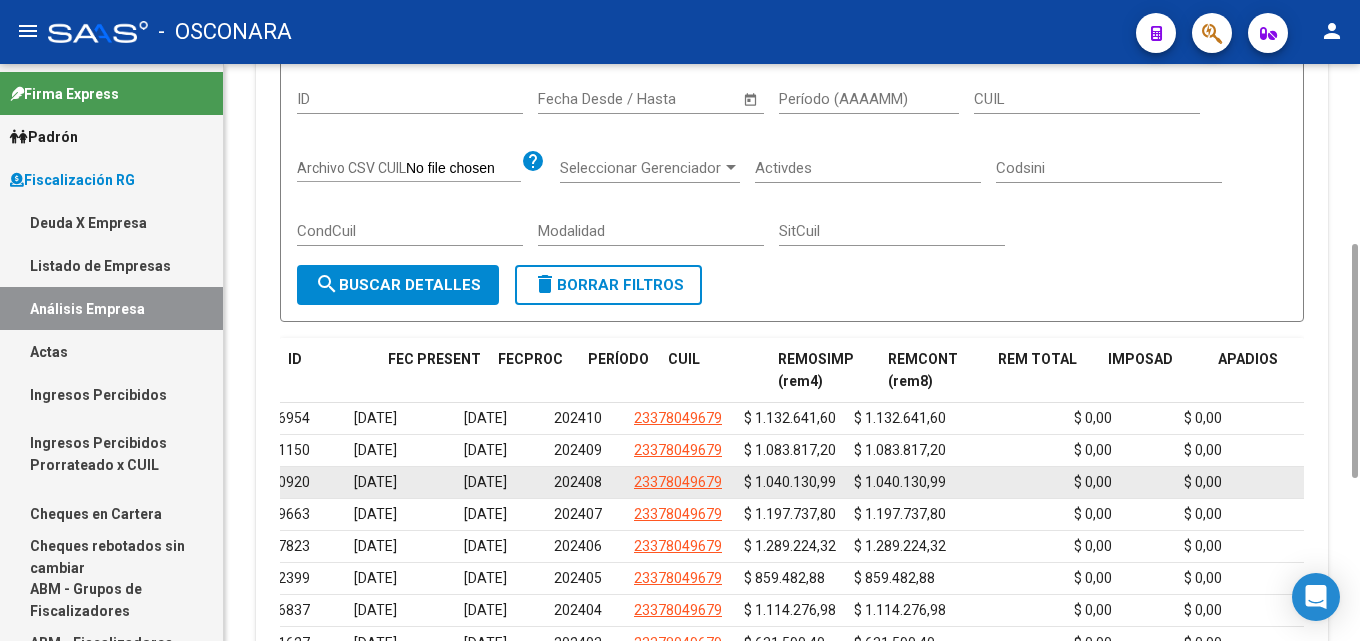 scroll, scrollTop: 0, scrollLeft: 0, axis: both 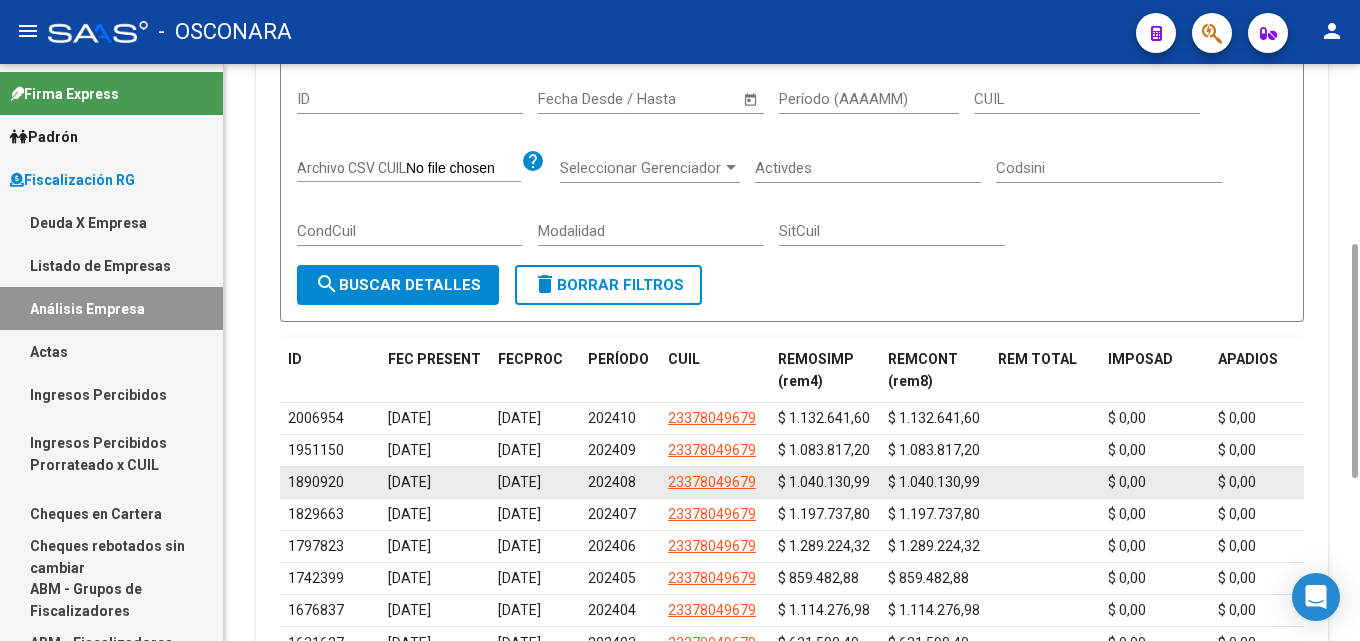 drag, startPoint x: 981, startPoint y: 535, endPoint x: 844, endPoint y: 505, distance: 140.24622 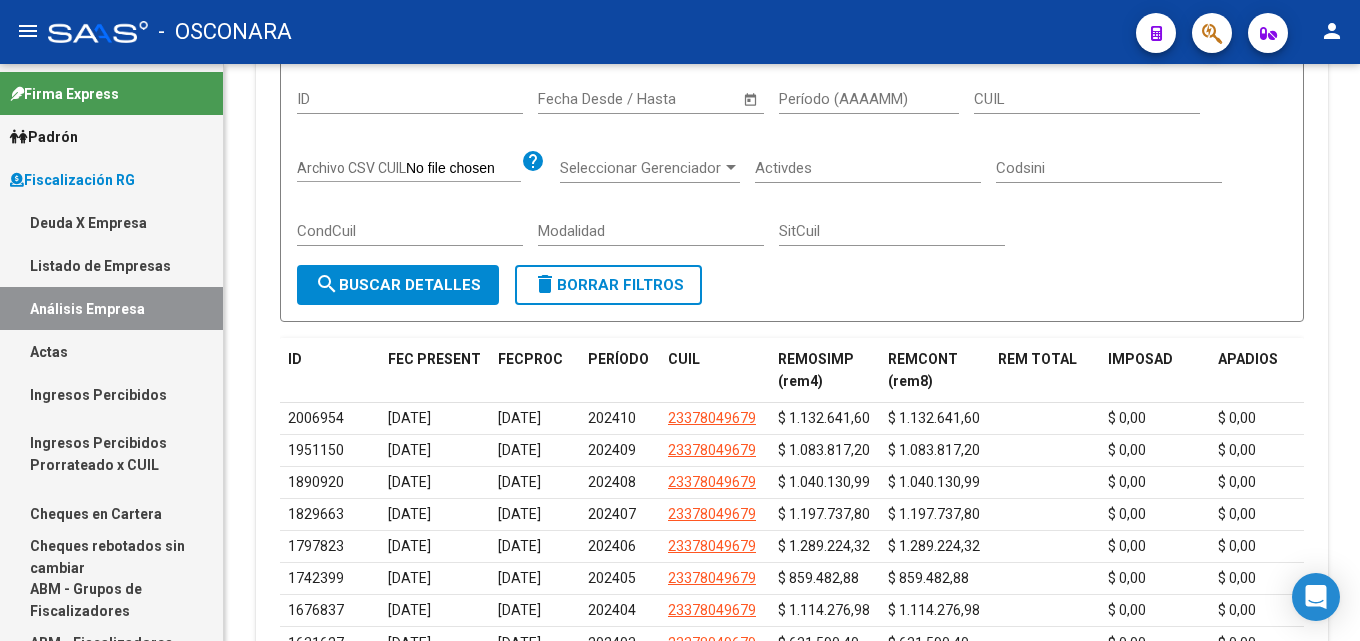 scroll, scrollTop: 0, scrollLeft: 0, axis: both 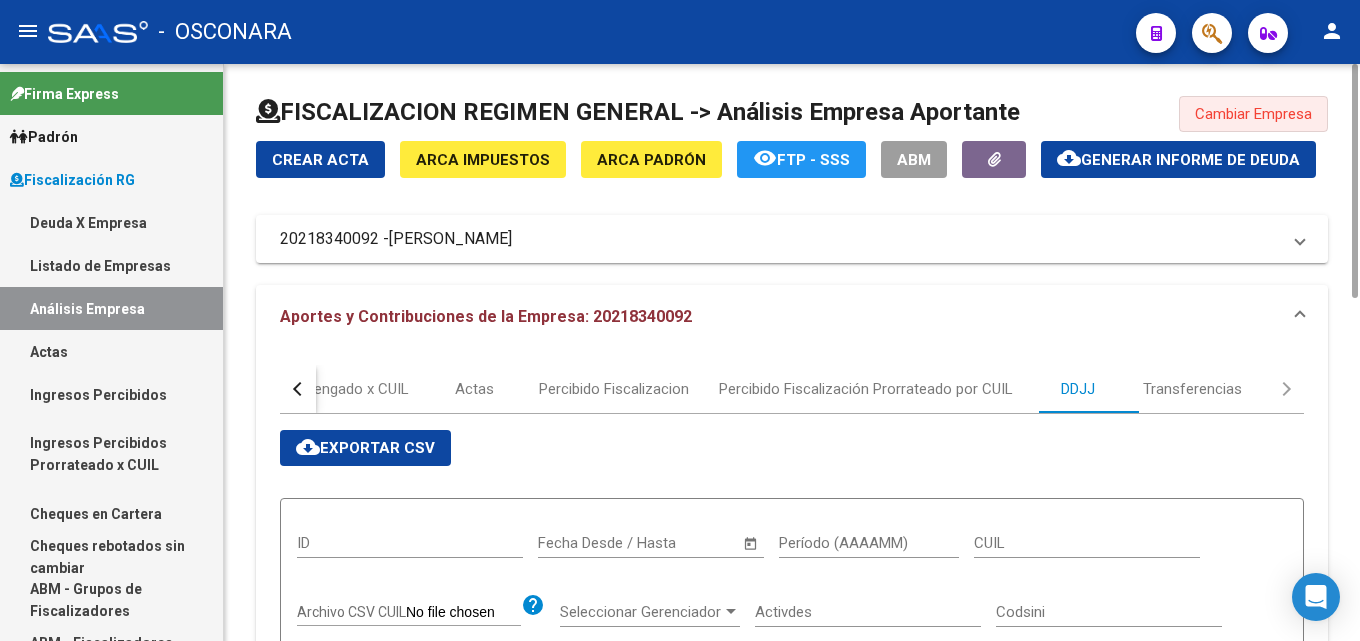 click on "Cambiar Empresa" 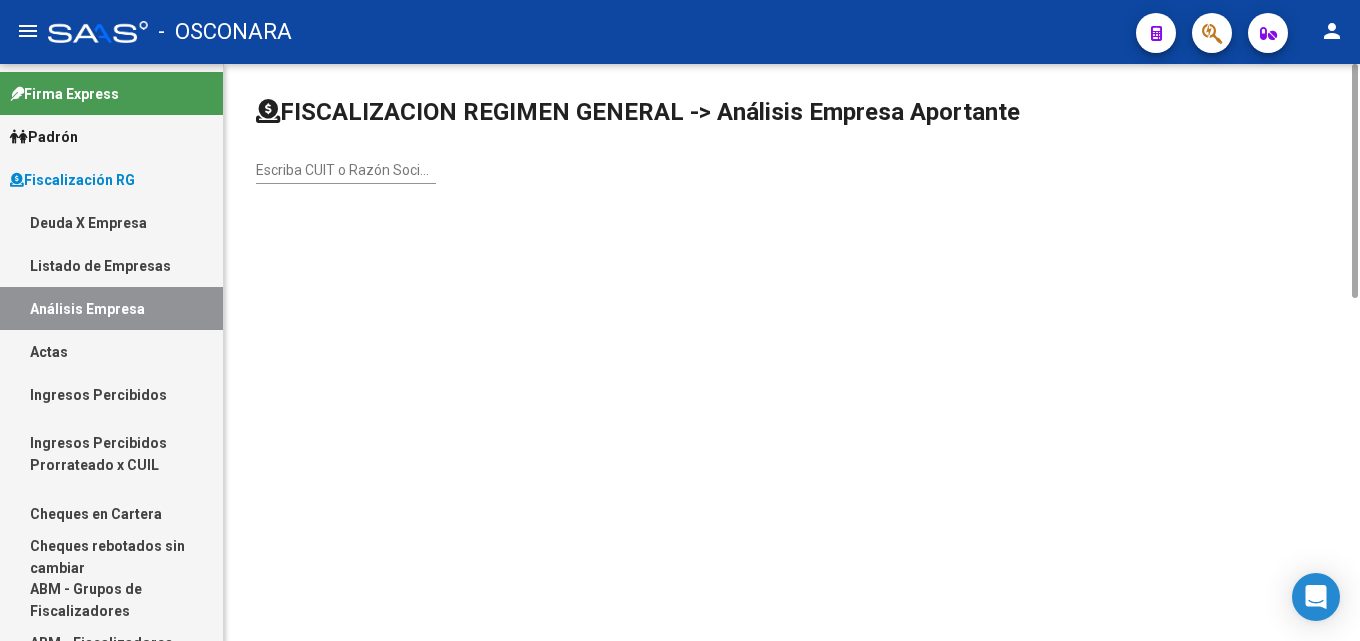 click on "Escriba CUIT o Razón Social para buscar" at bounding box center [346, 170] 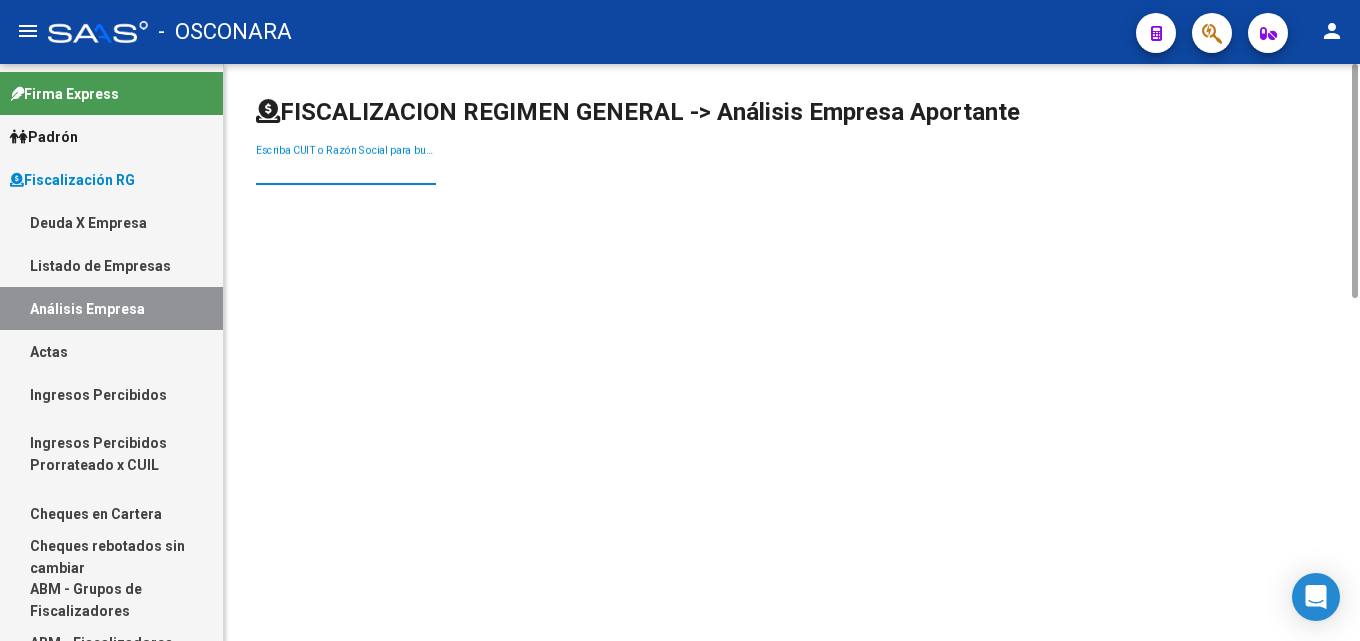 paste on "20346651939" 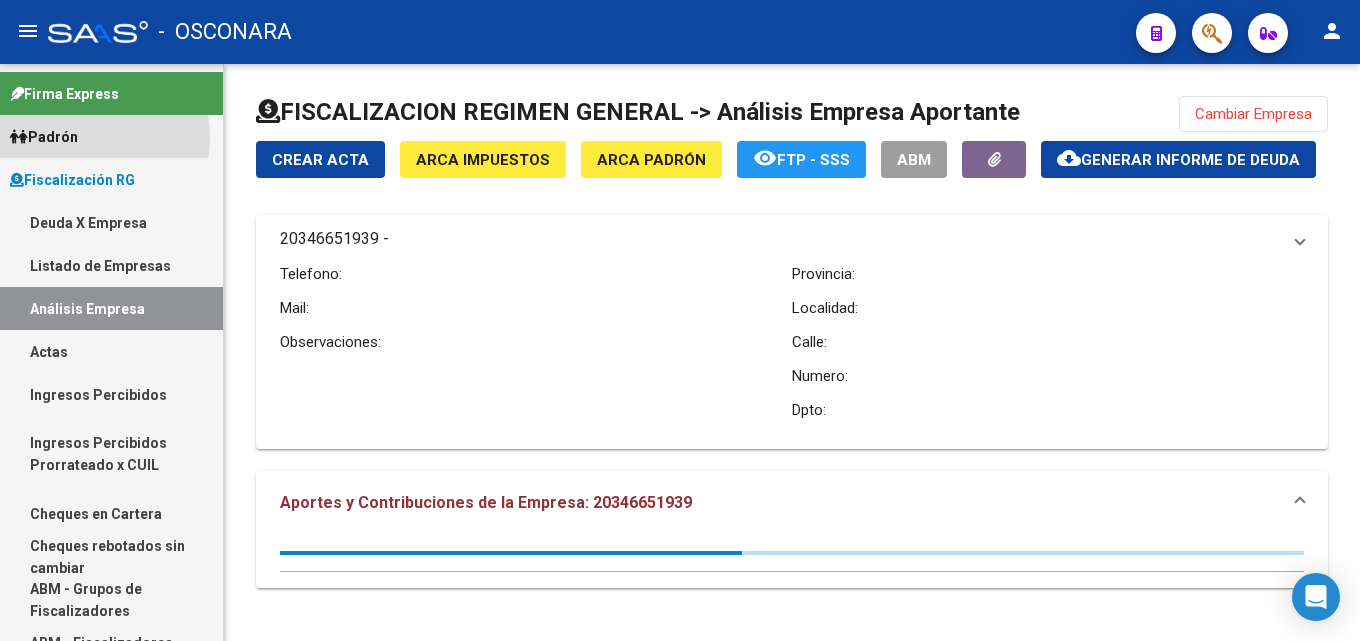 click on "Padrón" at bounding box center (111, 136) 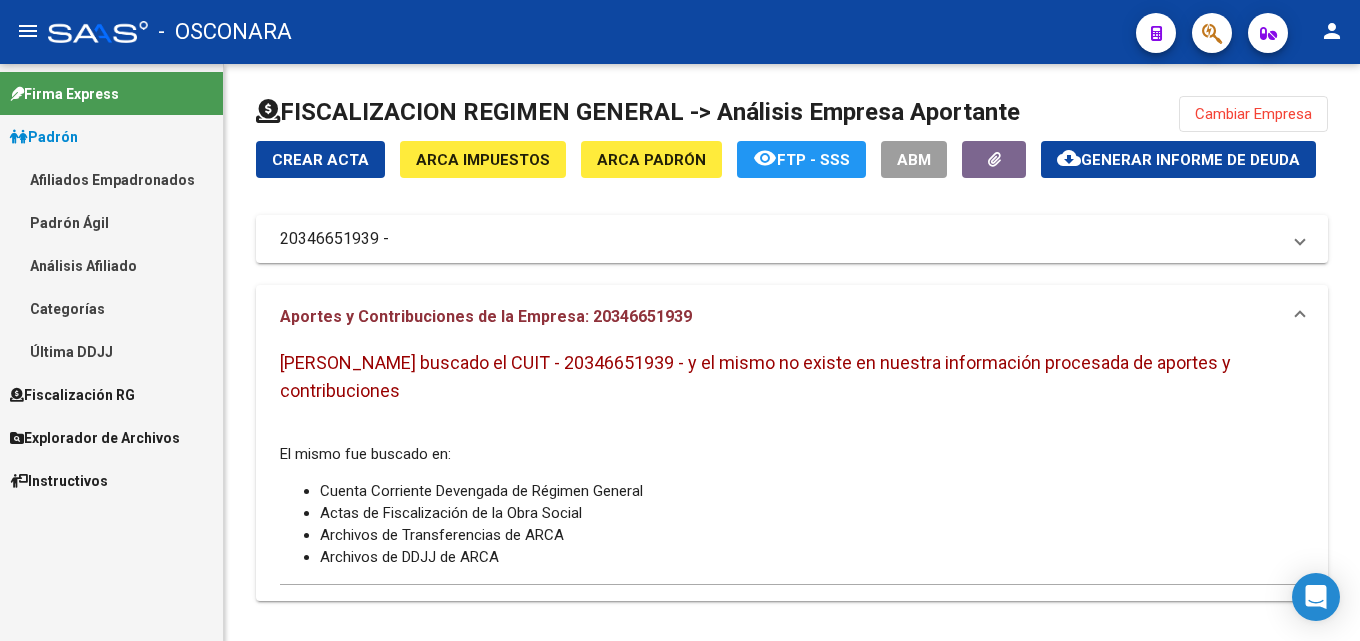 click on "Análisis Afiliado" at bounding box center (111, 265) 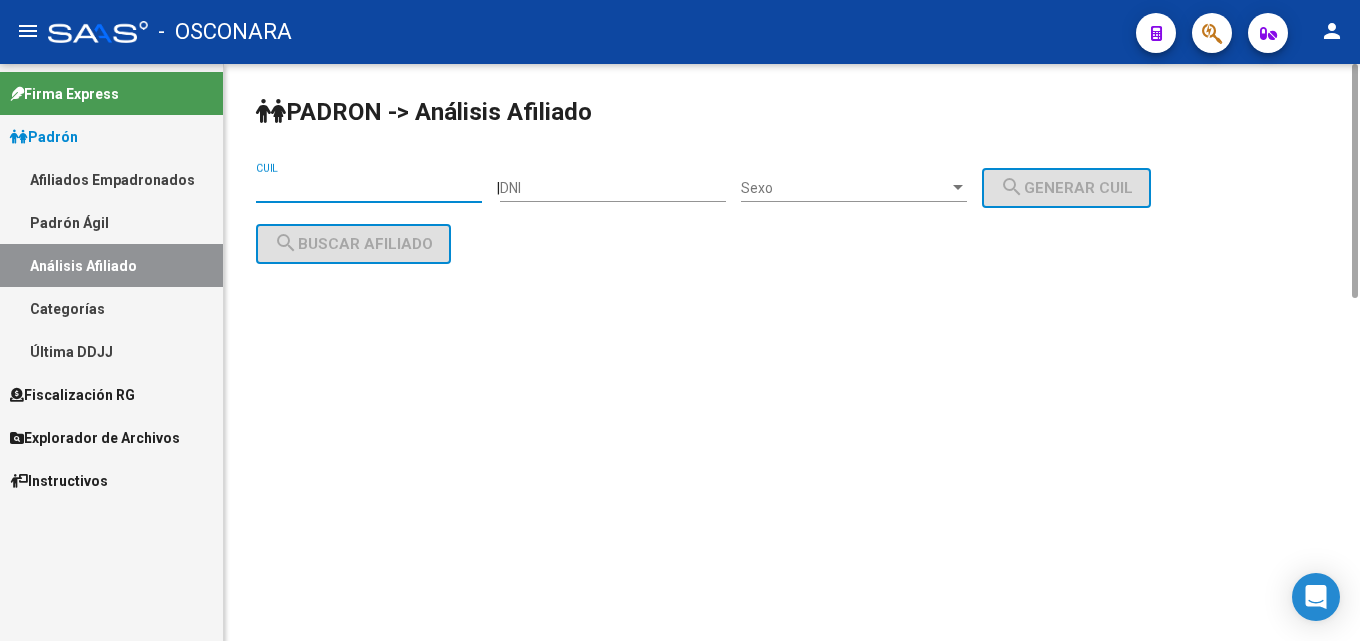 click on "CUIL" at bounding box center (369, 188) 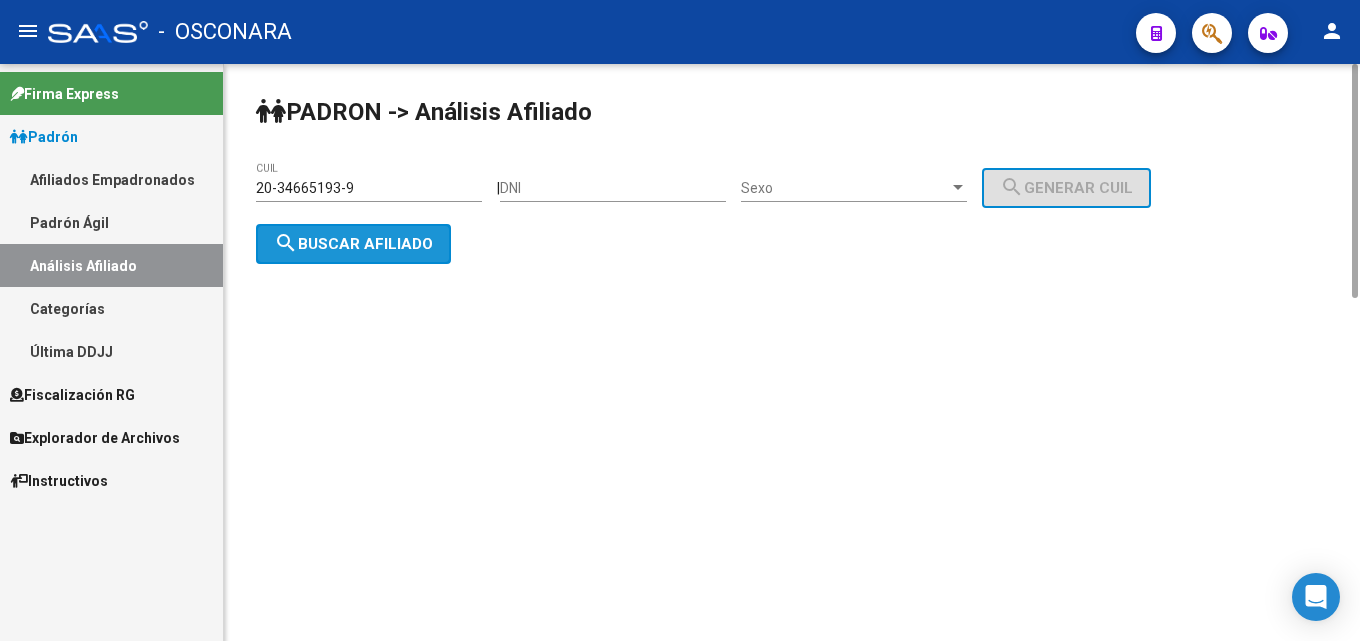 click on "search  Buscar afiliado" 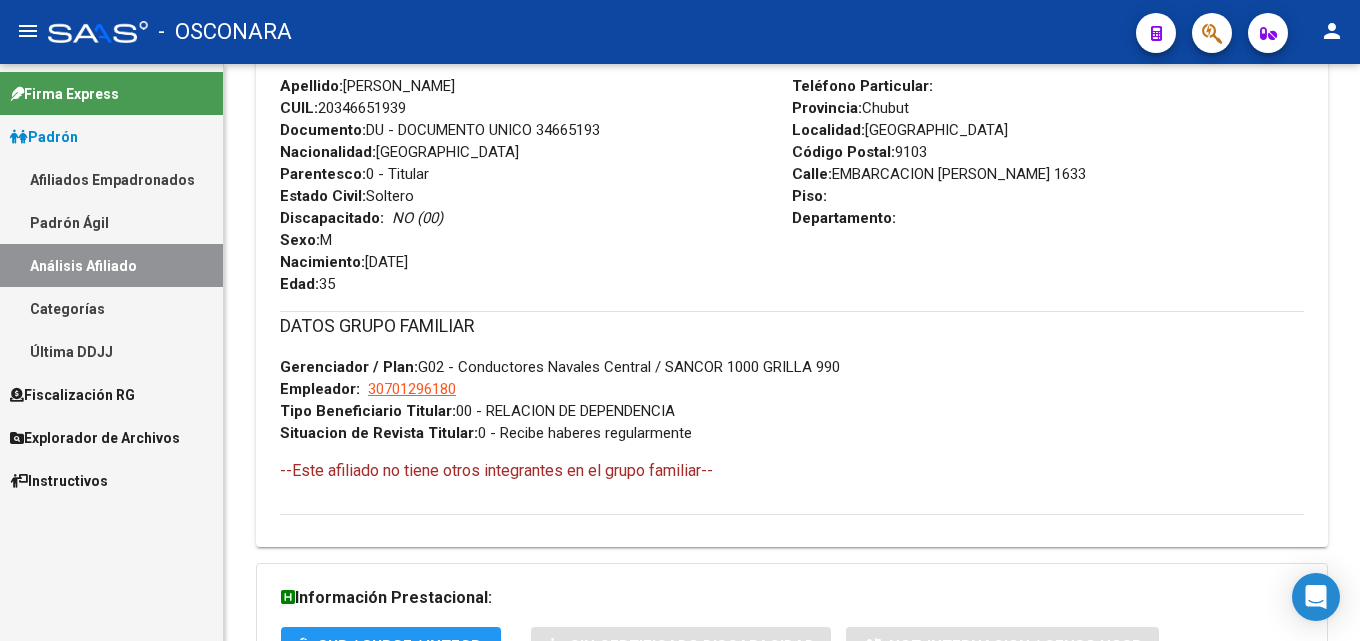 scroll, scrollTop: 1034, scrollLeft: 0, axis: vertical 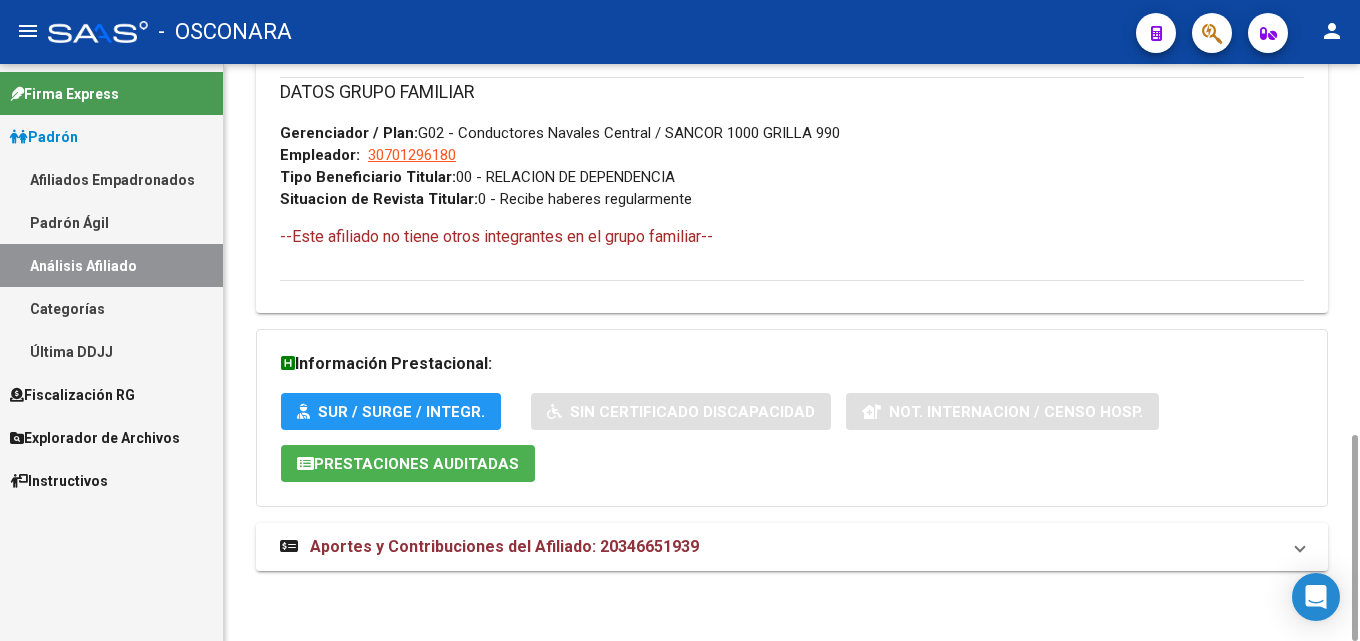 click on "Aportes y Contribuciones del Afiliado: 20346651939" at bounding box center (504, 546) 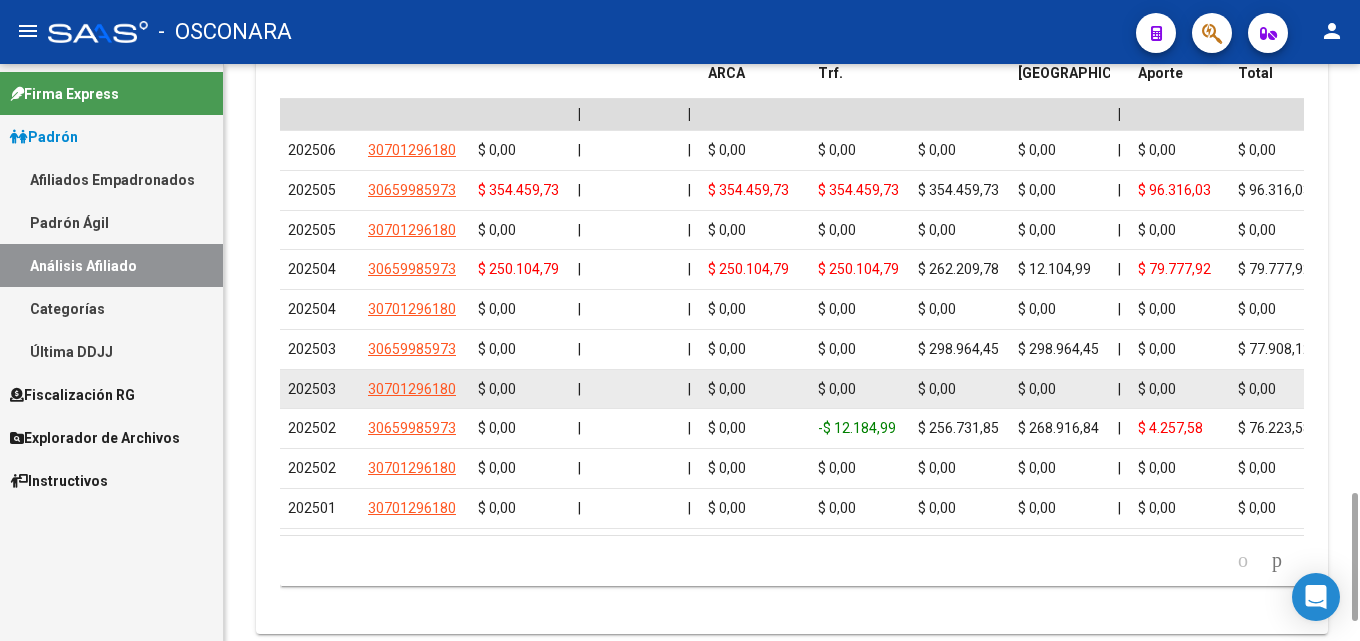 scroll, scrollTop: 1724, scrollLeft: 0, axis: vertical 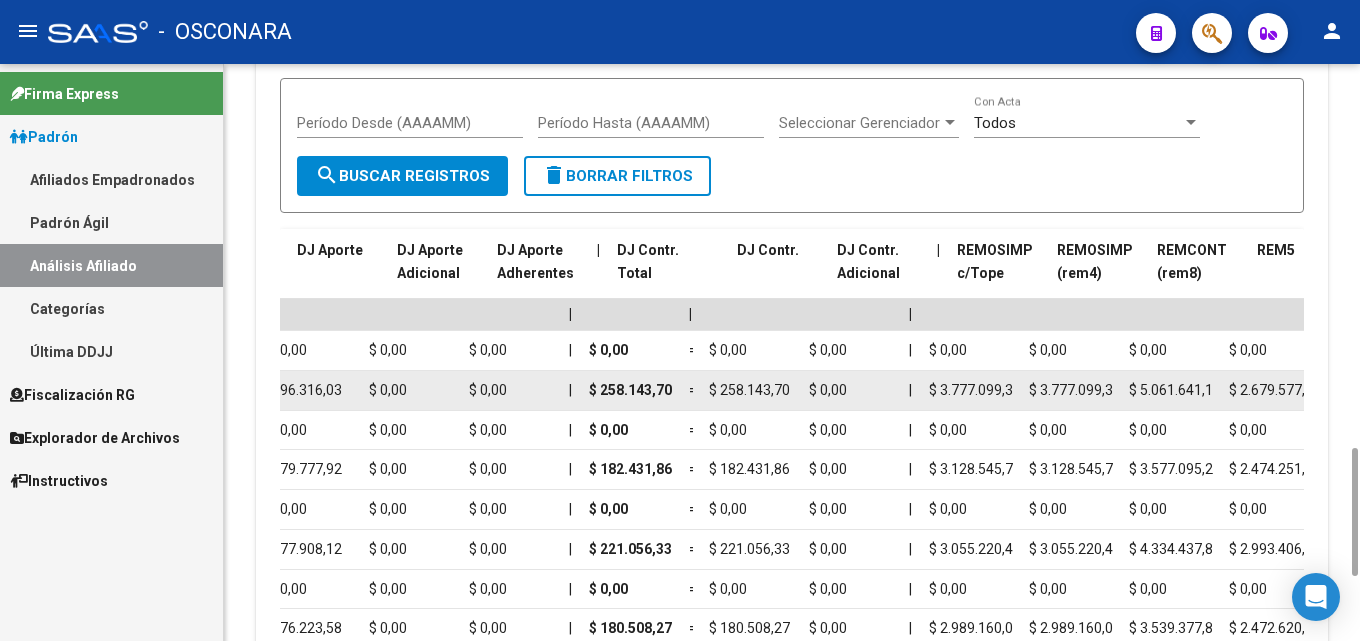 drag, startPoint x: 744, startPoint y: 389, endPoint x: 1290, endPoint y: 386, distance: 546.00824 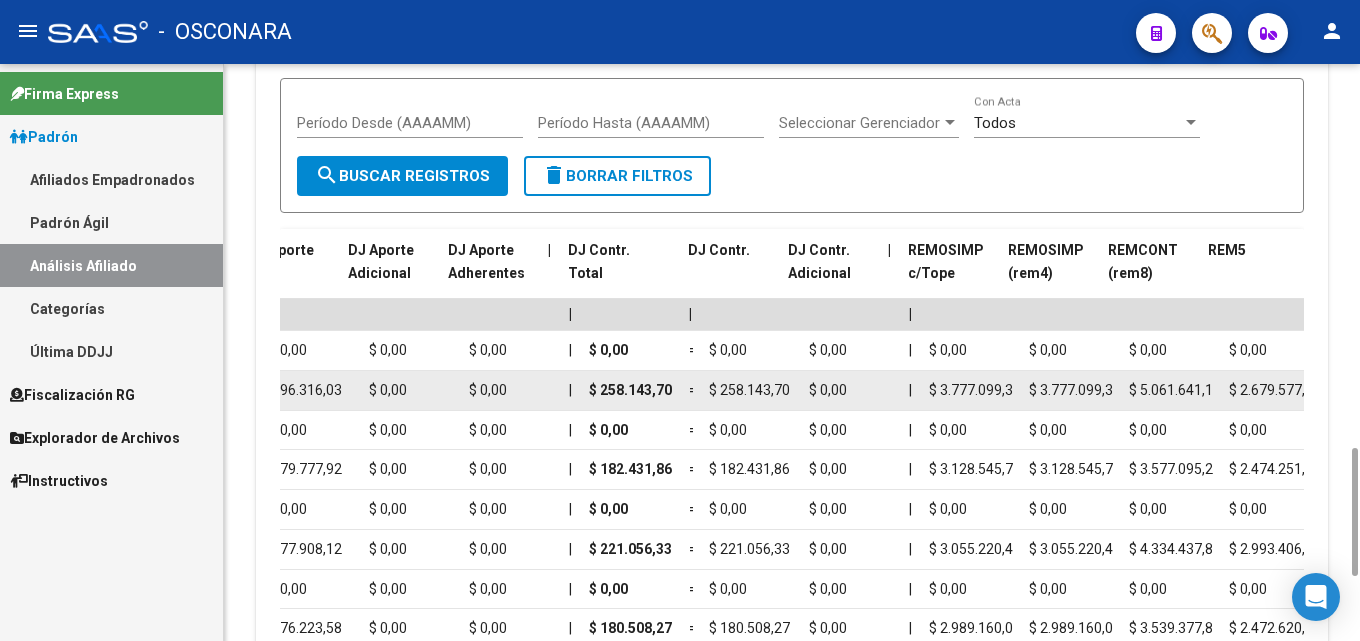 scroll, scrollTop: 0, scrollLeft: 2190, axis: horizontal 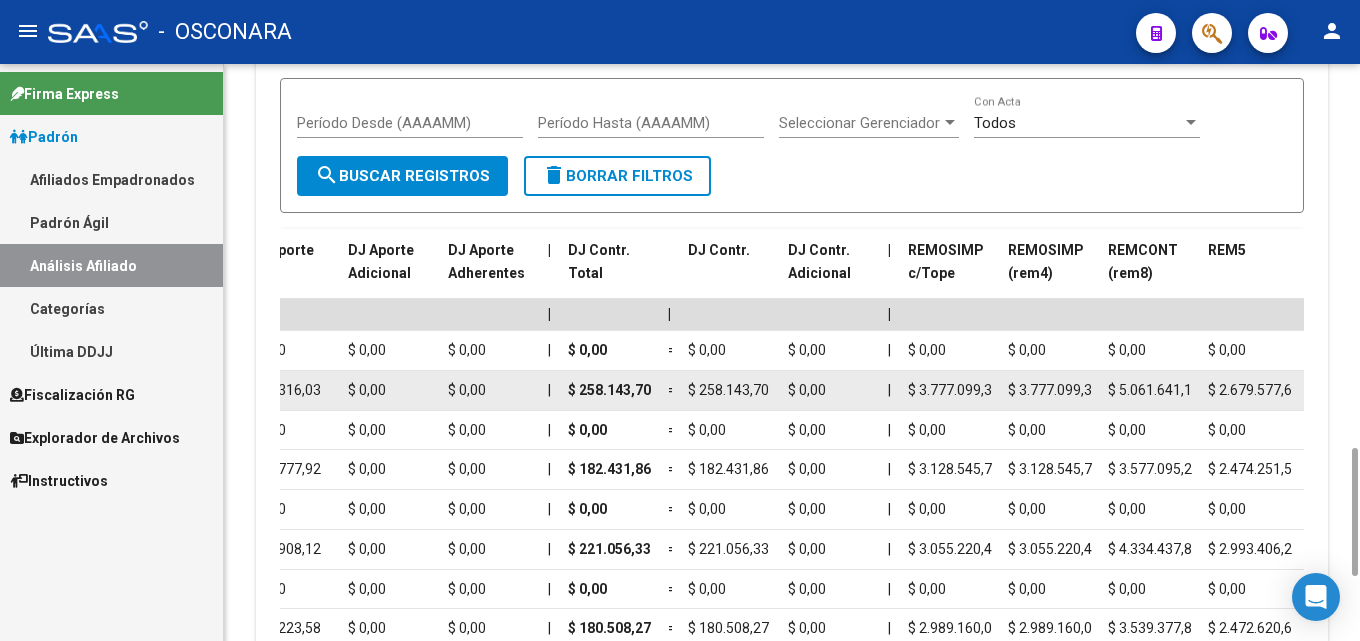 click on "$ 3.777.099,35" 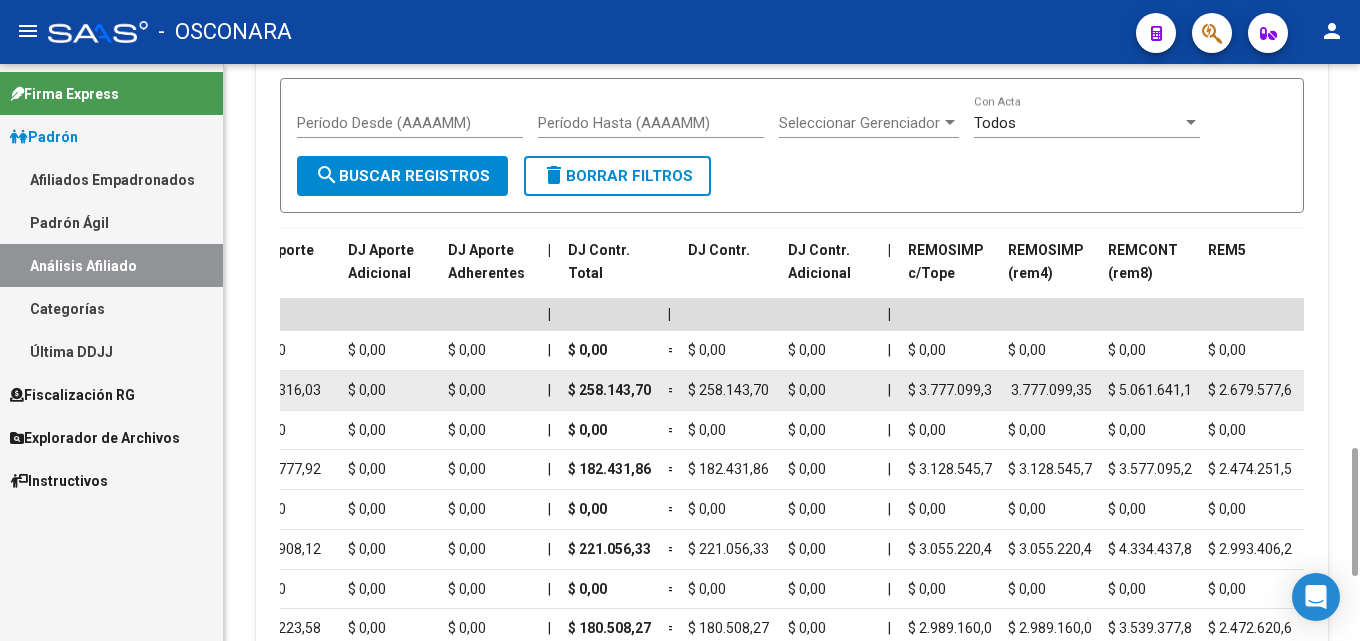 drag, startPoint x: 1014, startPoint y: 393, endPoint x: 1075, endPoint y: 389, distance: 61.13101 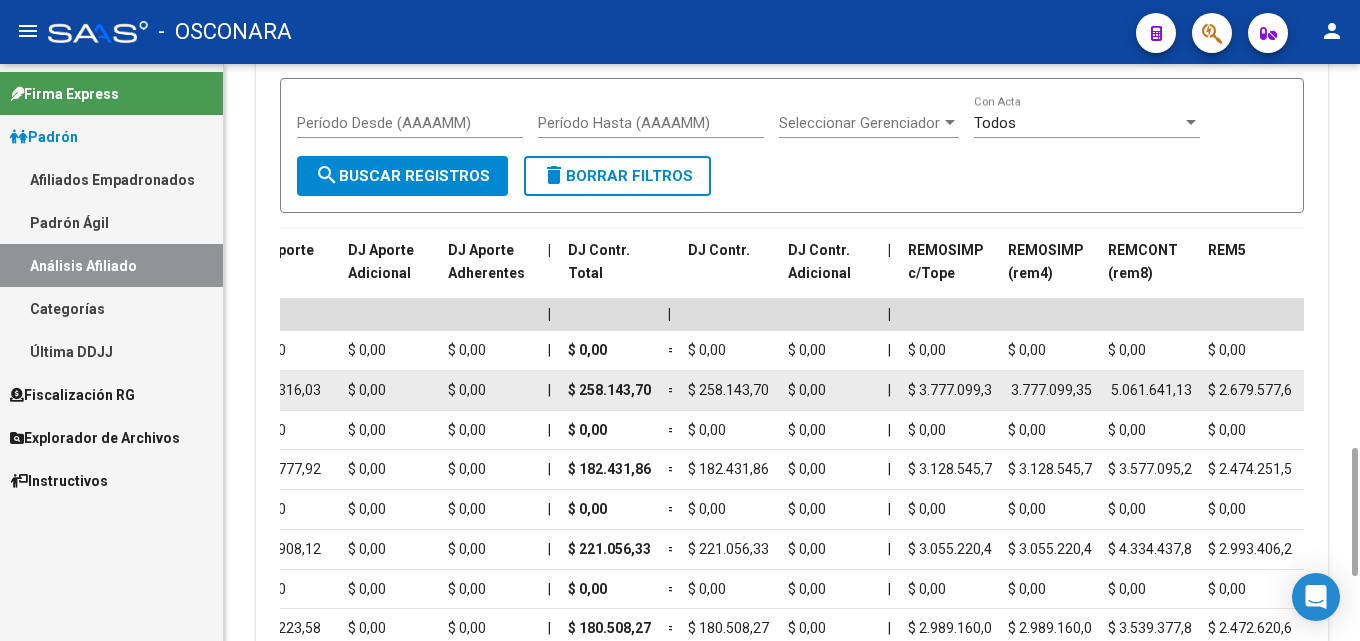 drag, startPoint x: 1118, startPoint y: 387, endPoint x: 1192, endPoint y: 386, distance: 74.00676 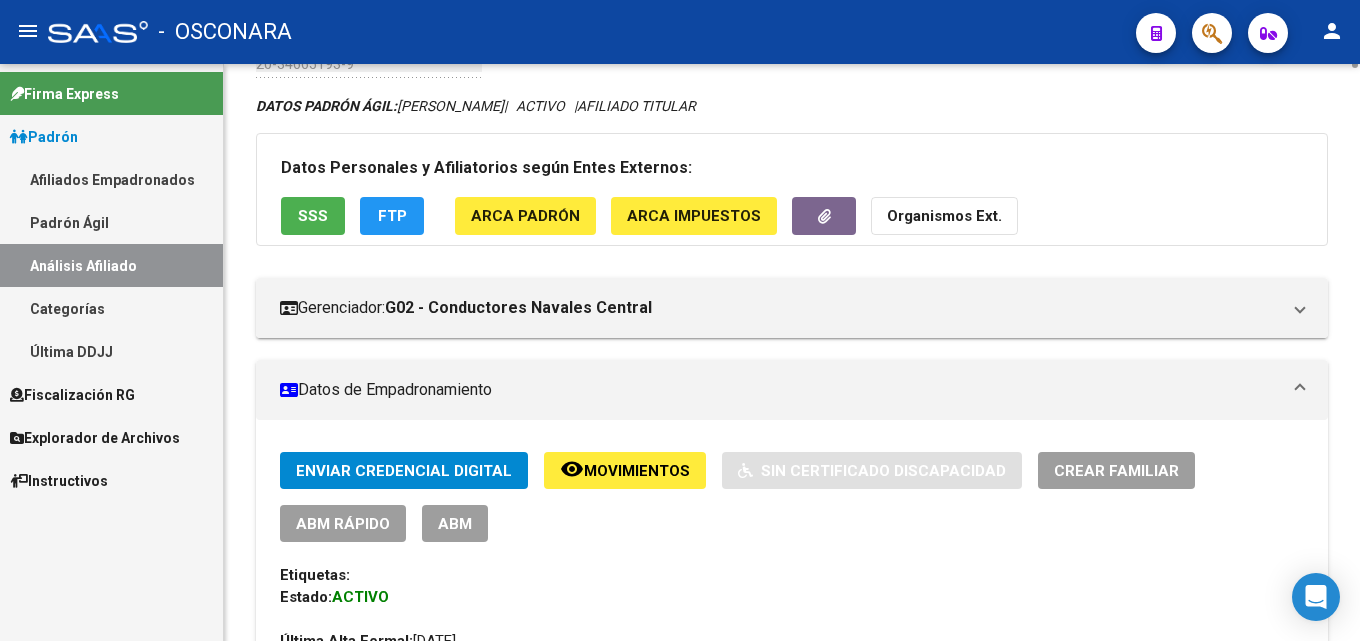 scroll, scrollTop: 0, scrollLeft: 0, axis: both 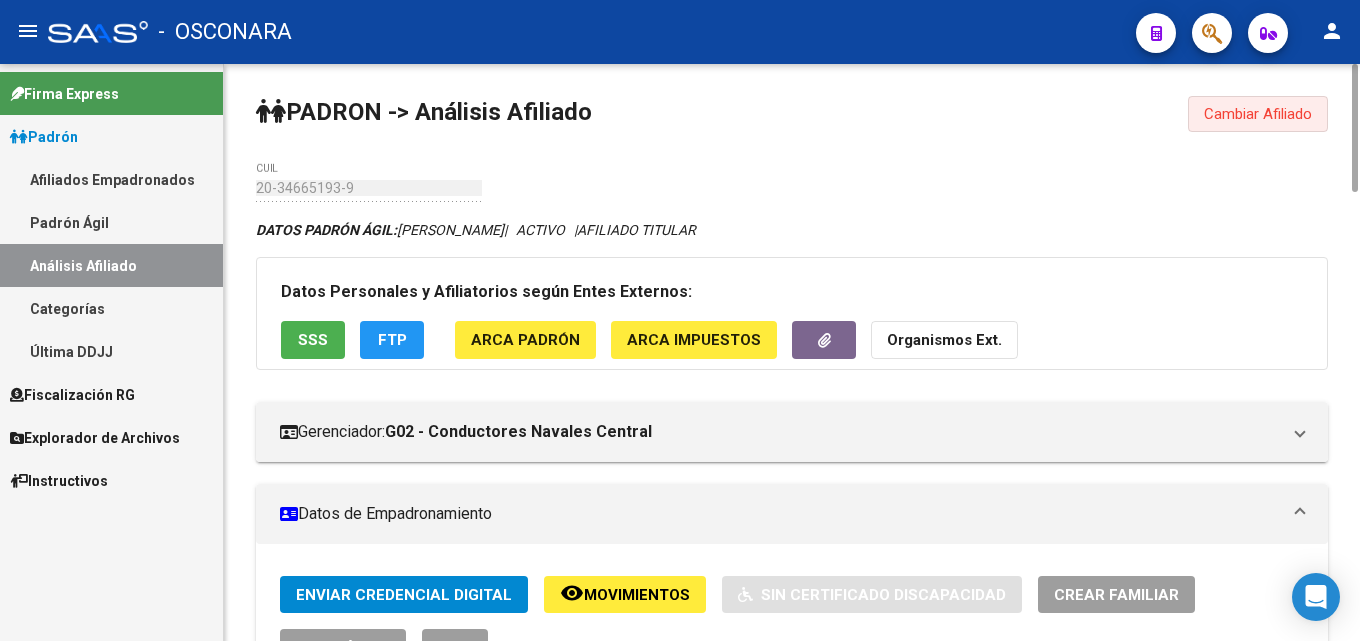 drag, startPoint x: 1252, startPoint y: 128, endPoint x: 1212, endPoint y: 119, distance: 41 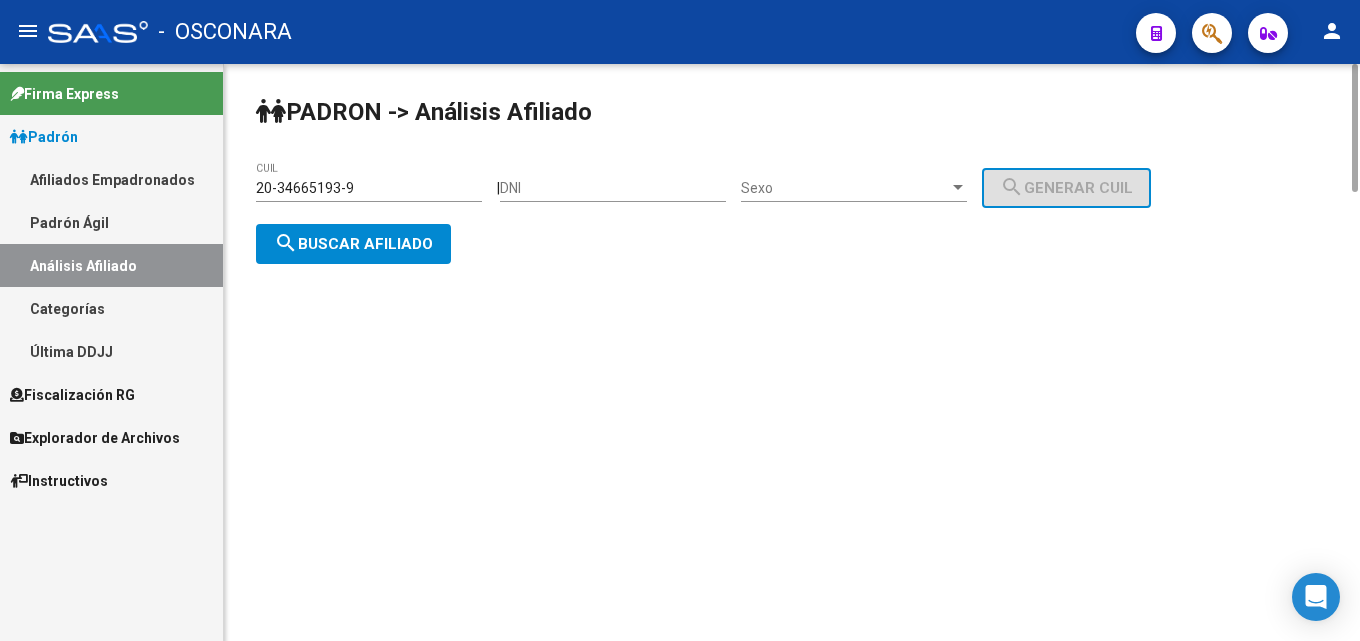click on "20-34665193-9" at bounding box center [369, 188] 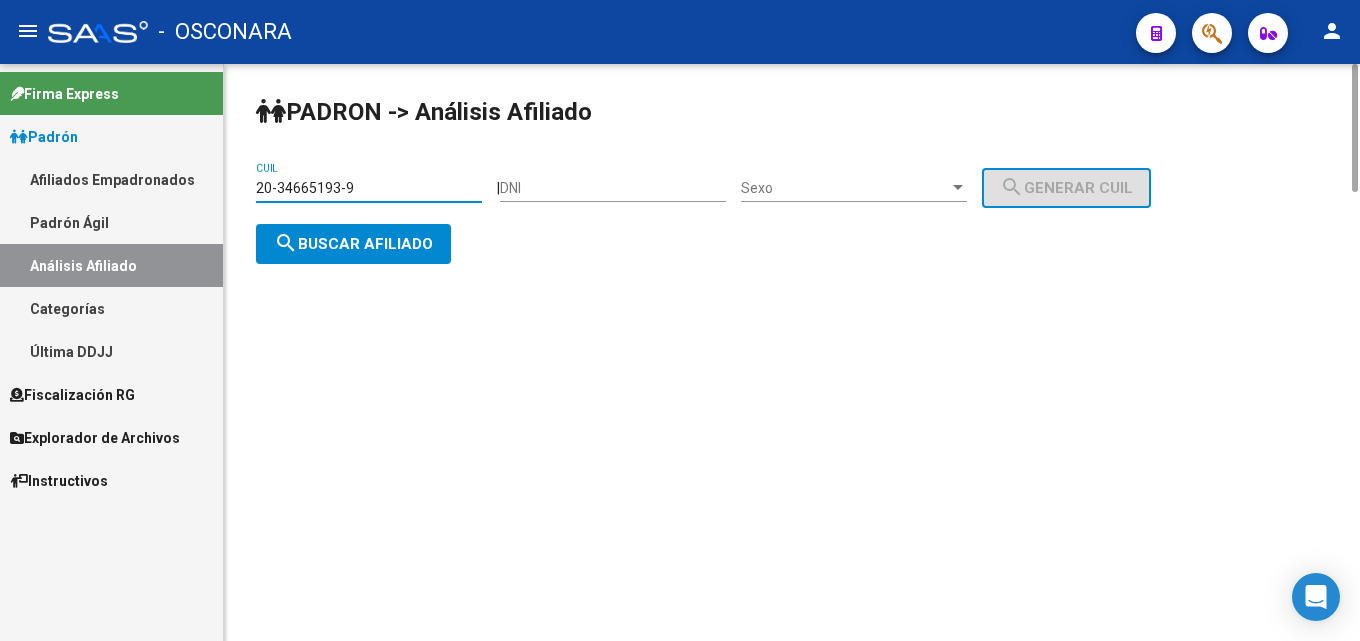 click on "20-34665193-9" at bounding box center [369, 188] 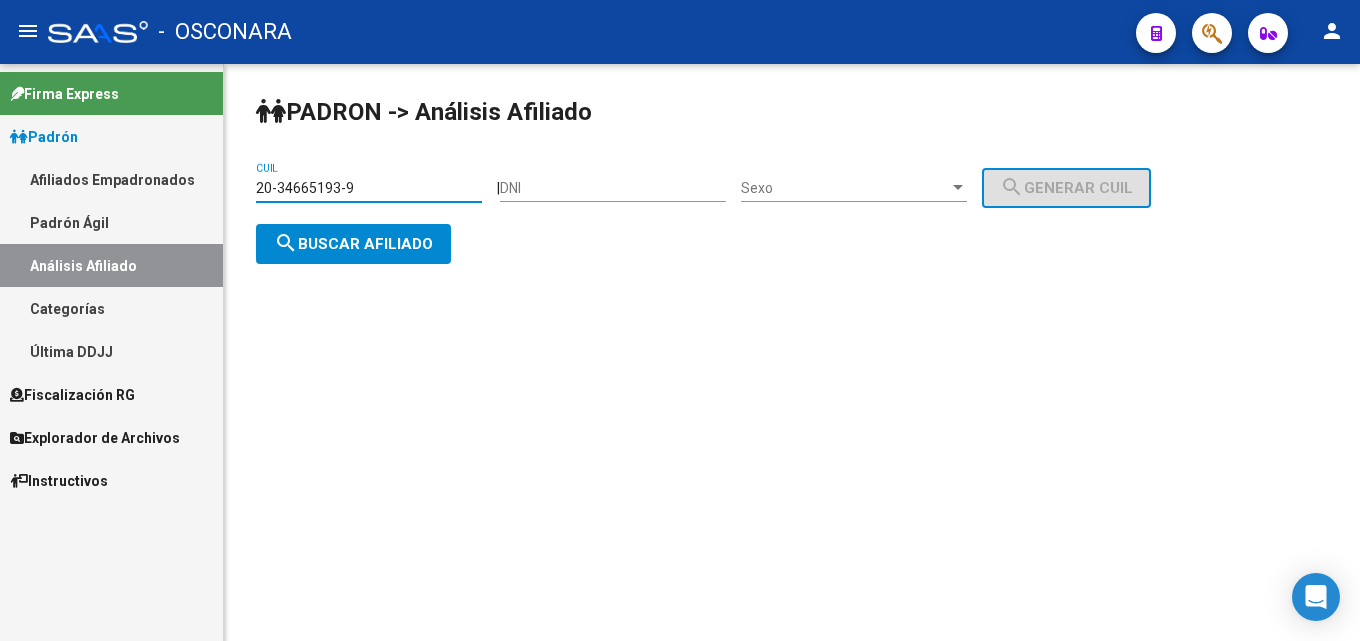 drag, startPoint x: 353, startPoint y: 187, endPoint x: 57, endPoint y: 196, distance: 296.13678 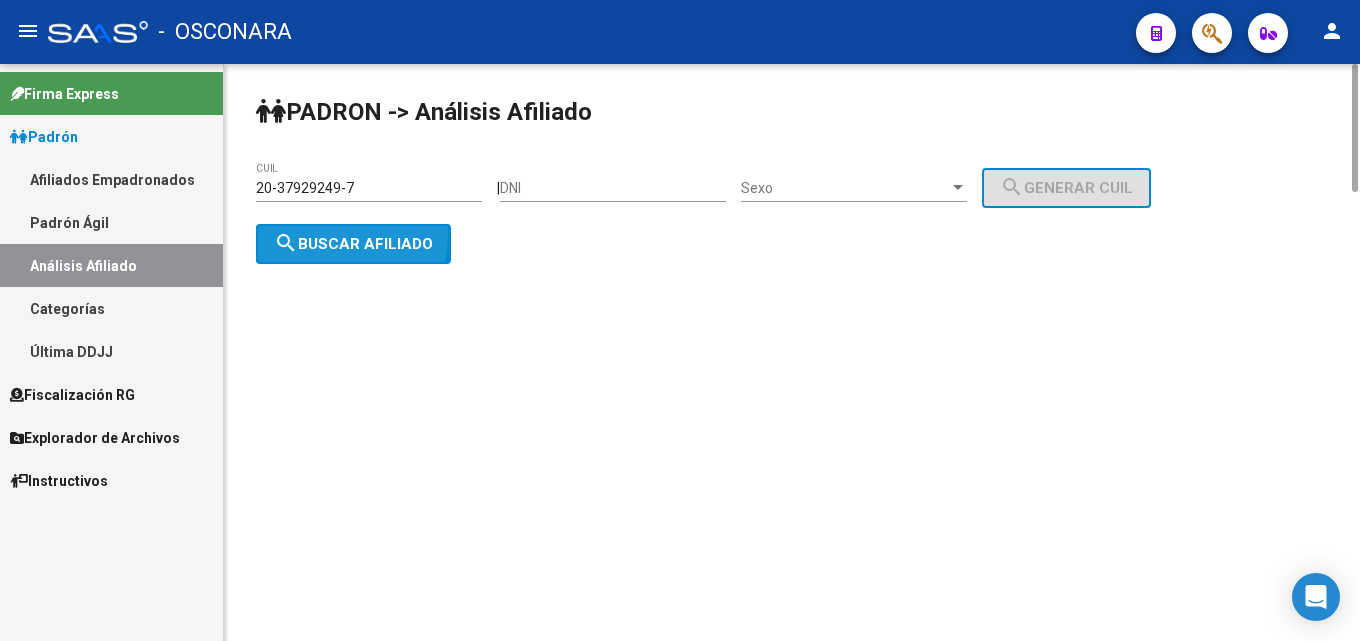 click on "search  Buscar afiliado" 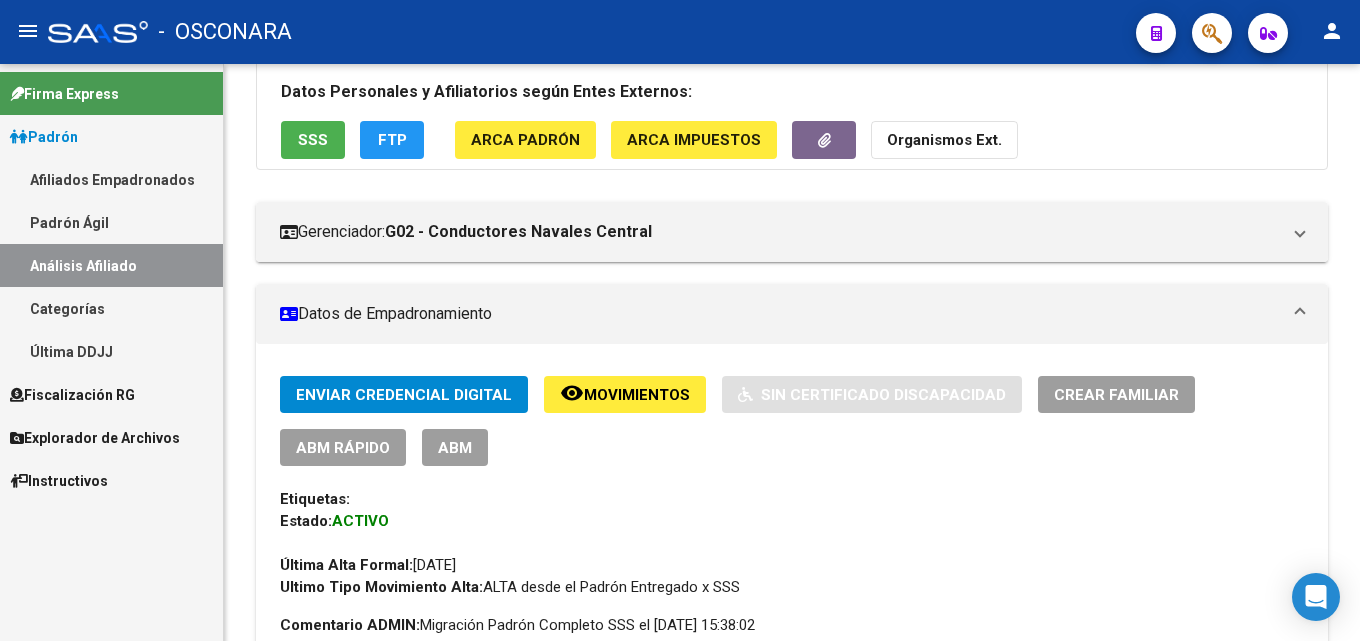 scroll, scrollTop: 1115, scrollLeft: 0, axis: vertical 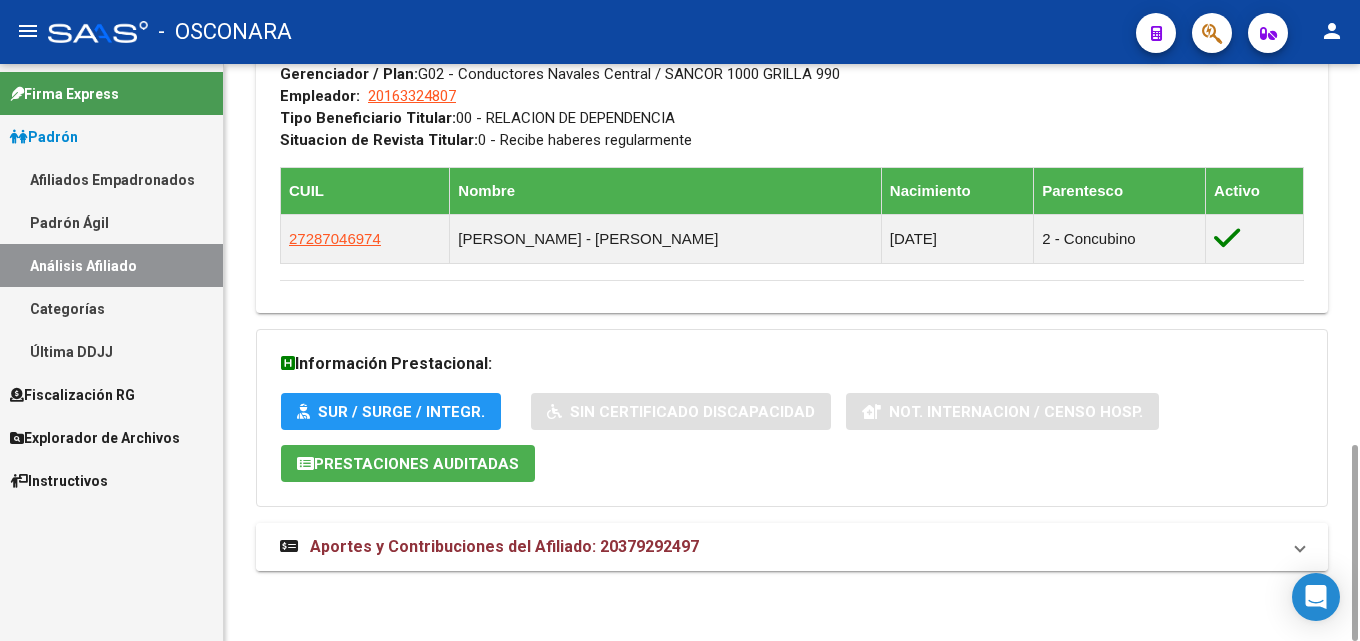 click on "Aportes y Contribuciones del Afiliado: 20379292497" at bounding box center [504, 546] 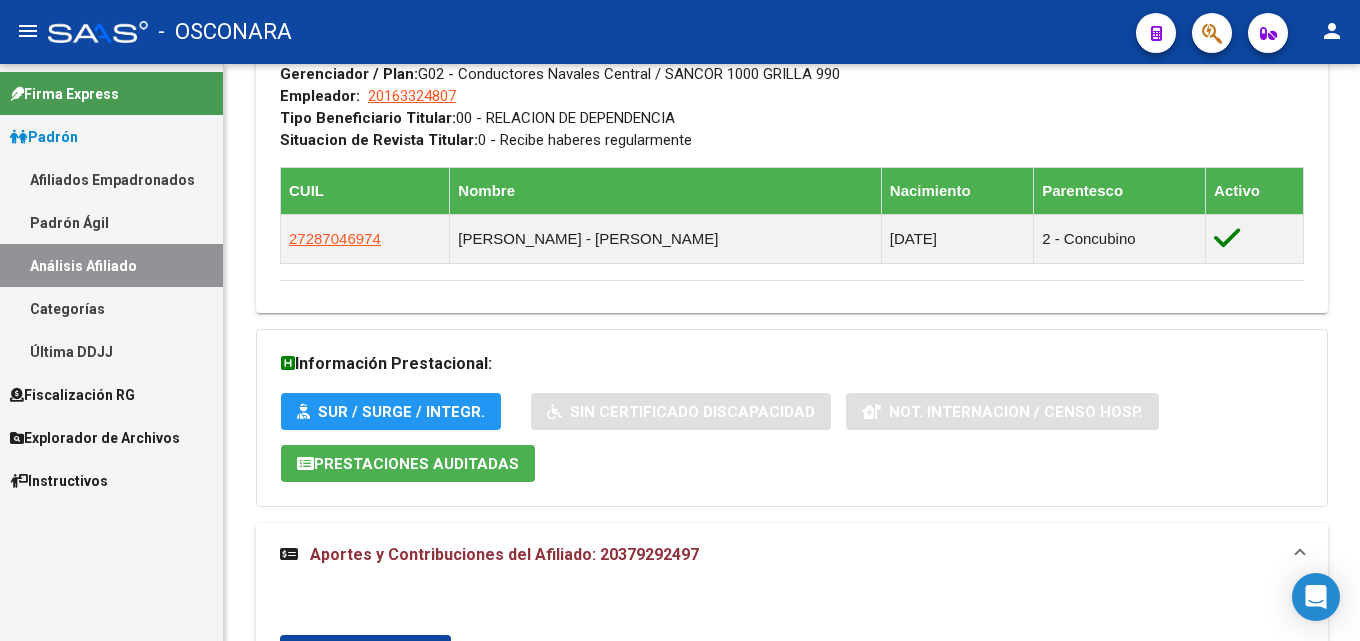 scroll, scrollTop: 1715, scrollLeft: 0, axis: vertical 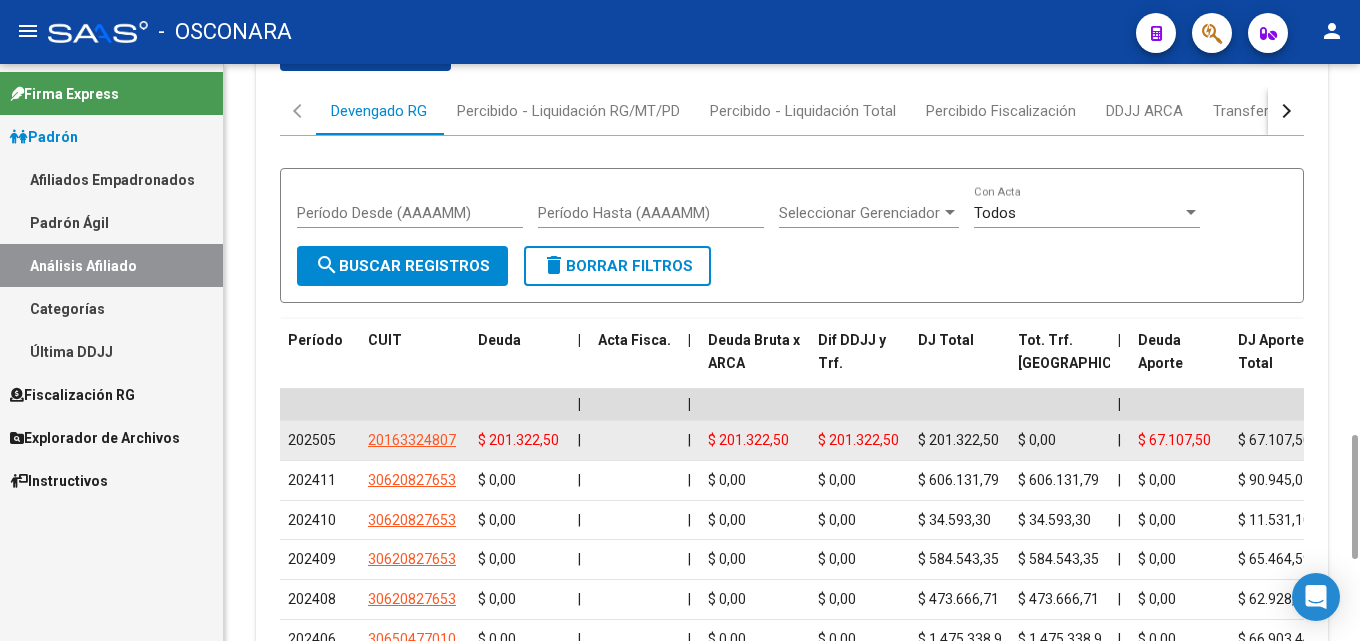 drag, startPoint x: 609, startPoint y: 437, endPoint x: 905, endPoint y: 432, distance: 296.04224 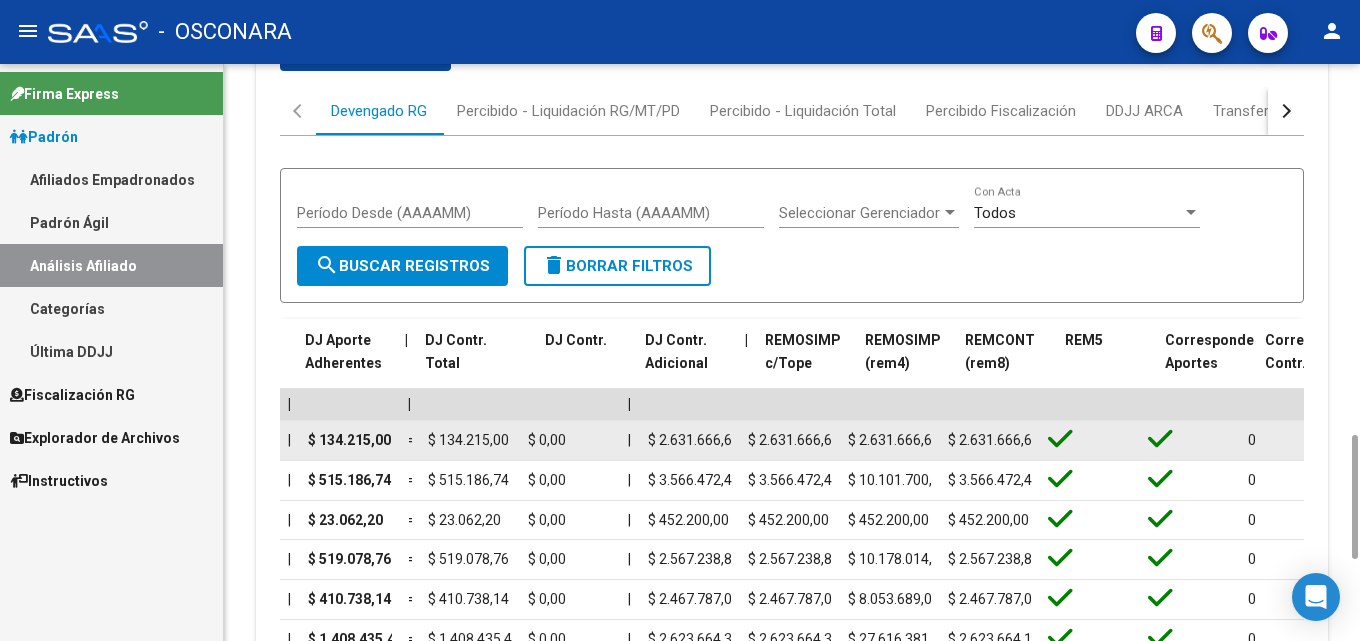 drag, startPoint x: 923, startPoint y: 430, endPoint x: 1296, endPoint y: 430, distance: 373 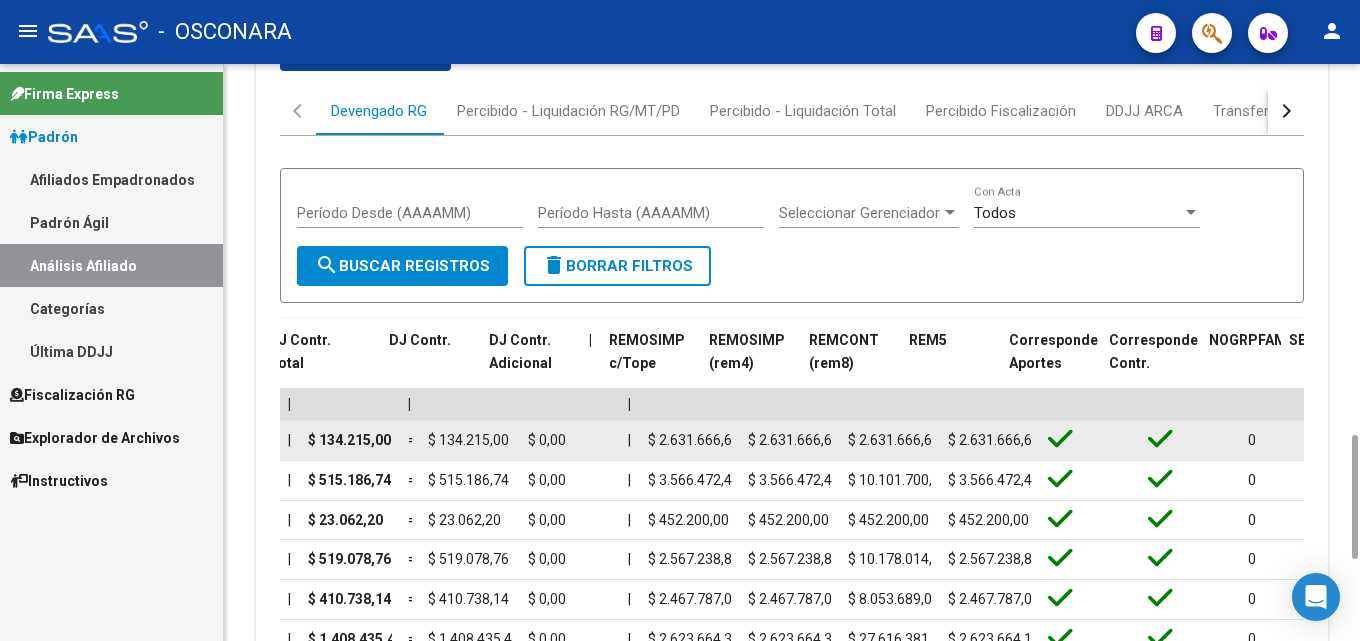 scroll, scrollTop: 0, scrollLeft: 2489, axis: horizontal 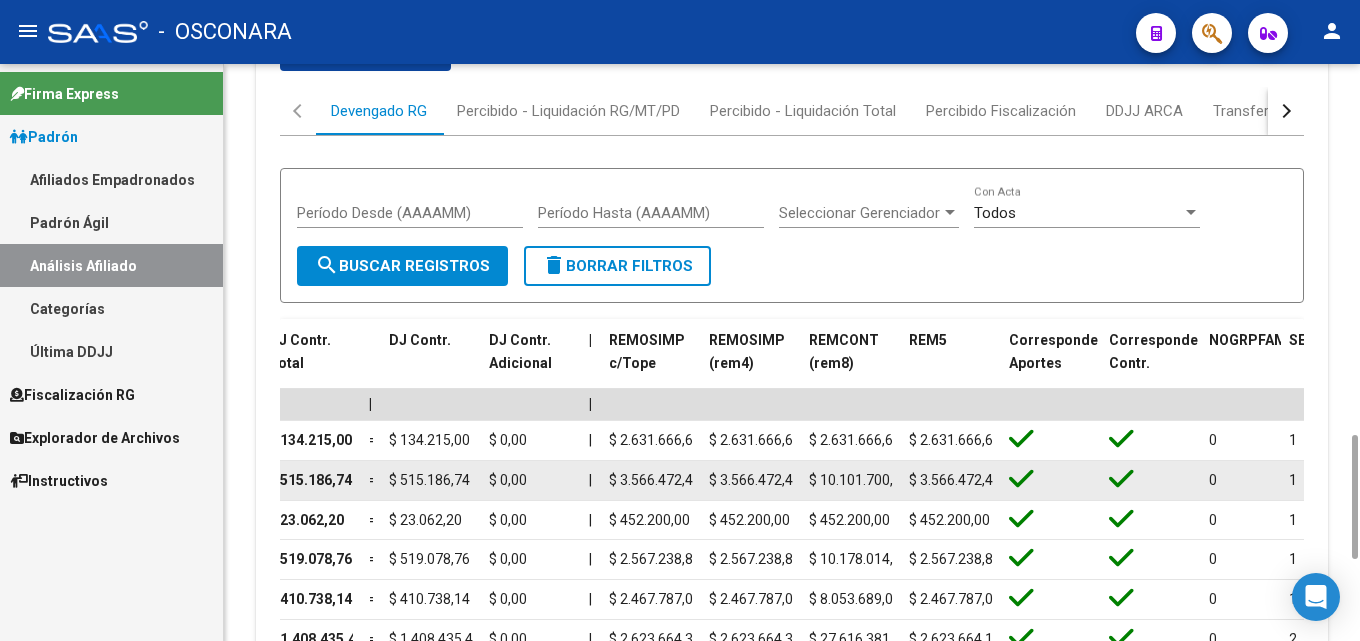 click on "$ 10.101.700,81" 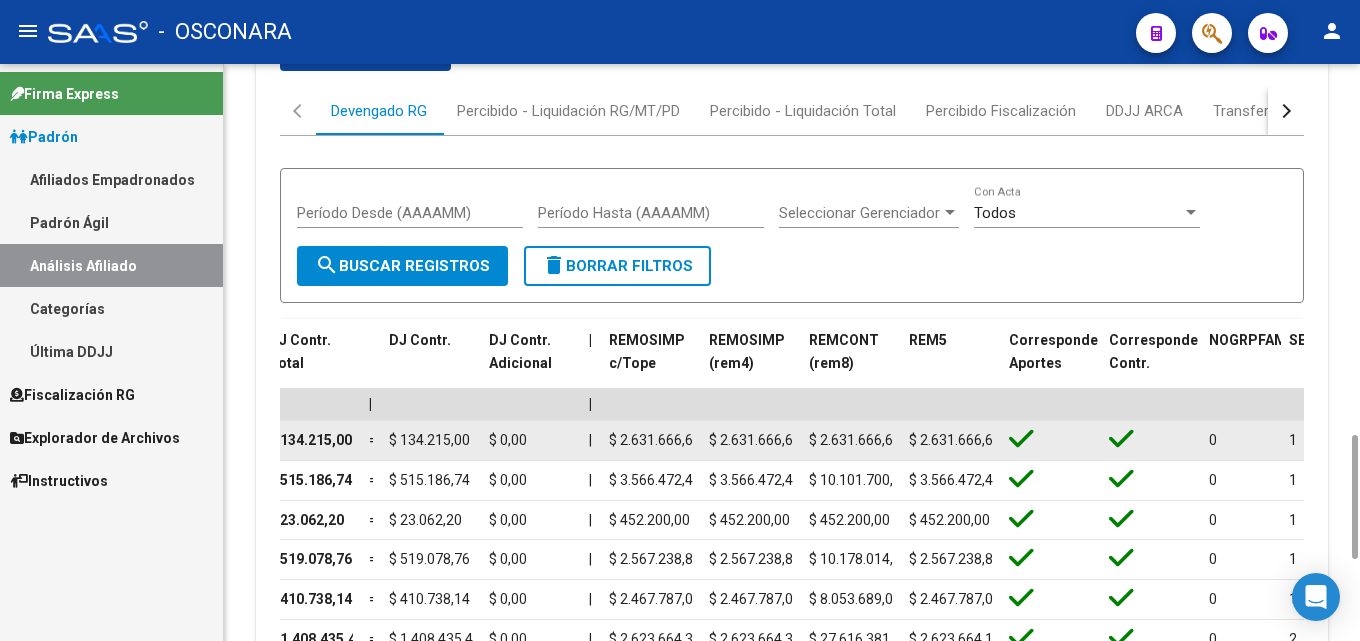 scroll, scrollTop: 0, scrollLeft: 8, axis: horizontal 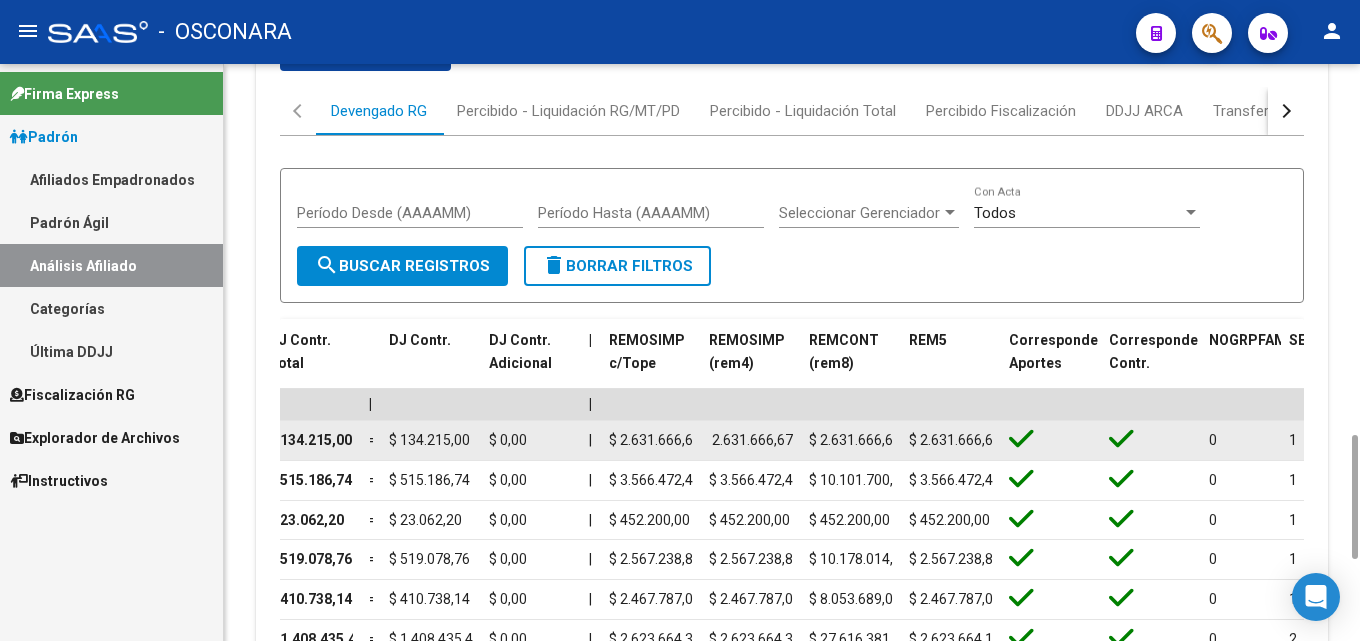 drag, startPoint x: 724, startPoint y: 440, endPoint x: 793, endPoint y: 440, distance: 69 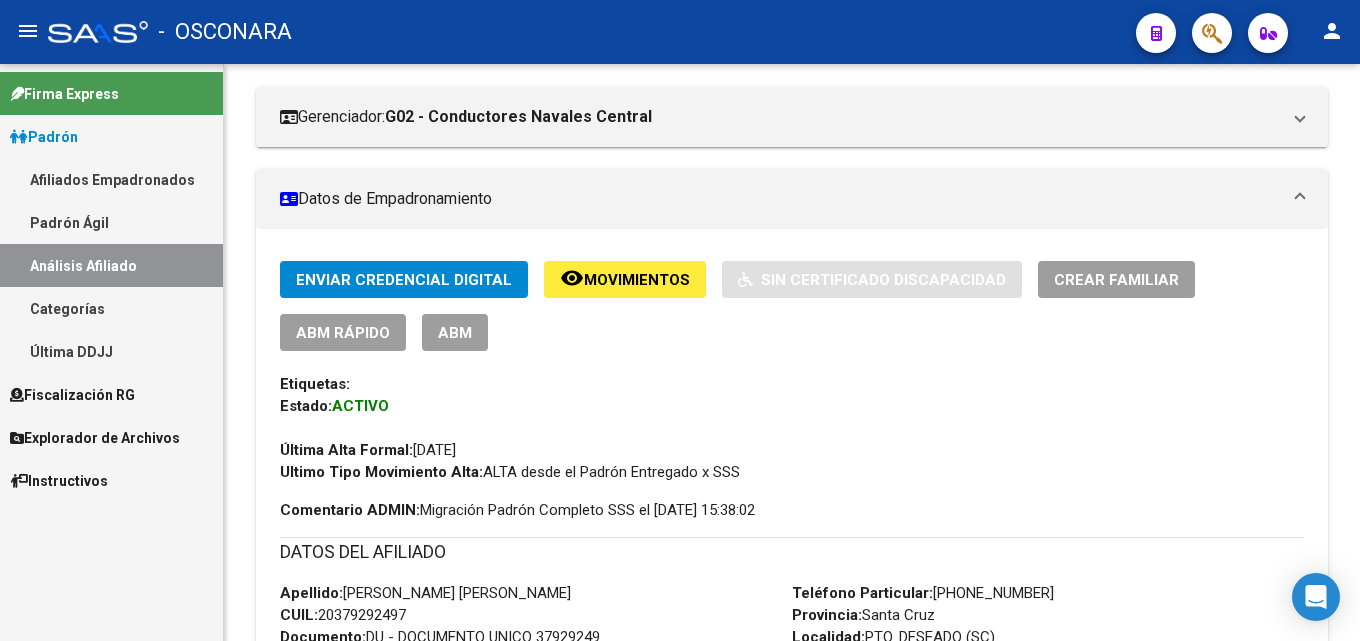 scroll, scrollTop: 0, scrollLeft: 0, axis: both 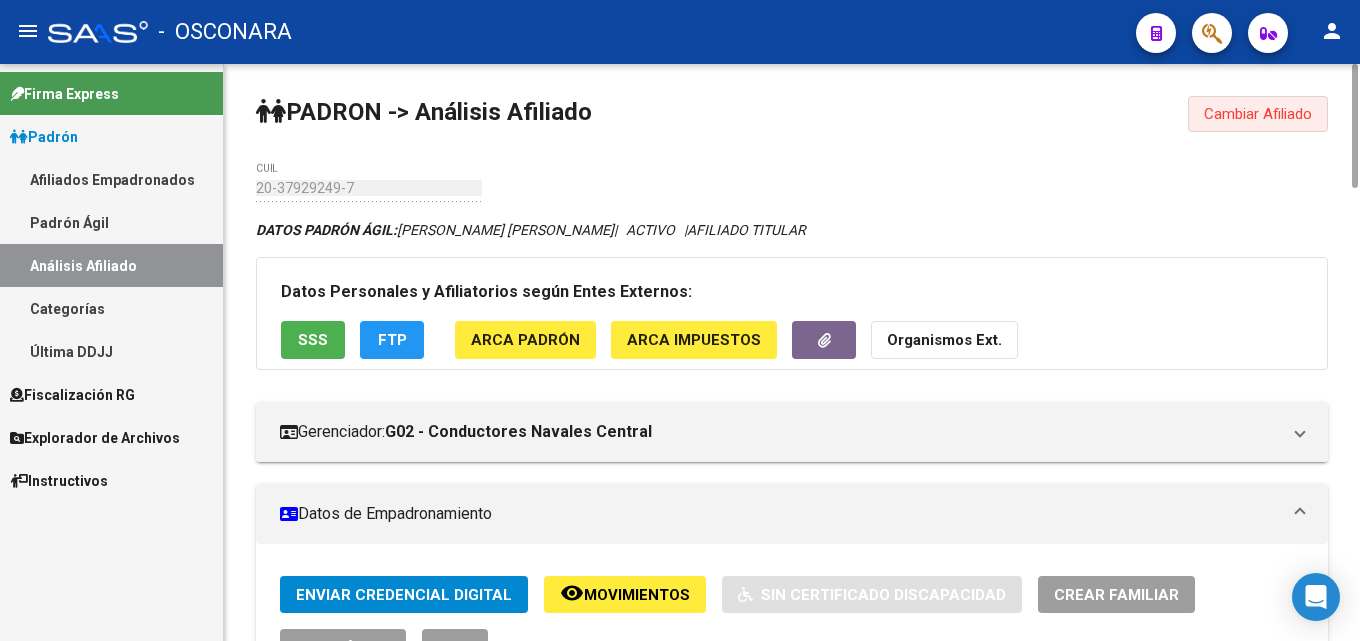 click on "Cambiar Afiliado" 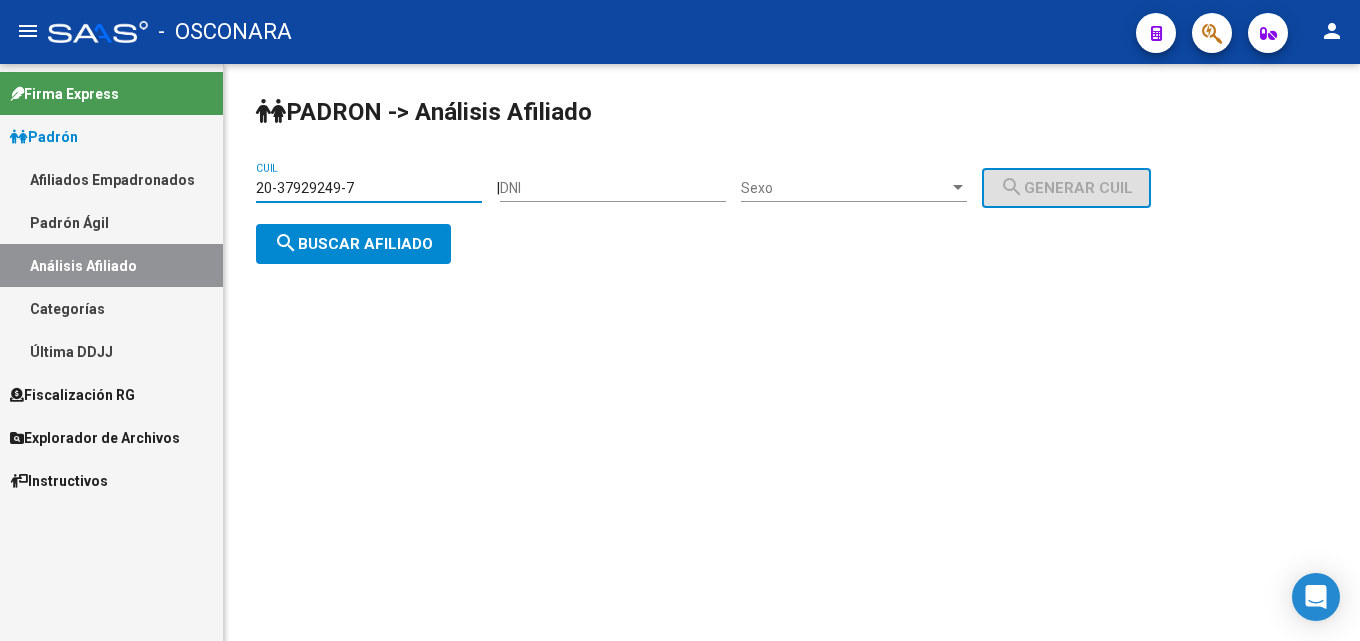 drag, startPoint x: 437, startPoint y: 187, endPoint x: 78, endPoint y: 188, distance: 359.0014 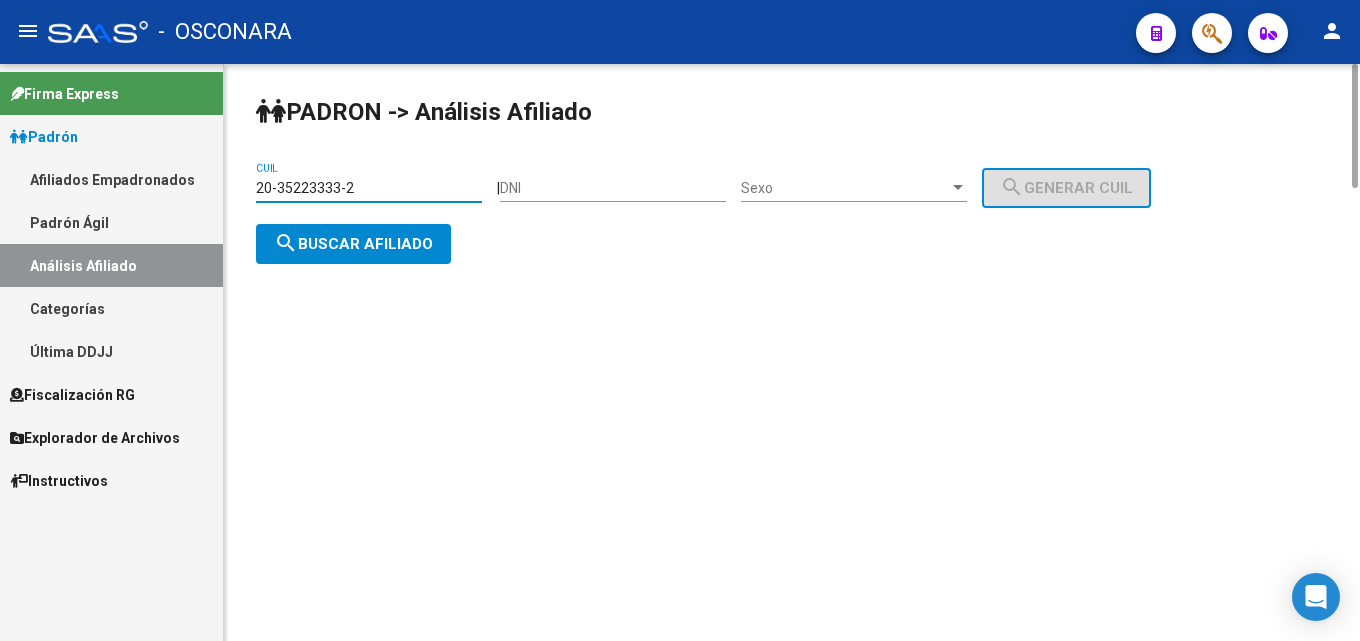click on "search  Buscar afiliado" 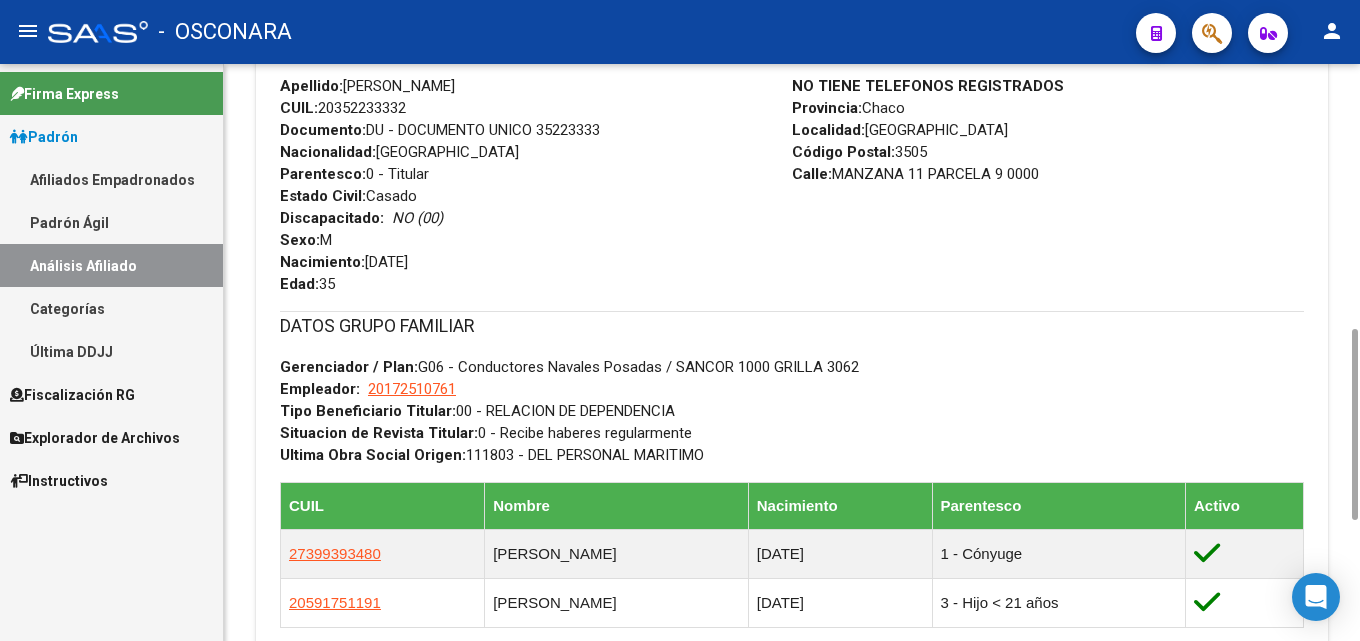 scroll, scrollTop: 1164, scrollLeft: 0, axis: vertical 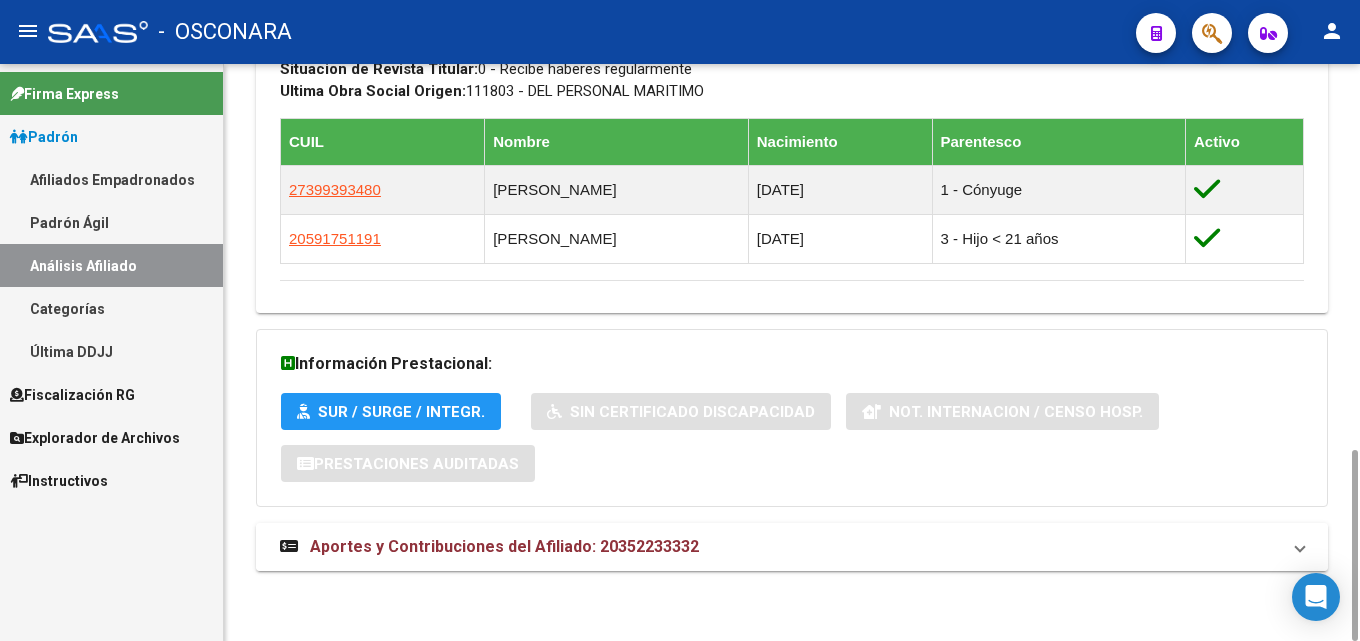 click on "Aportes y Contribuciones del Afiliado: 20352233332" at bounding box center (504, 546) 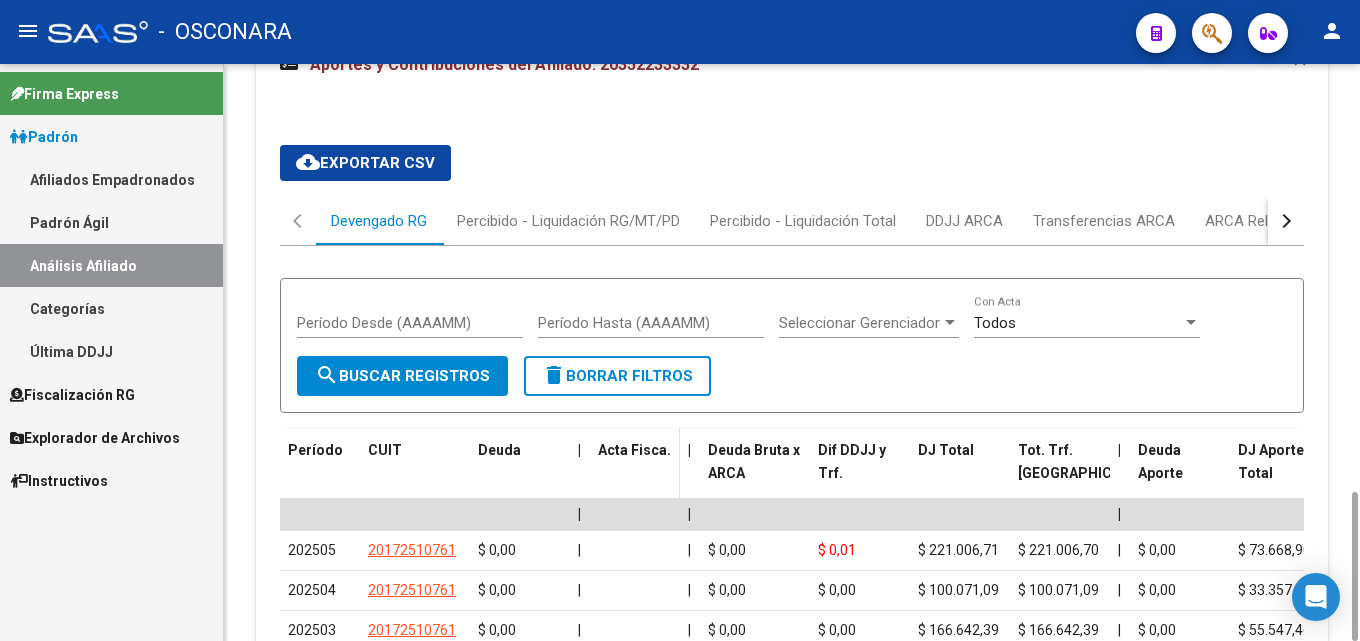 scroll, scrollTop: 1854, scrollLeft: 0, axis: vertical 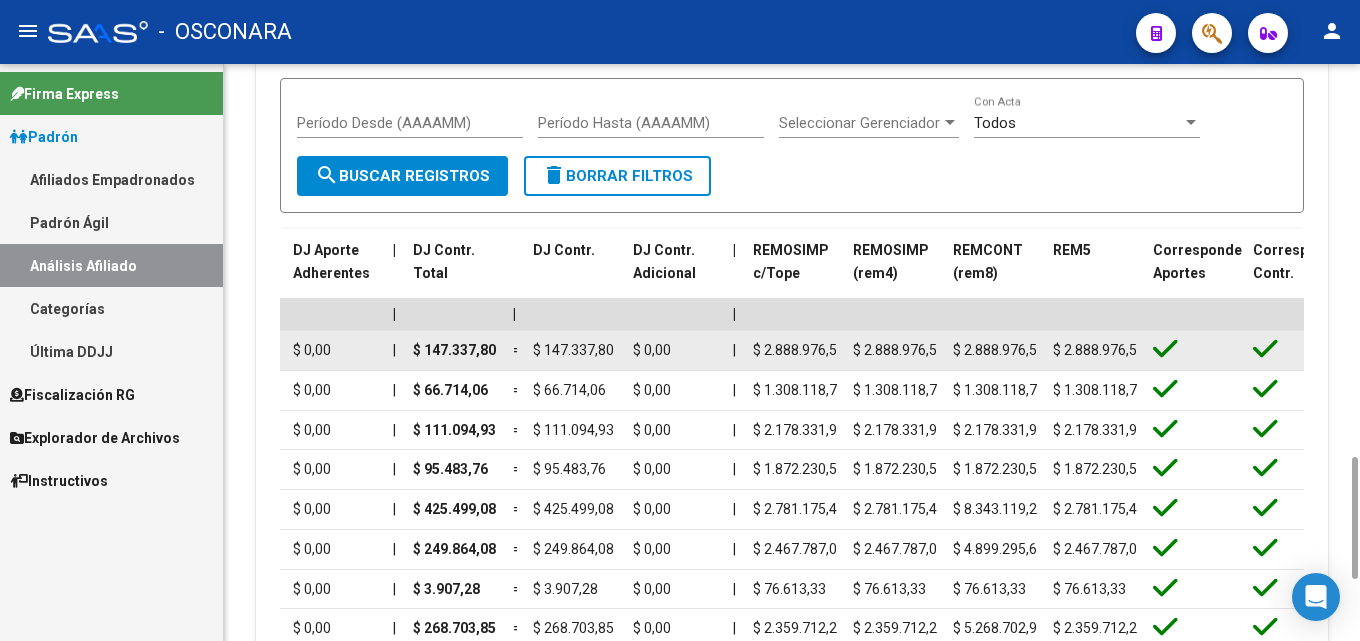 drag, startPoint x: 575, startPoint y: 355, endPoint x: 1293, endPoint y: 335, distance: 718.2785 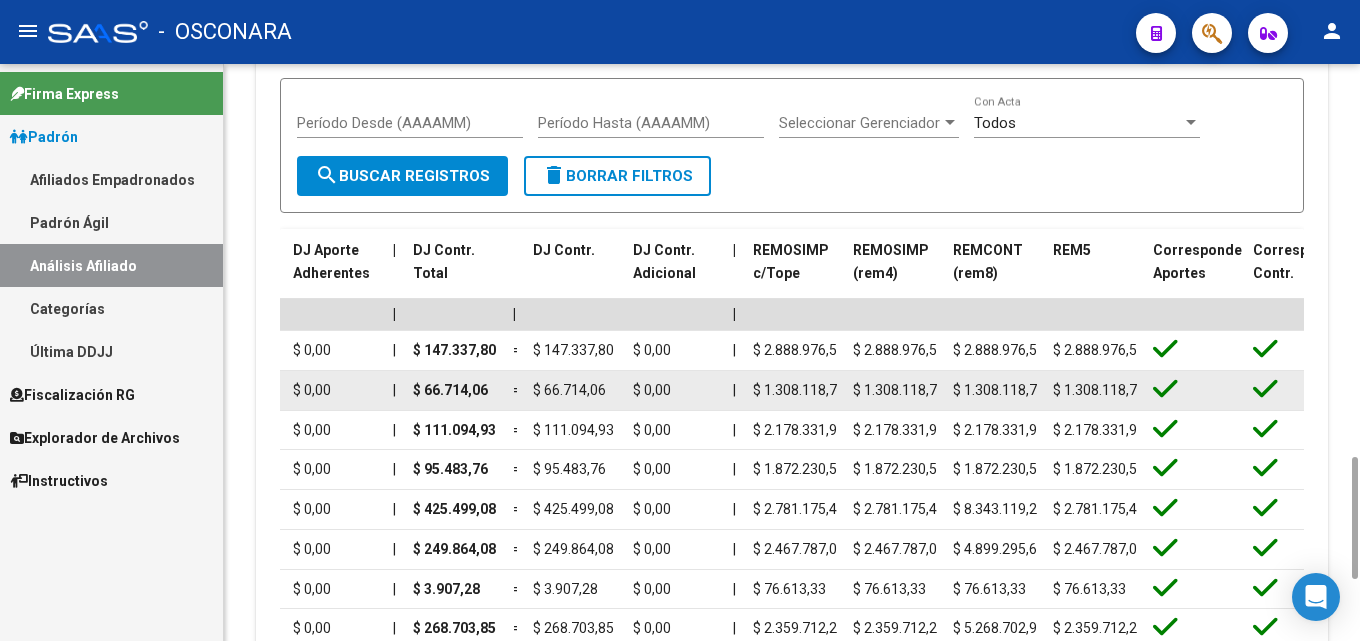 scroll, scrollTop: 0, scrollLeft: 2355, axis: horizontal 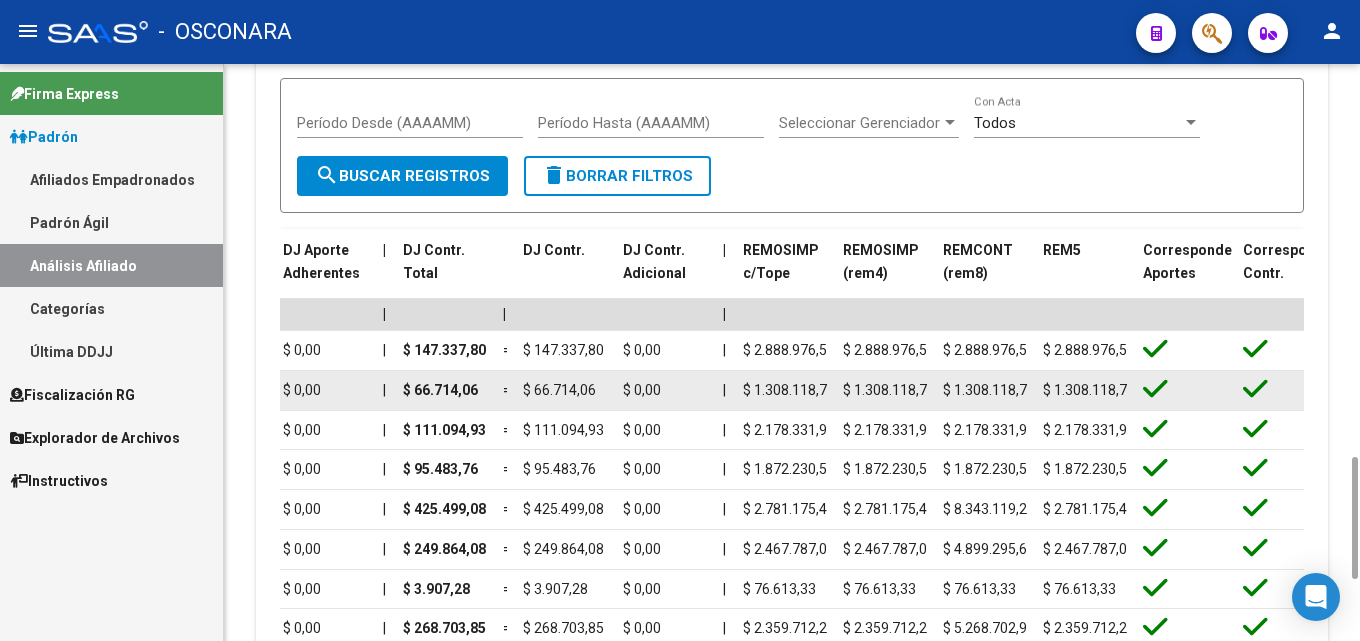 click on "$ 1.308.118,79" 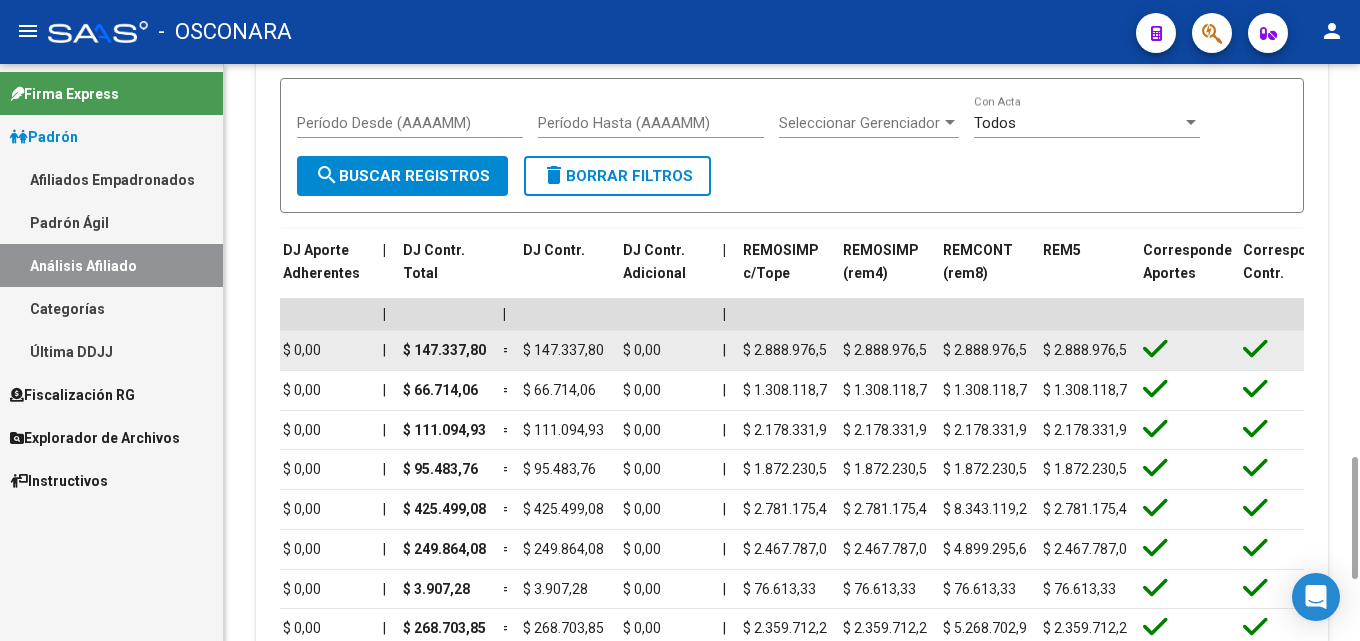 scroll, scrollTop: 0, scrollLeft: 8, axis: horizontal 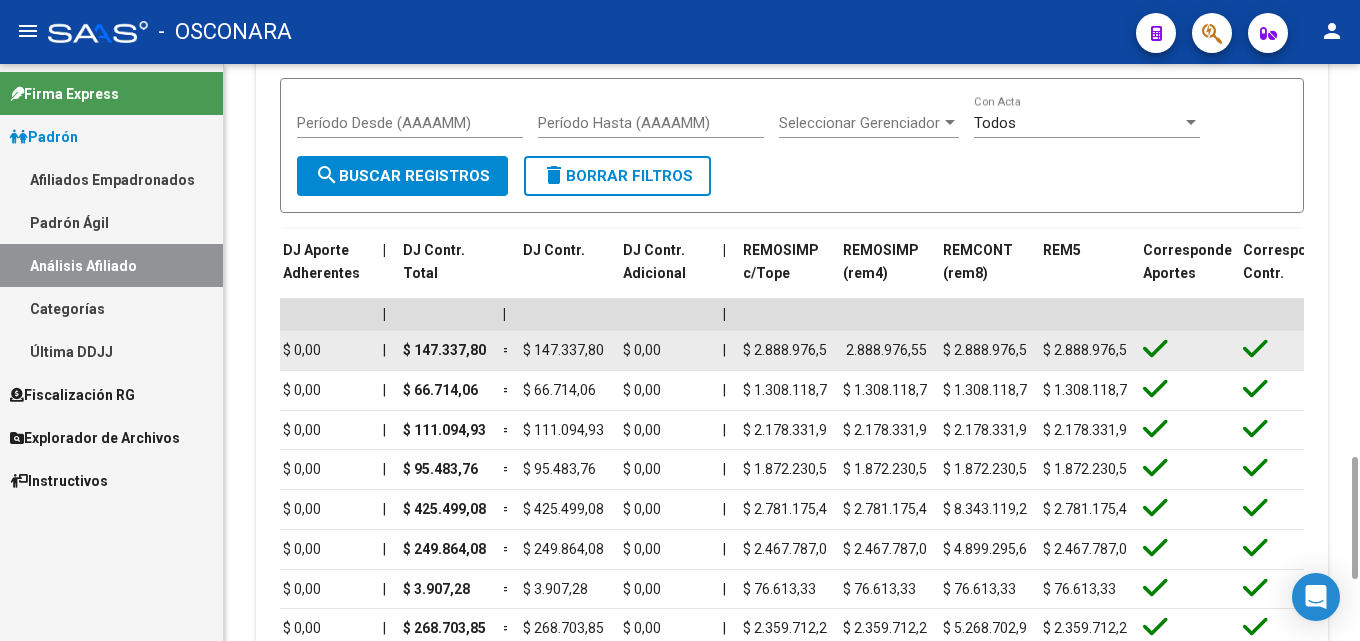 drag, startPoint x: 852, startPoint y: 355, endPoint x: 927, endPoint y: 354, distance: 75.00667 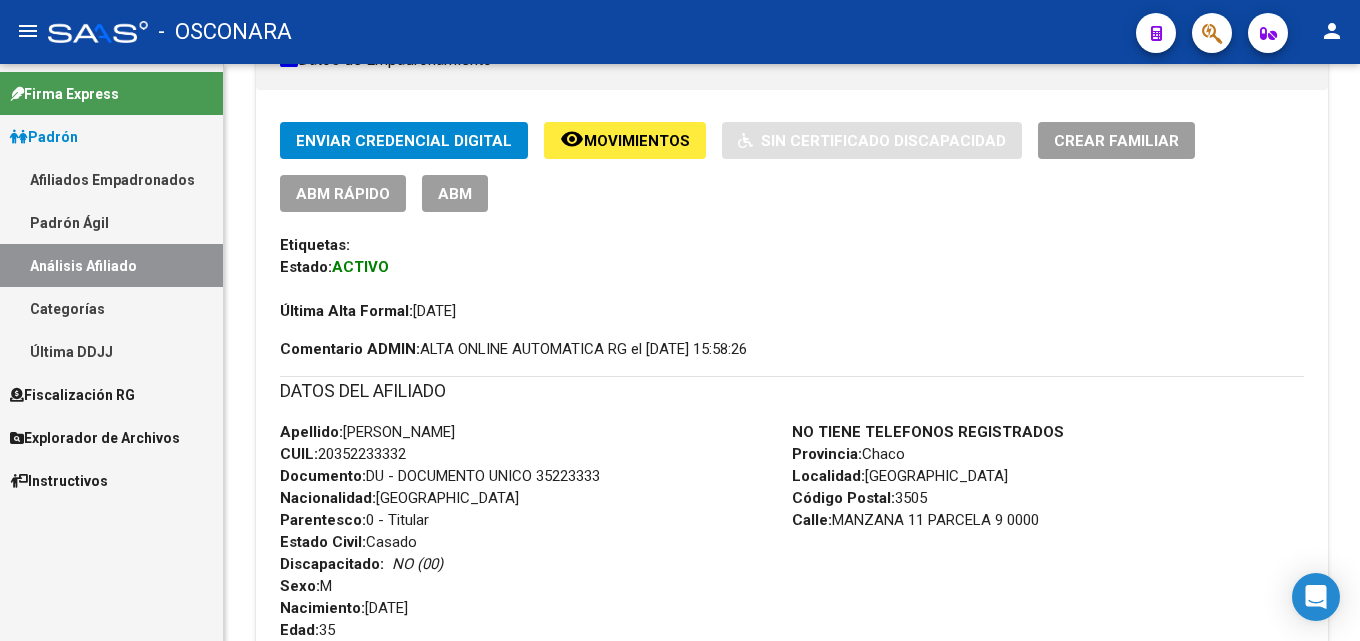 scroll, scrollTop: 0, scrollLeft: 0, axis: both 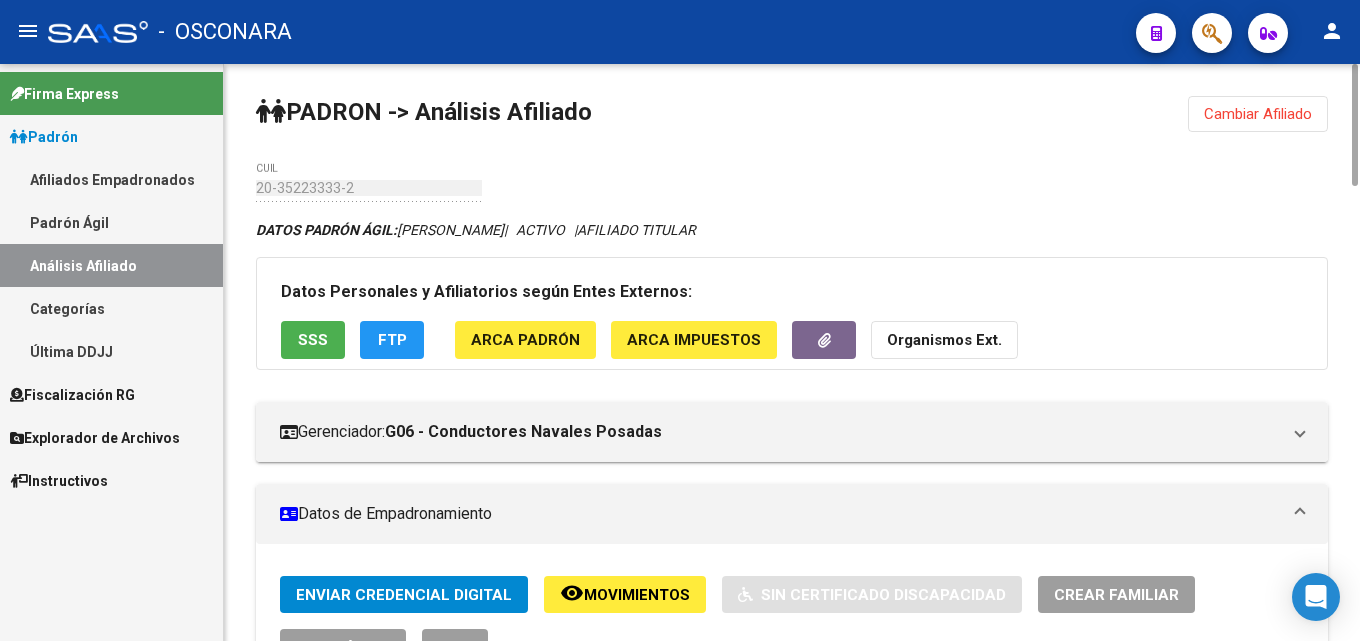 click on "Cambiar Afiliado" 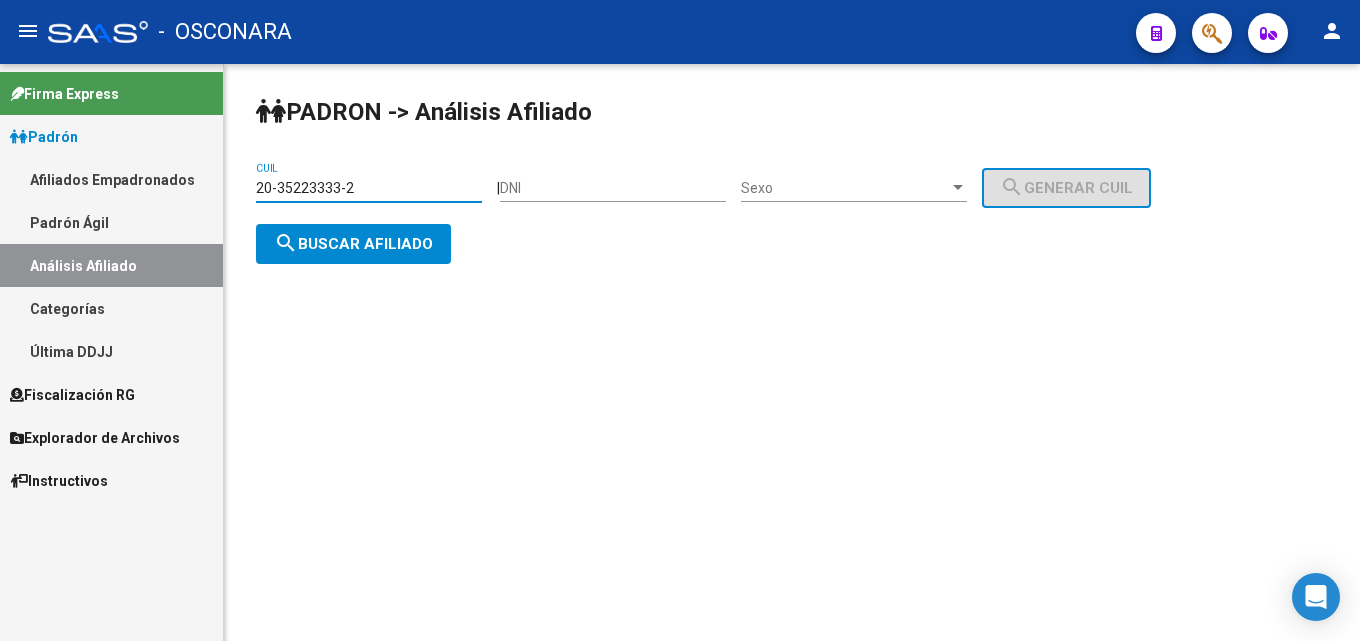 drag, startPoint x: 393, startPoint y: 183, endPoint x: 36, endPoint y: 188, distance: 357.035 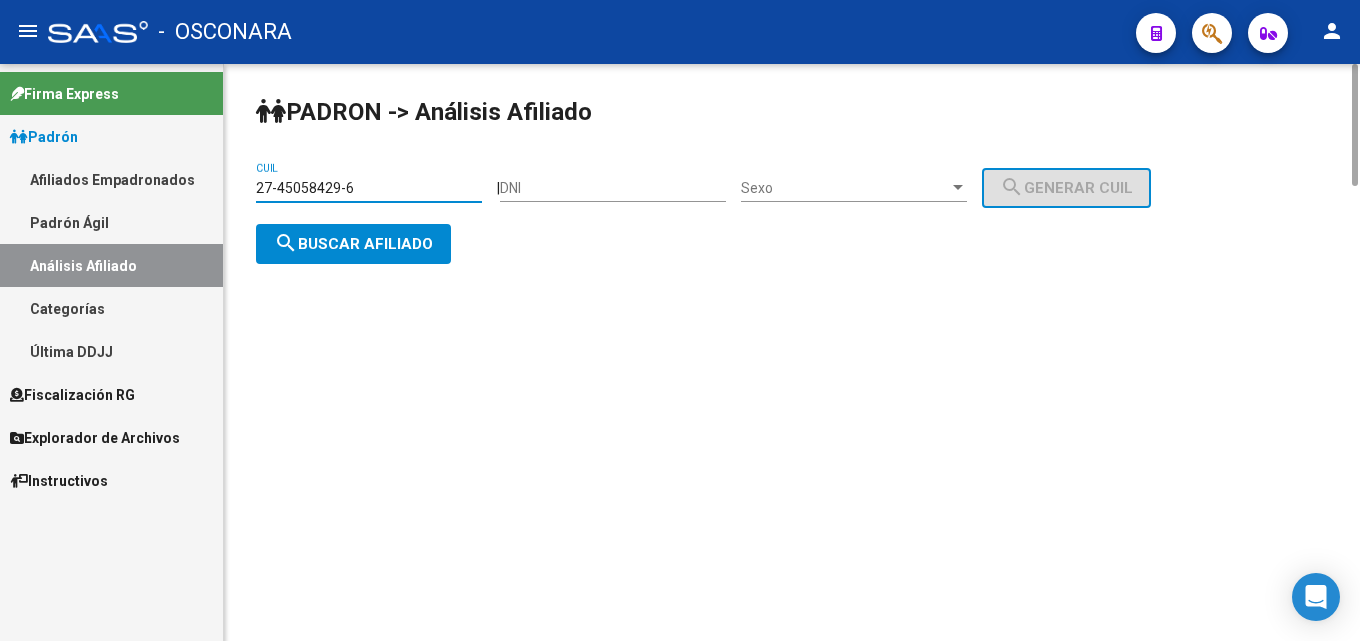 click on "search  Buscar afiliado" 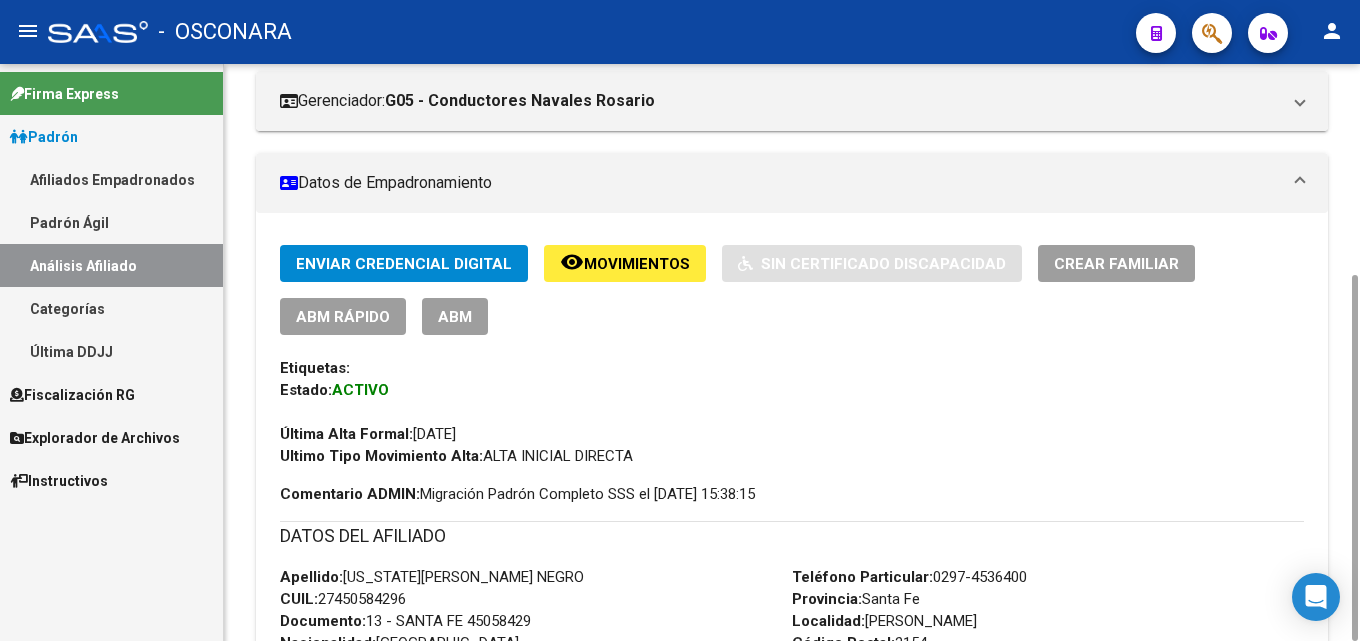 scroll, scrollTop: 1056, scrollLeft: 0, axis: vertical 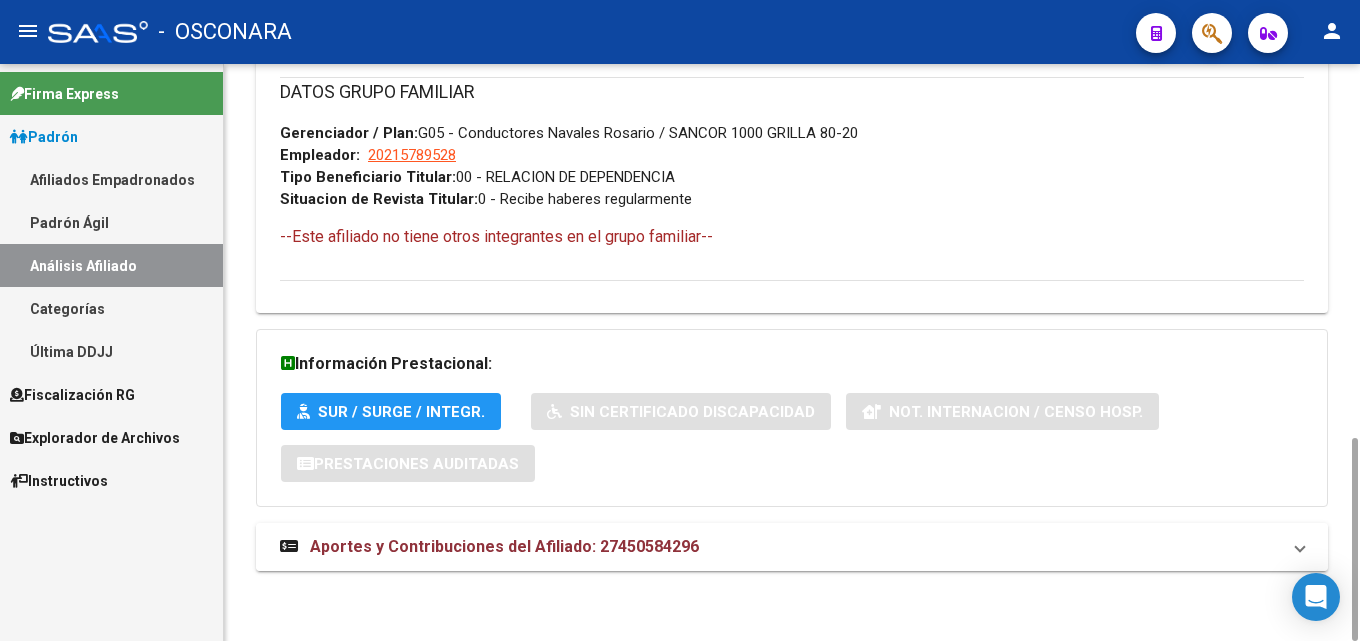 click on "Aportes y Contribuciones del Afiliado: 27450584296" at bounding box center [792, 547] 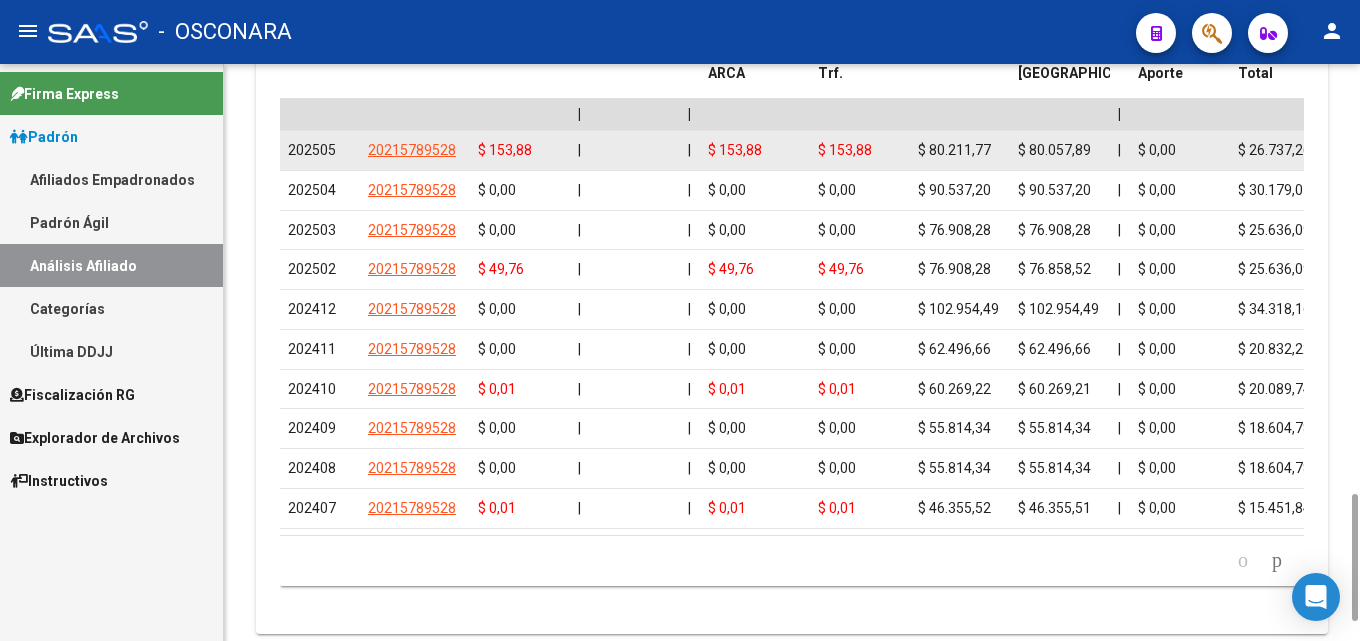 scroll, scrollTop: 1746, scrollLeft: 0, axis: vertical 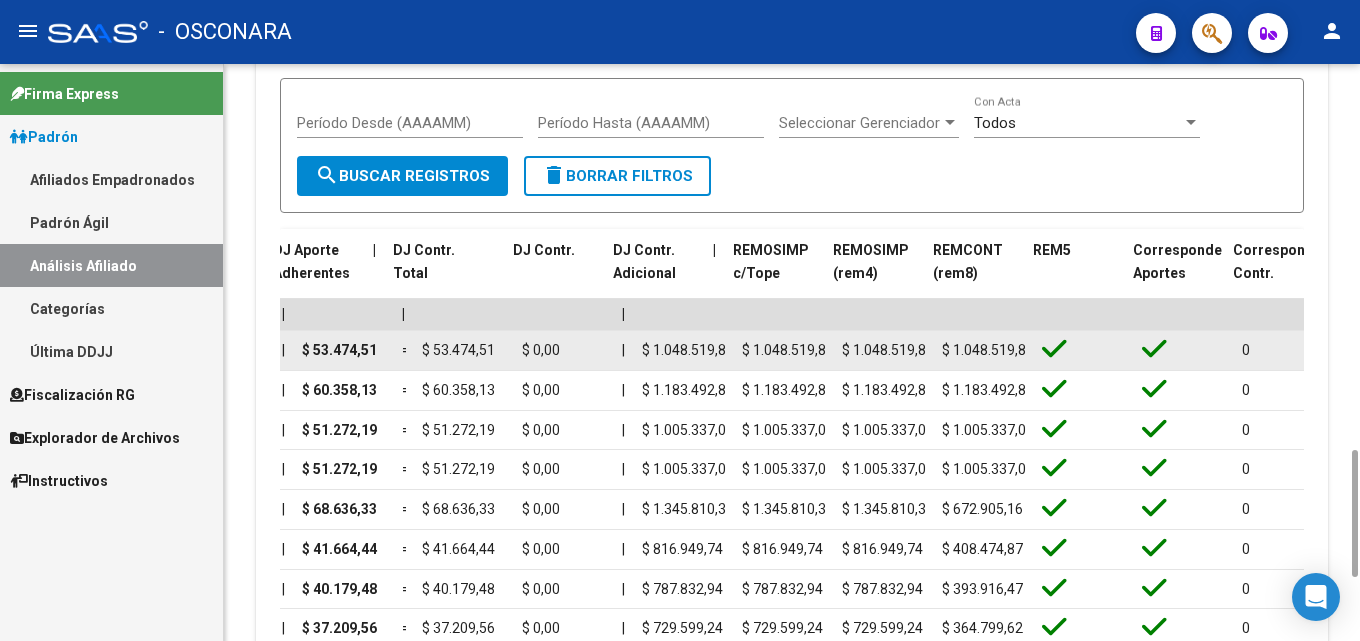 drag, startPoint x: 735, startPoint y: 346, endPoint x: 1296, endPoint y: 345, distance: 561.0009 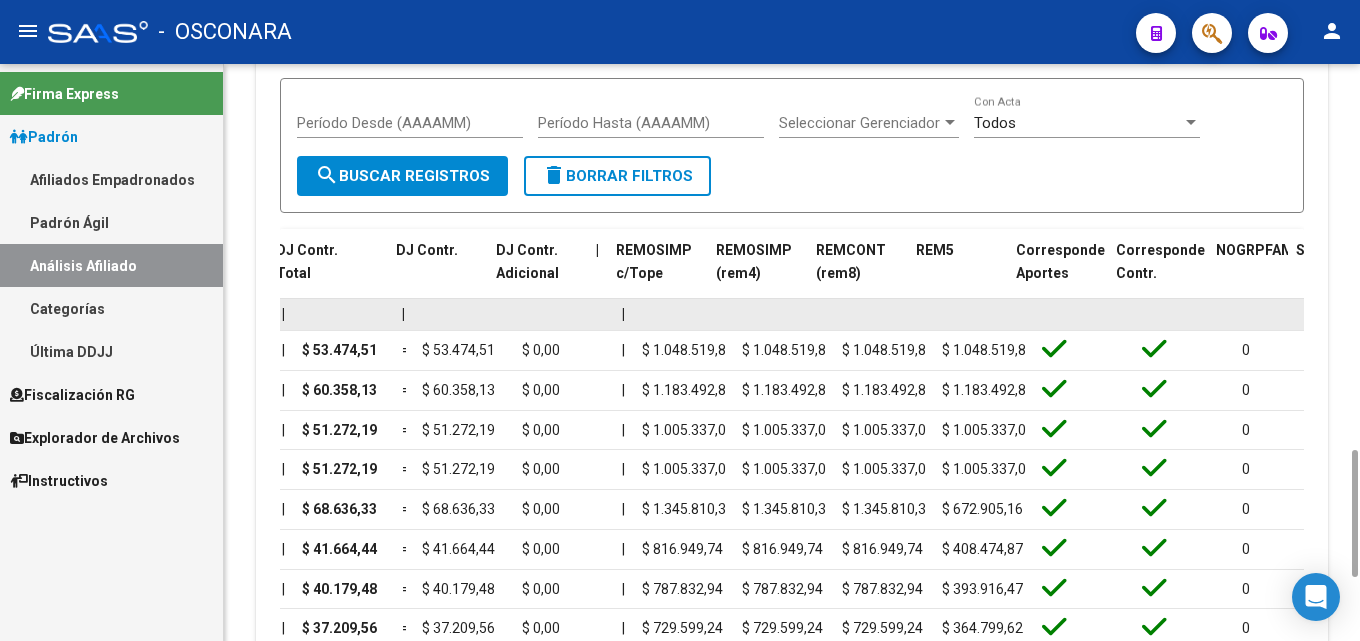 scroll, scrollTop: 0, scrollLeft: 2482, axis: horizontal 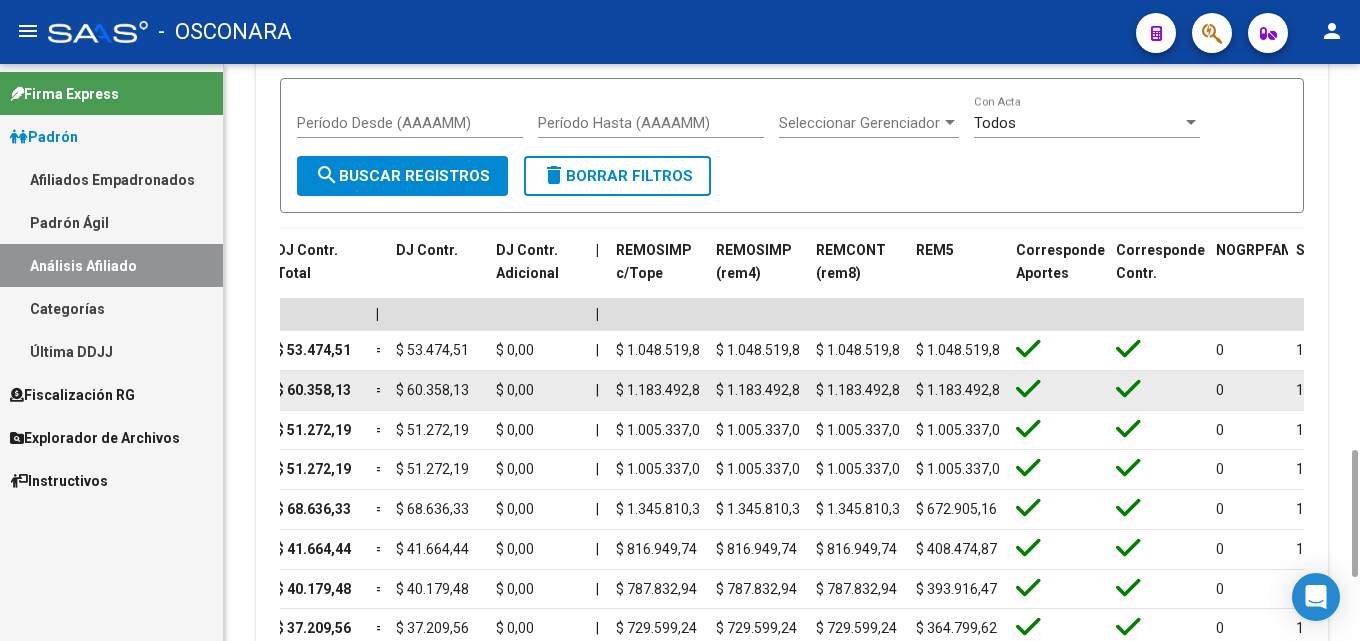 click on "$ 1.183.492,82" 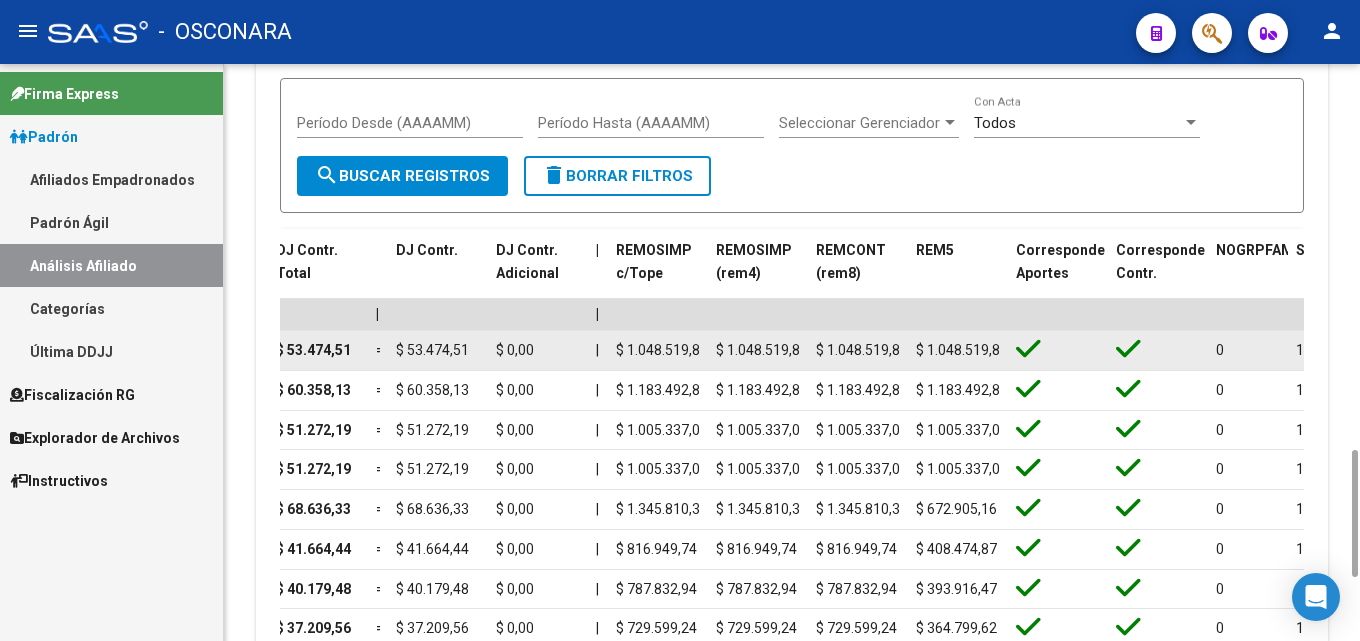 scroll, scrollTop: 0, scrollLeft: 8, axis: horizontal 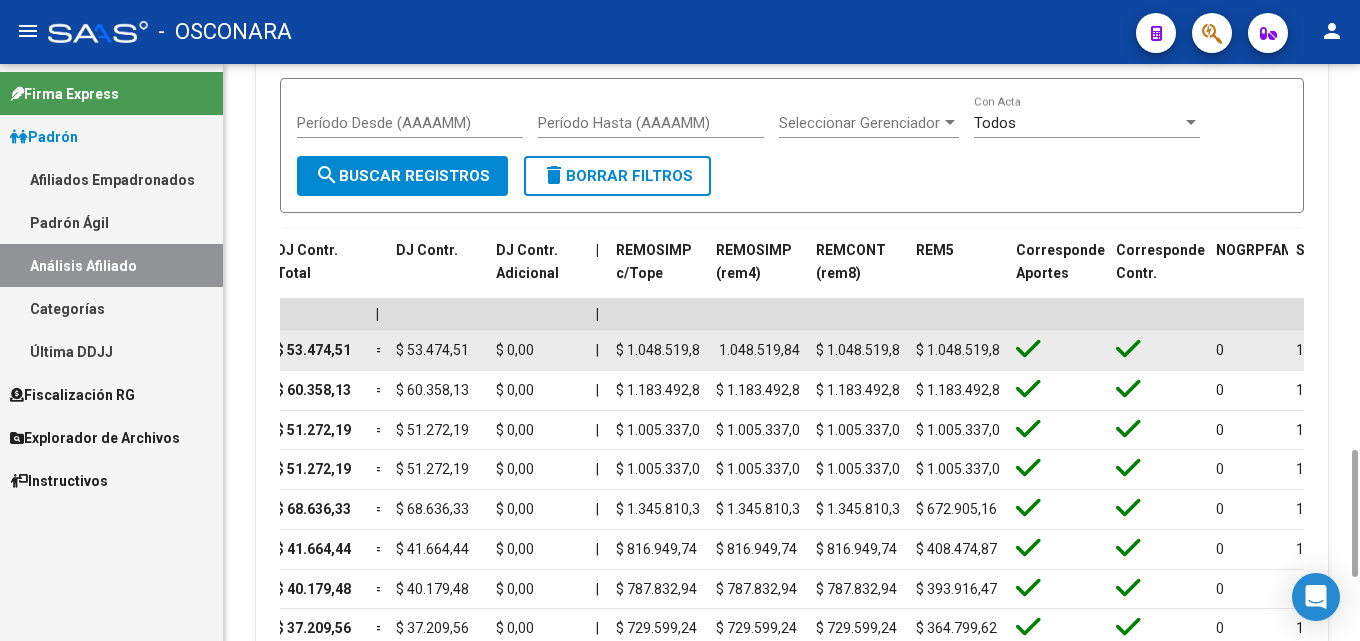 drag, startPoint x: 729, startPoint y: 350, endPoint x: 801, endPoint y: 348, distance: 72.02777 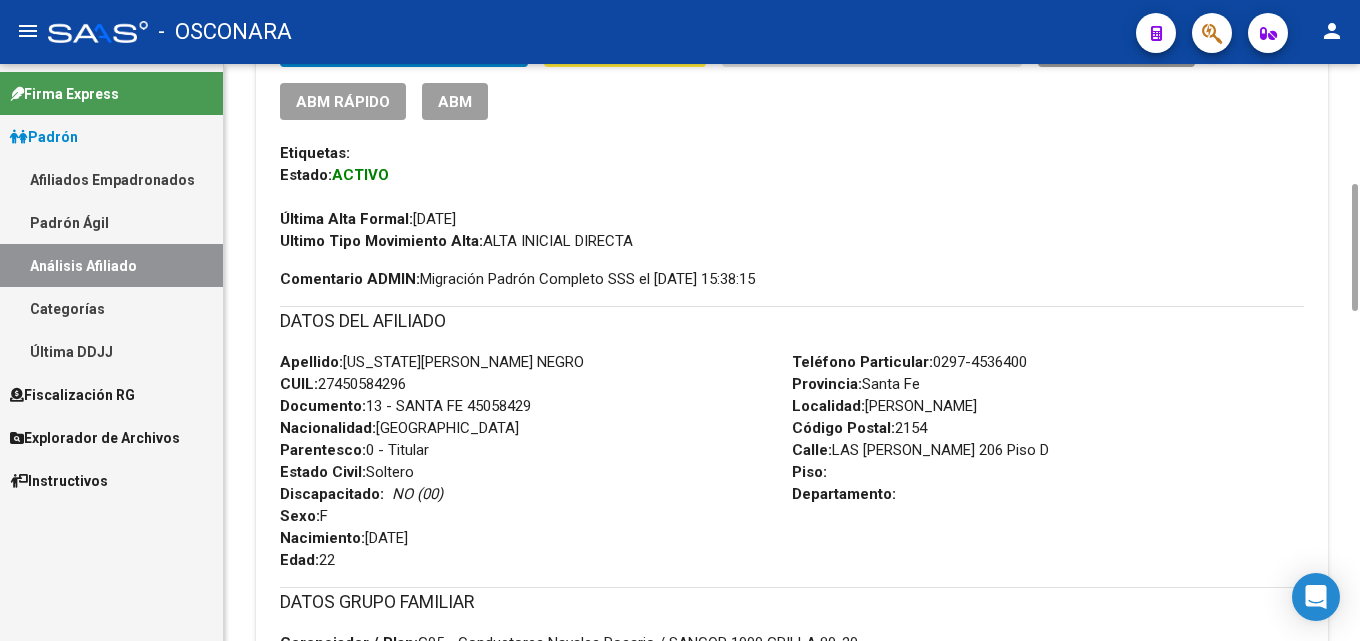 scroll, scrollTop: 0, scrollLeft: 0, axis: both 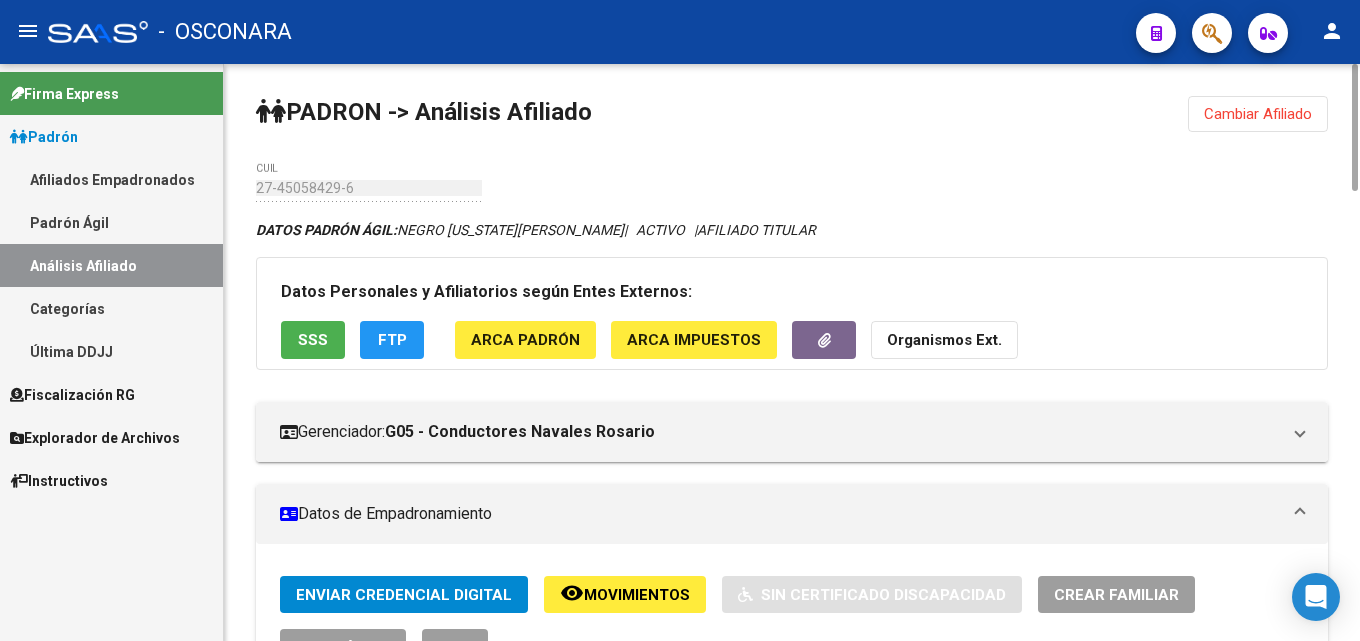 click on "PADRON -> Análisis Afiliado  Cambiar Afiliado
27-45058429-6 CUIL DATOS PADRÓN ÁGIL:  NEGRO           [US_STATE][PERSON_NAME]     |   ACTIVO   |     AFILIADO TITULAR  Datos Personales y Afiliatorios según Entes Externos: SSS FTP ARCA Padrón ARCA Impuestos Organismos Ext.    Gerenciador:      G05 - Conductores Navales Rosario Atención telefónica: Atención emergencias: Otros Datos Útiles:    Datos de Empadronamiento  Enviar Credencial Digital remove_red_eye Movimientos    Sin Certificado Discapacidad Crear Familiar ABM Rápido ABM Etiquetas: Estado: ACTIVO Última Alta Formal:  [DATE] Ultimo Tipo Movimiento Alta:  ALTA INICIAL DIRECTA Comentario ADMIN:  Migración Padrón Completo SSS el [DATE] 15:38:15 DATOS DEL AFILIADO Apellido:  [US_STATE][PERSON_NAME] NEGRO           CUIL:  27450584296 Documento:  13 - SANTA FE 45058429  Nacionalidad:  [DEMOGRAPHIC_DATA] Parentesco:  0 - Titular Estado Civil:  [DEMOGRAPHIC_DATA] Discapacitado:    NO (00) Sexo:  F Nacimiento:  [DEMOGRAPHIC_DATA] Edad:  22  Teléfono Particular: Provincia:" 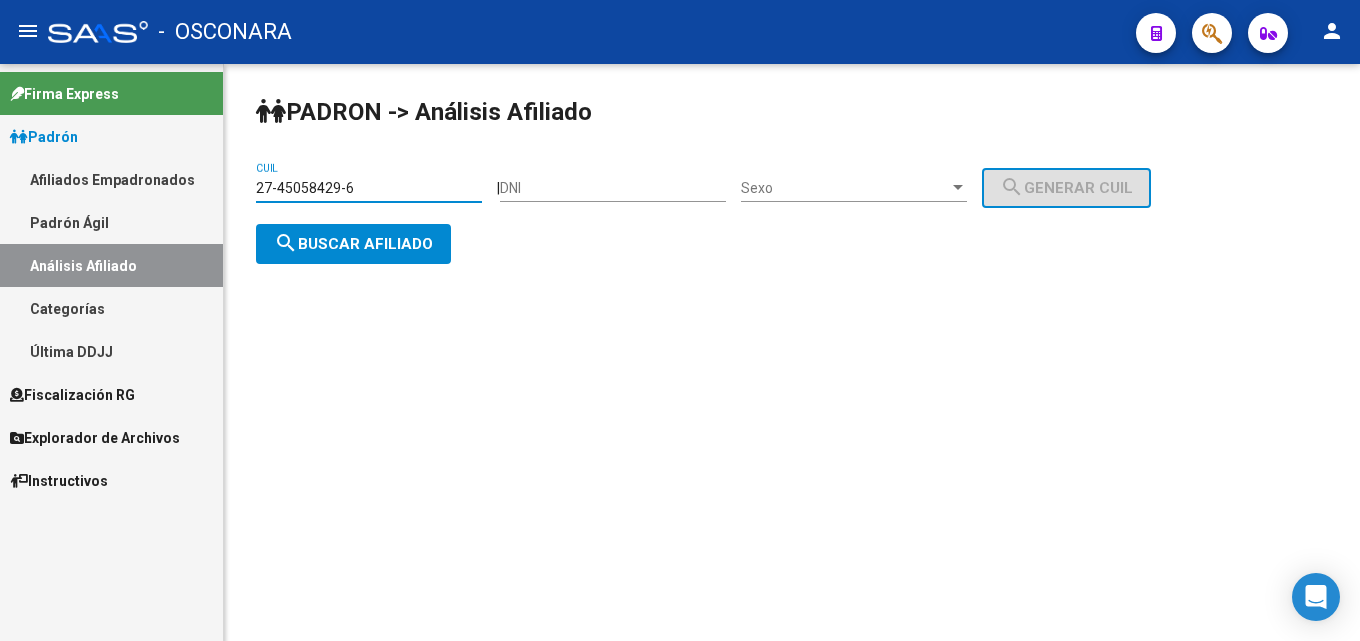 drag, startPoint x: 409, startPoint y: 191, endPoint x: 121, endPoint y: 181, distance: 288.17355 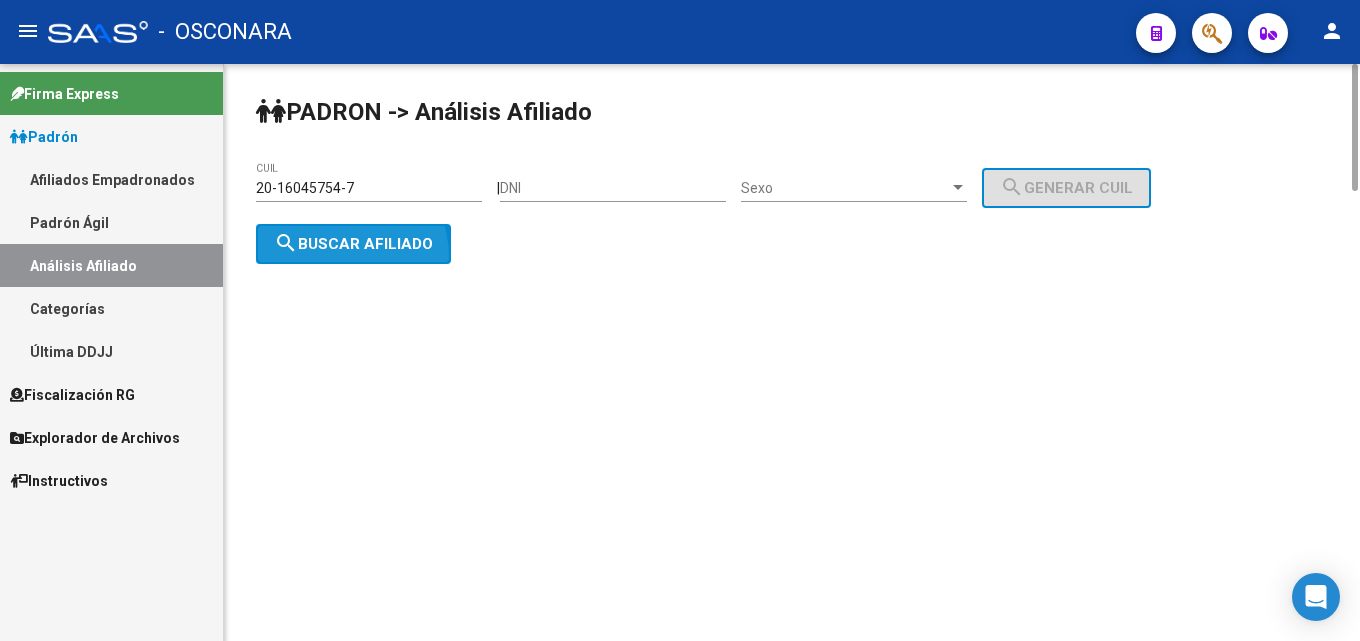 click on "search  Buscar afiliado" 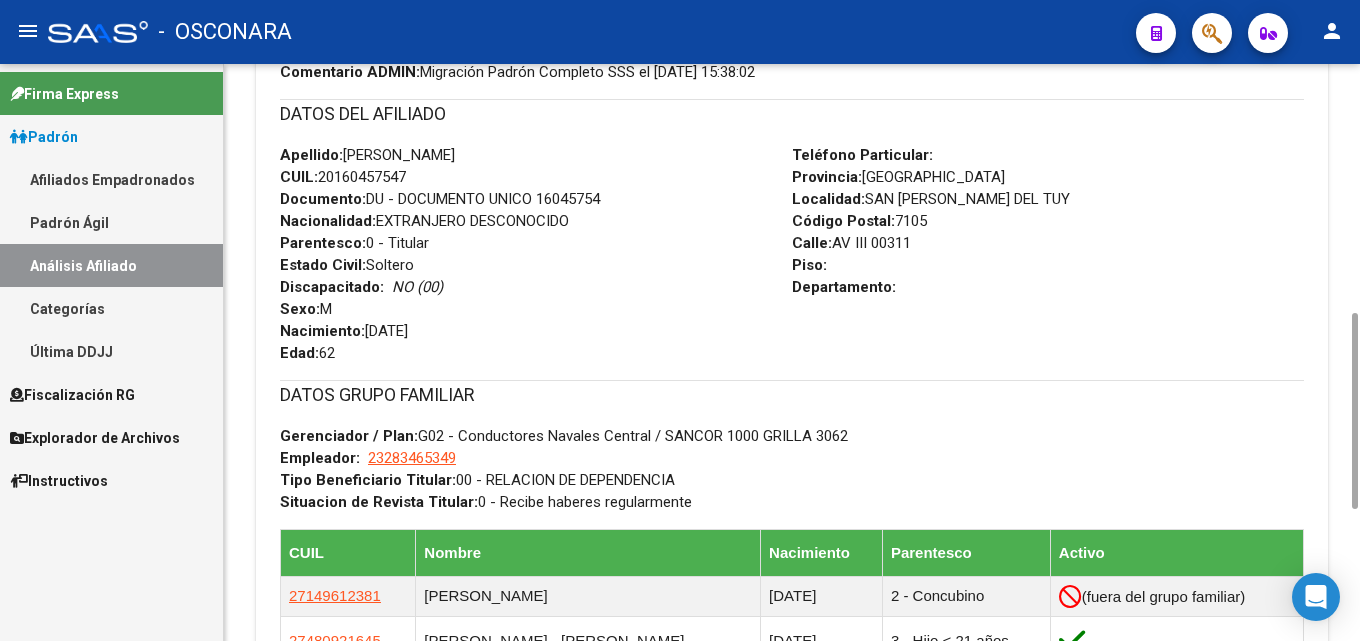 scroll, scrollTop: 1133, scrollLeft: 0, axis: vertical 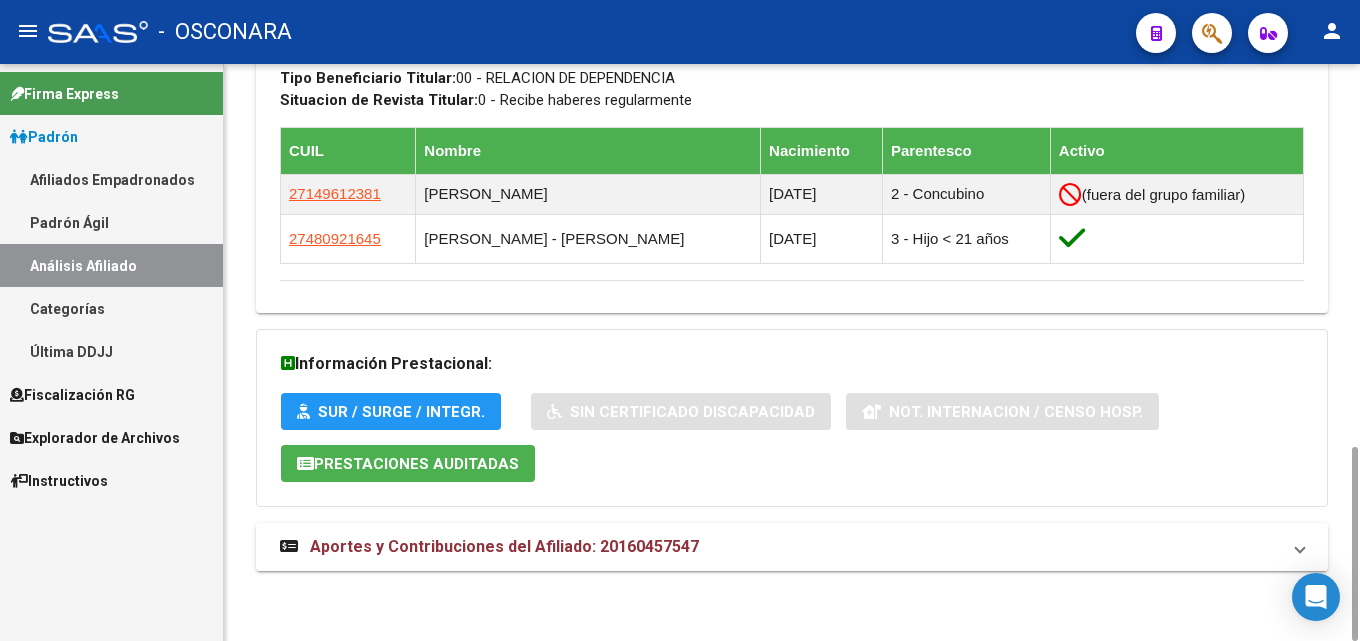 click on "Aportes y Contribuciones del Afiliado: 20160457547" at bounding box center (792, 547) 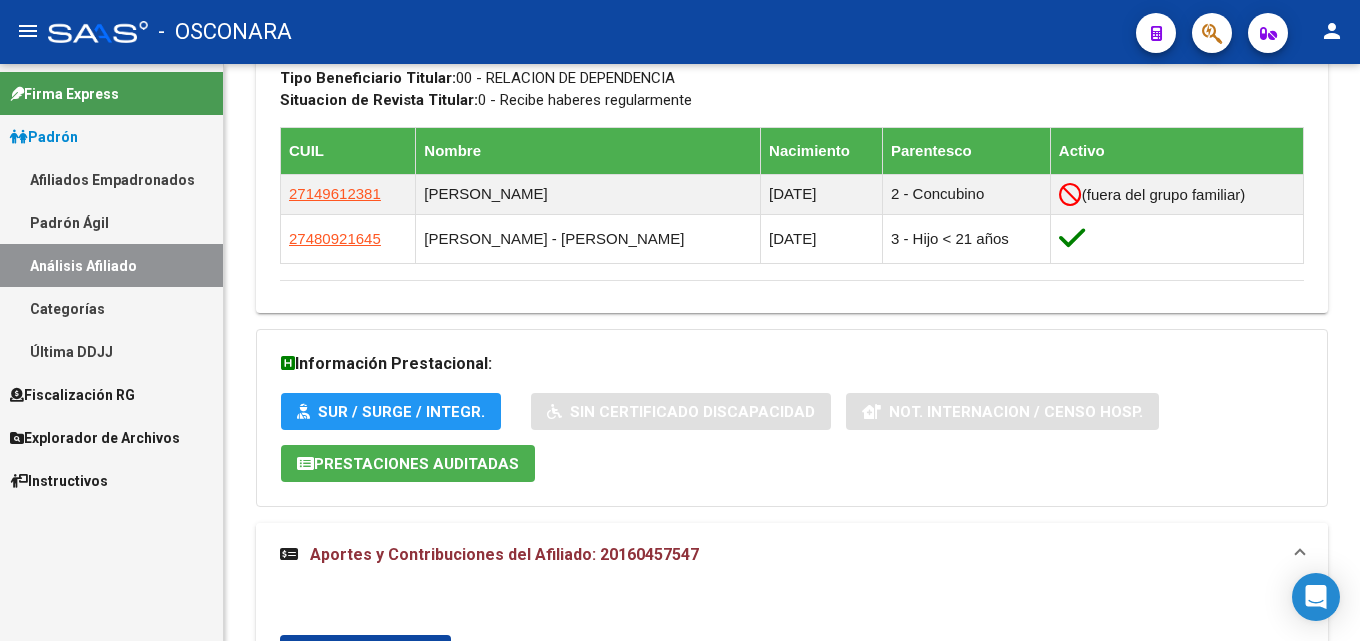 scroll, scrollTop: 1824, scrollLeft: 0, axis: vertical 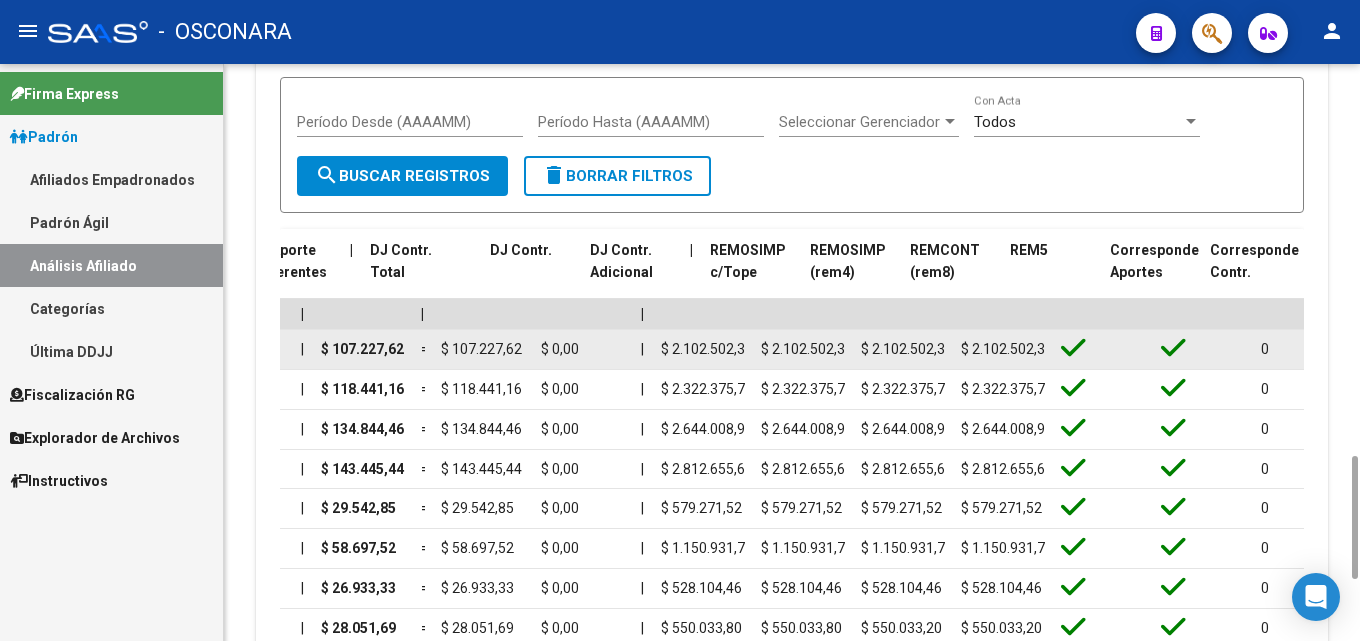 drag, startPoint x: 545, startPoint y: 353, endPoint x: 1297, endPoint y: 343, distance: 752.06647 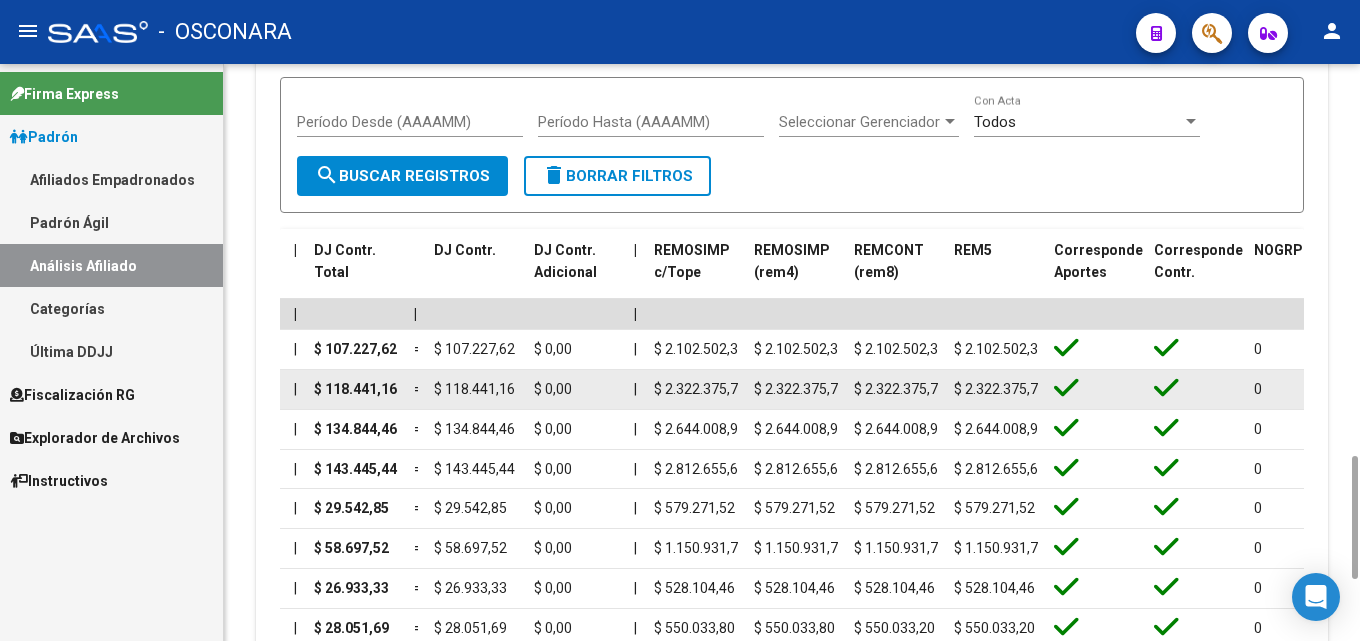 click on "$ 2.322.375,74" 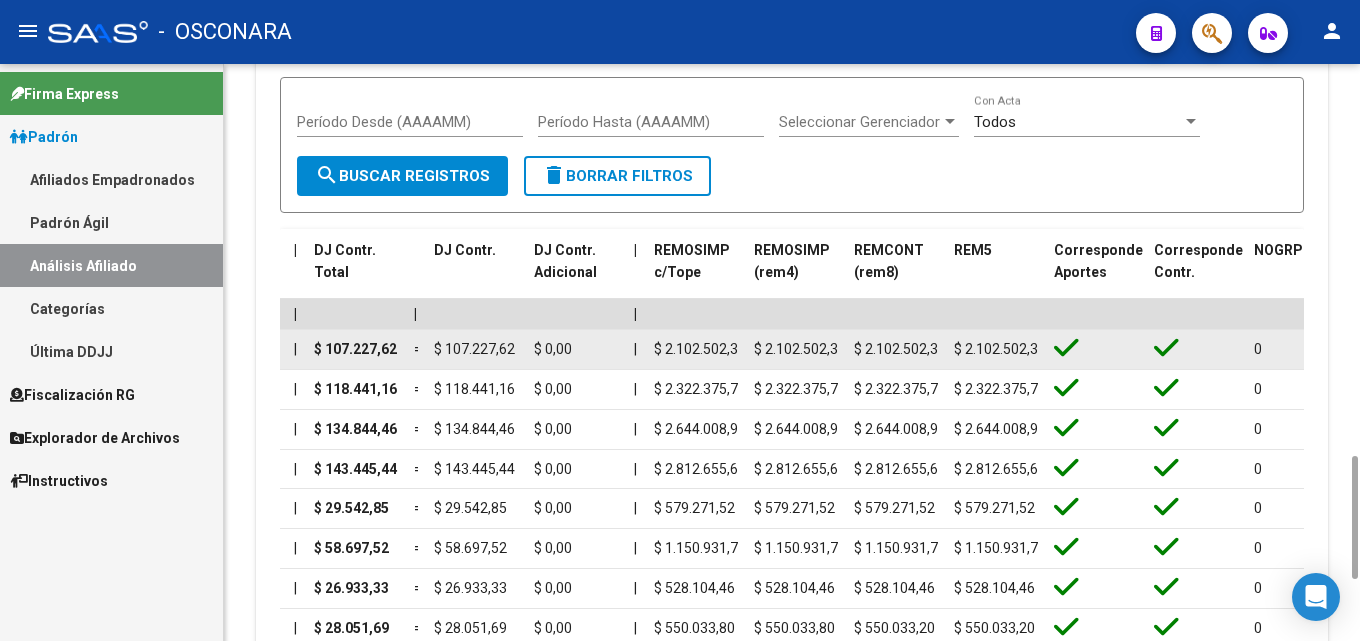 scroll, scrollTop: 0, scrollLeft: 8, axis: horizontal 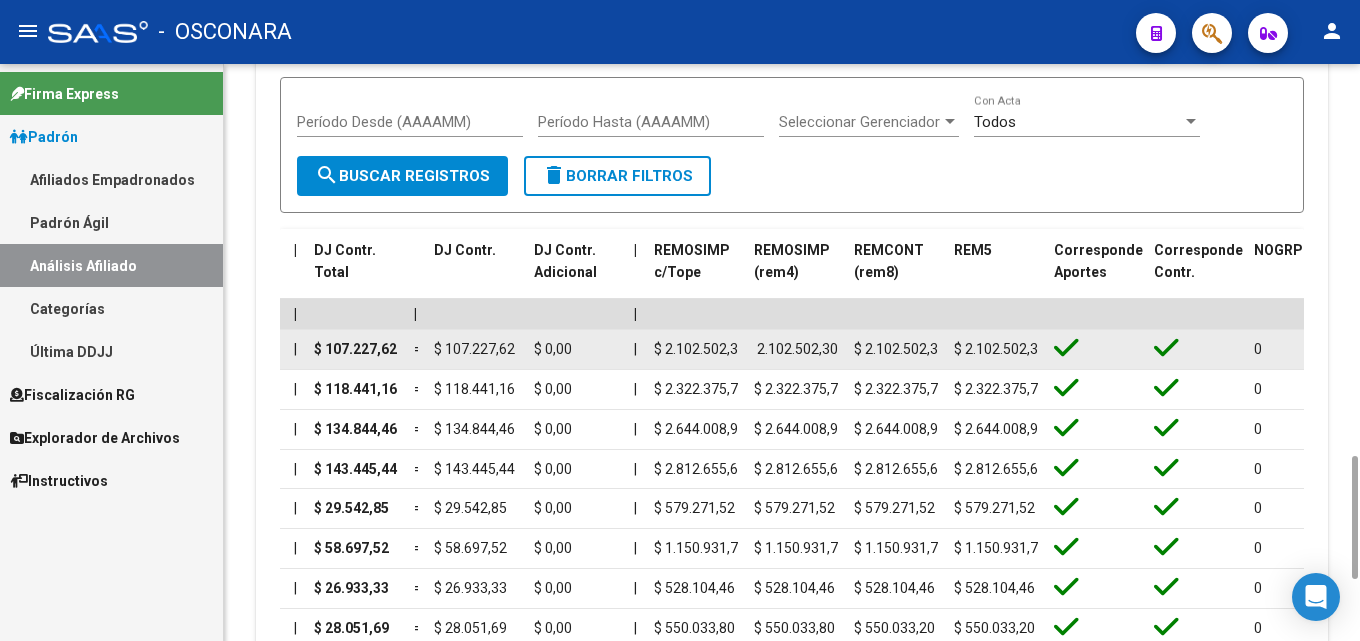 drag, startPoint x: 763, startPoint y: 348, endPoint x: 838, endPoint y: 348, distance: 75 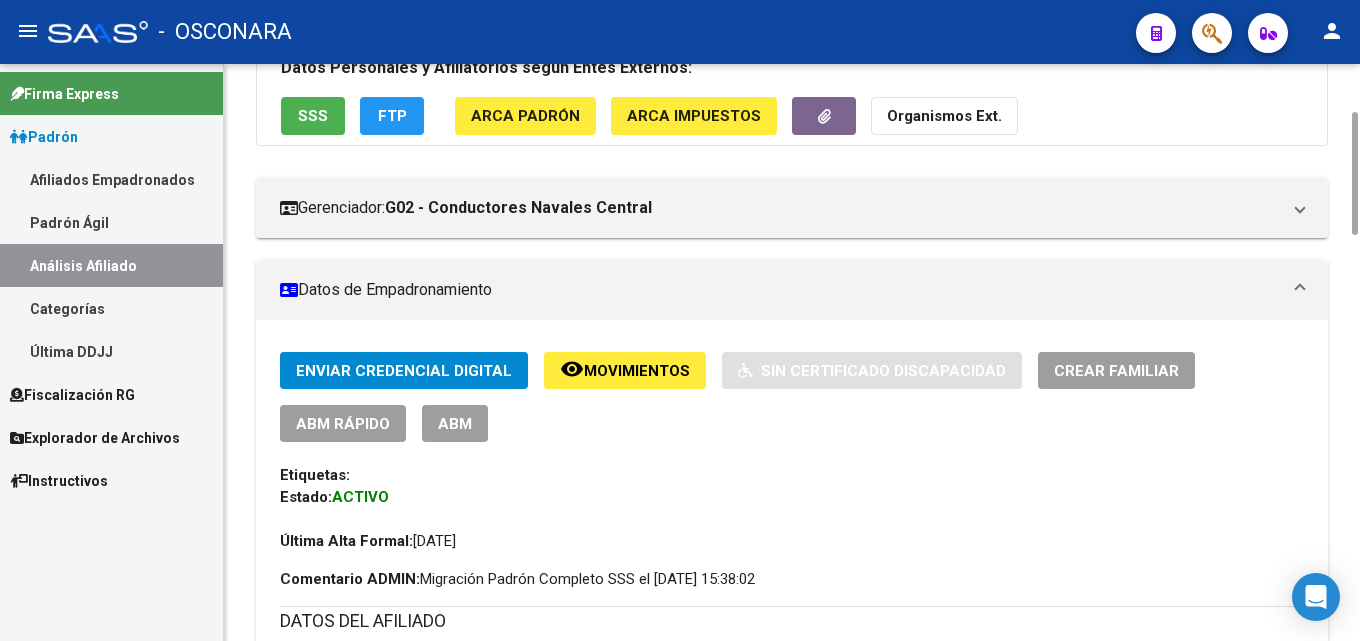scroll, scrollTop: 0, scrollLeft: 0, axis: both 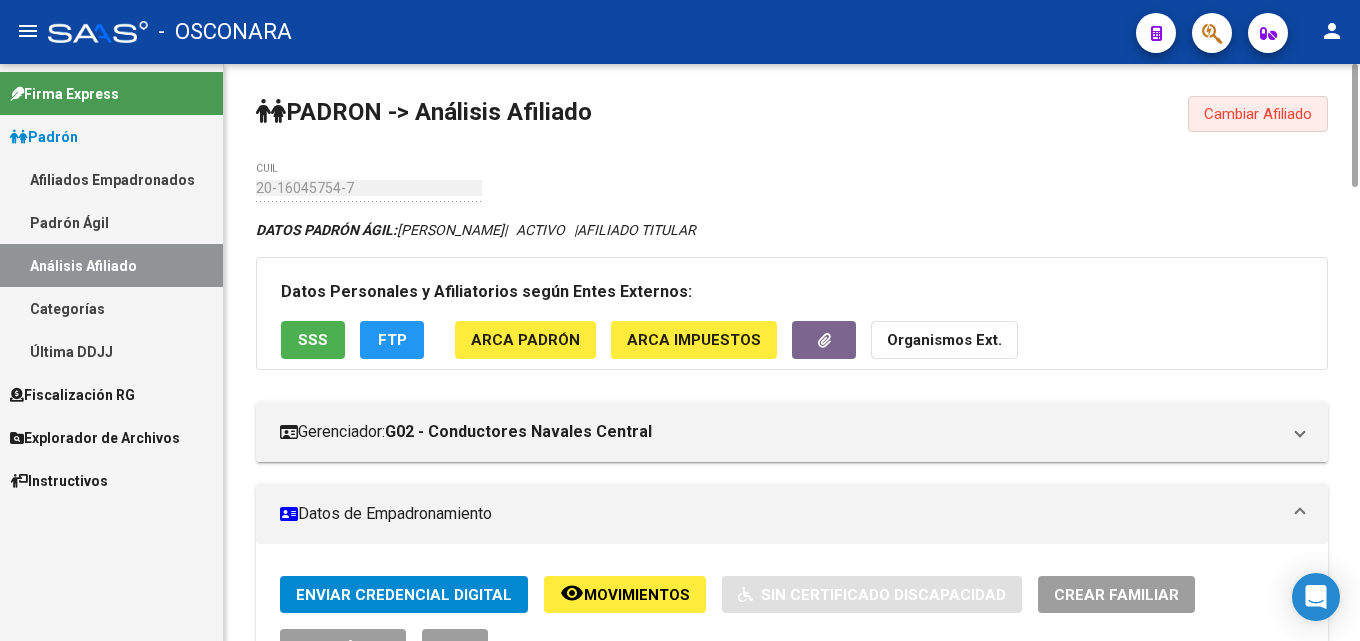 click on "Cambiar Afiliado" 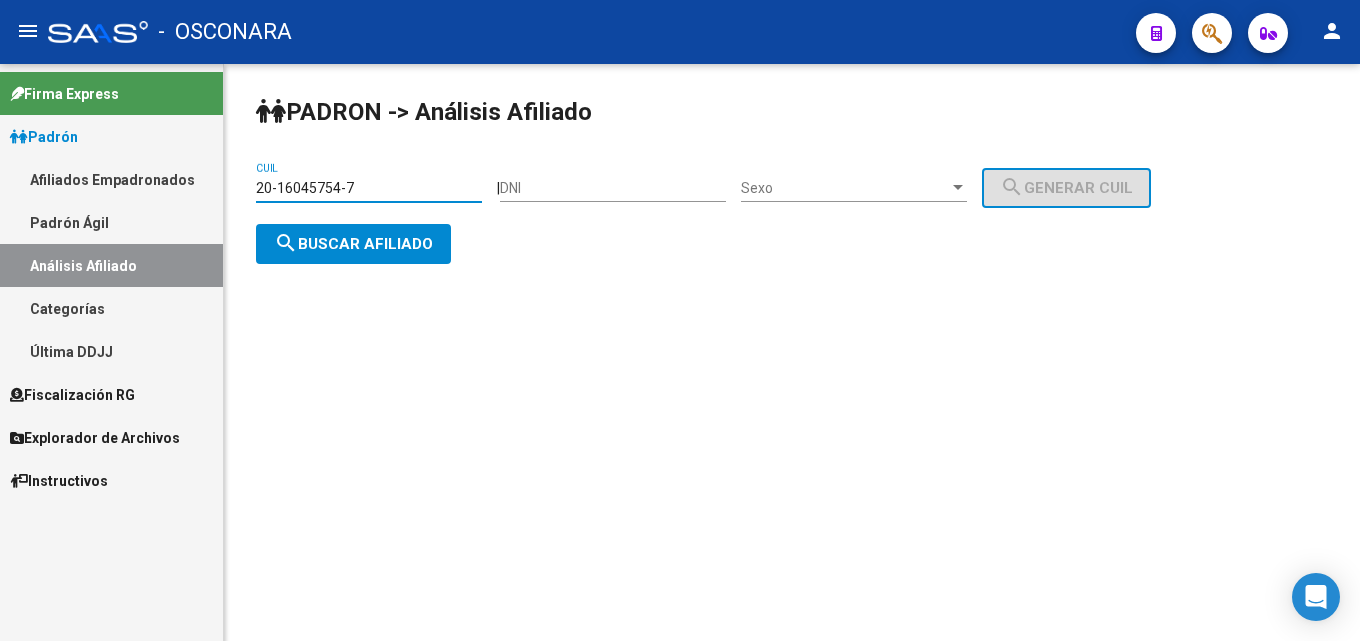 drag, startPoint x: 407, startPoint y: 183, endPoint x: 0, endPoint y: 183, distance: 407 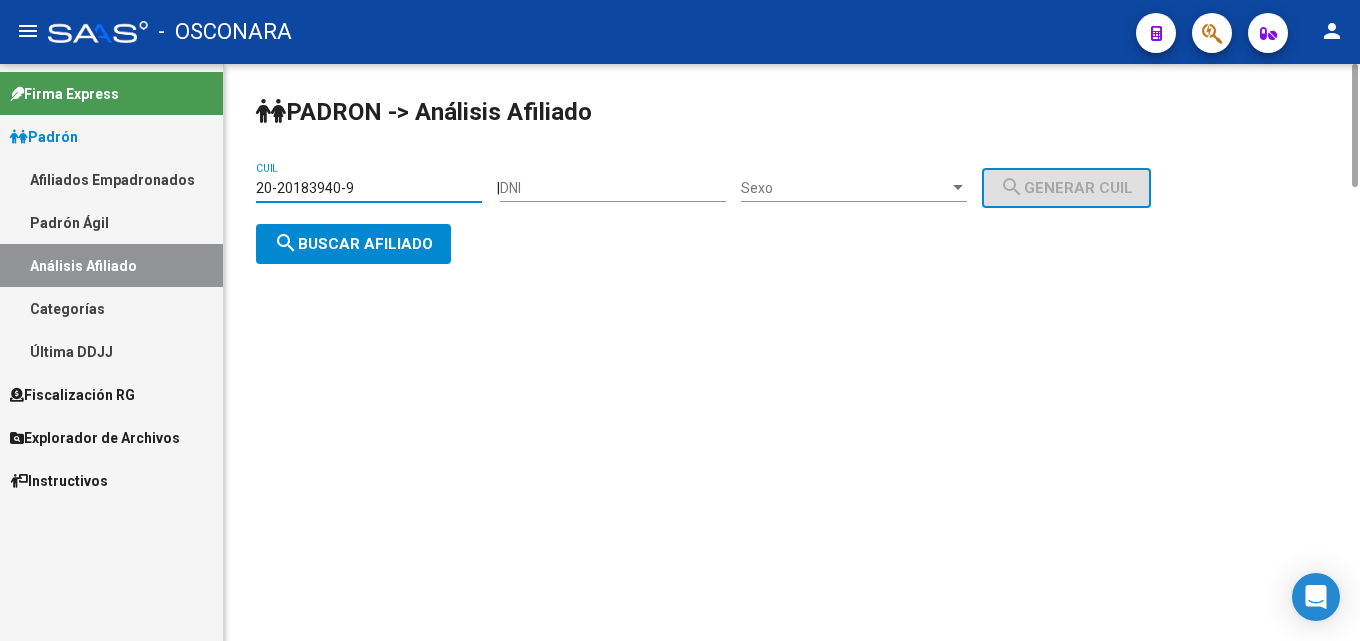 click on "search  Buscar afiliado" 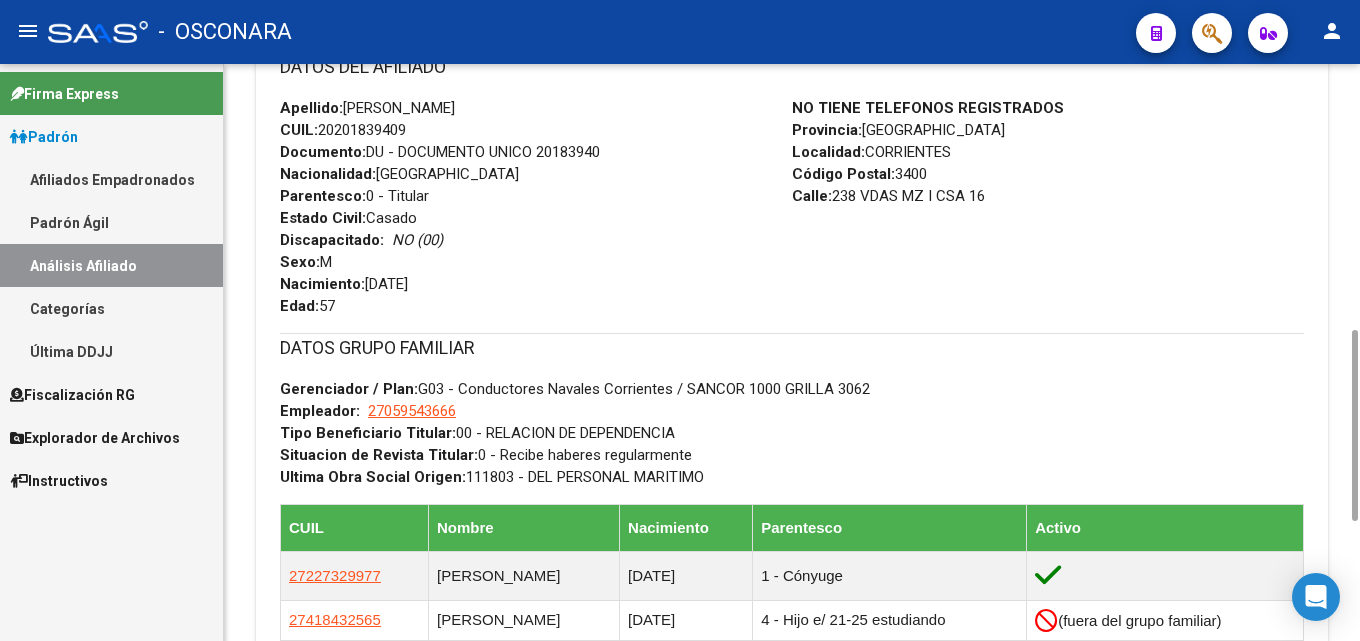 scroll, scrollTop: 1177, scrollLeft: 0, axis: vertical 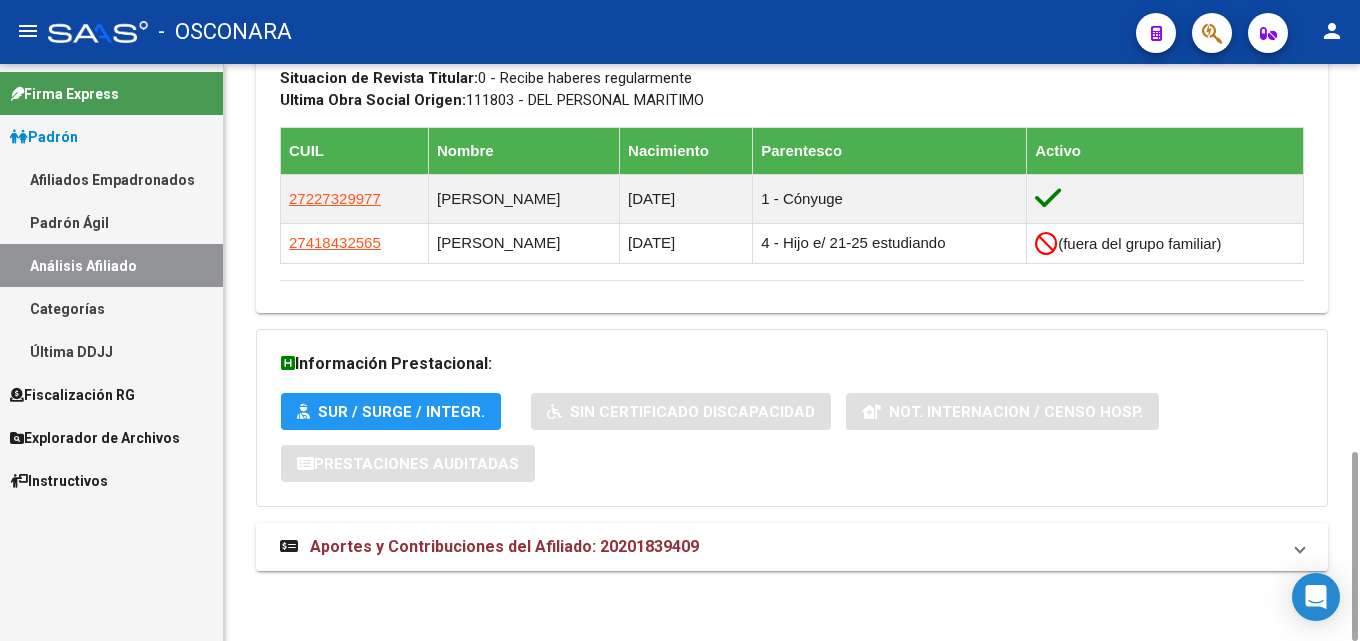 click on "Aportes y Contribuciones del Afiliado: 20201839409" at bounding box center (792, 547) 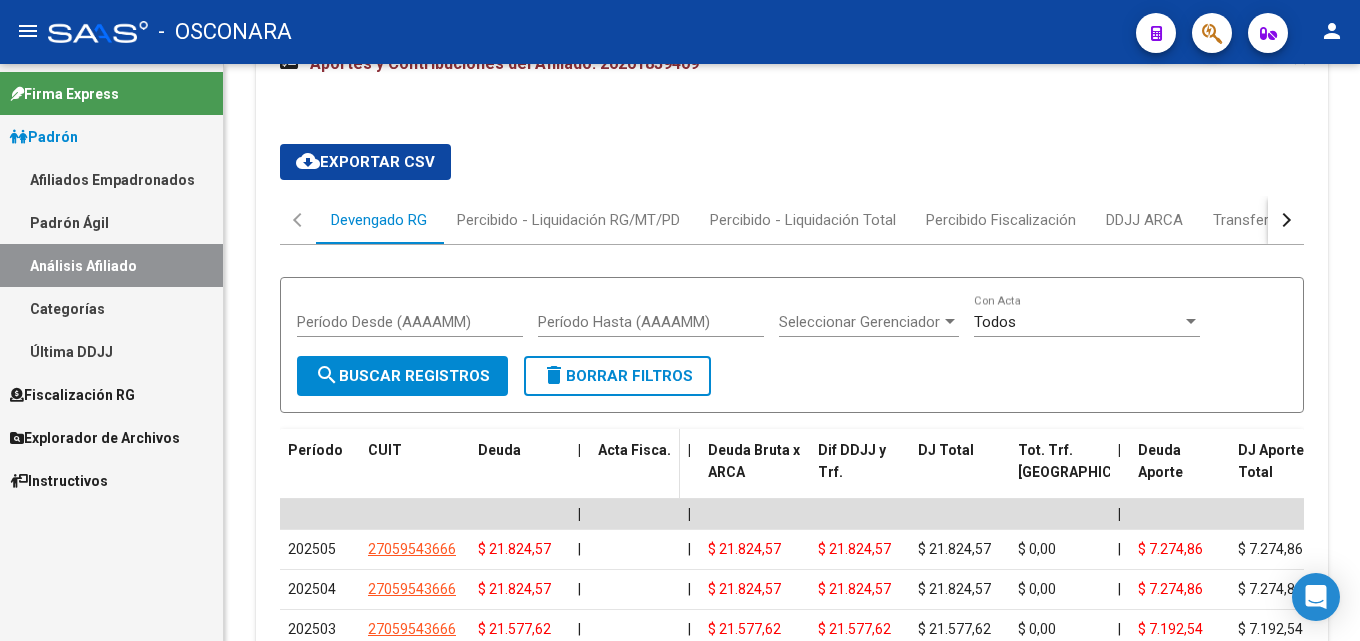 scroll, scrollTop: 1868, scrollLeft: 0, axis: vertical 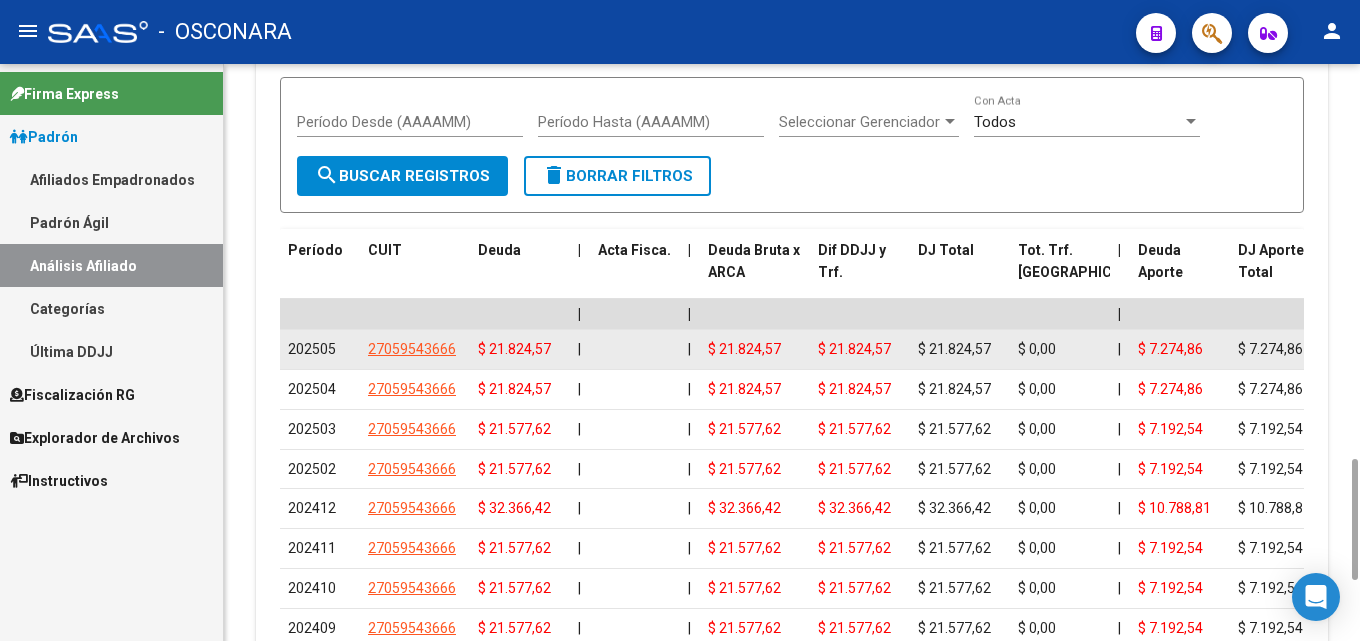 drag, startPoint x: 620, startPoint y: 357, endPoint x: 954, endPoint y: 340, distance: 334.43234 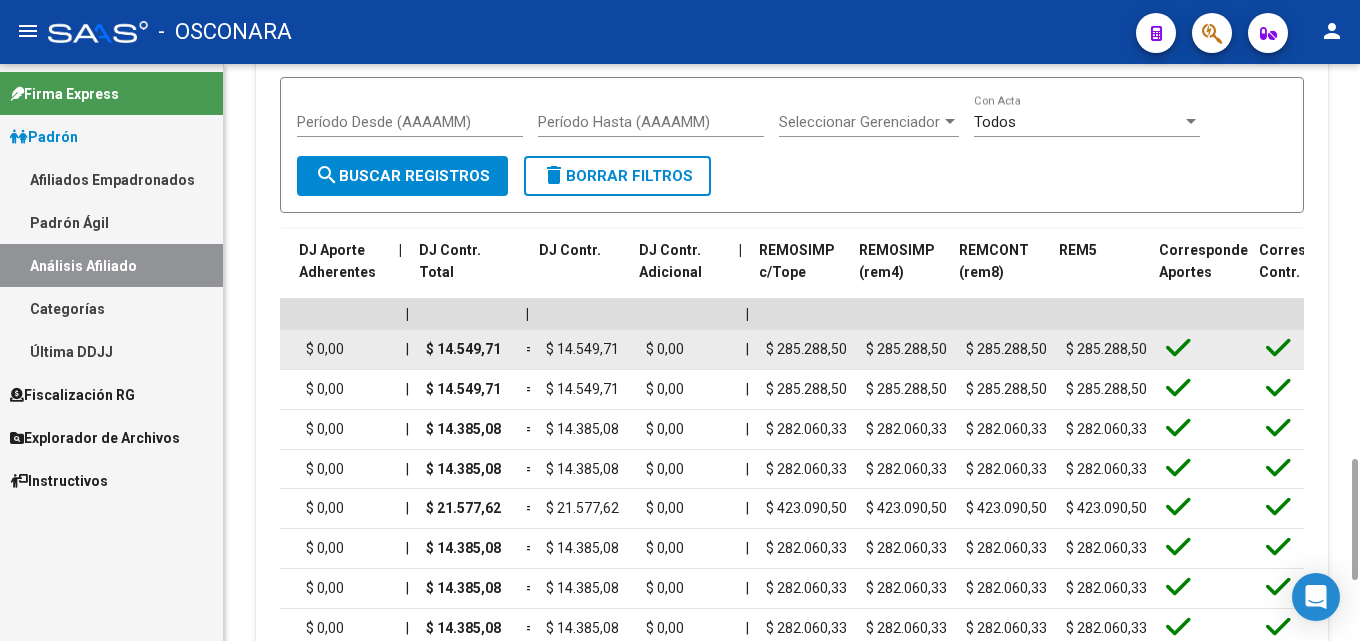 drag, startPoint x: 923, startPoint y: 348, endPoint x: 1290, endPoint y: 330, distance: 367.44116 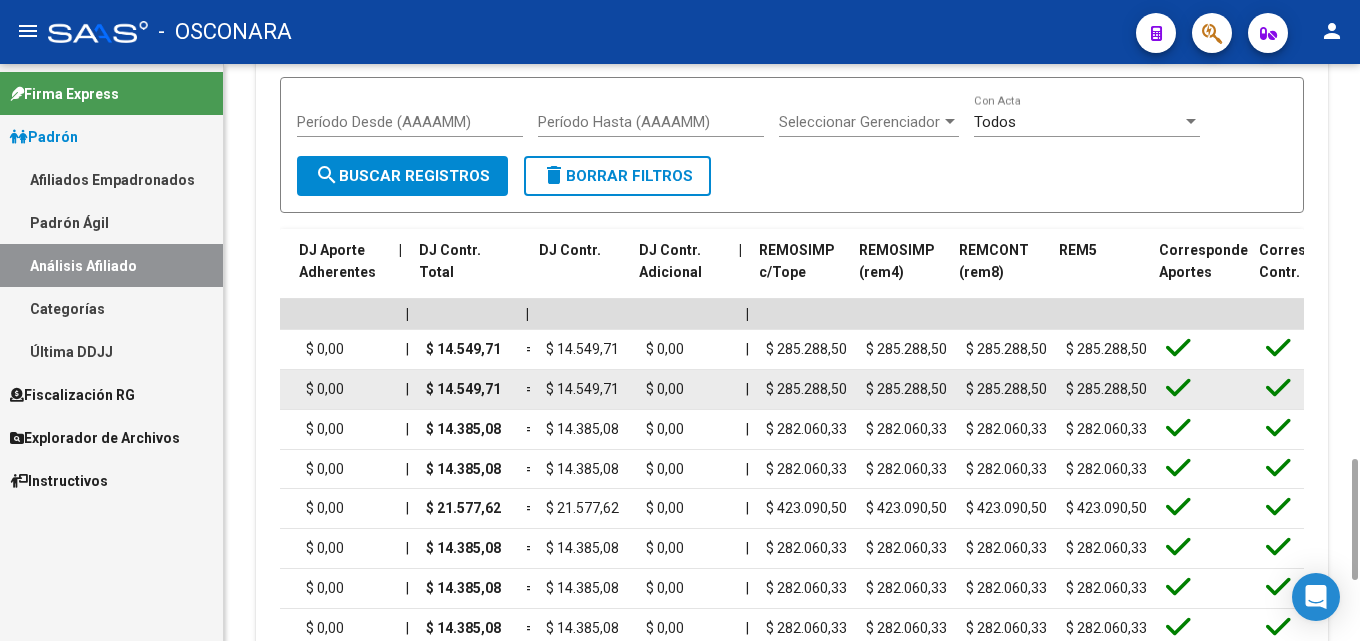 scroll, scrollTop: 0, scrollLeft: 2346, axis: horizontal 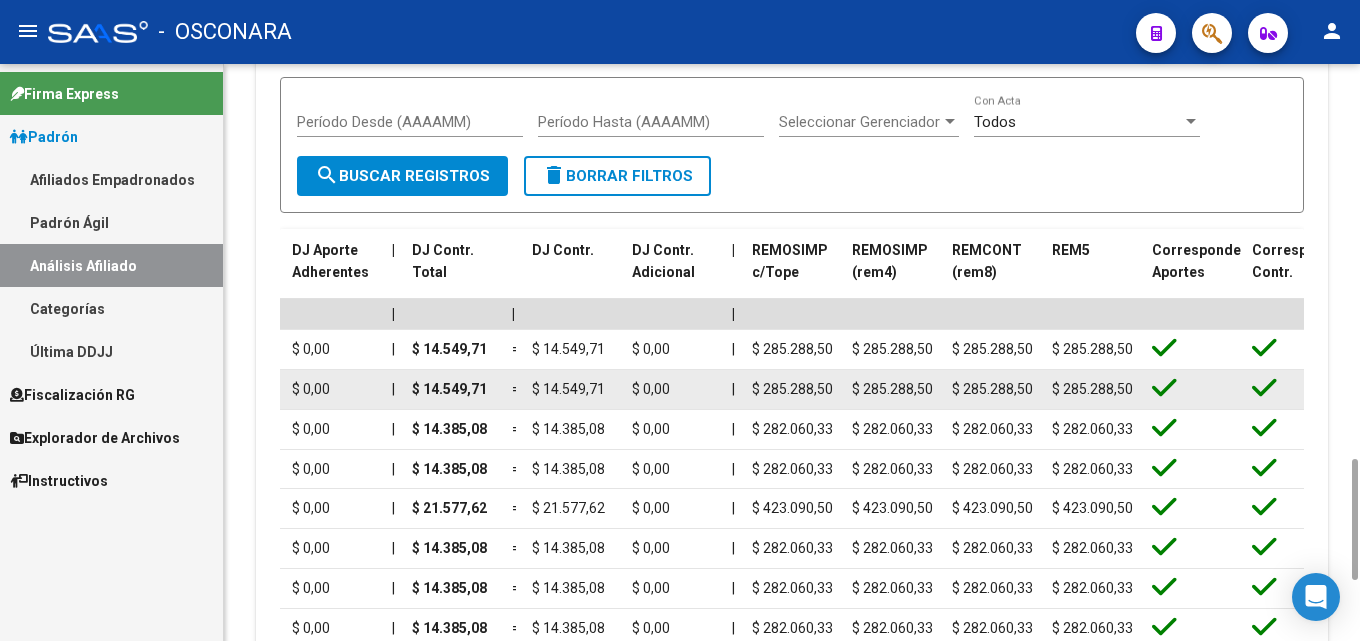 click on "$ 285.288,50" 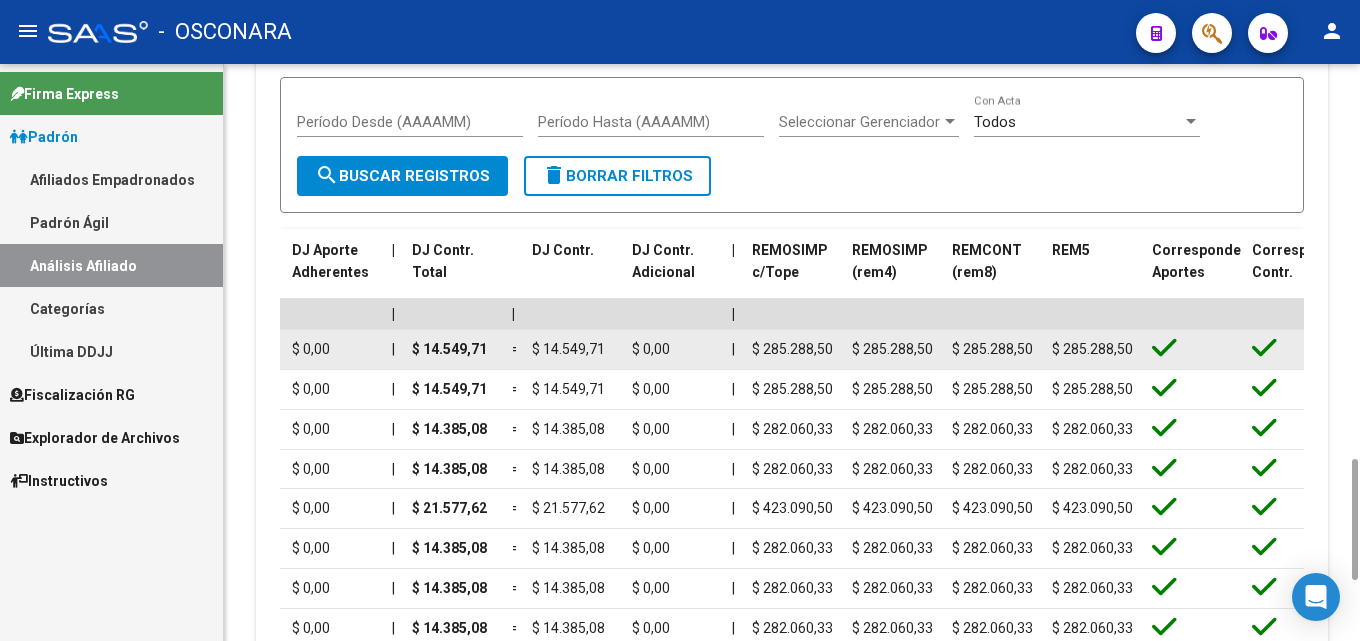 drag, startPoint x: 861, startPoint y: 348, endPoint x: 942, endPoint y: 347, distance: 81.00617 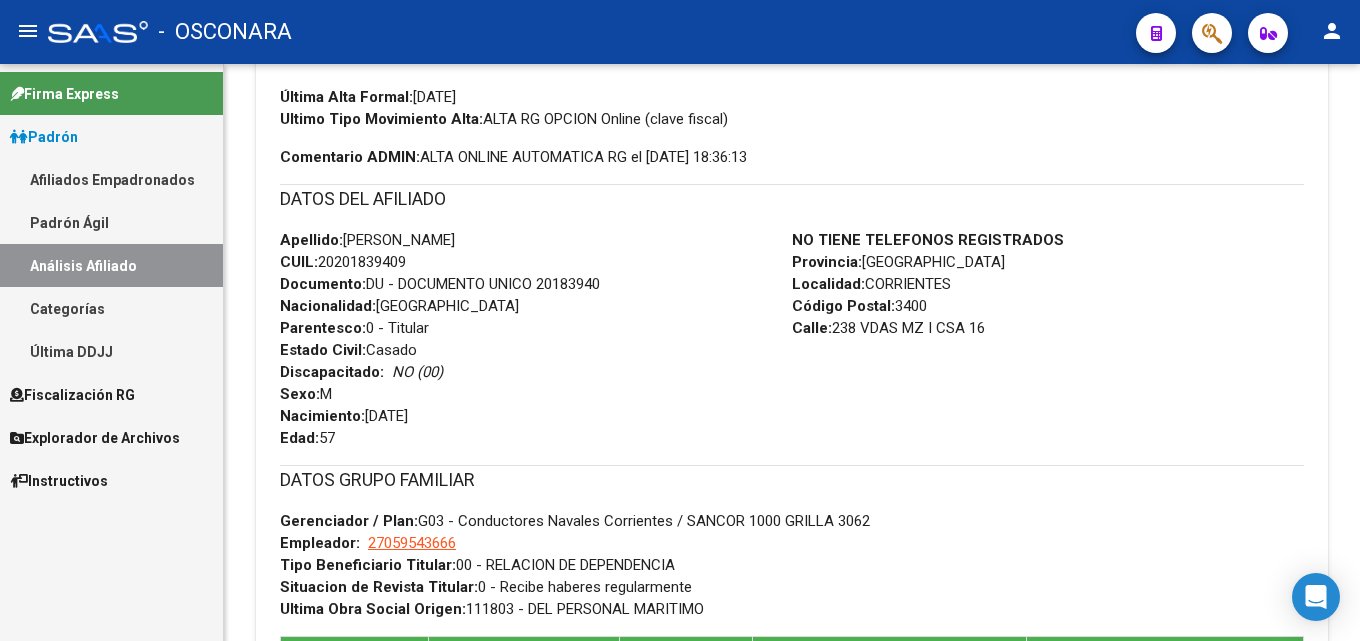 scroll, scrollTop: 0, scrollLeft: 0, axis: both 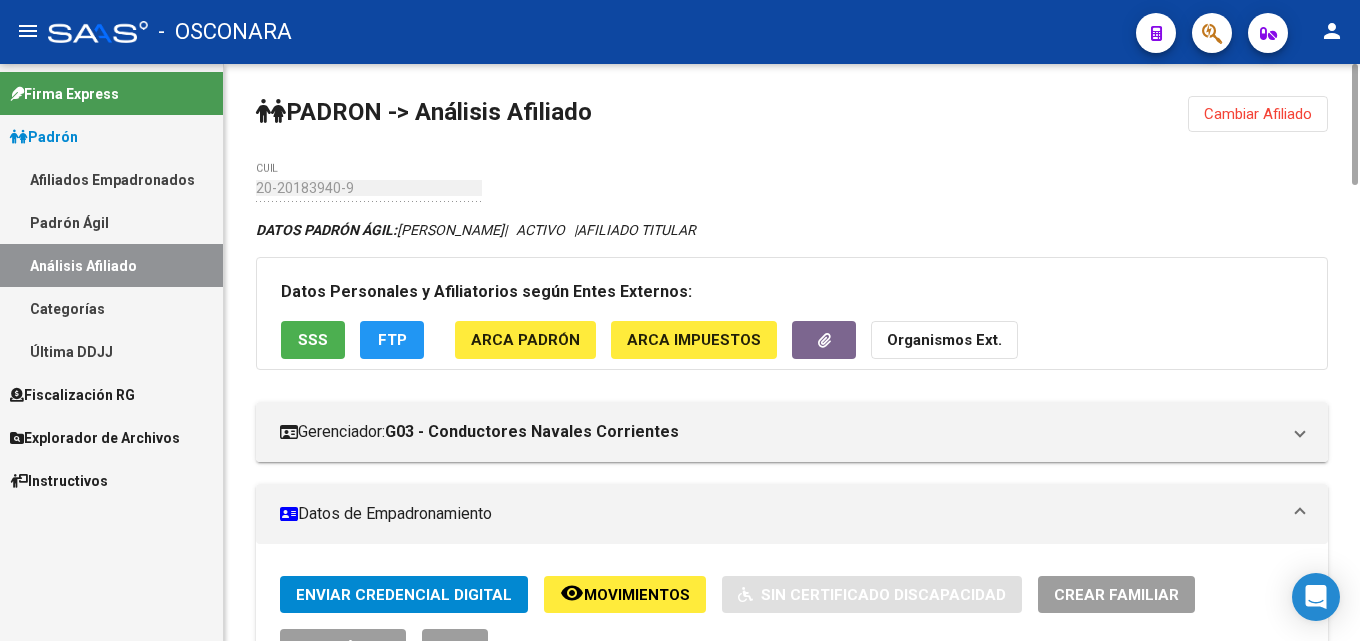 click on "Cambiar Afiliado" 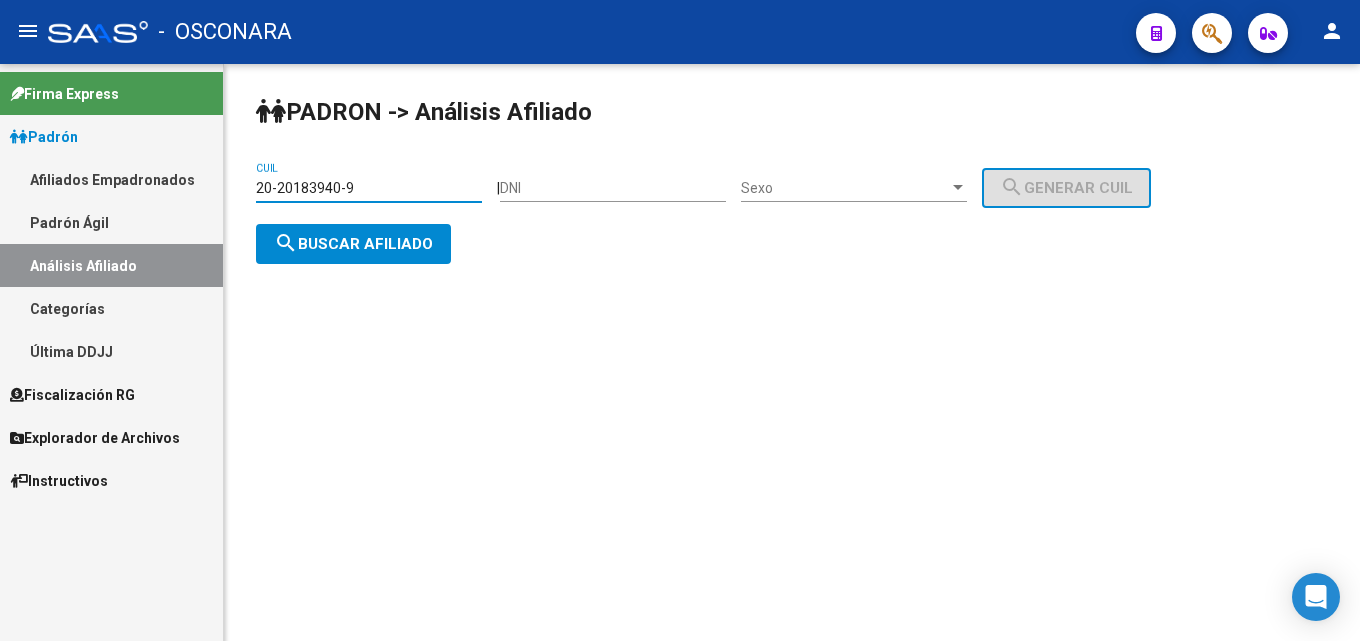drag, startPoint x: 374, startPoint y: 188, endPoint x: 0, endPoint y: 203, distance: 374.3007 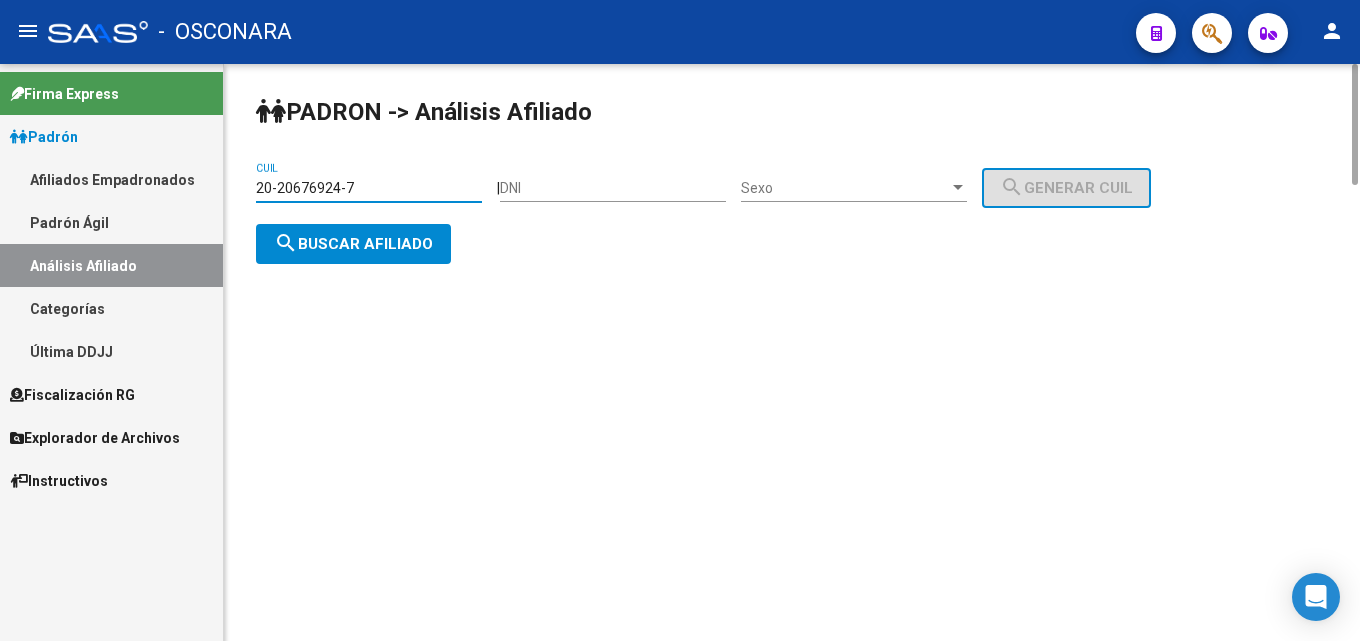 click on "search  Buscar afiliado" 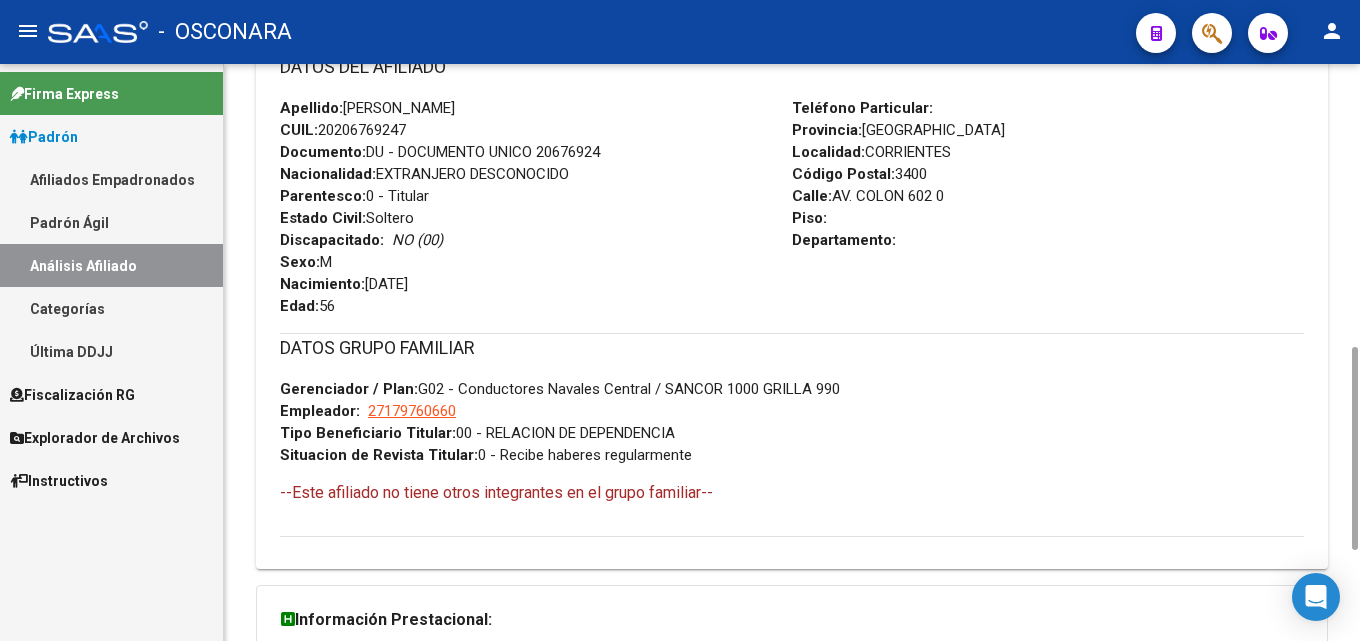 click on "--Este afiliado no tiene otros integrantes en el grupo familiar--" at bounding box center [792, 493] 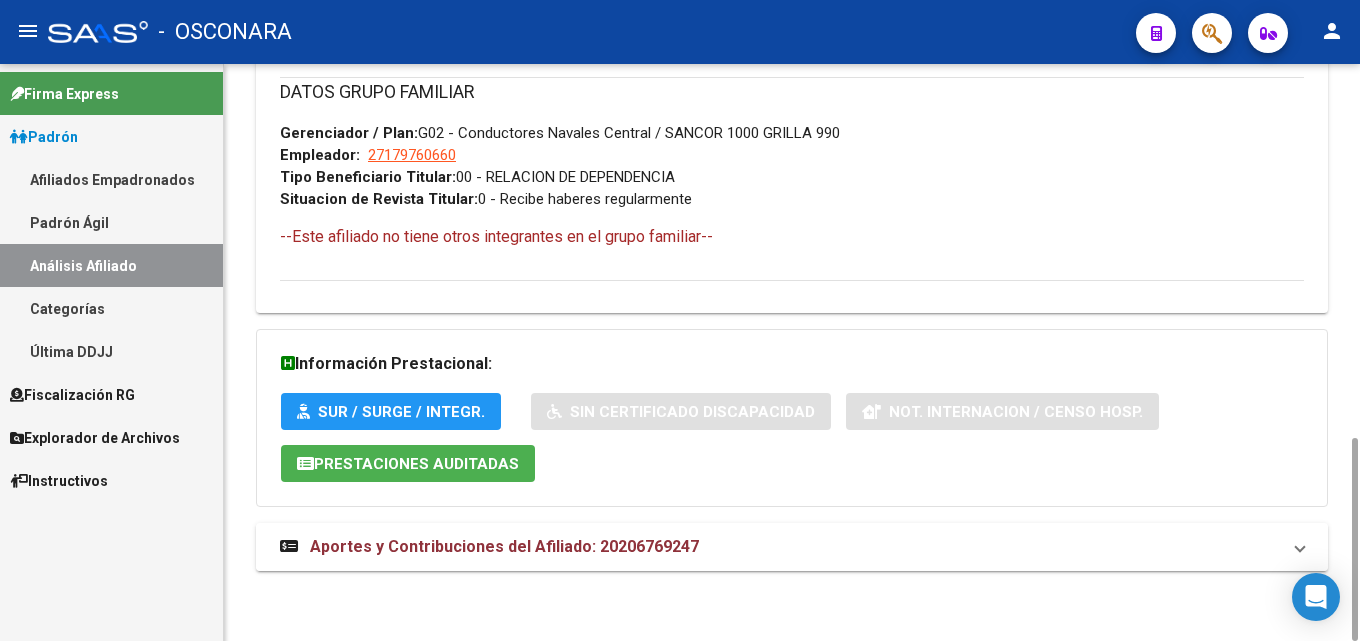 click on "Aportes y Contribuciones del Afiliado: 20206769247" at bounding box center [504, 546] 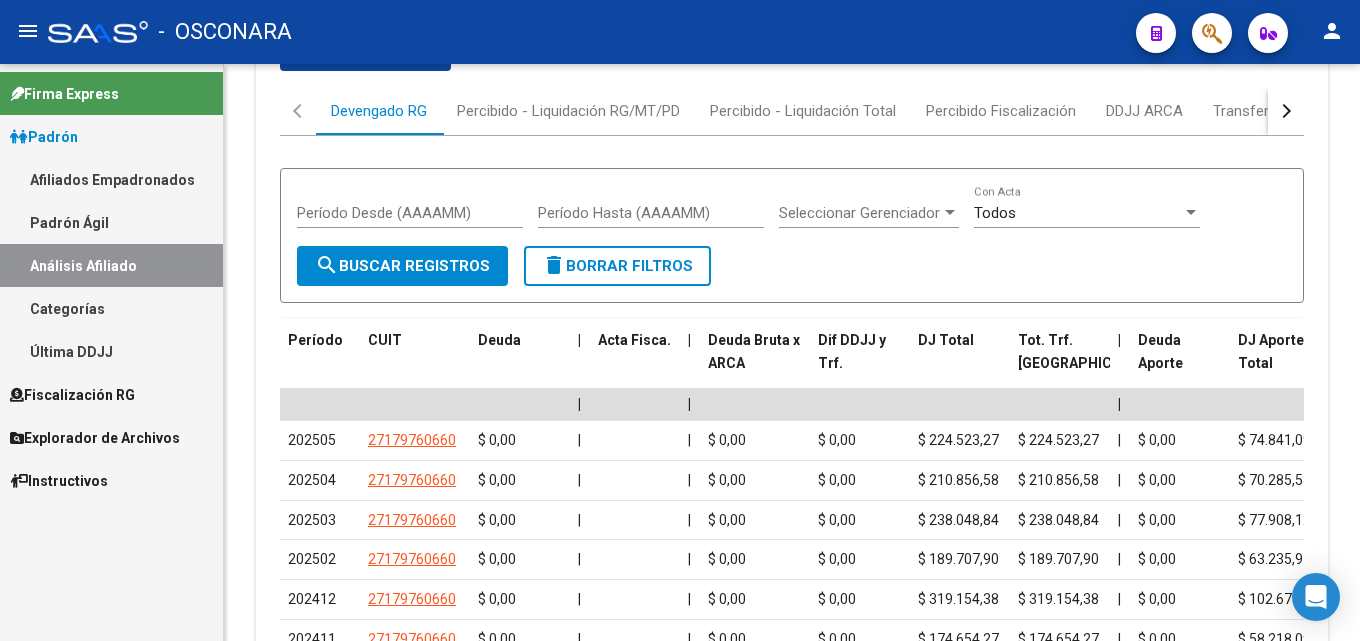 scroll, scrollTop: 1856, scrollLeft: 0, axis: vertical 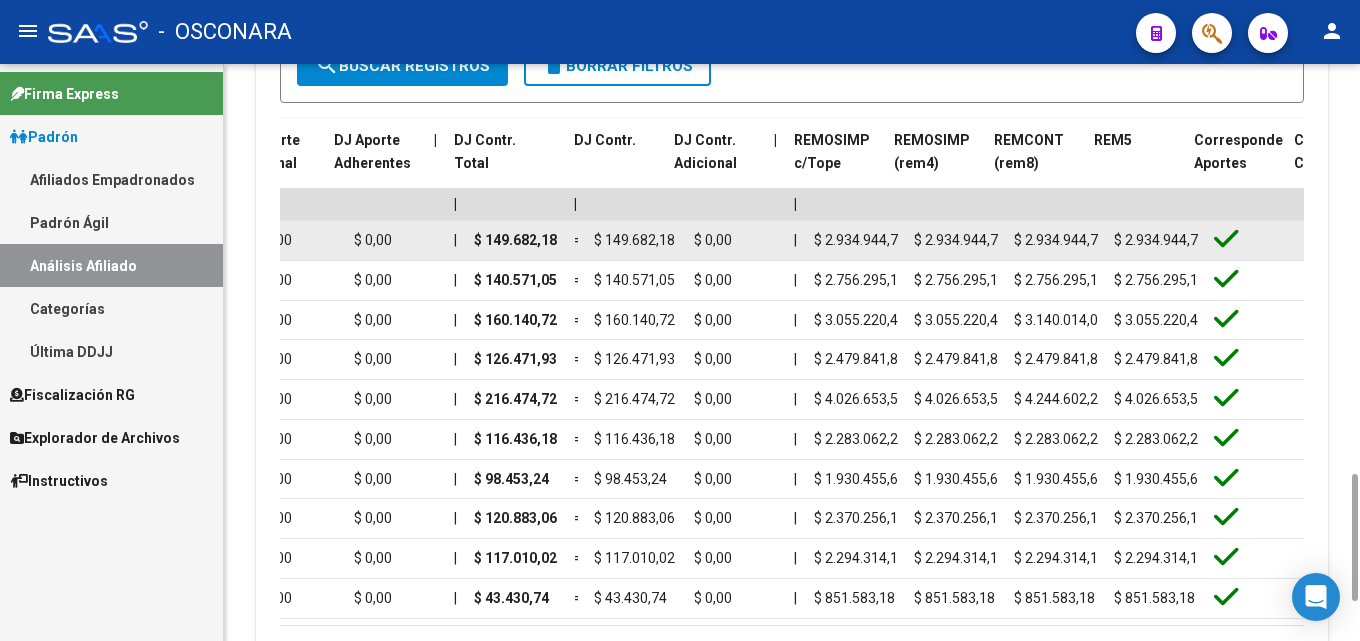drag, startPoint x: 727, startPoint y: 238, endPoint x: 1288, endPoint y: 227, distance: 561.10785 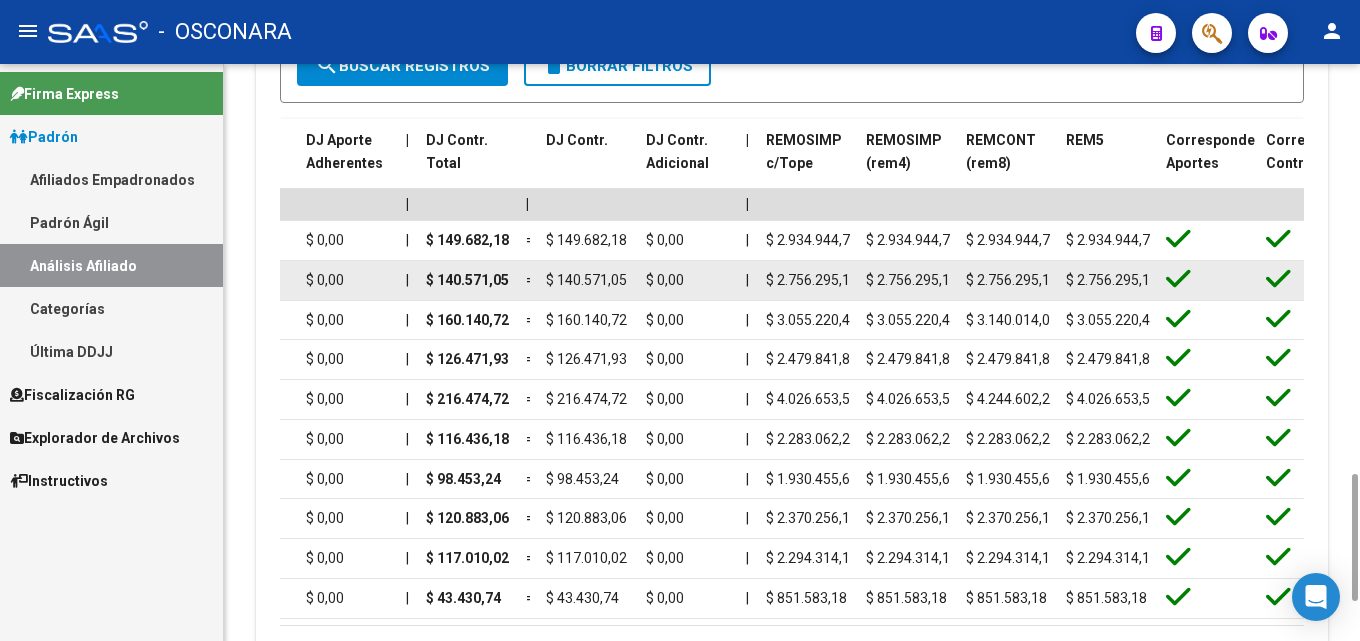 click on "$ 2.756.295,14" 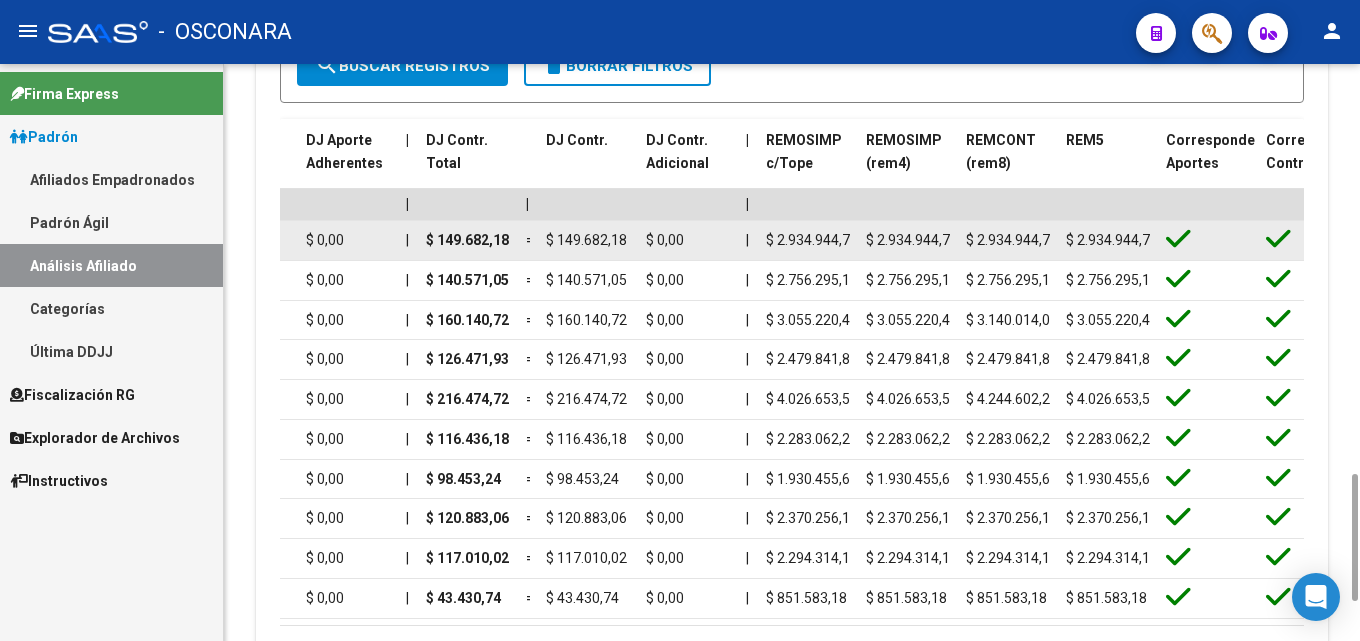 scroll, scrollTop: 0, scrollLeft: 8, axis: horizontal 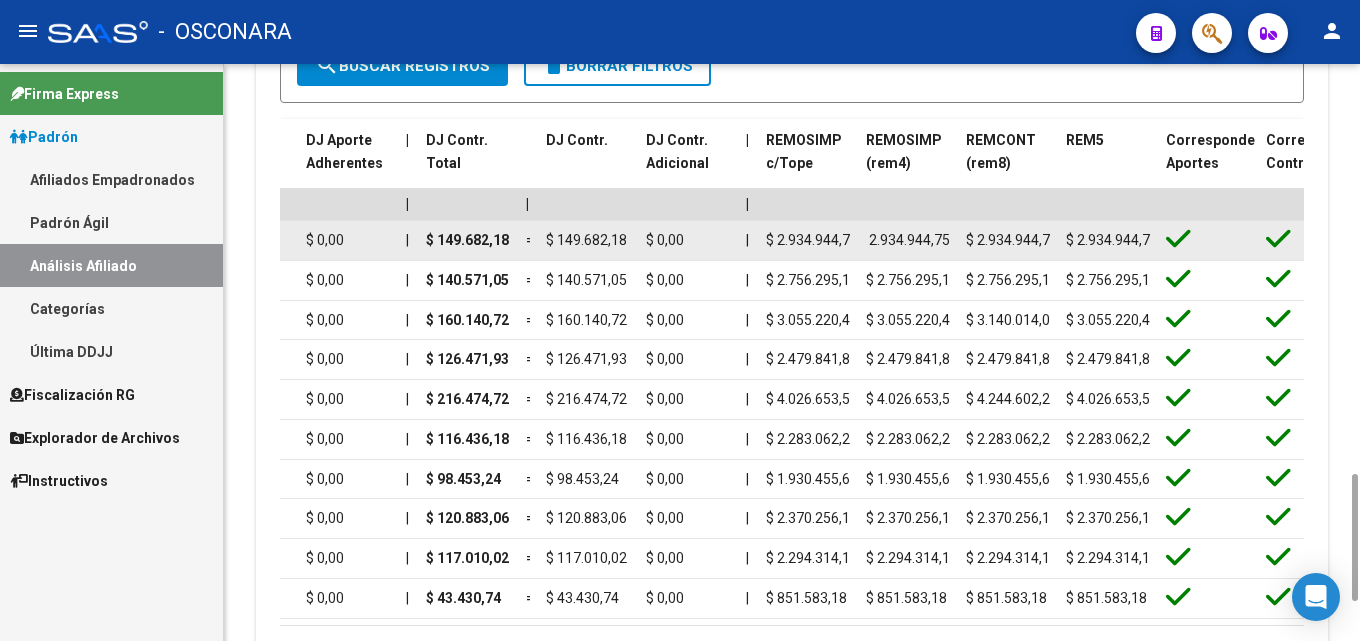 drag, startPoint x: 874, startPoint y: 241, endPoint x: 949, endPoint y: 239, distance: 75.026665 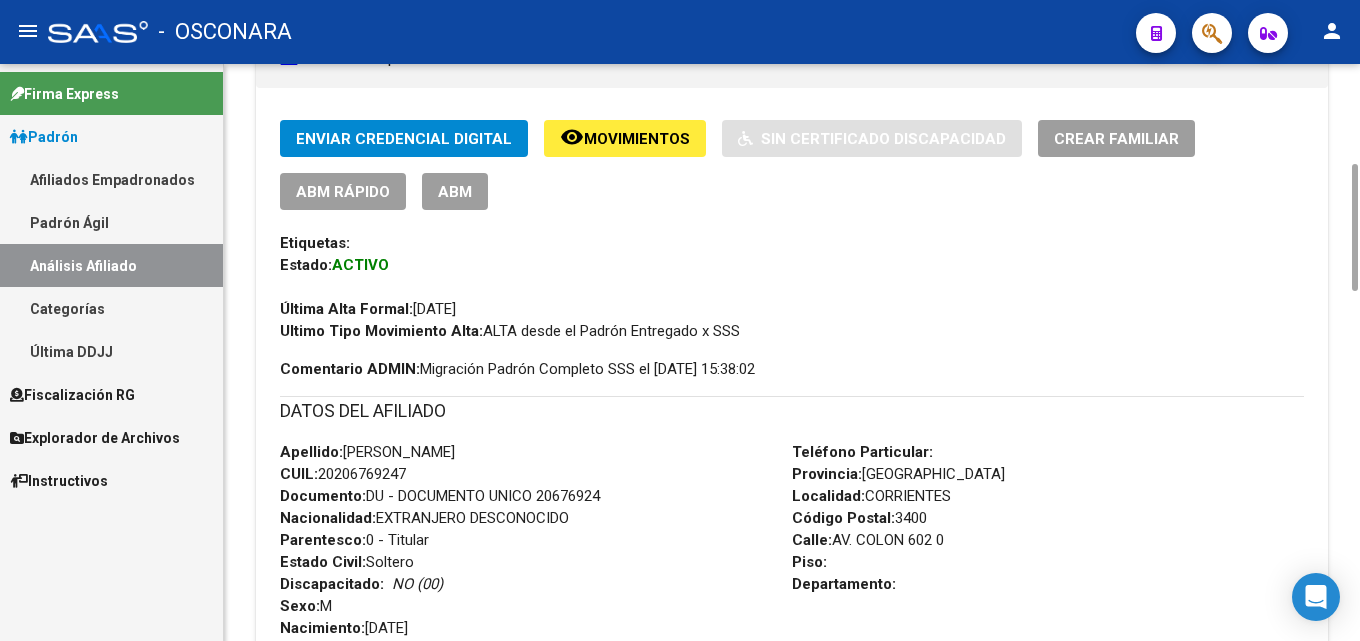 scroll, scrollTop: 0, scrollLeft: 0, axis: both 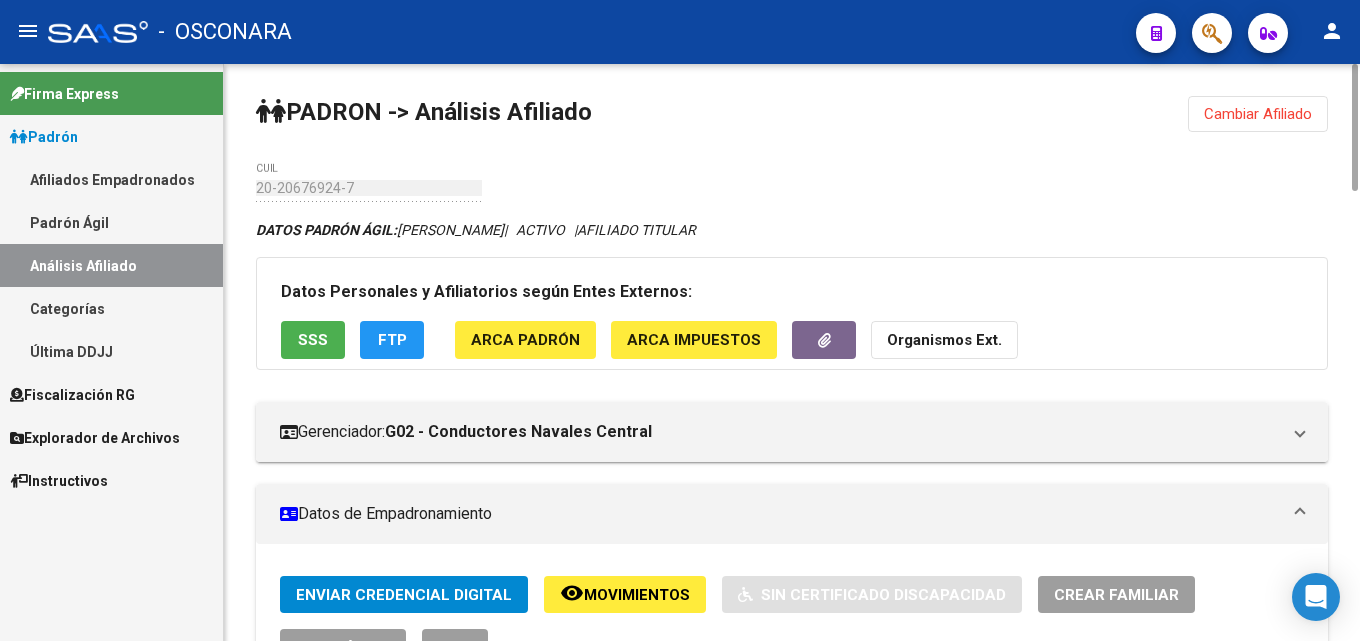 click on "Cambiar Afiliado" 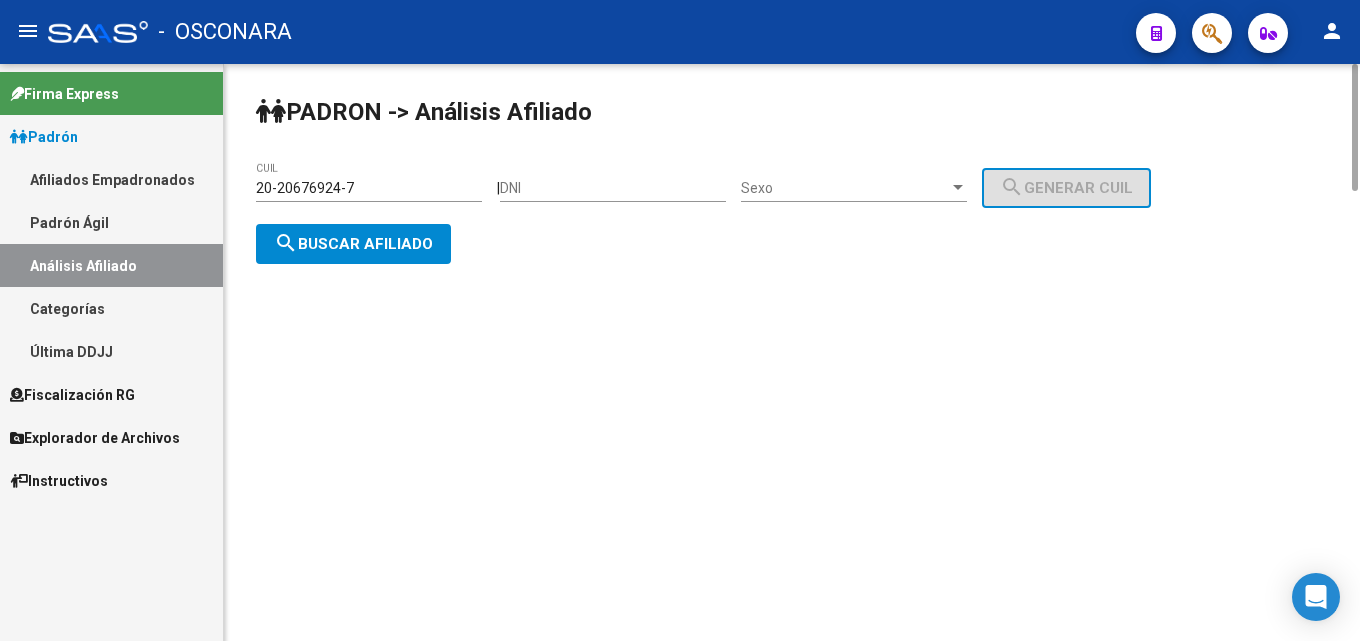 drag, startPoint x: 451, startPoint y: 176, endPoint x: 413, endPoint y: 180, distance: 38.209946 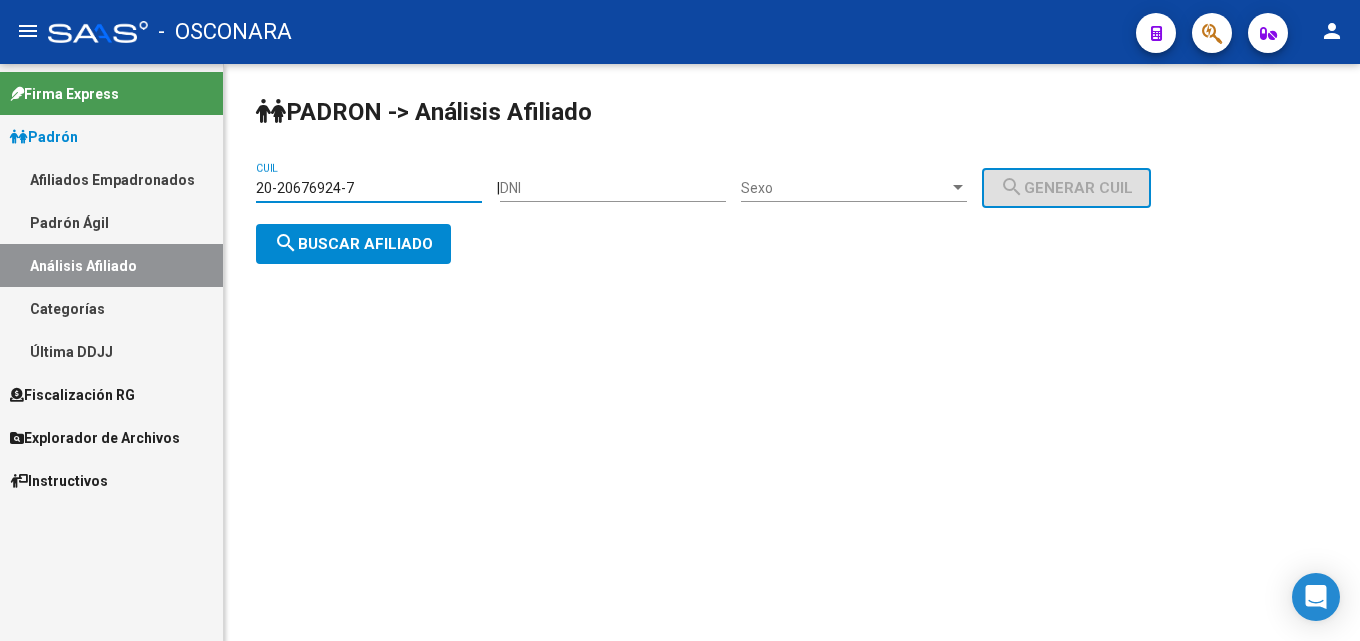 drag, startPoint x: 414, startPoint y: 187, endPoint x: 0, endPoint y: 195, distance: 414.0773 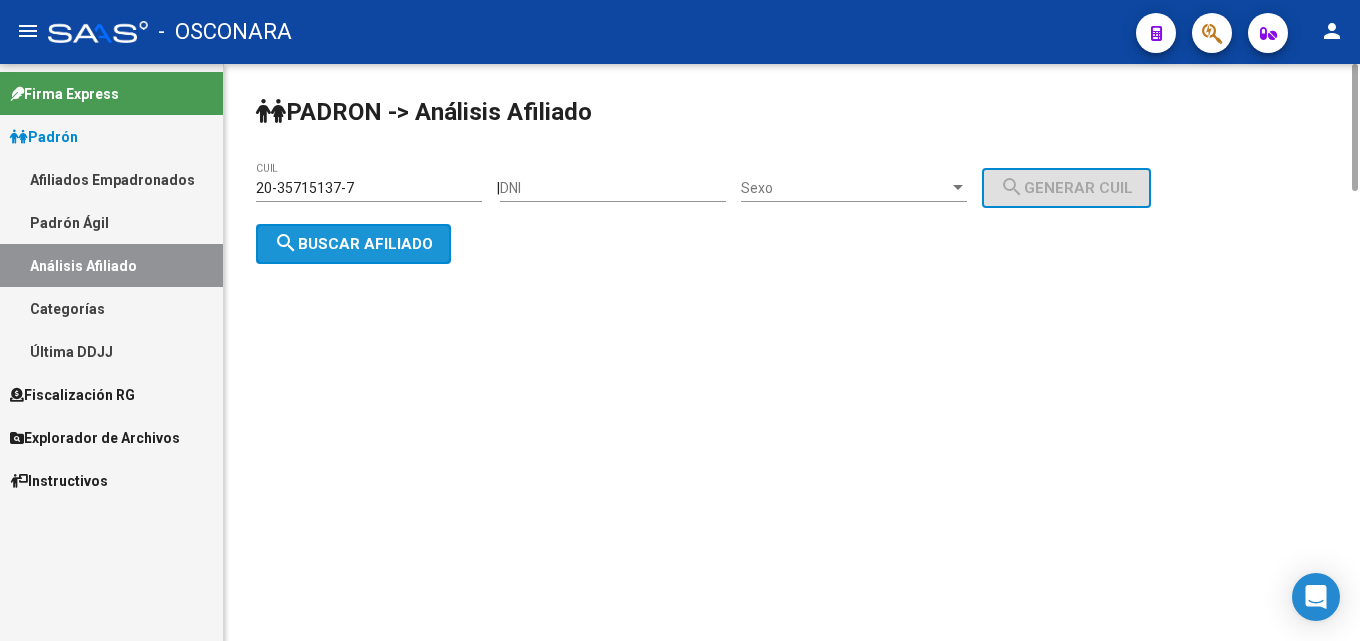 click on "search  Buscar afiliado" 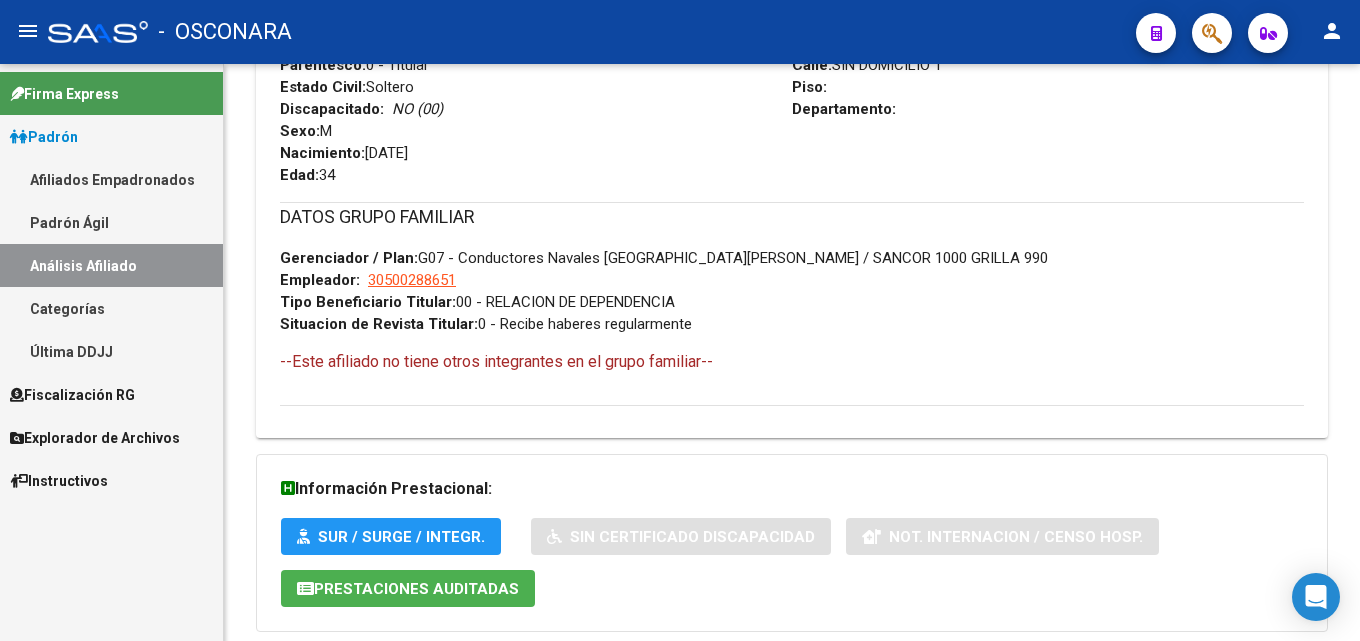 scroll, scrollTop: 1056, scrollLeft: 0, axis: vertical 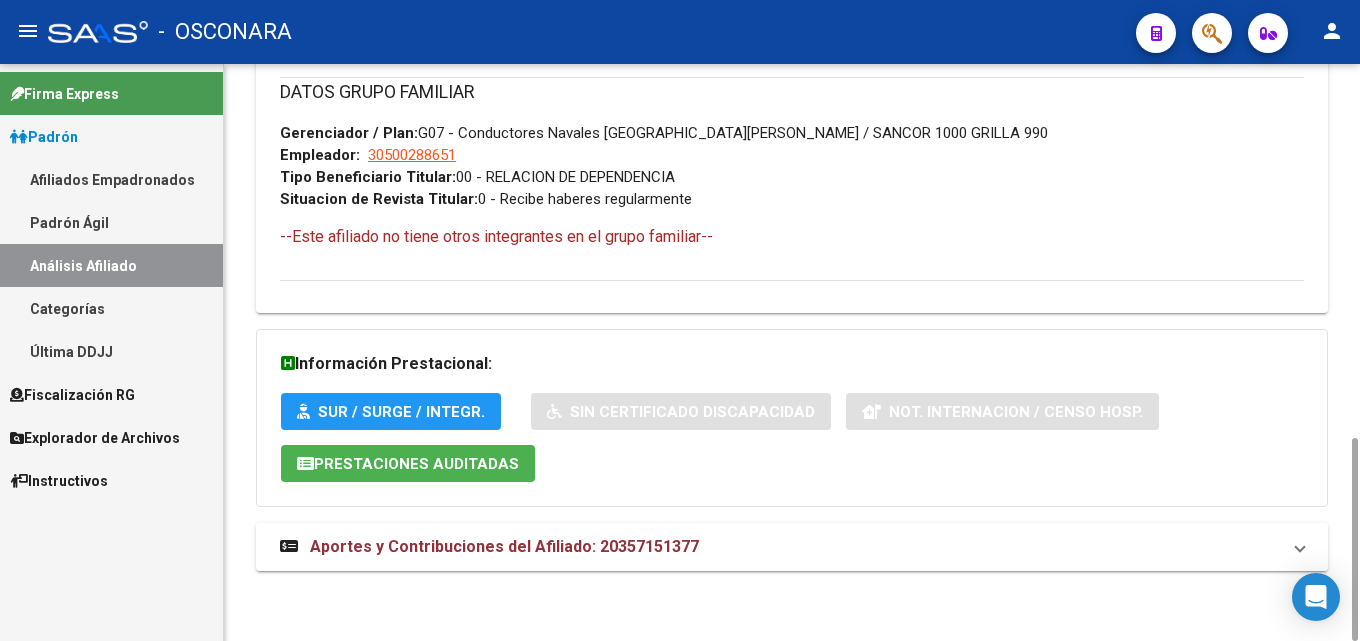 click on "Aportes y Contribuciones del Afiliado: 20357151377" at bounding box center (504, 546) 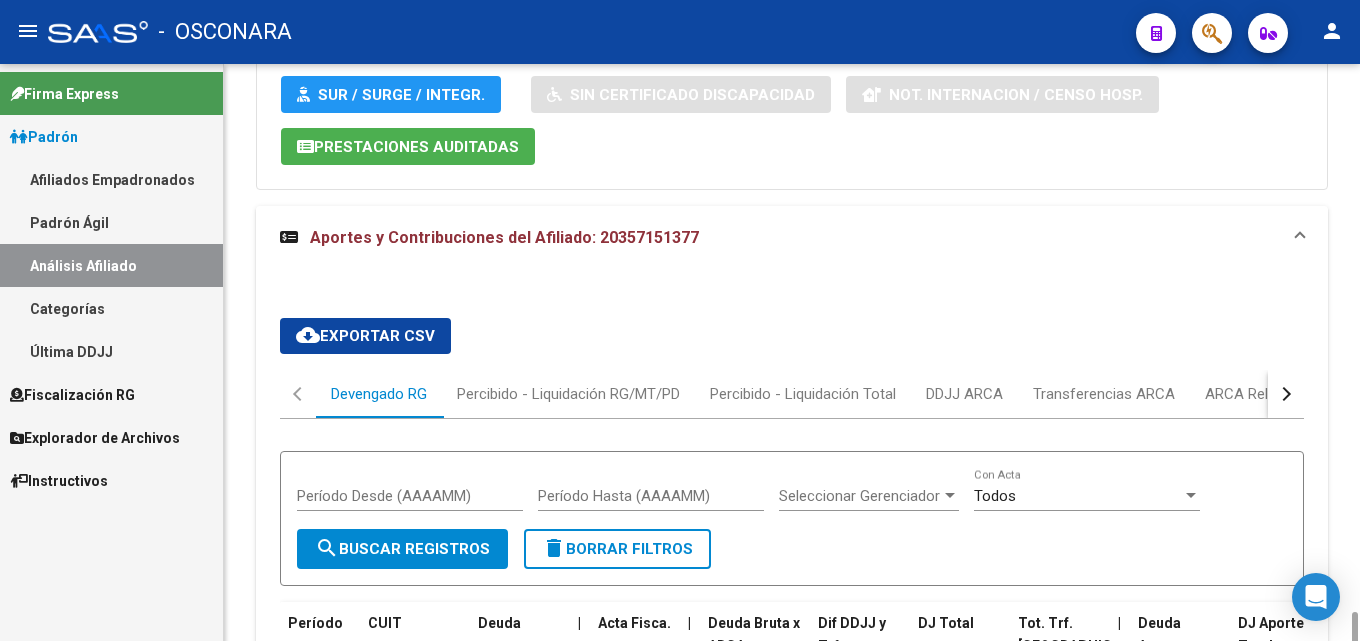 scroll, scrollTop: 1573, scrollLeft: 0, axis: vertical 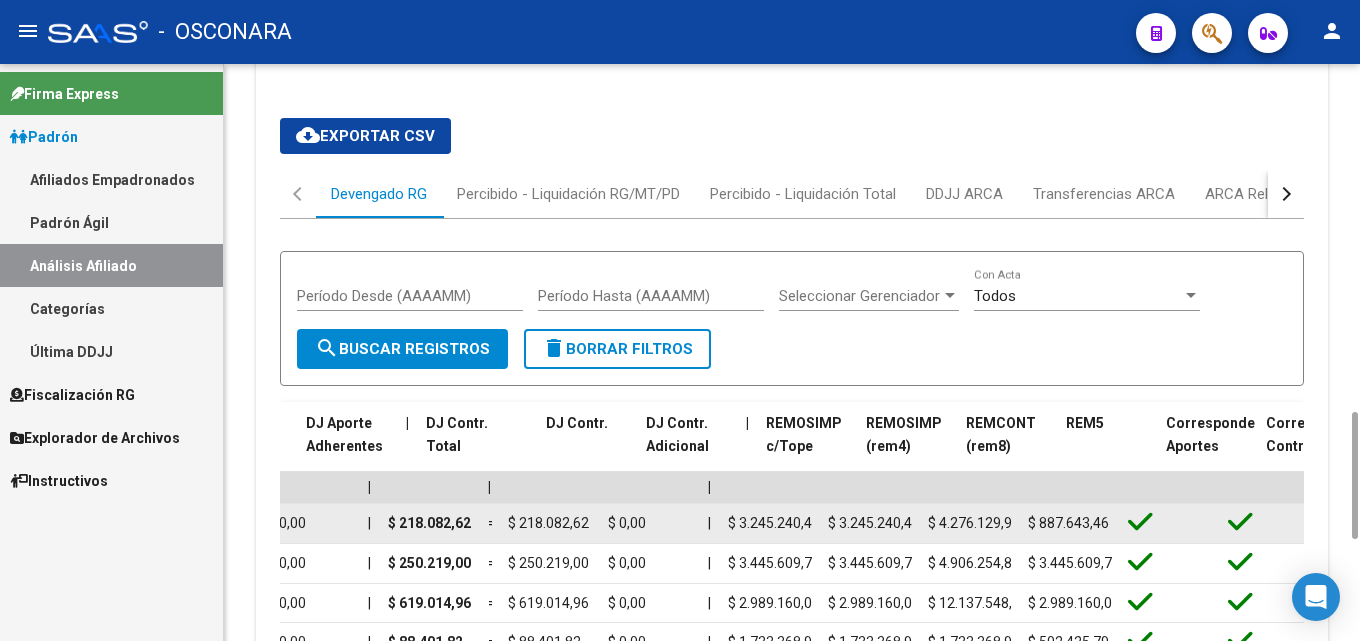 drag, startPoint x: 478, startPoint y: 522, endPoint x: 1293, endPoint y: 508, distance: 815.12024 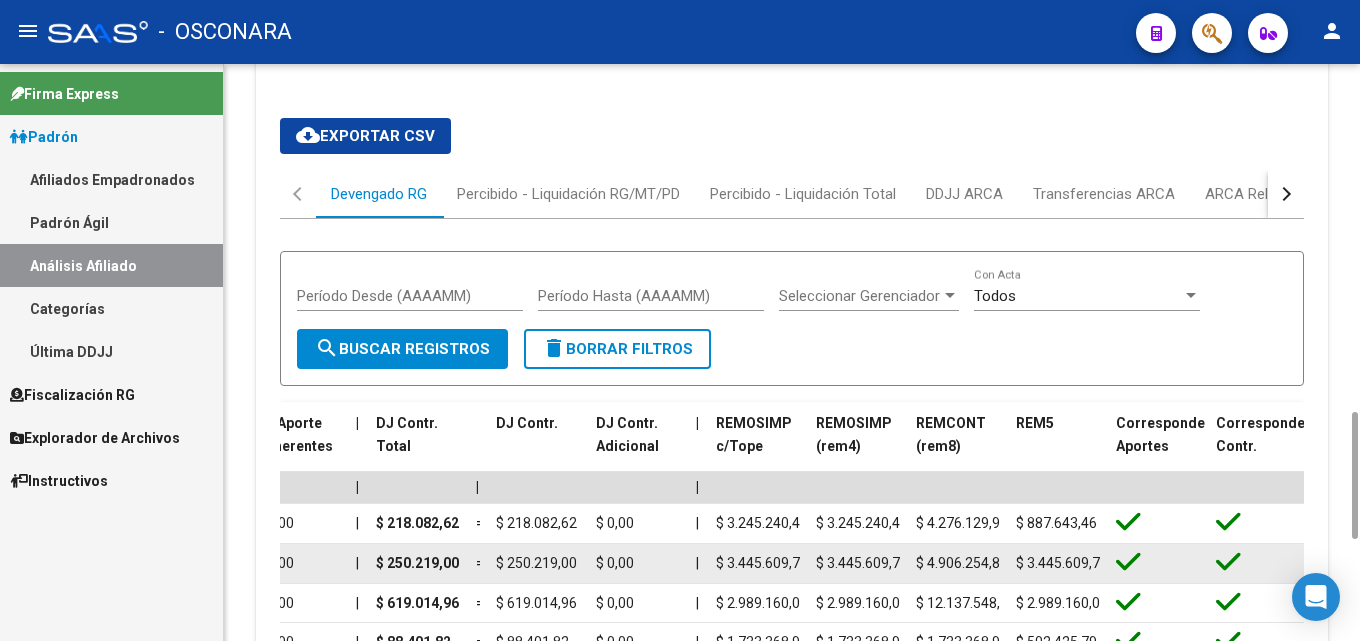 click on "$ 4.906.254,81" 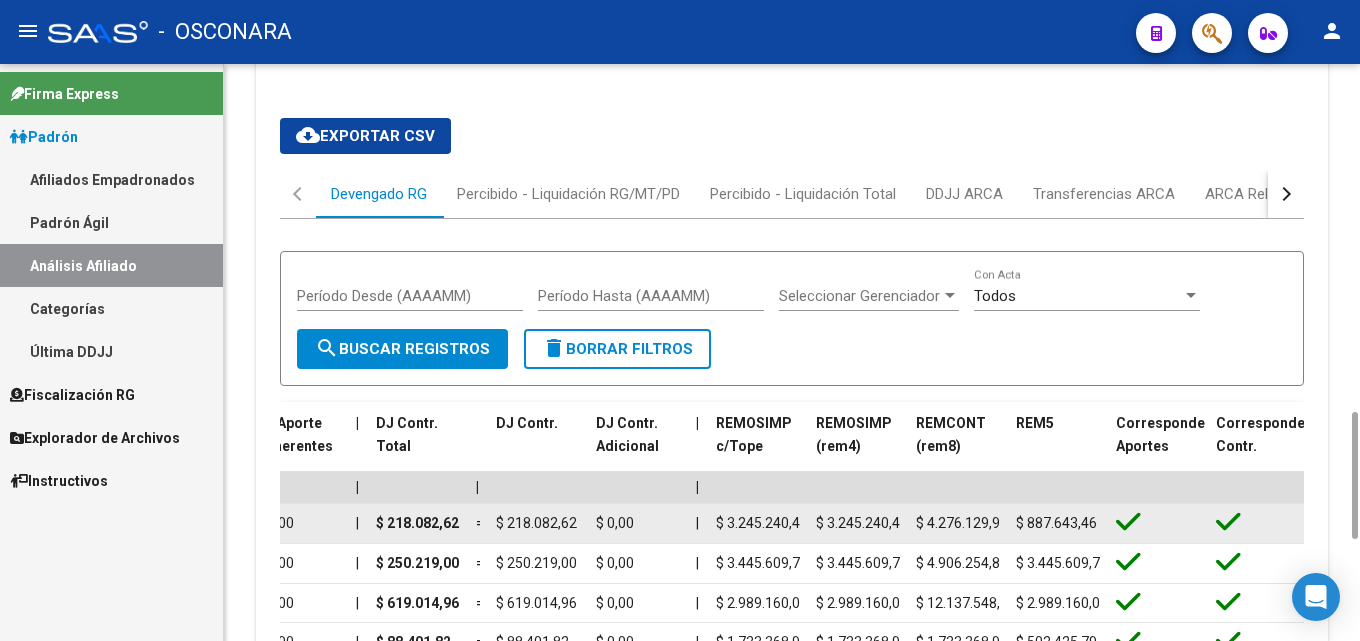 scroll, scrollTop: 0, scrollLeft: 8, axis: horizontal 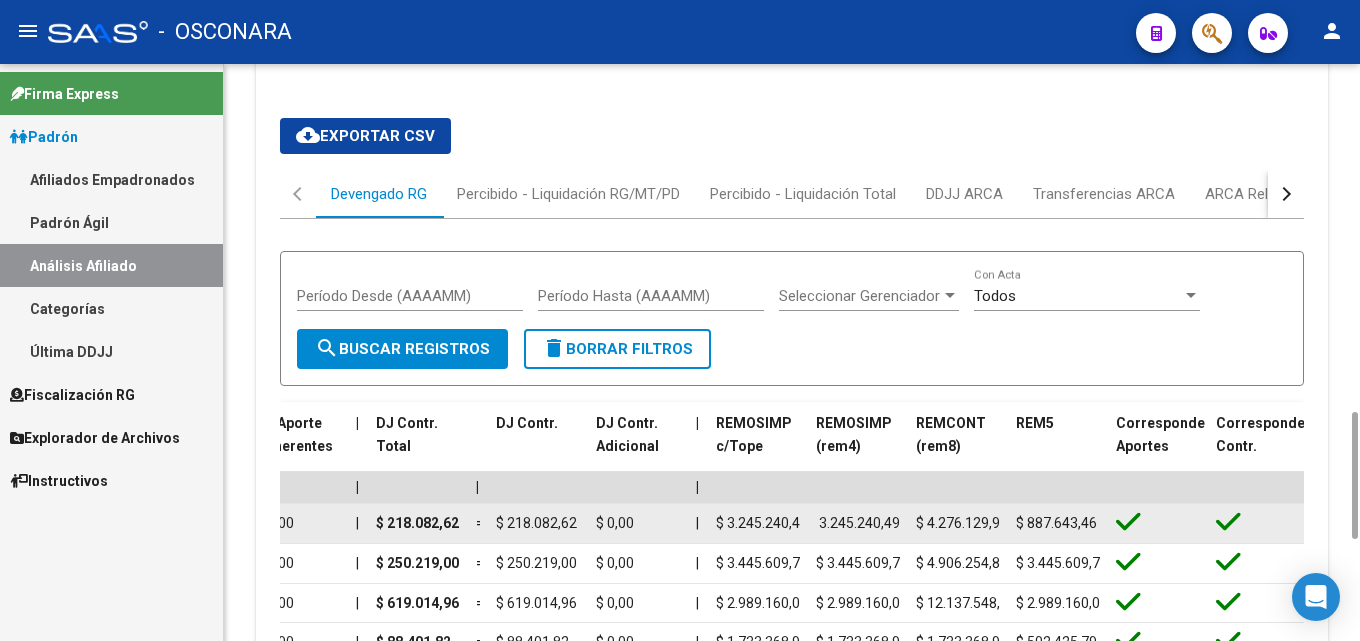 drag, startPoint x: 828, startPoint y: 522, endPoint x: 902, endPoint y: 517, distance: 74.168724 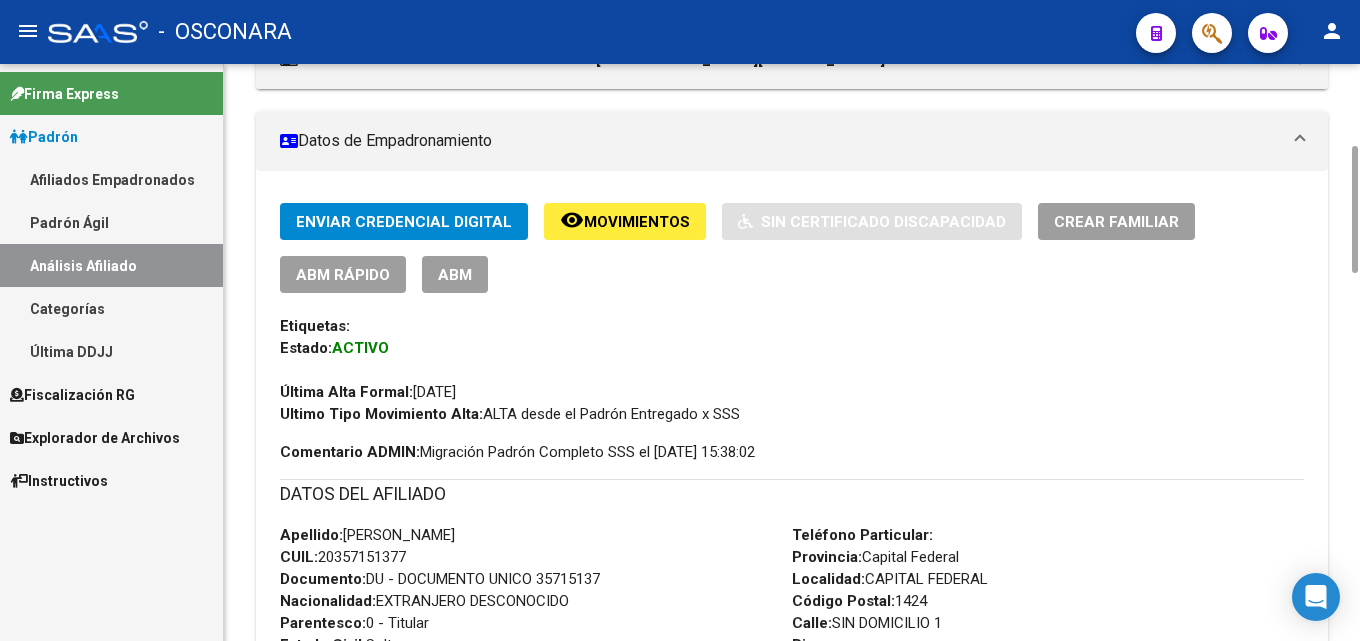 scroll, scrollTop: 0, scrollLeft: 0, axis: both 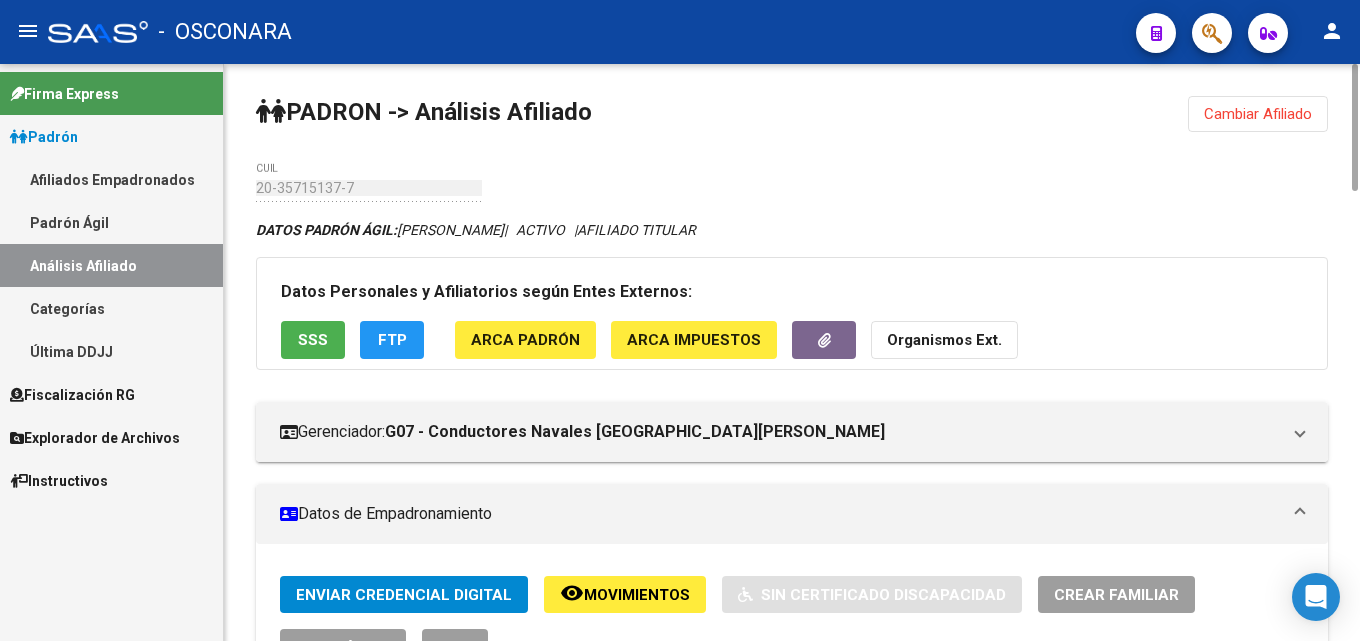 click on "Cambiar Afiliado" 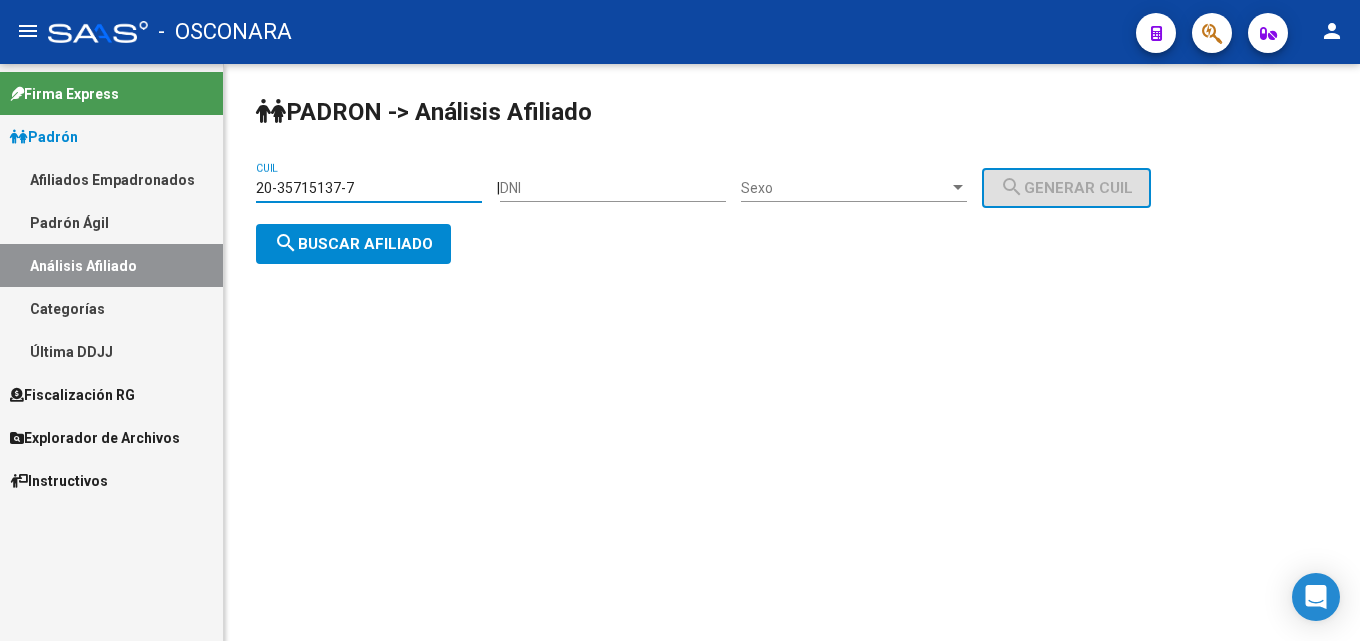 drag, startPoint x: 368, startPoint y: 188, endPoint x: 0, endPoint y: 204, distance: 368.34766 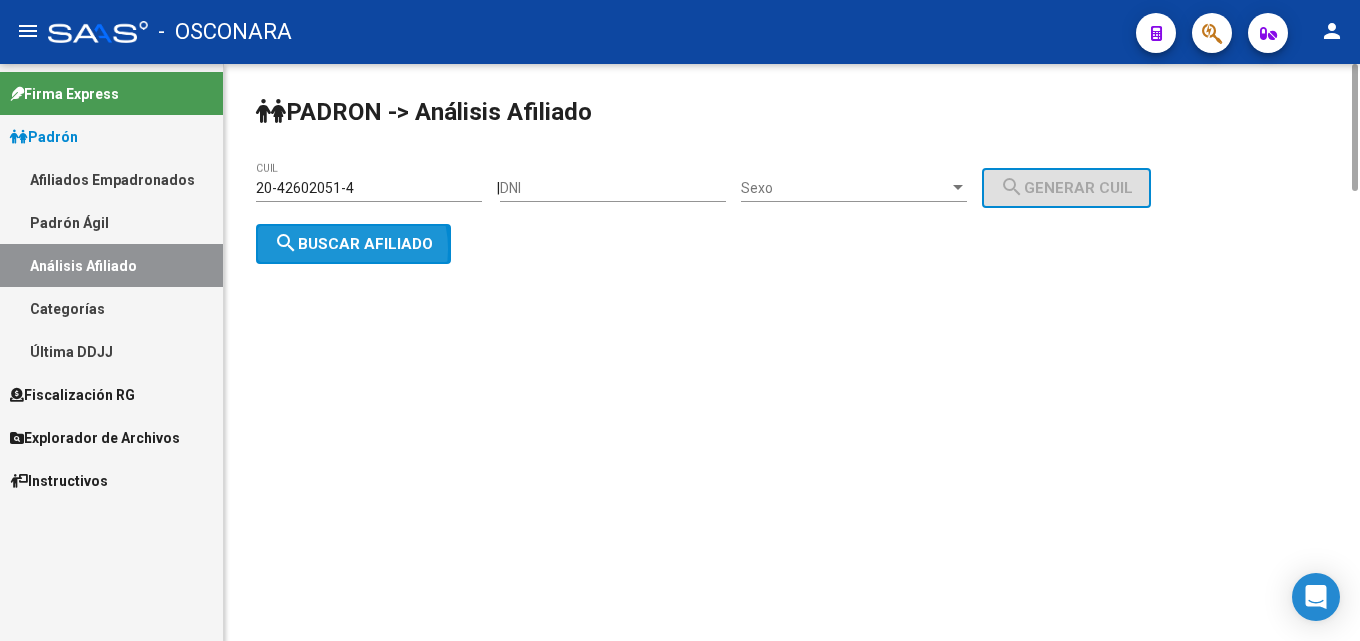 click on "search  Buscar afiliado" 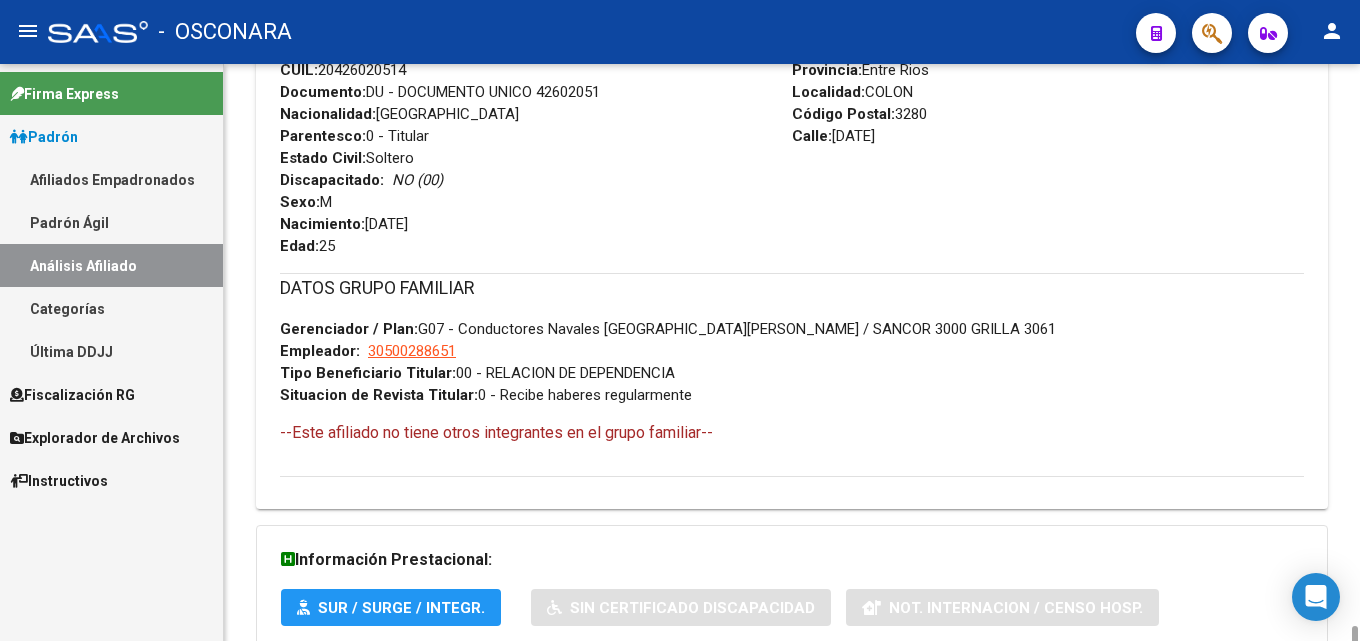 scroll, scrollTop: 996, scrollLeft: 0, axis: vertical 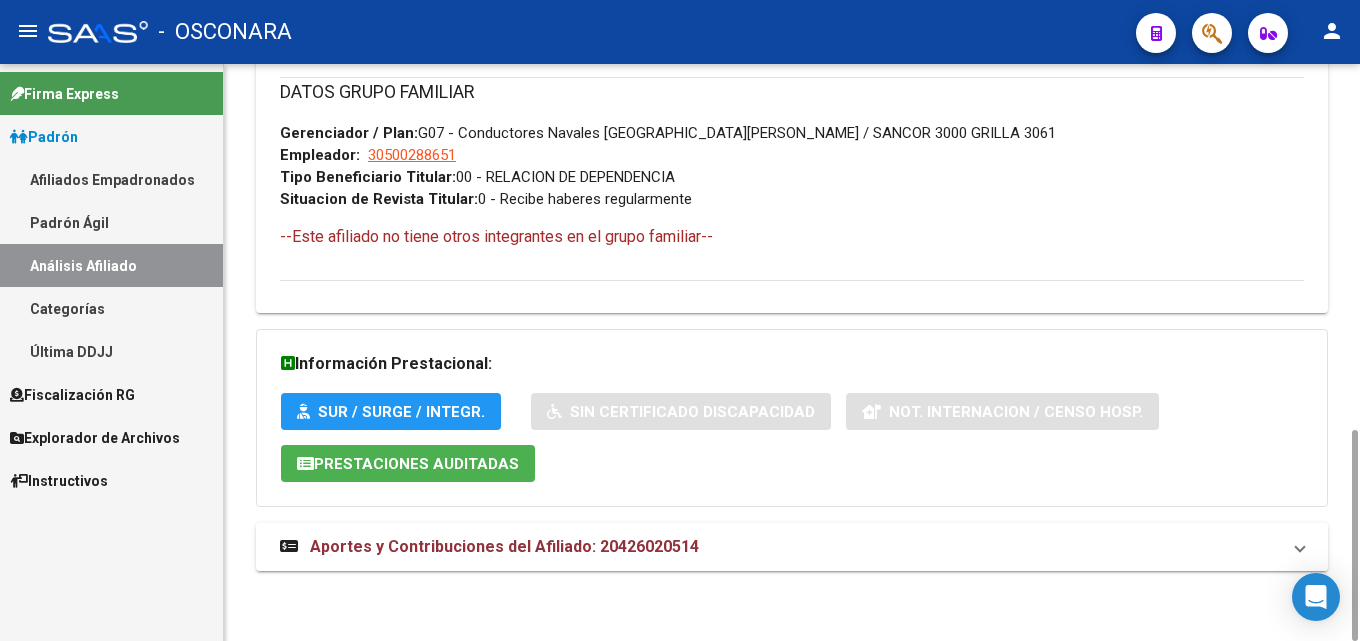 click on "Aportes y Contribuciones del Afiliado: 20426020514" at bounding box center [504, 546] 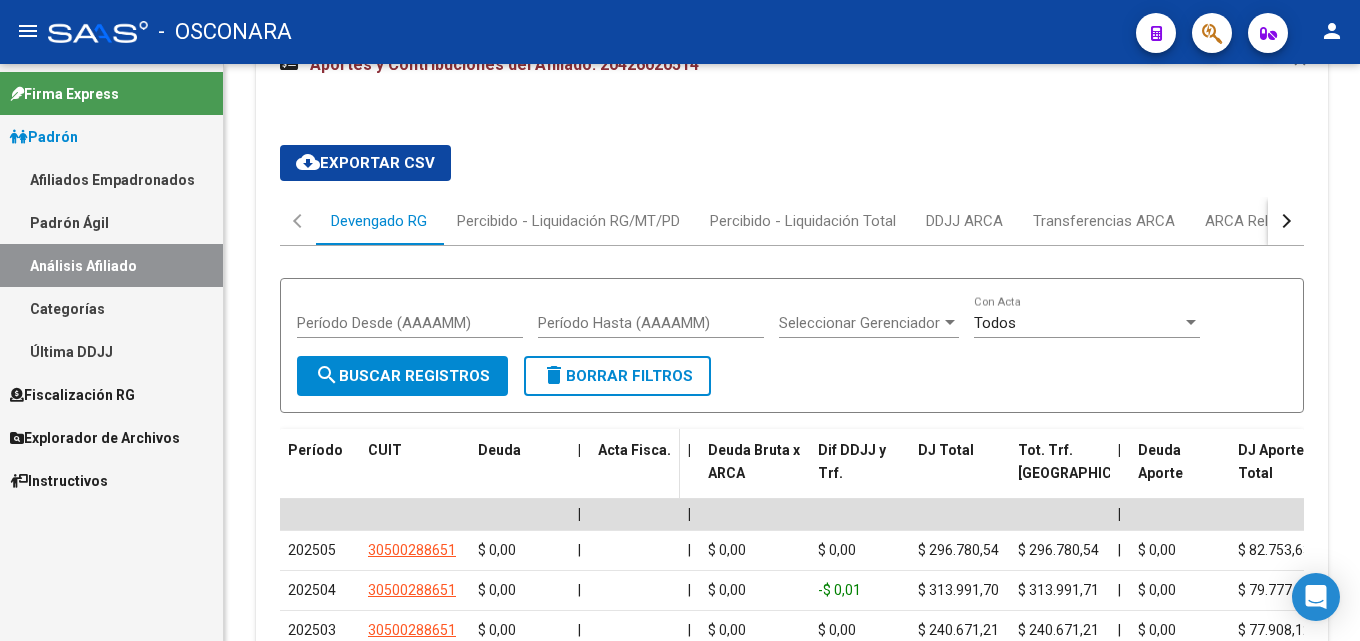 scroll, scrollTop: 1886, scrollLeft: 0, axis: vertical 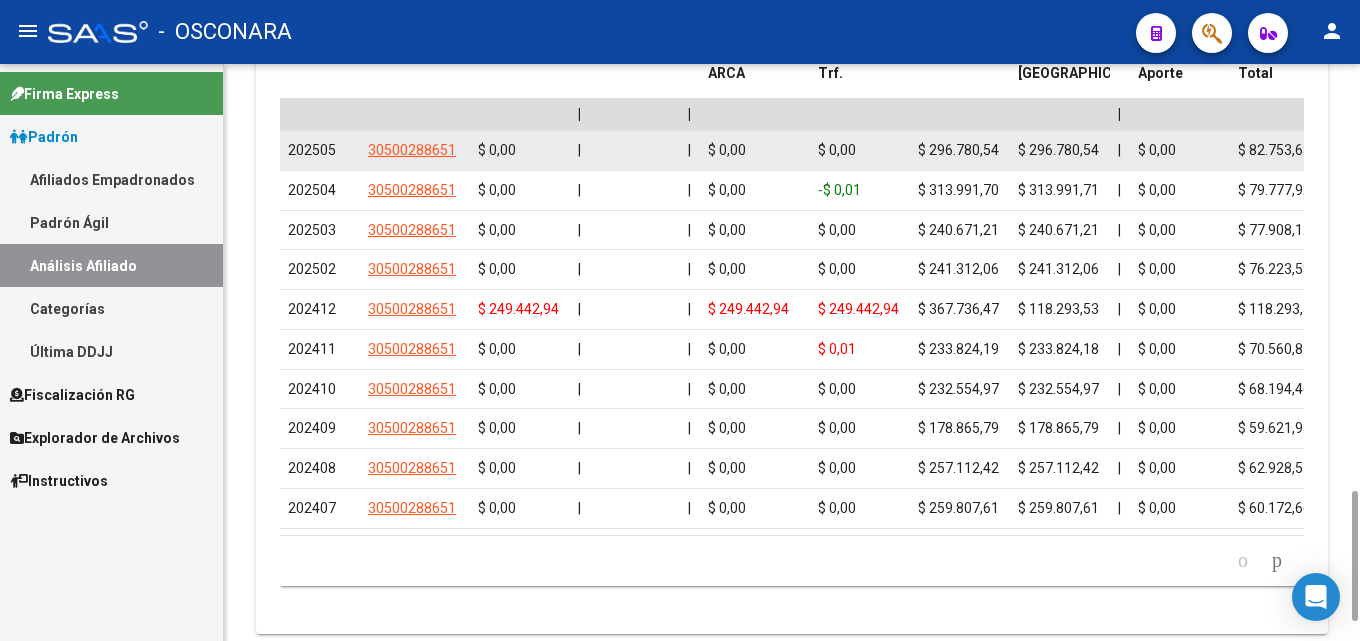 drag, startPoint x: 617, startPoint y: 151, endPoint x: 963, endPoint y: 152, distance: 346.00143 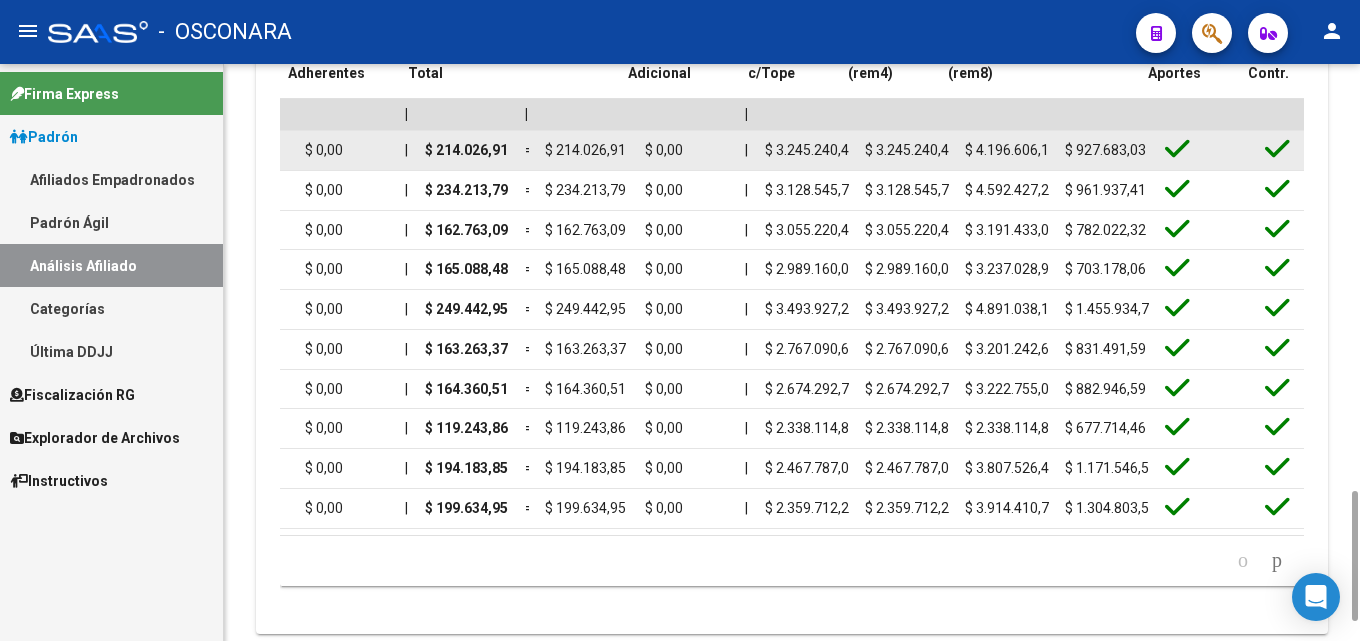 drag, startPoint x: 925, startPoint y: 153, endPoint x: 1300, endPoint y: 144, distance: 375.10797 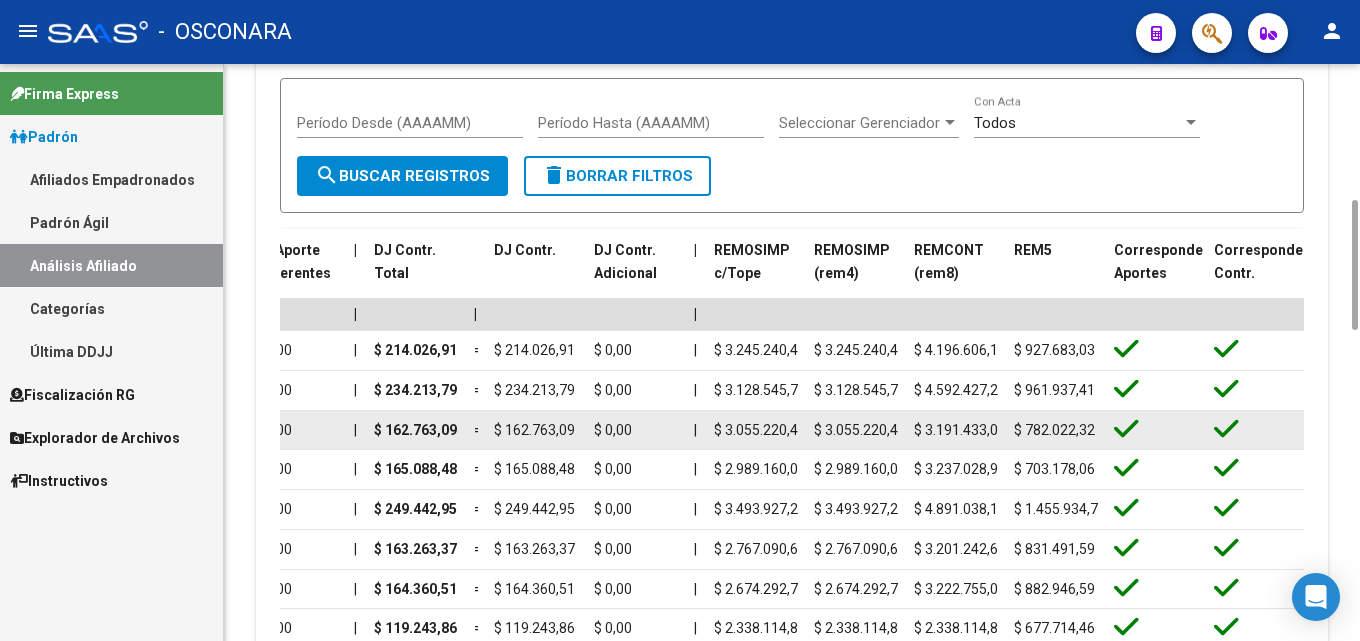 scroll, scrollTop: 1486, scrollLeft: 0, axis: vertical 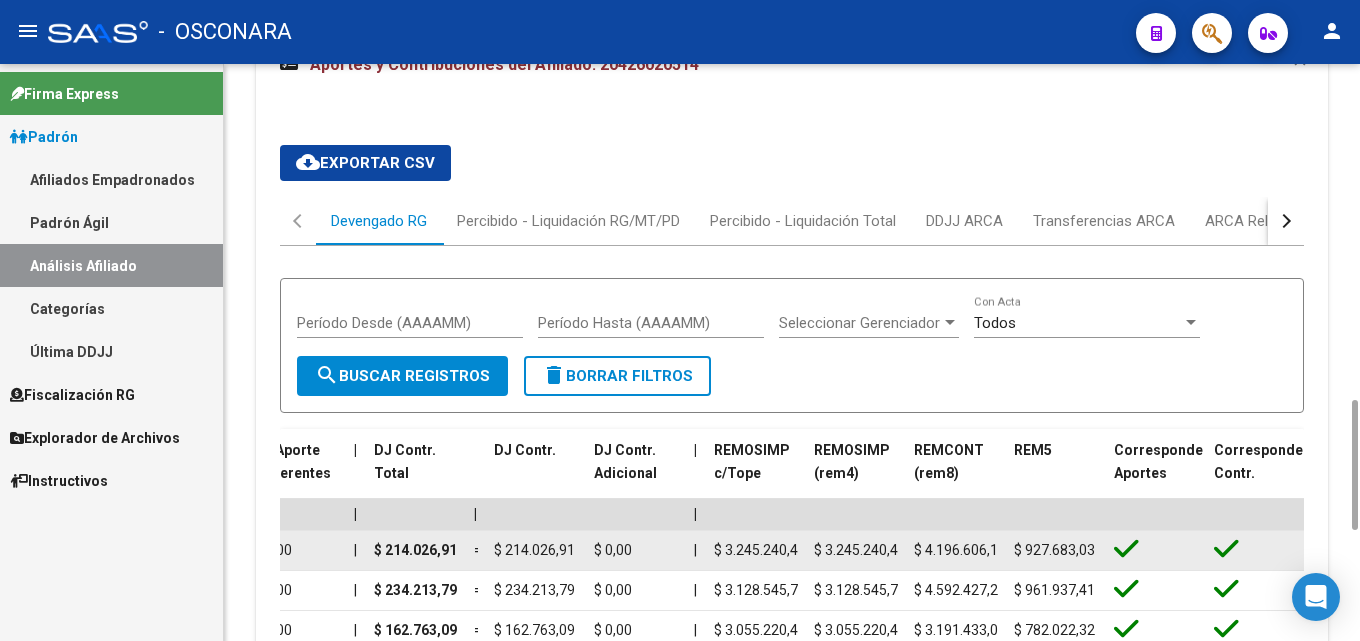 click on "$ 4.196.606,11" 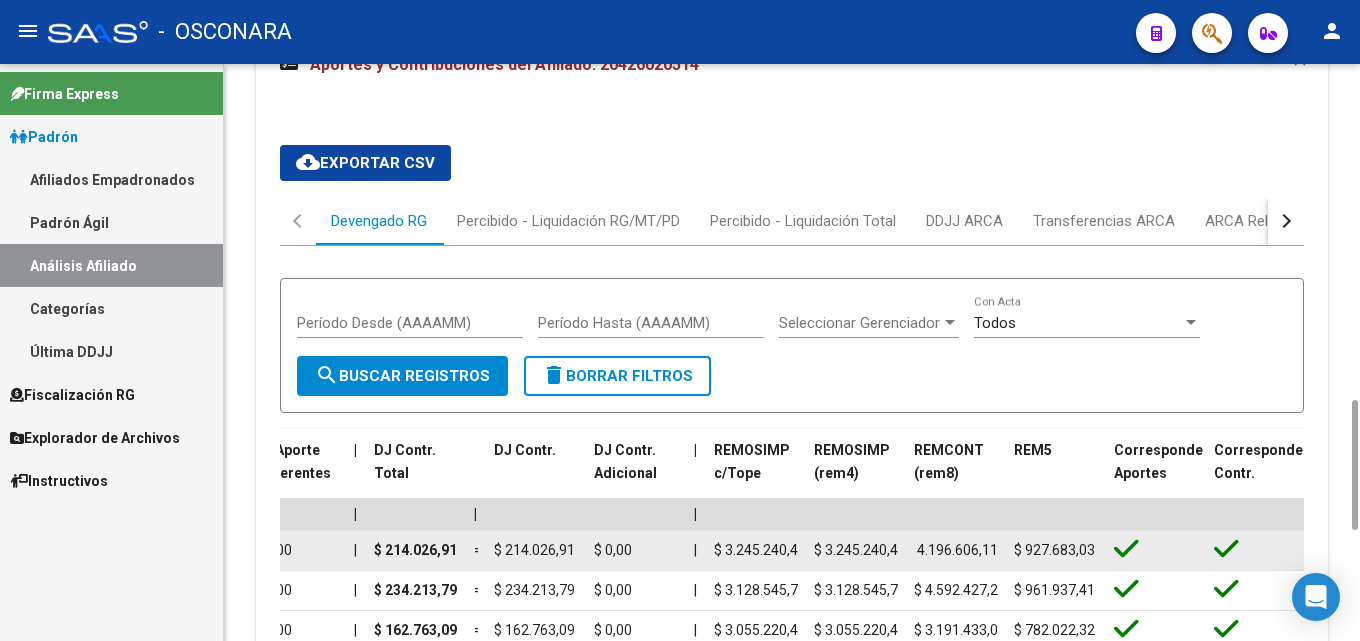 drag, startPoint x: 924, startPoint y: 553, endPoint x: 993, endPoint y: 555, distance: 69.02898 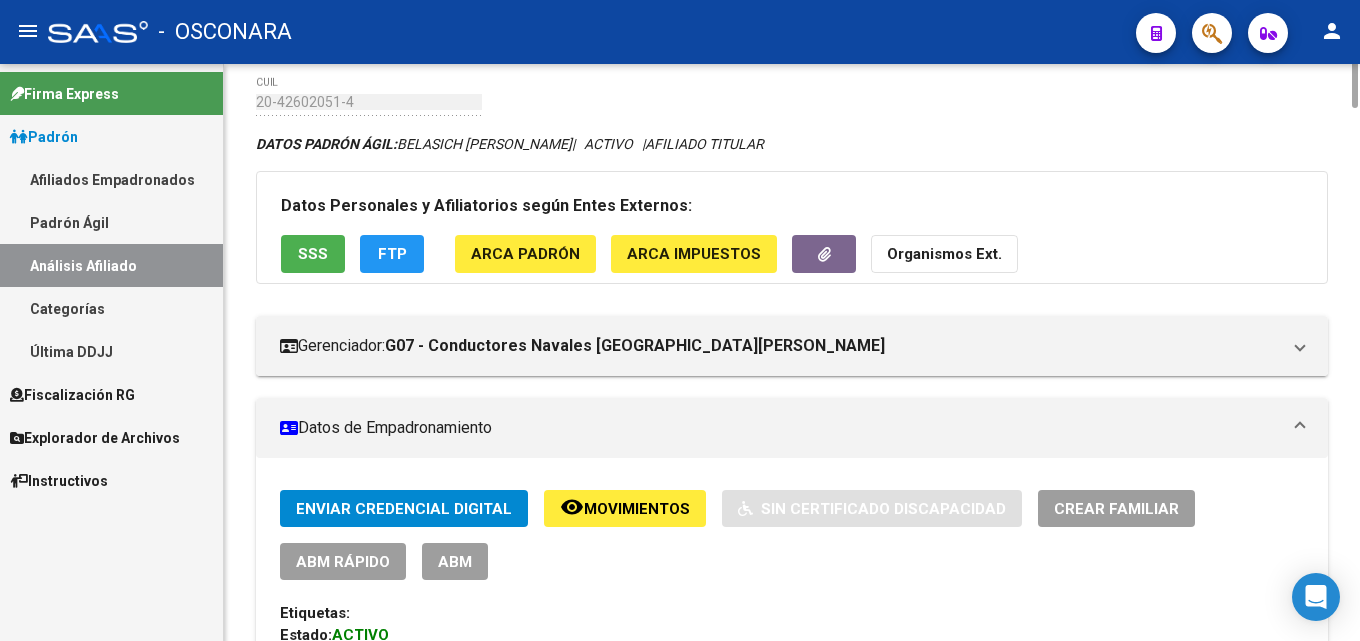 scroll, scrollTop: 0, scrollLeft: 0, axis: both 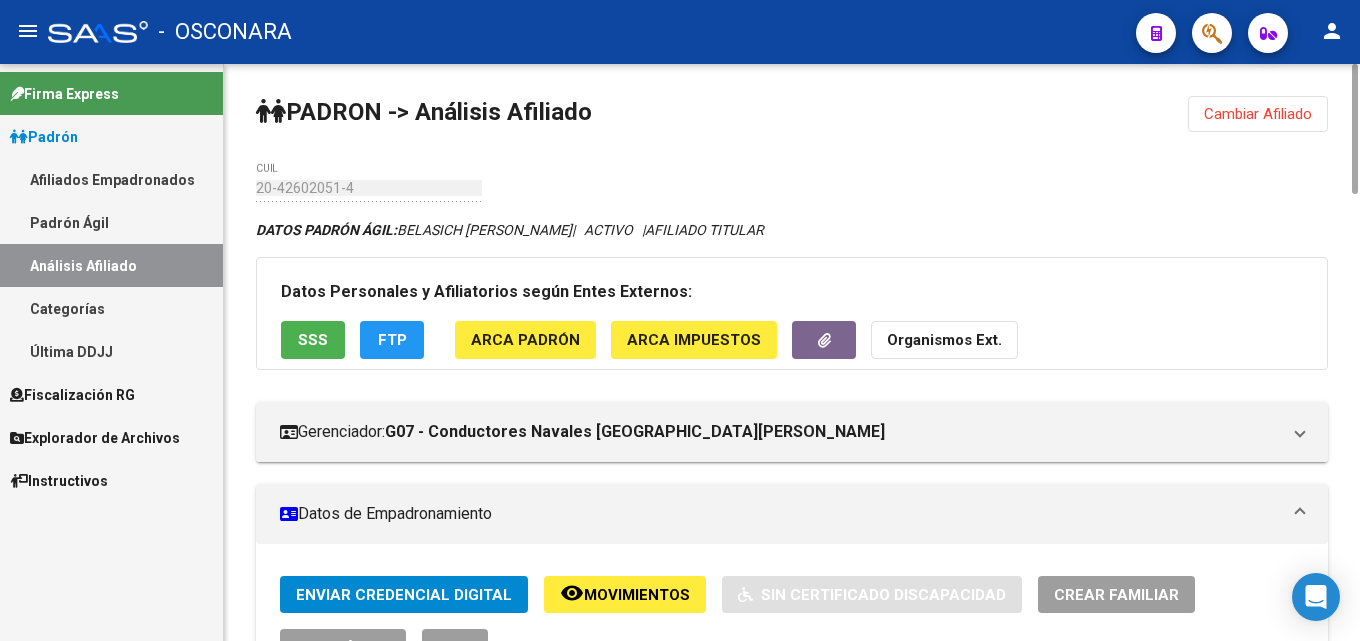 click on "Cambiar Afiliado" 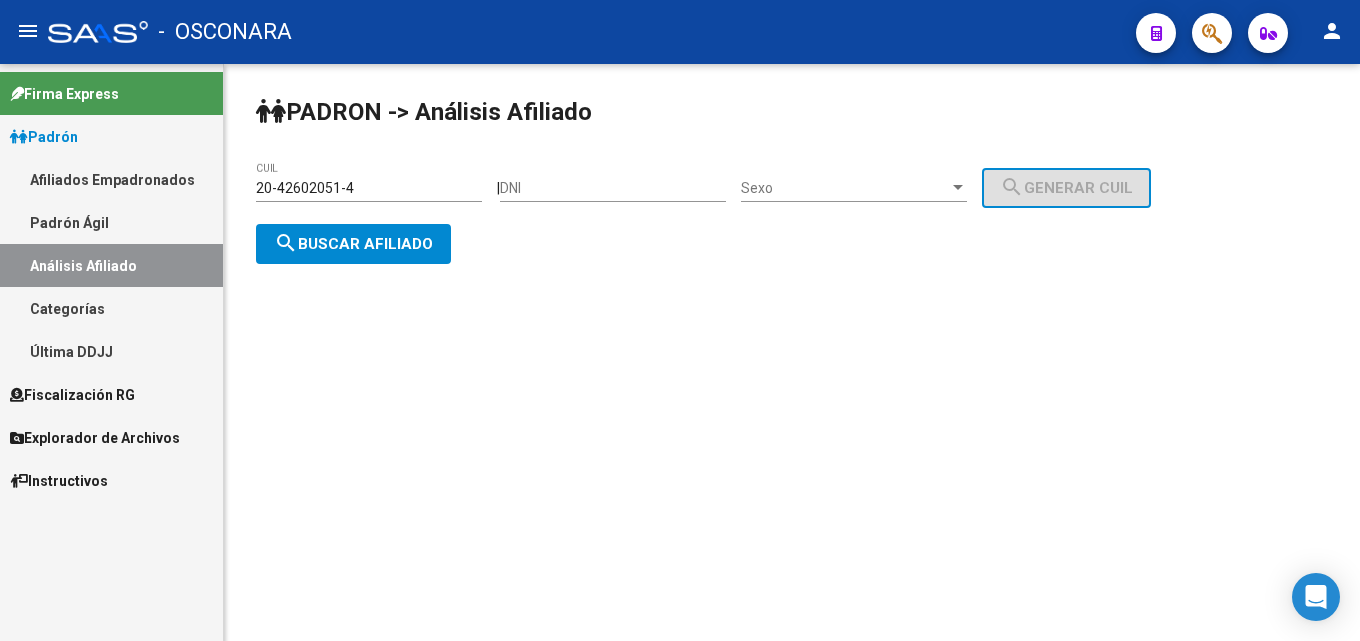drag, startPoint x: 374, startPoint y: 178, endPoint x: 196, endPoint y: 178, distance: 178 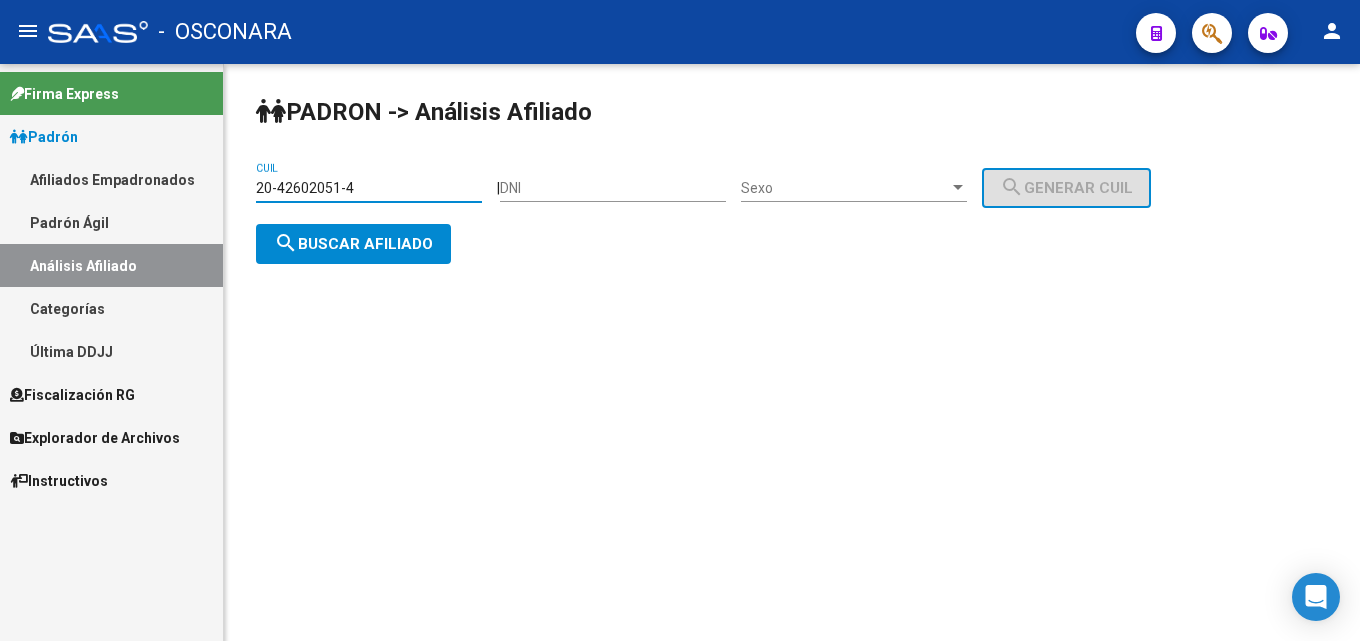 drag, startPoint x: 369, startPoint y: 190, endPoint x: 41, endPoint y: 176, distance: 328.29865 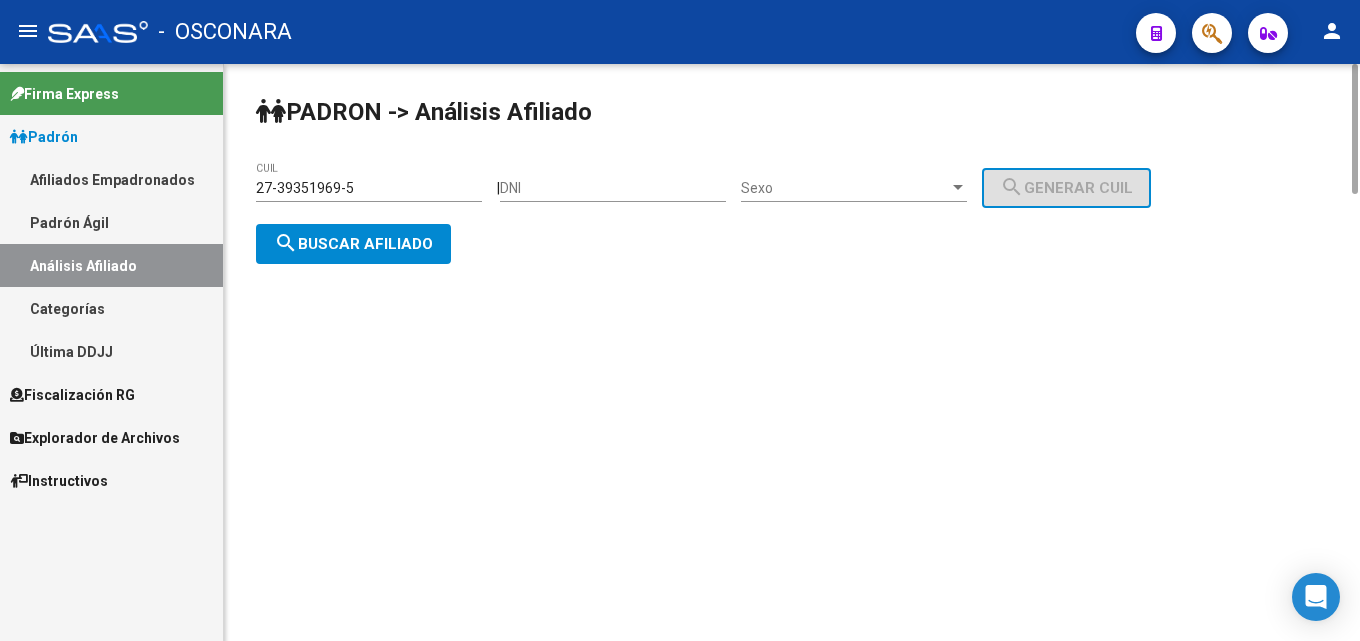 click on "PADRON -> Análisis Afiliado 27-39351969-5 CUIL    |    DNI Sexo Sexo search  Generar CUIL  search  Buscar afiliado" 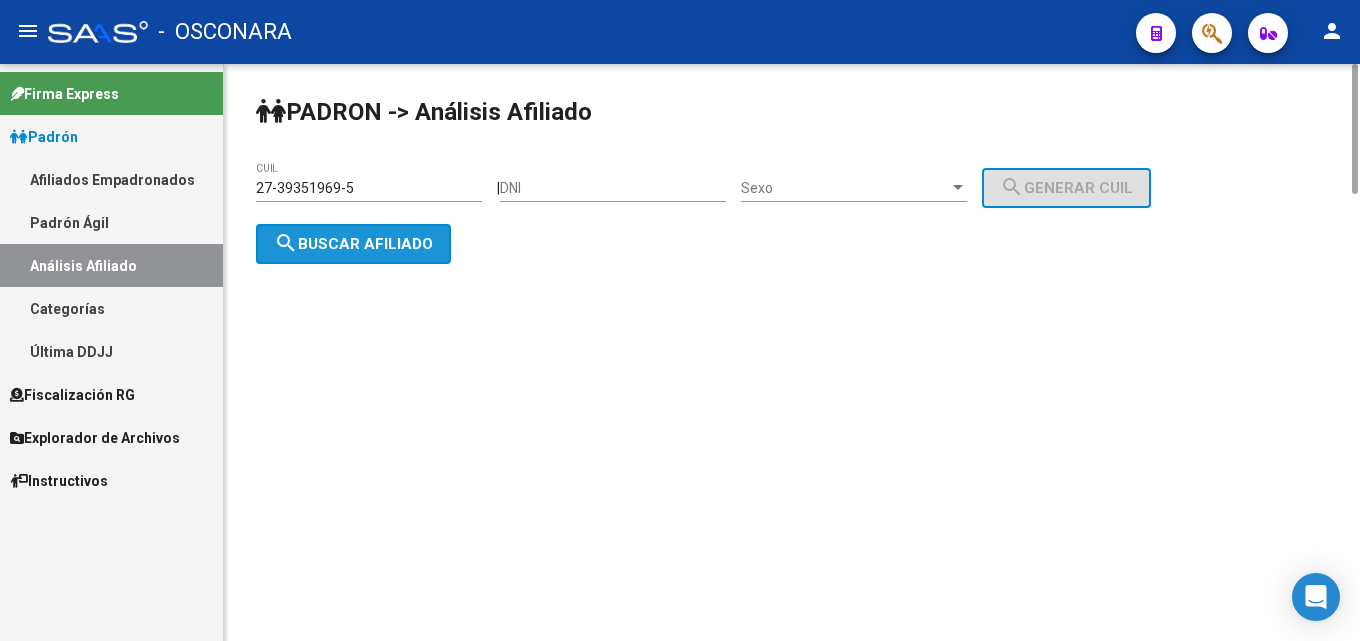 click on "search  Buscar afiliado" 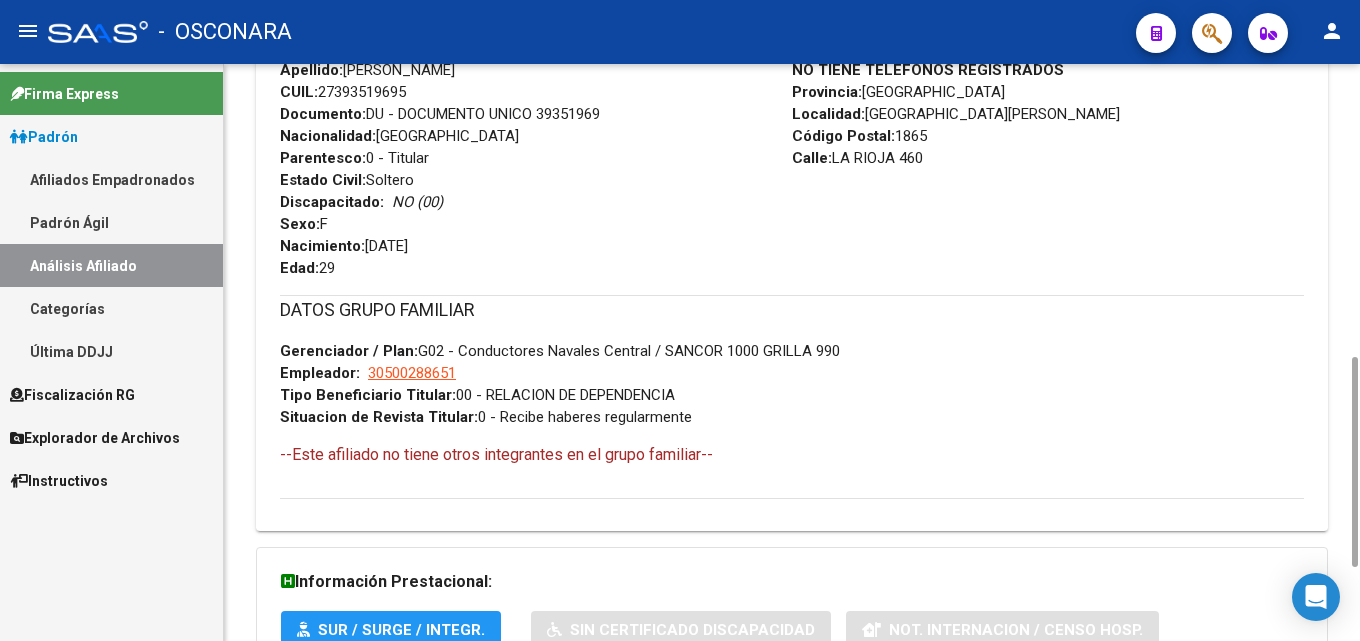 scroll, scrollTop: 1018, scrollLeft: 0, axis: vertical 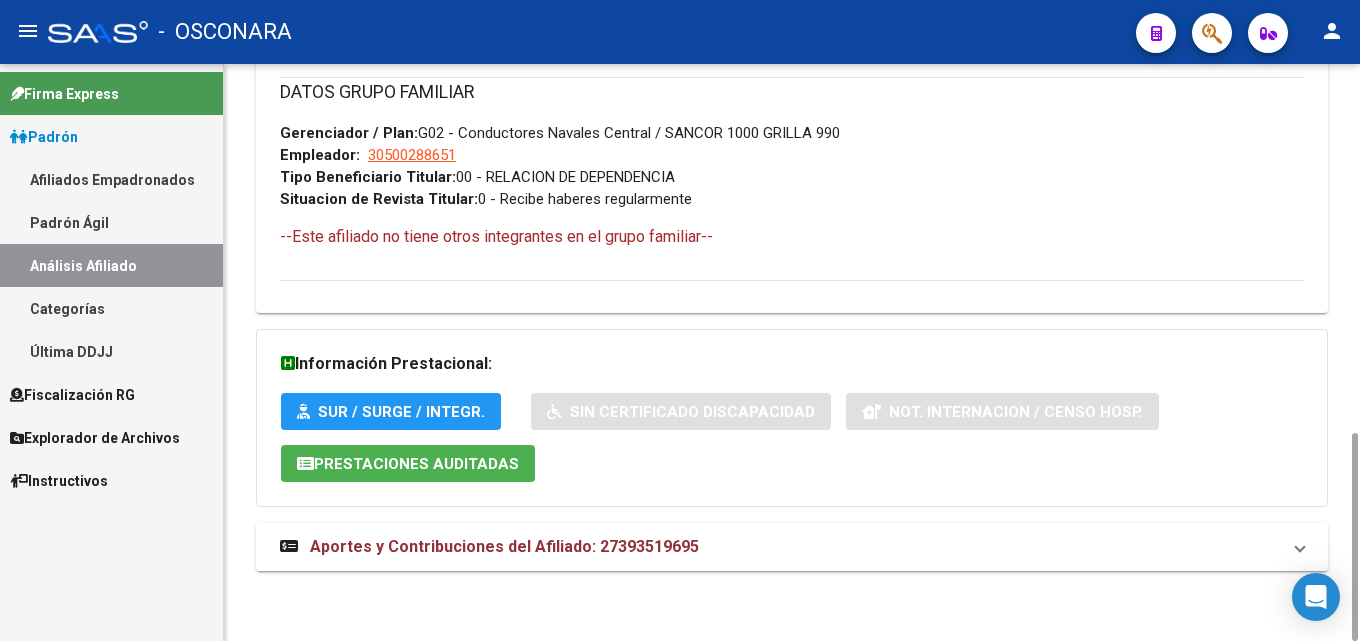 click on "Aportes y Contribuciones del Afiliado: 27393519695" at bounding box center (792, 547) 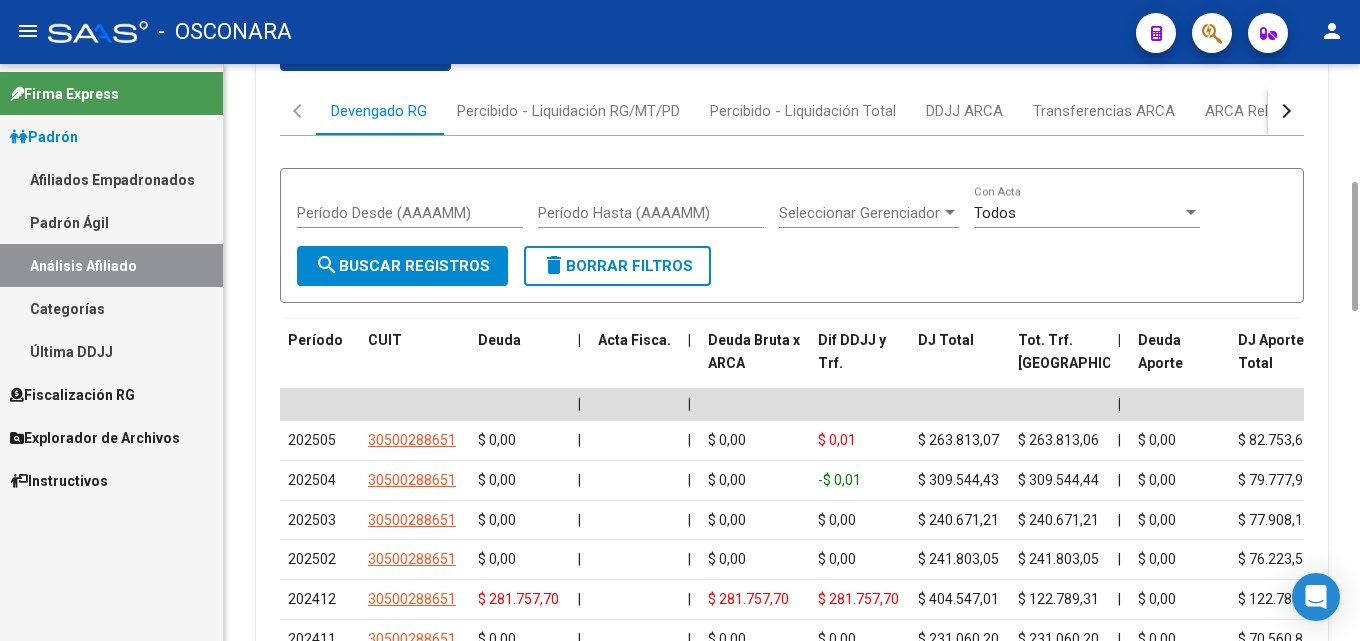 scroll, scrollTop: 1818, scrollLeft: 0, axis: vertical 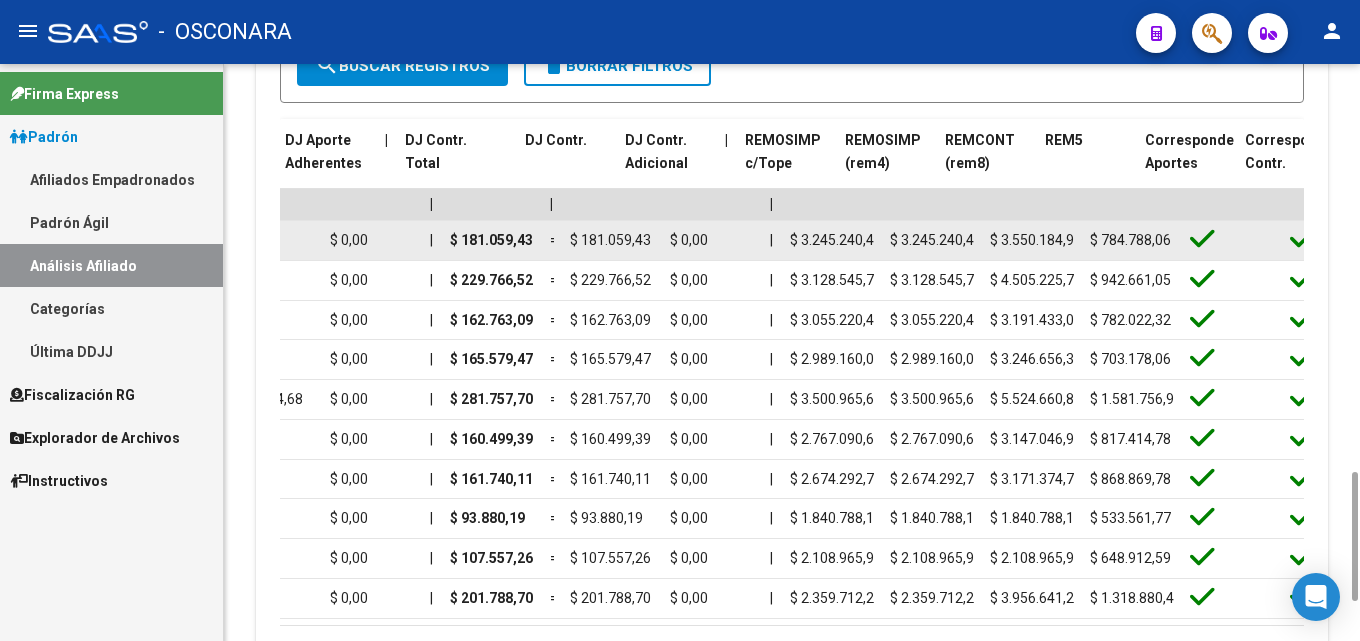 drag, startPoint x: 602, startPoint y: 238, endPoint x: 1298, endPoint y: 235, distance: 696.0065 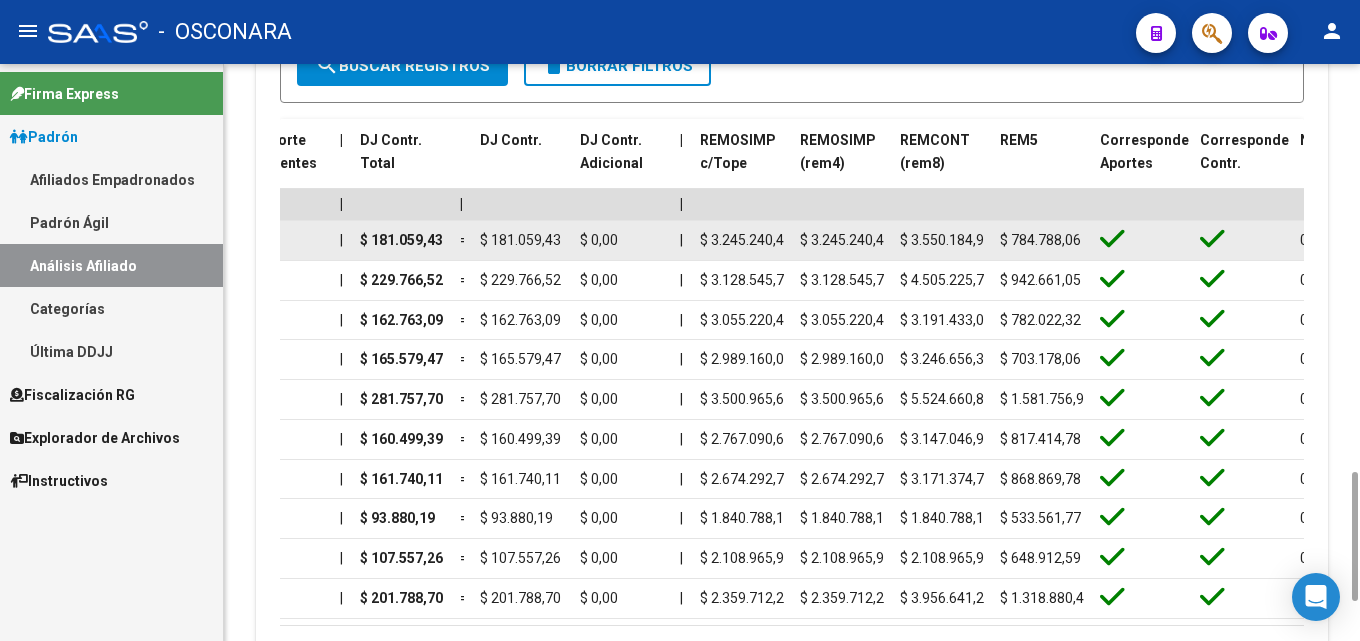click on "$ 3.550.184,99" 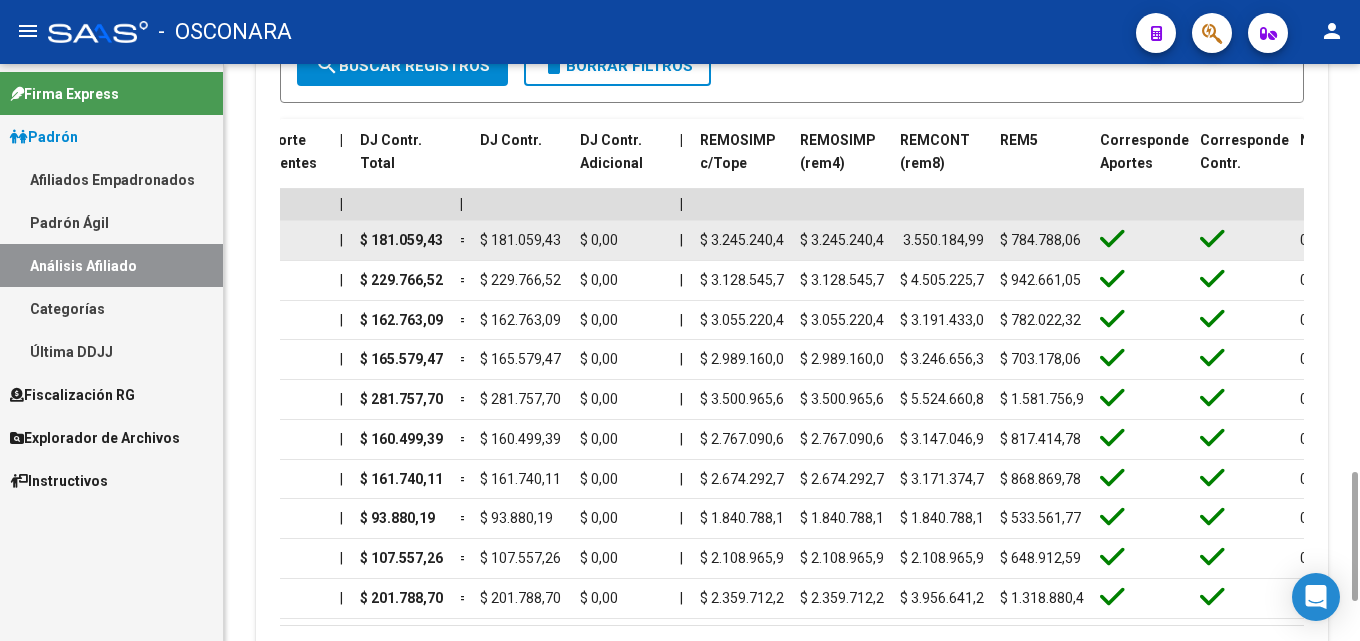 drag, startPoint x: 907, startPoint y: 236, endPoint x: 985, endPoint y: 236, distance: 78 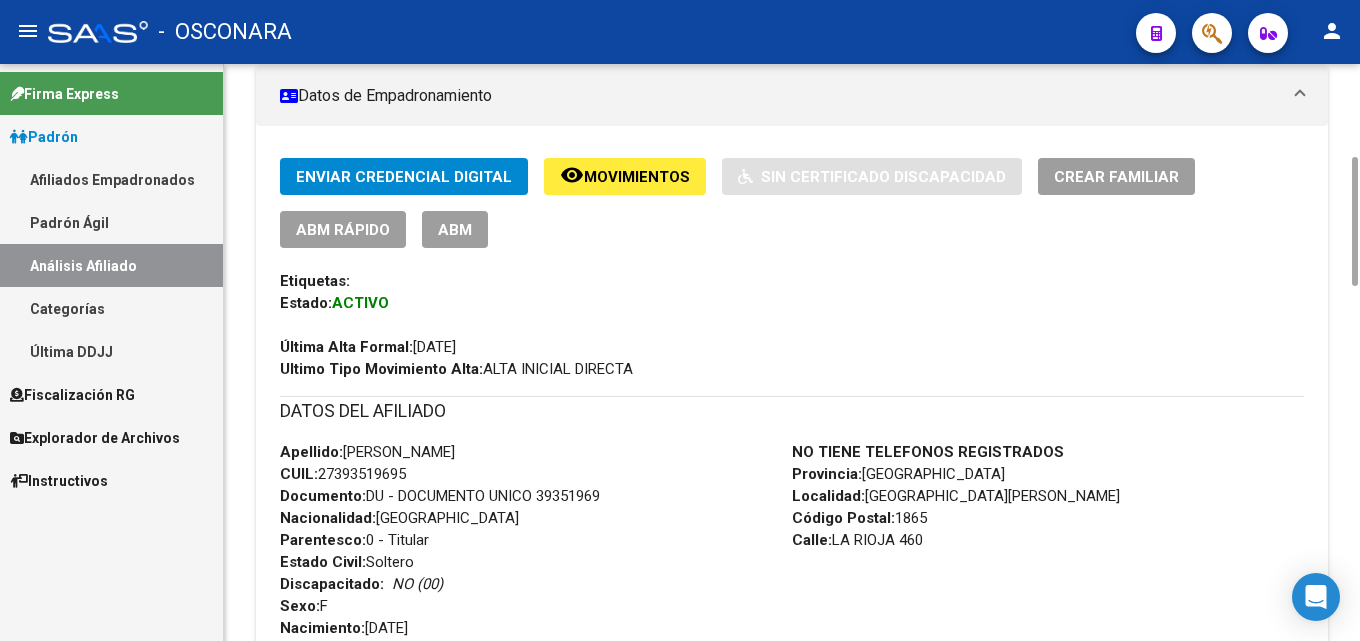 scroll, scrollTop: 0, scrollLeft: 0, axis: both 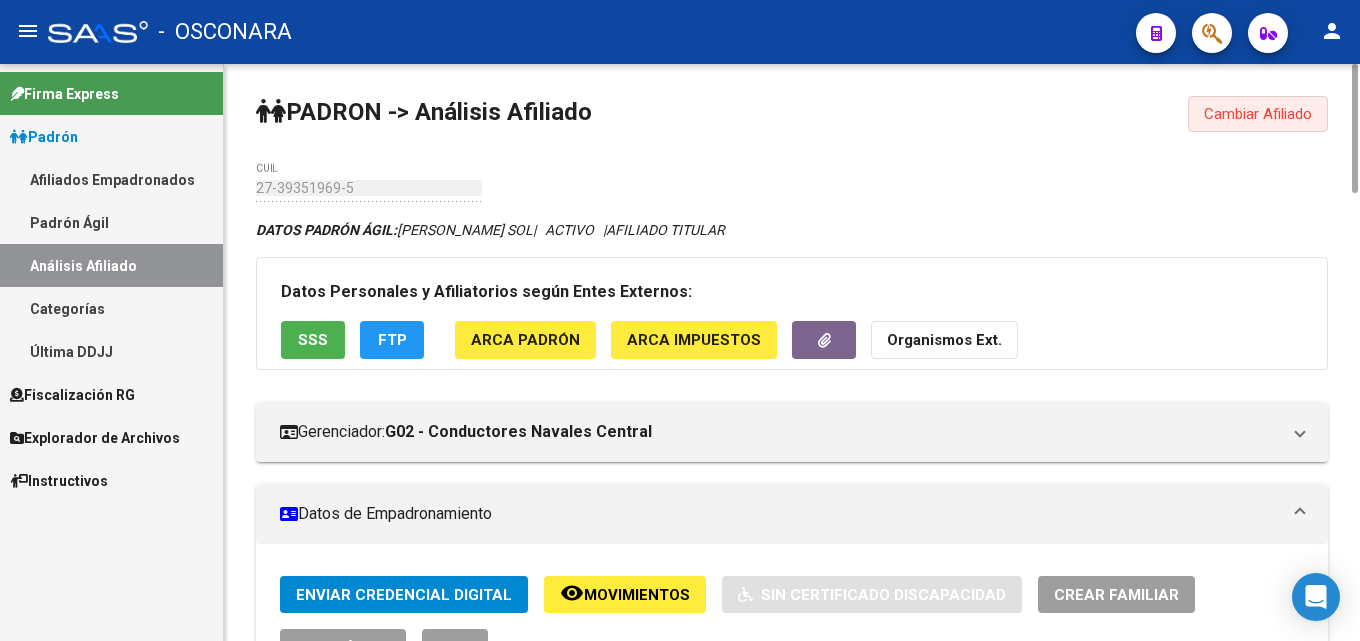 drag, startPoint x: 1278, startPoint y: 120, endPoint x: 632, endPoint y: 143, distance: 646.4093 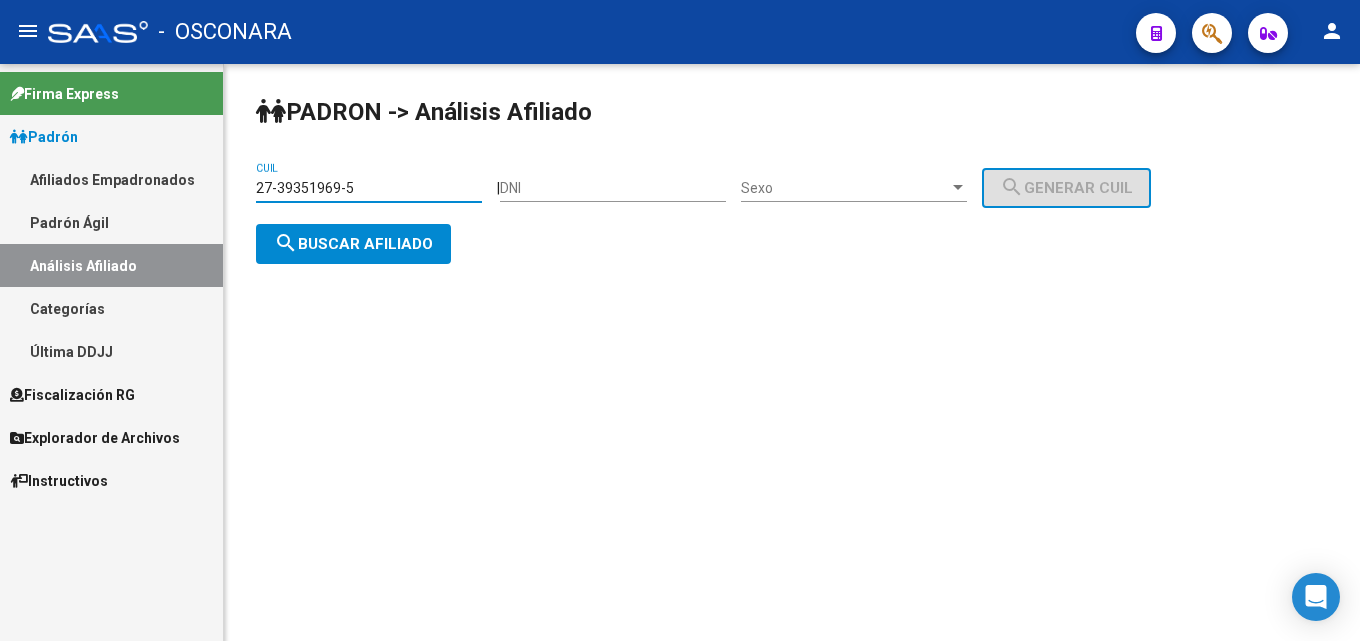 drag, startPoint x: 392, startPoint y: 190, endPoint x: 0, endPoint y: 168, distance: 392.61685 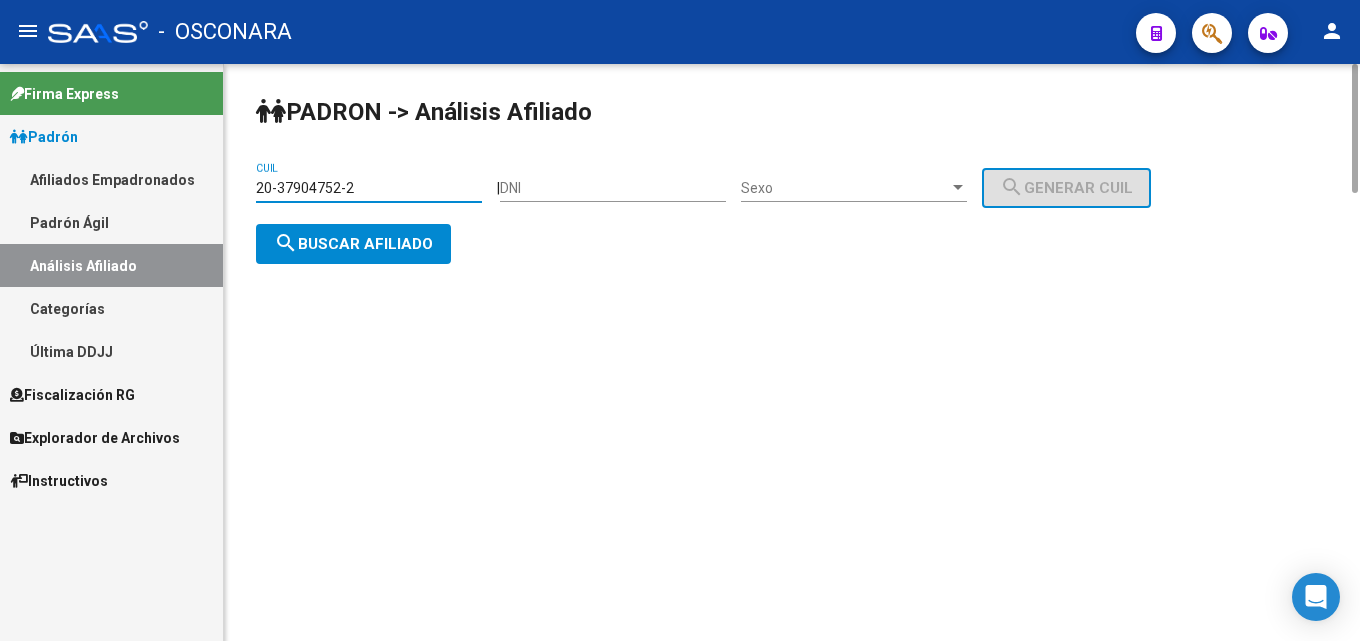 click on "search  Buscar afiliado" 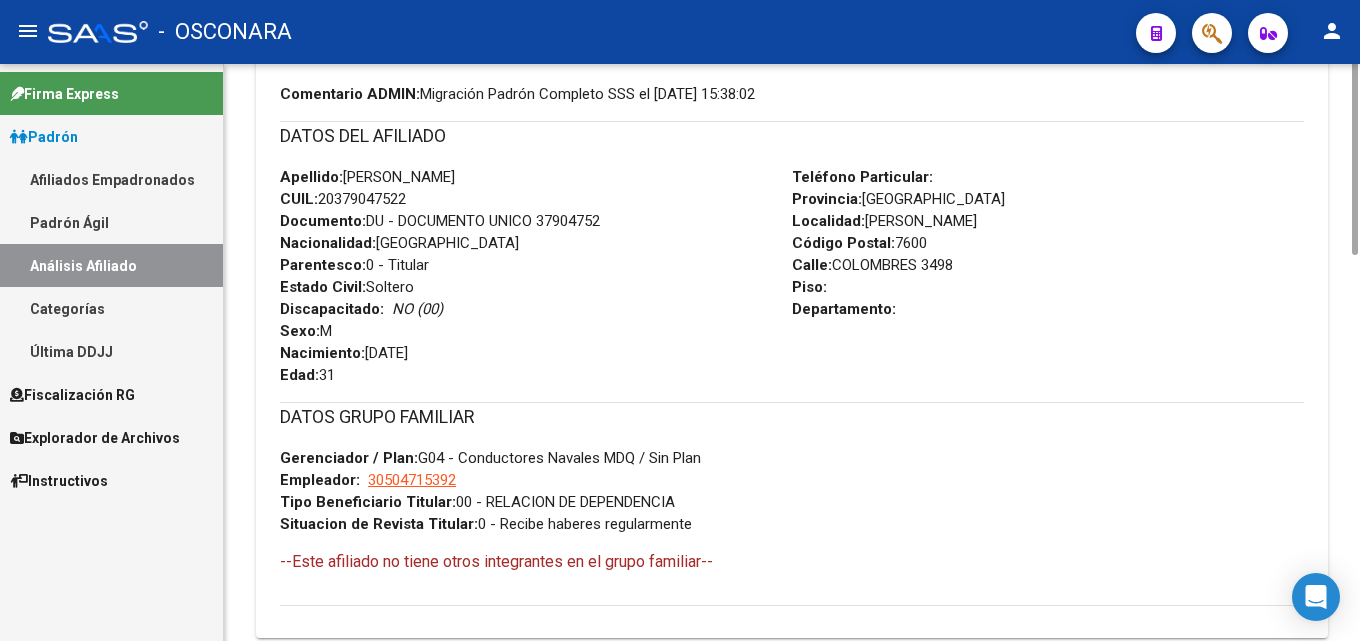 scroll, scrollTop: 1056, scrollLeft: 0, axis: vertical 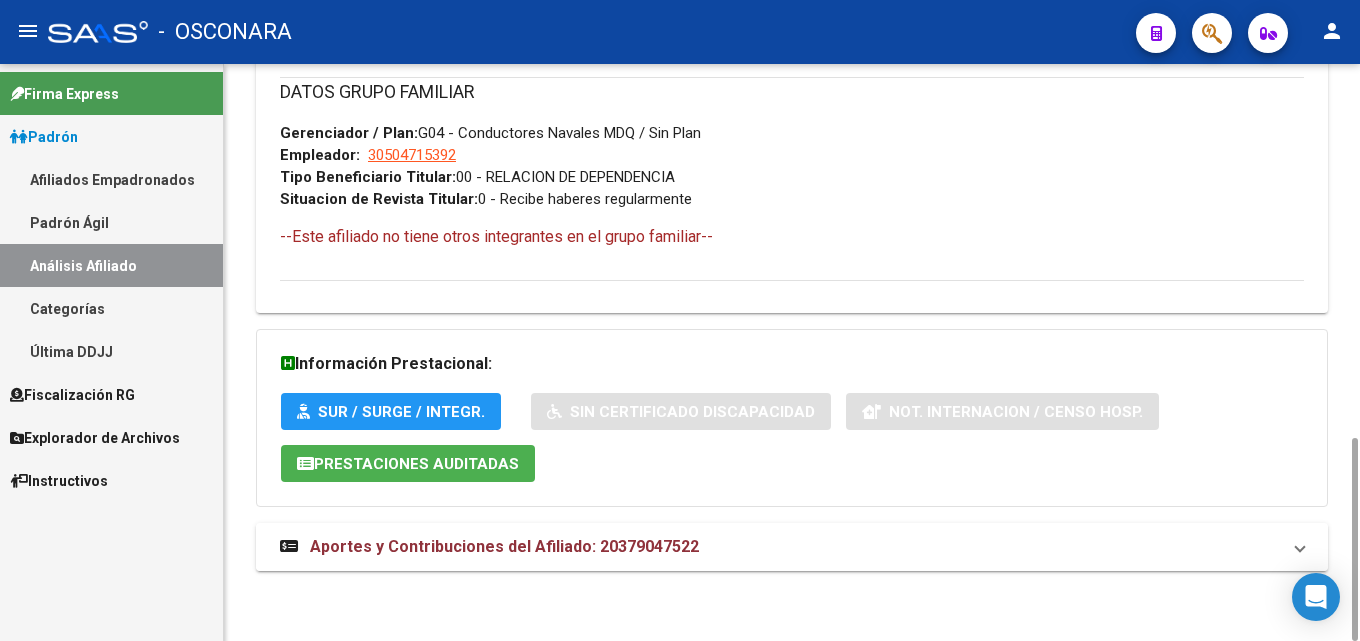 click on "Aportes y Contribuciones del Afiliado: 20379047522" at bounding box center [792, 547] 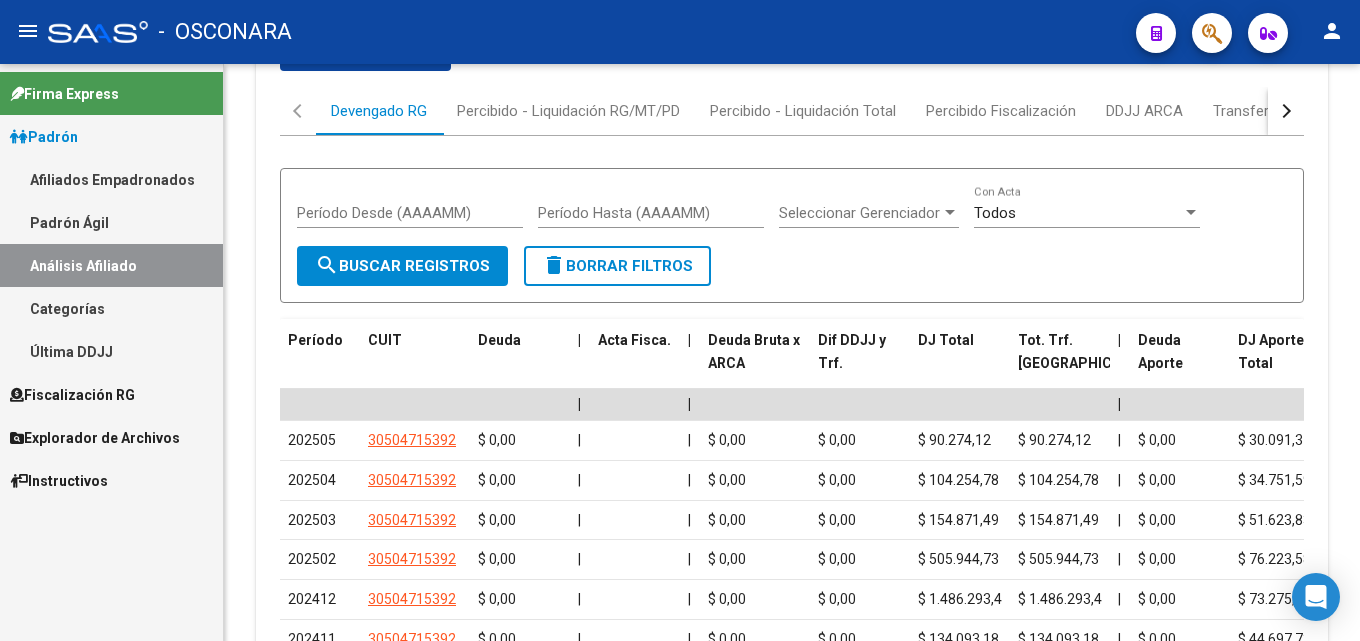scroll, scrollTop: 1856, scrollLeft: 0, axis: vertical 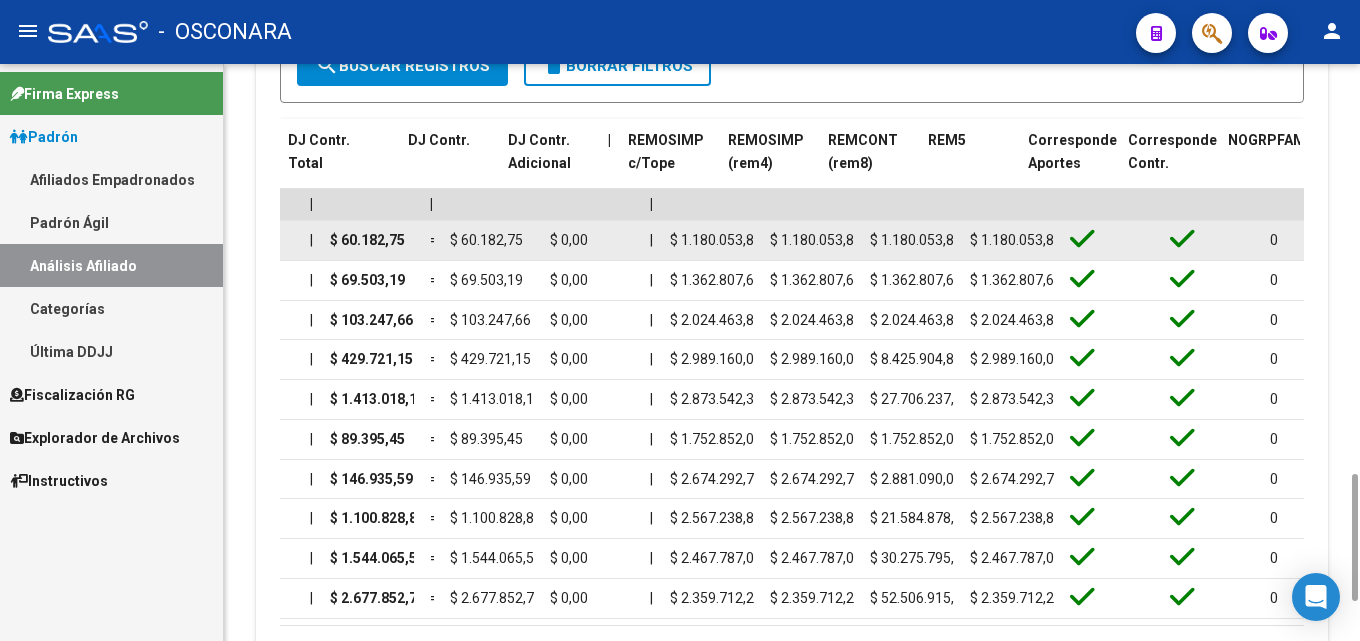 drag, startPoint x: 542, startPoint y: 247, endPoint x: 1297, endPoint y: 229, distance: 755.21454 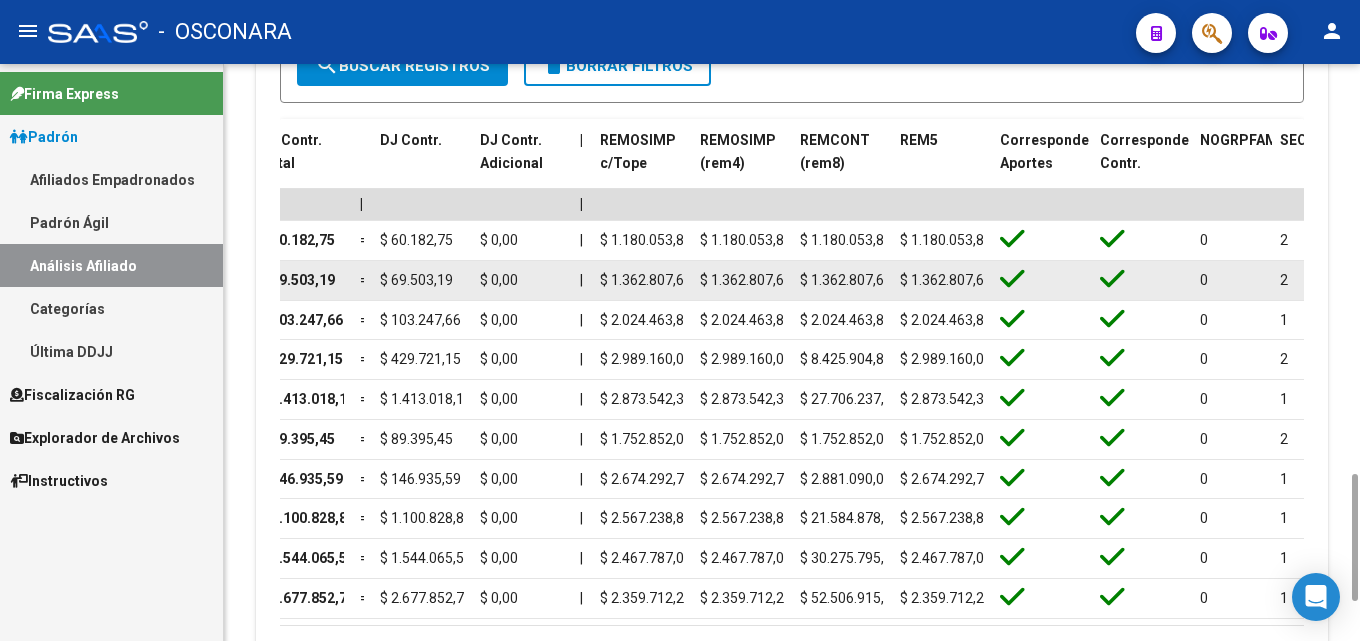 click on "$ 1.362.807,63" 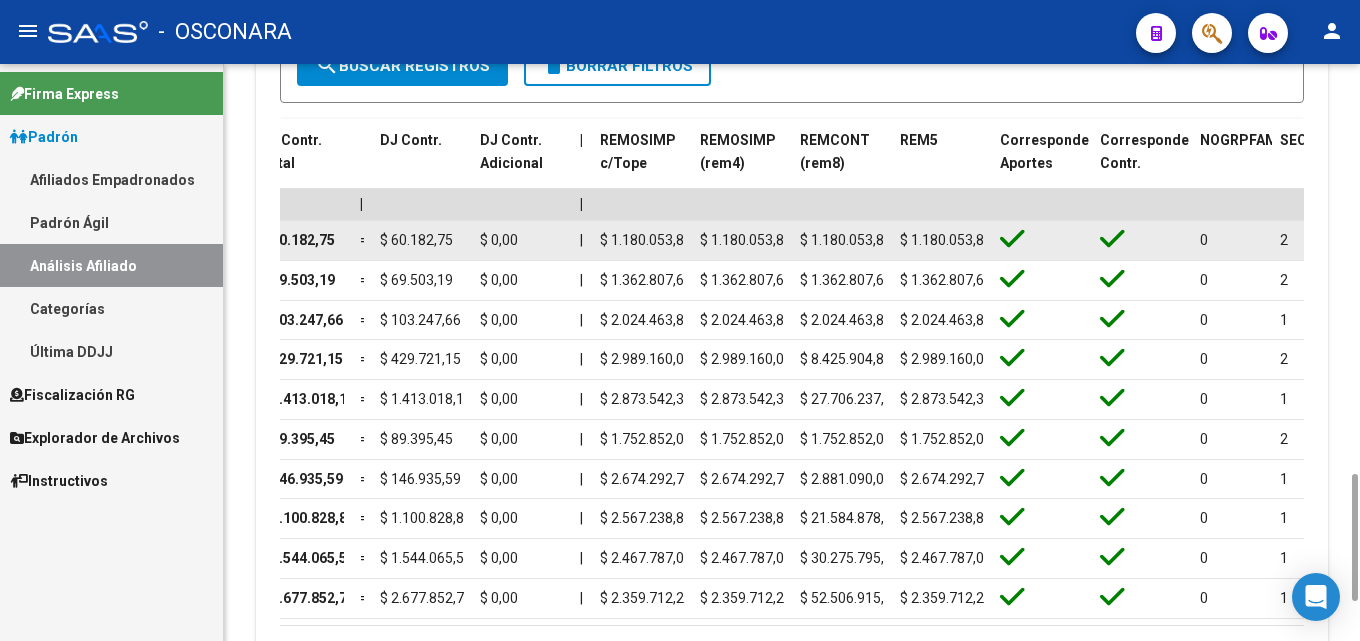 scroll, scrollTop: 0, scrollLeft: 8, axis: horizontal 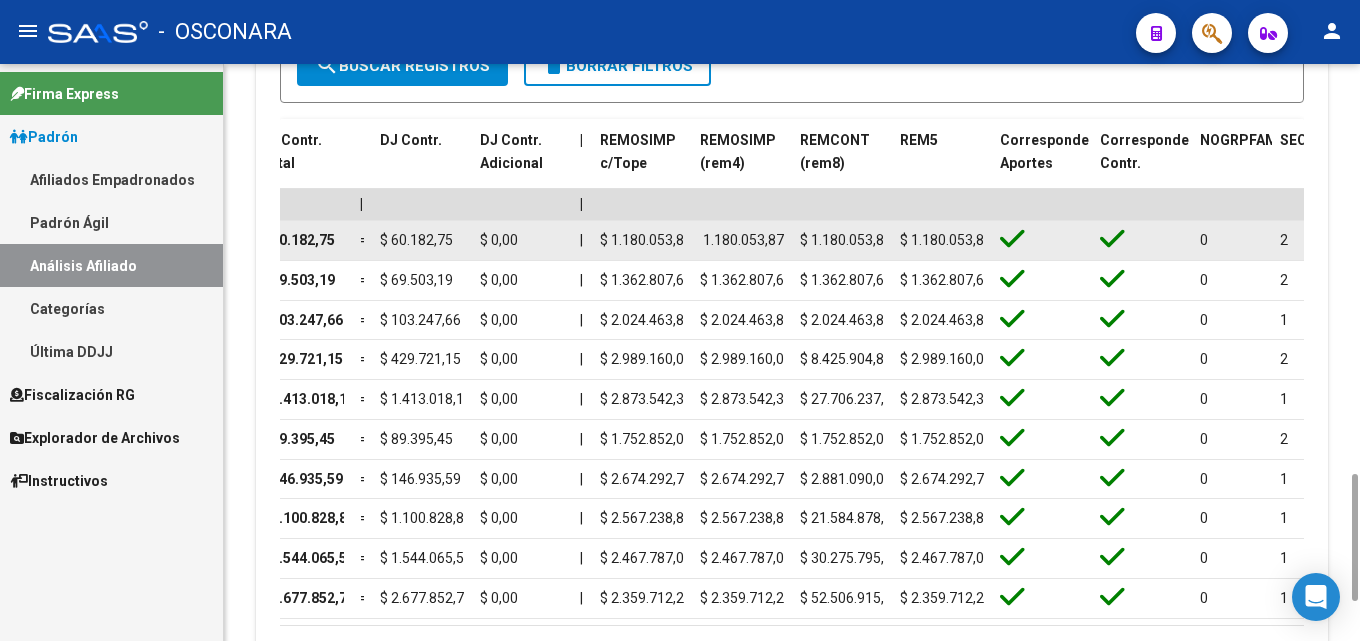 drag, startPoint x: 710, startPoint y: 238, endPoint x: 785, endPoint y: 242, distance: 75.10659 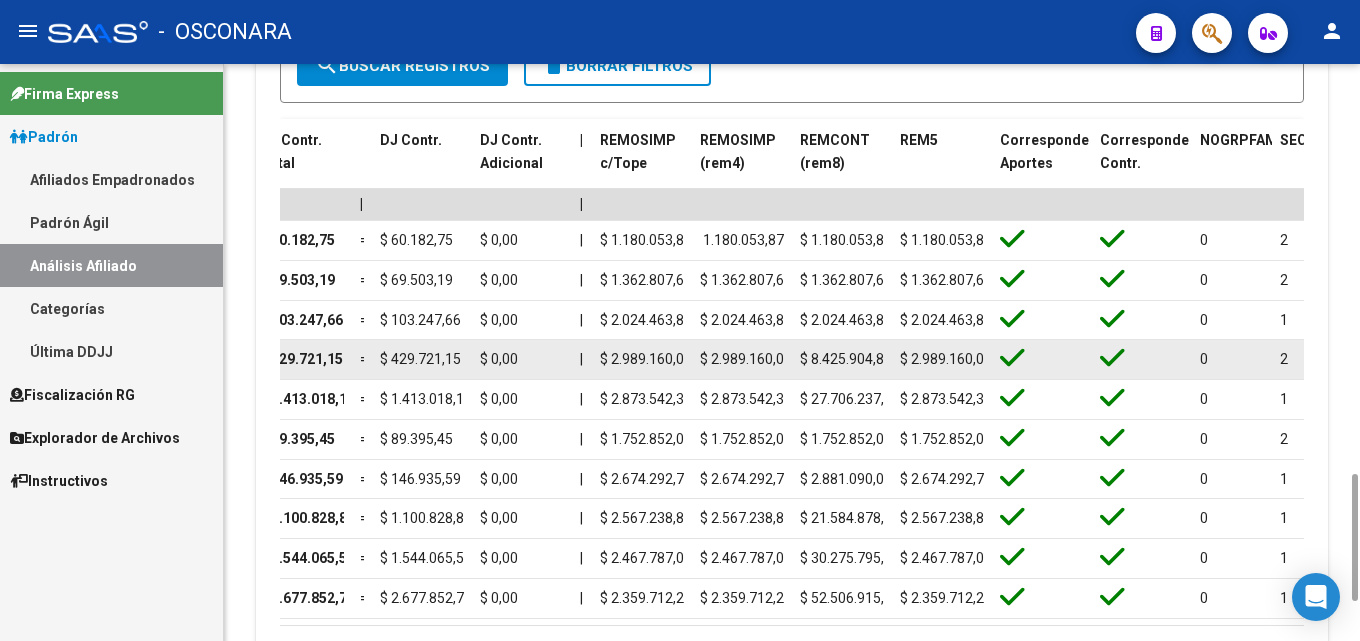copy on "1.180.053,87" 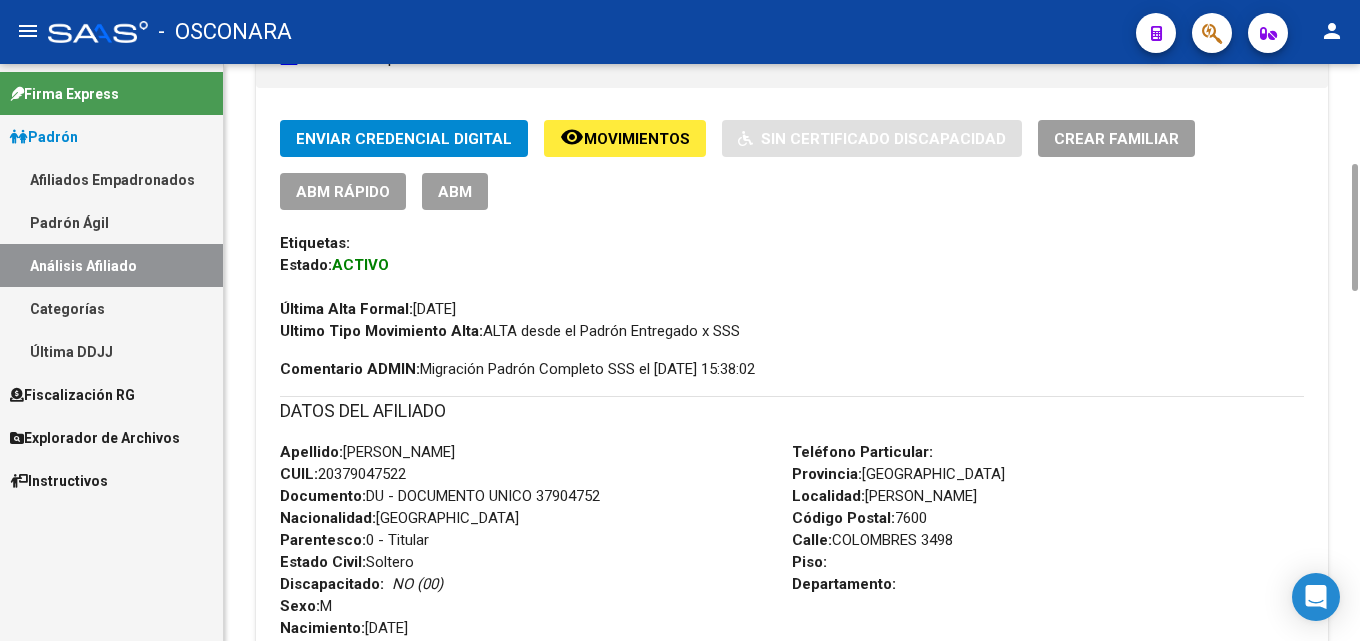 scroll, scrollTop: 0, scrollLeft: 0, axis: both 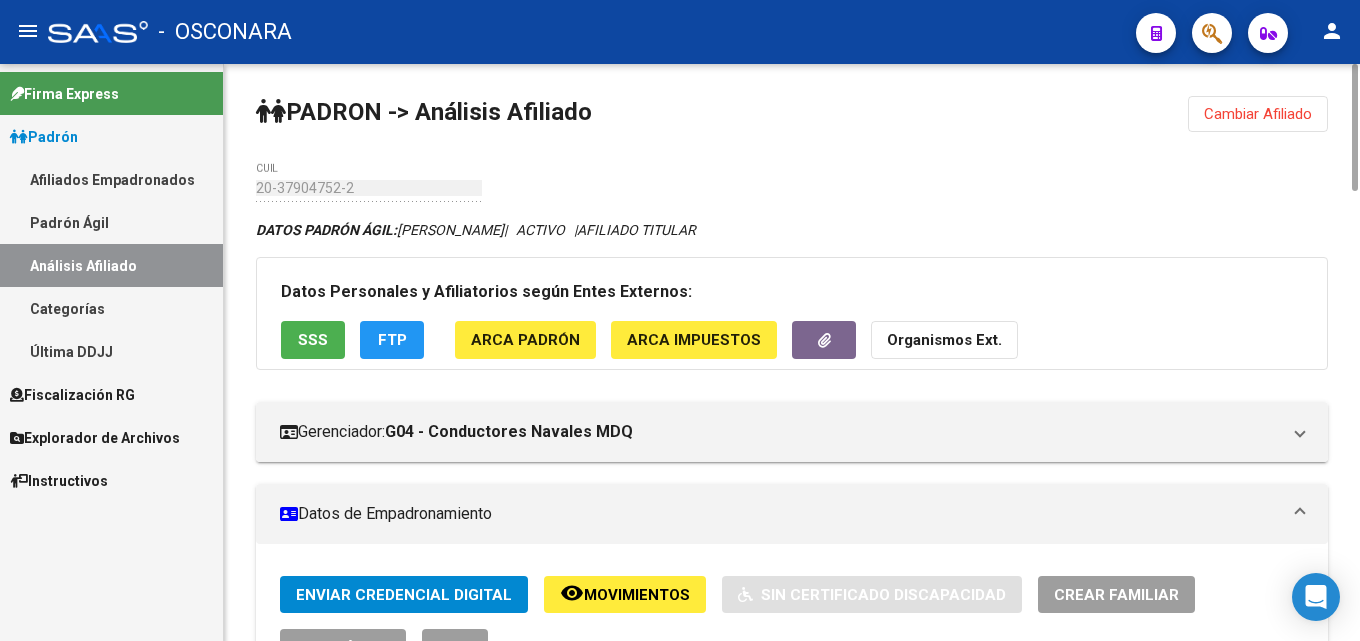 click on "Cambiar Afiliado" 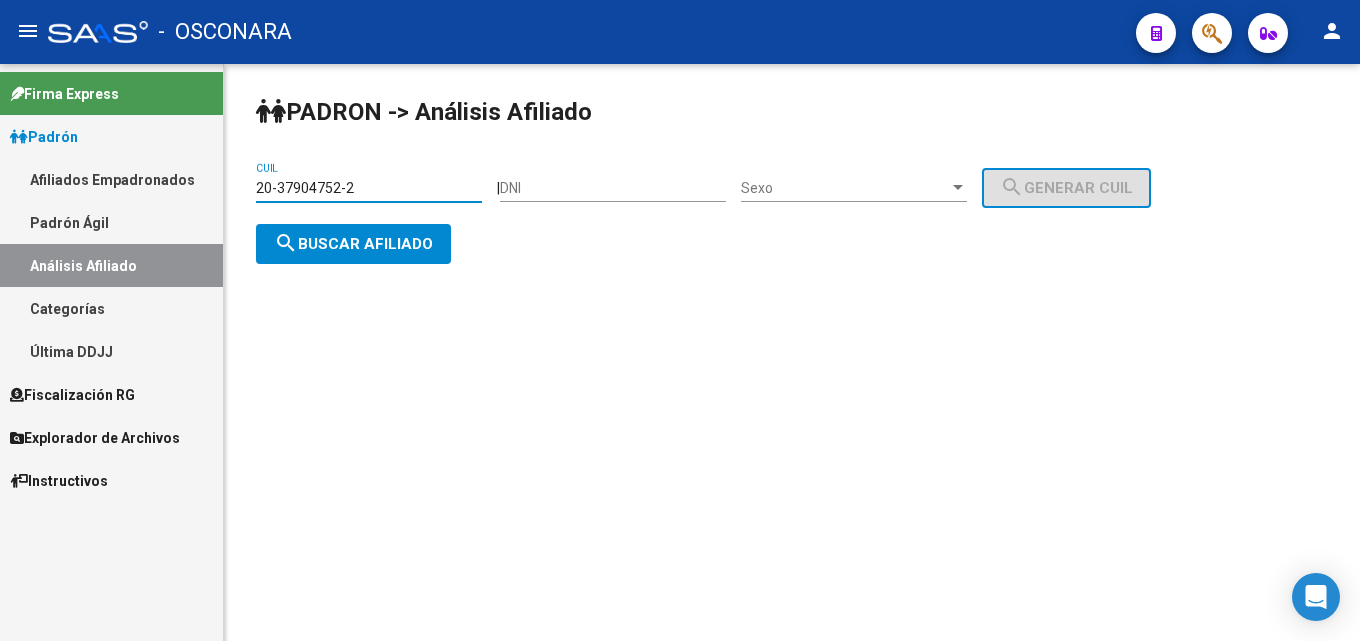 drag, startPoint x: 398, startPoint y: 185, endPoint x: 0, endPoint y: 214, distance: 399.05515 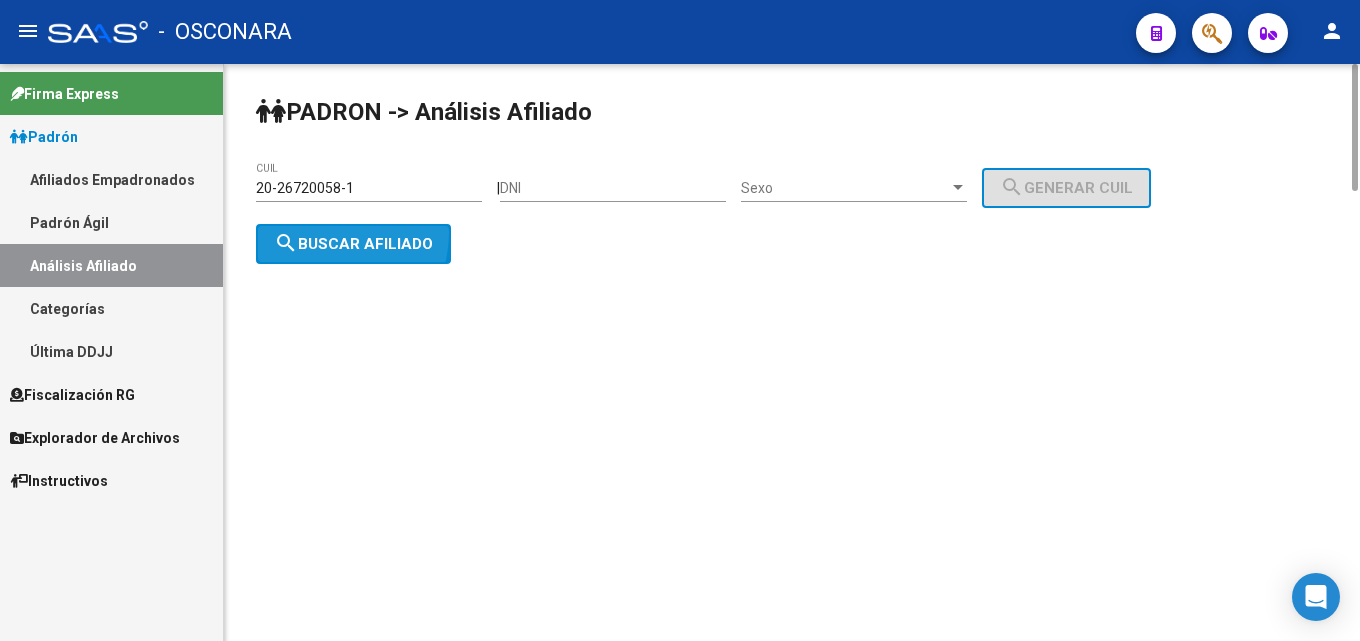 click on "search  Buscar afiliado" 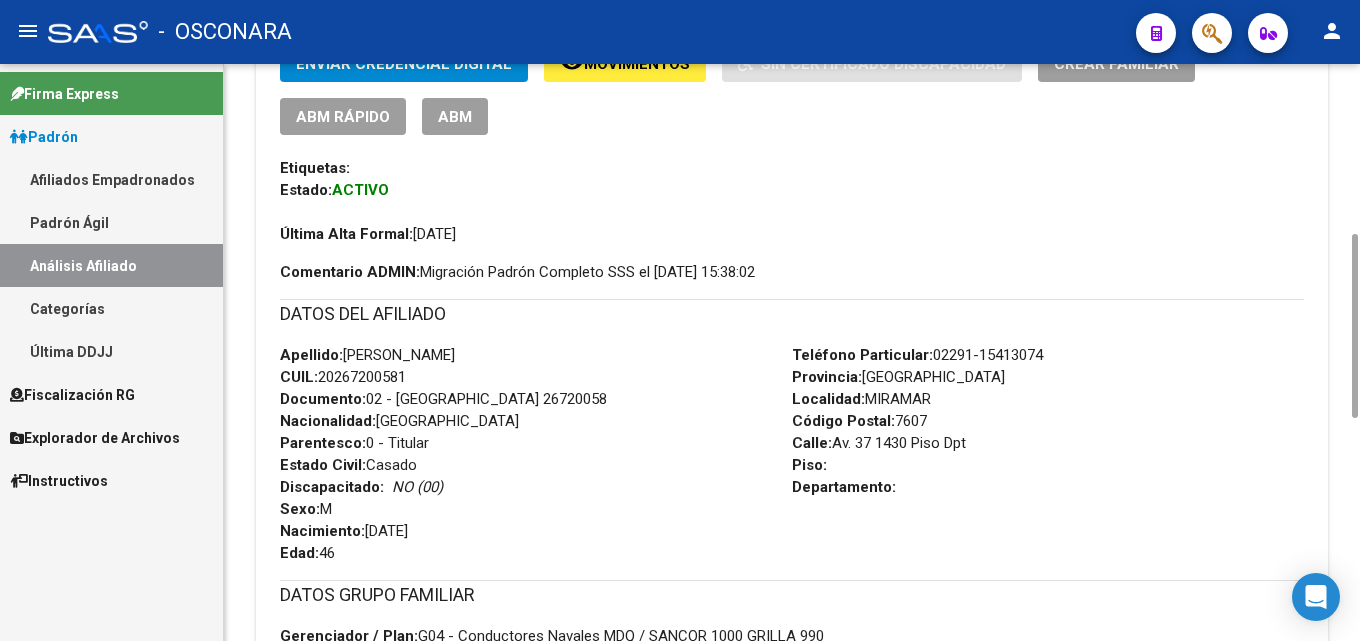 scroll, scrollTop: 1240, scrollLeft: 0, axis: vertical 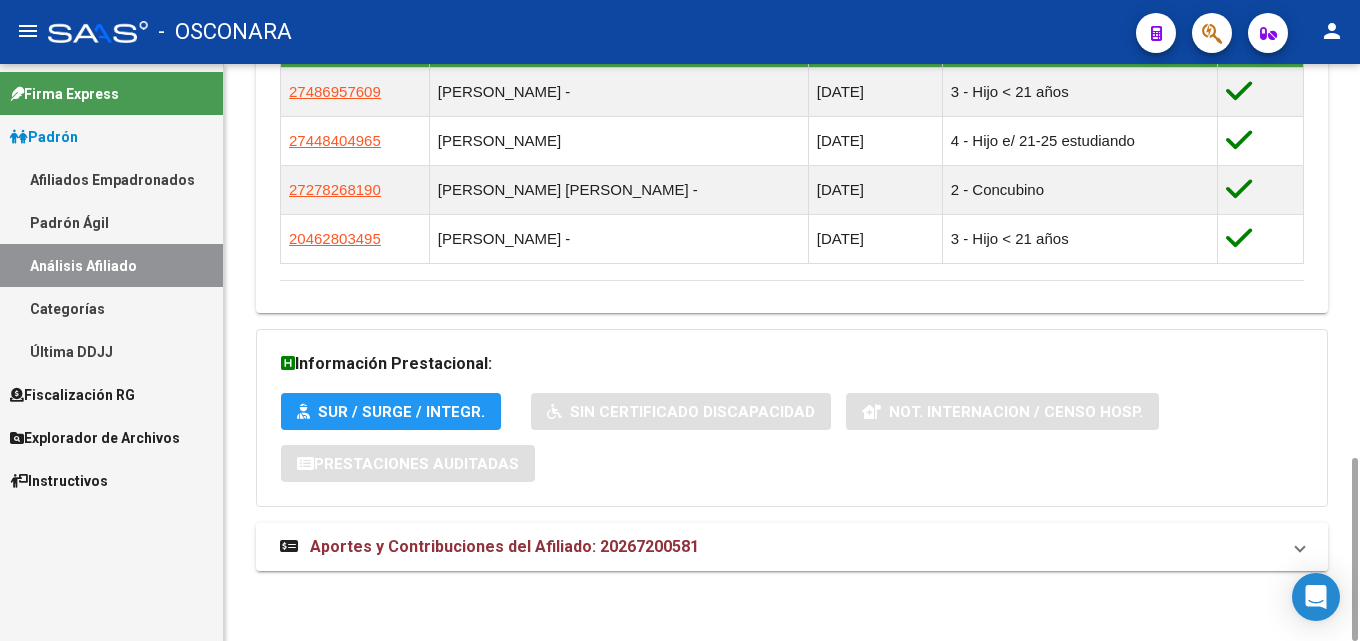 click on "Aportes y Contribuciones del Afiliado: 20267200581" at bounding box center (504, 546) 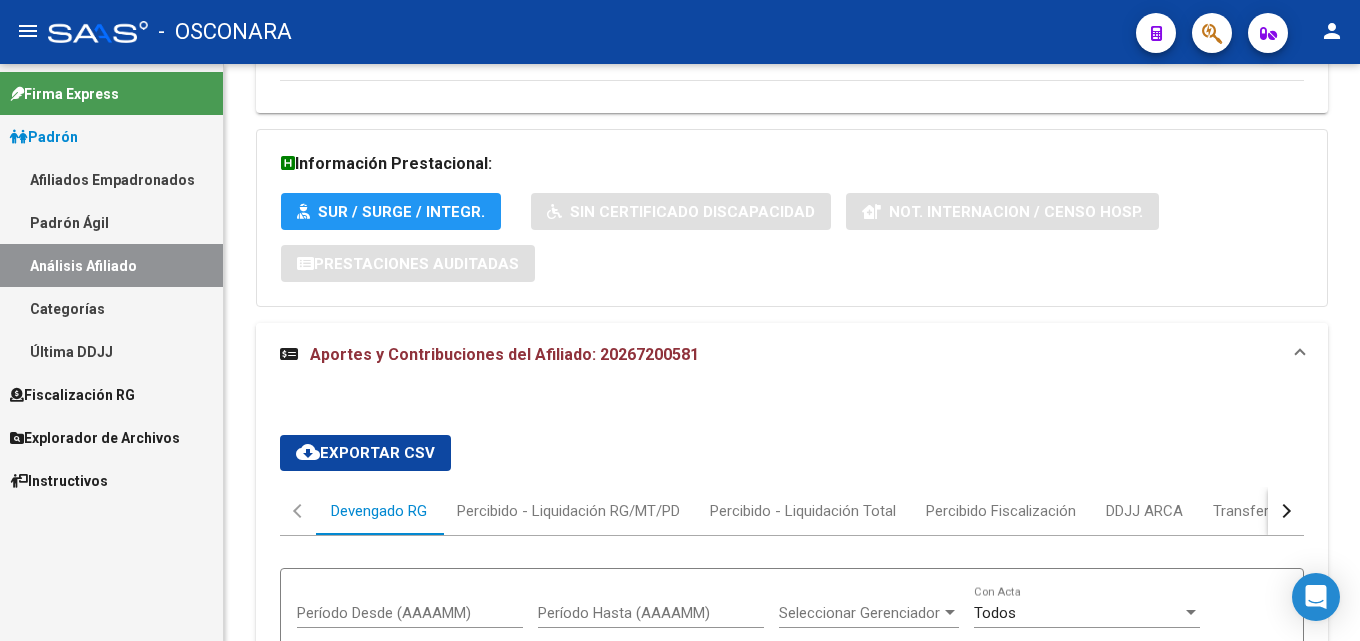 scroll, scrollTop: 2040, scrollLeft: 0, axis: vertical 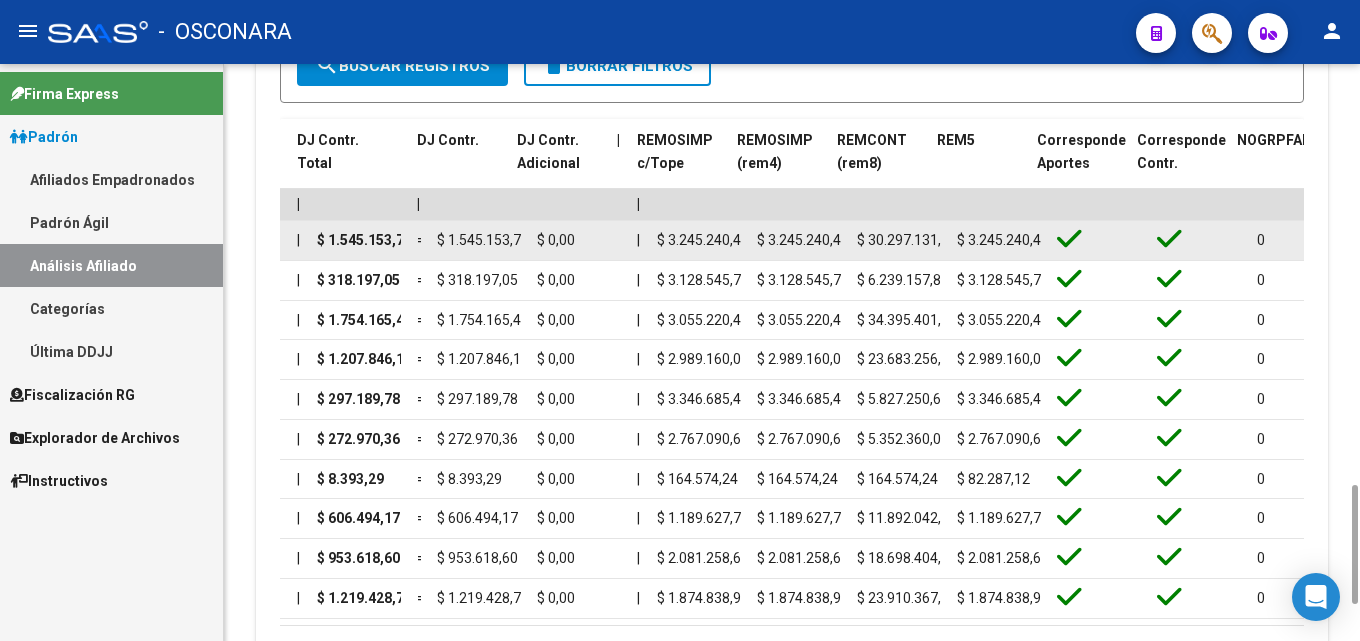 drag, startPoint x: 565, startPoint y: 237, endPoint x: 1293, endPoint y: 225, distance: 728.0989 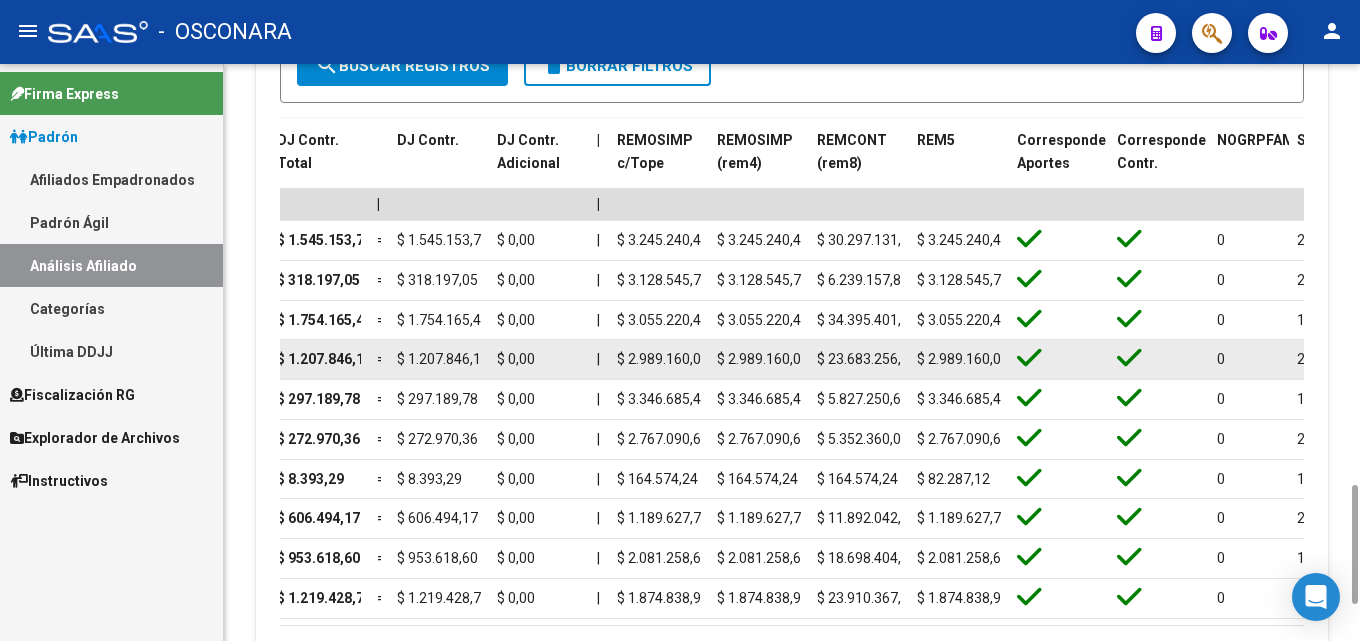 click on "$ 2.989.160,00" 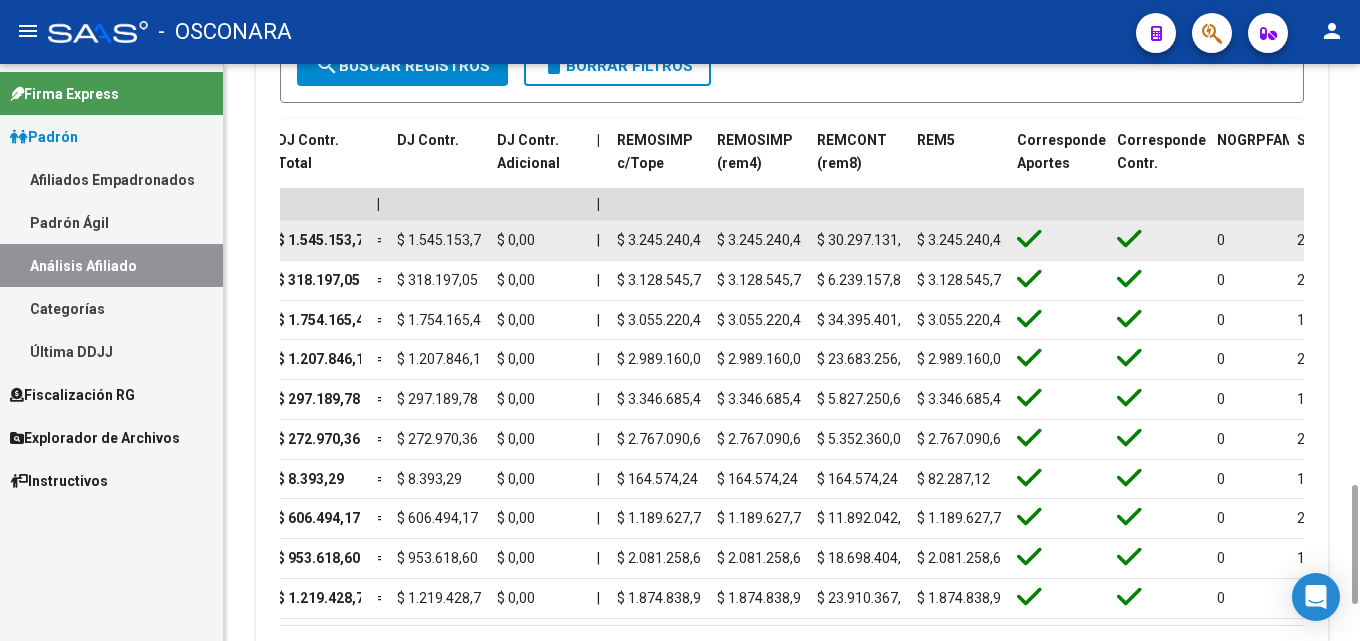 scroll, scrollTop: 0, scrollLeft: 8, axis: horizontal 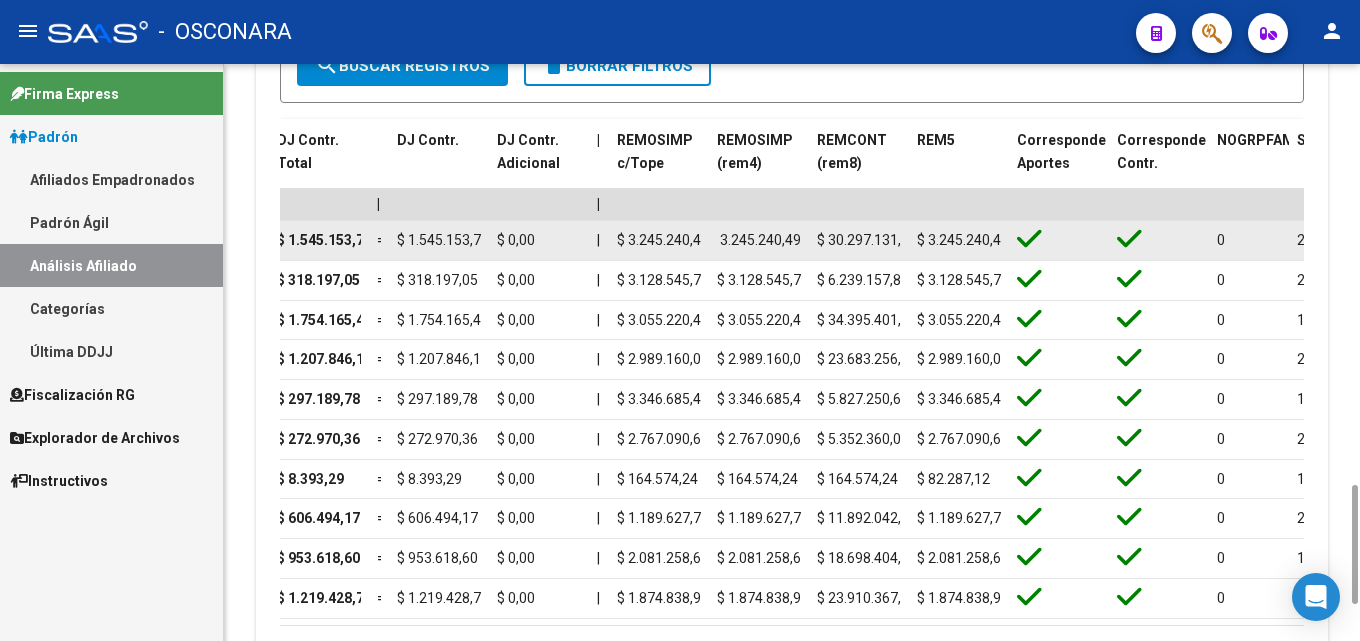 drag, startPoint x: 741, startPoint y: 236, endPoint x: 800, endPoint y: 236, distance: 59 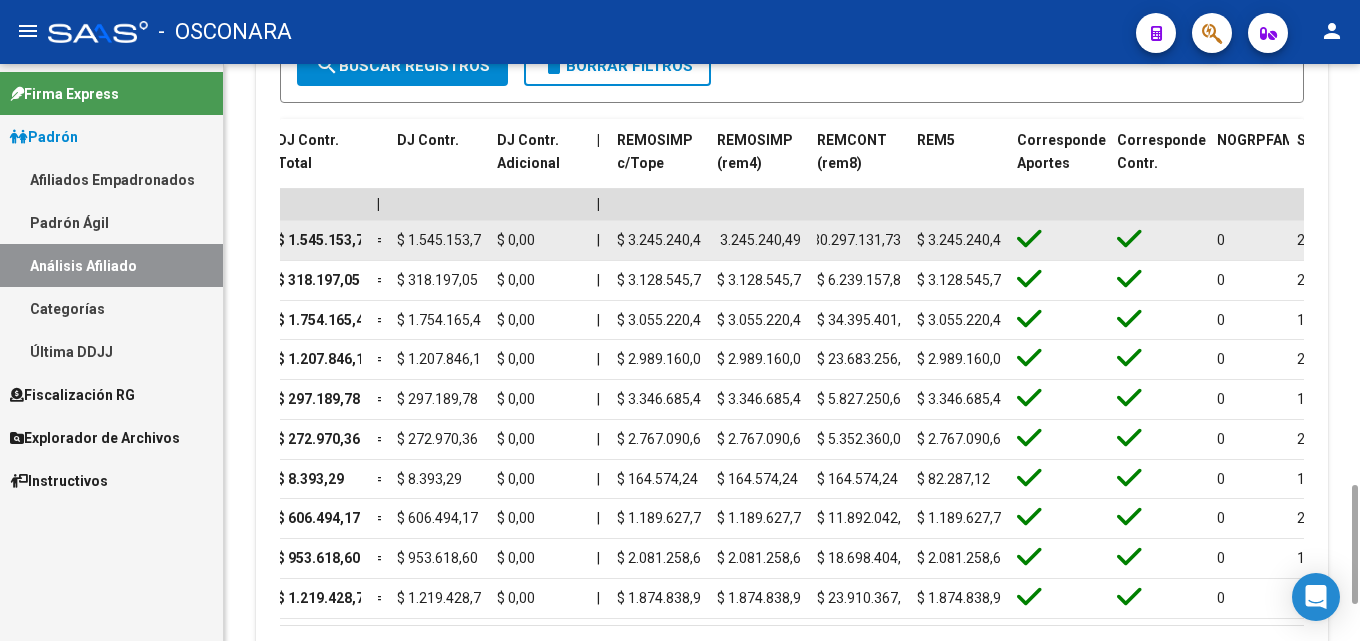 drag, startPoint x: 828, startPoint y: 243, endPoint x: 901, endPoint y: 240, distance: 73.061615 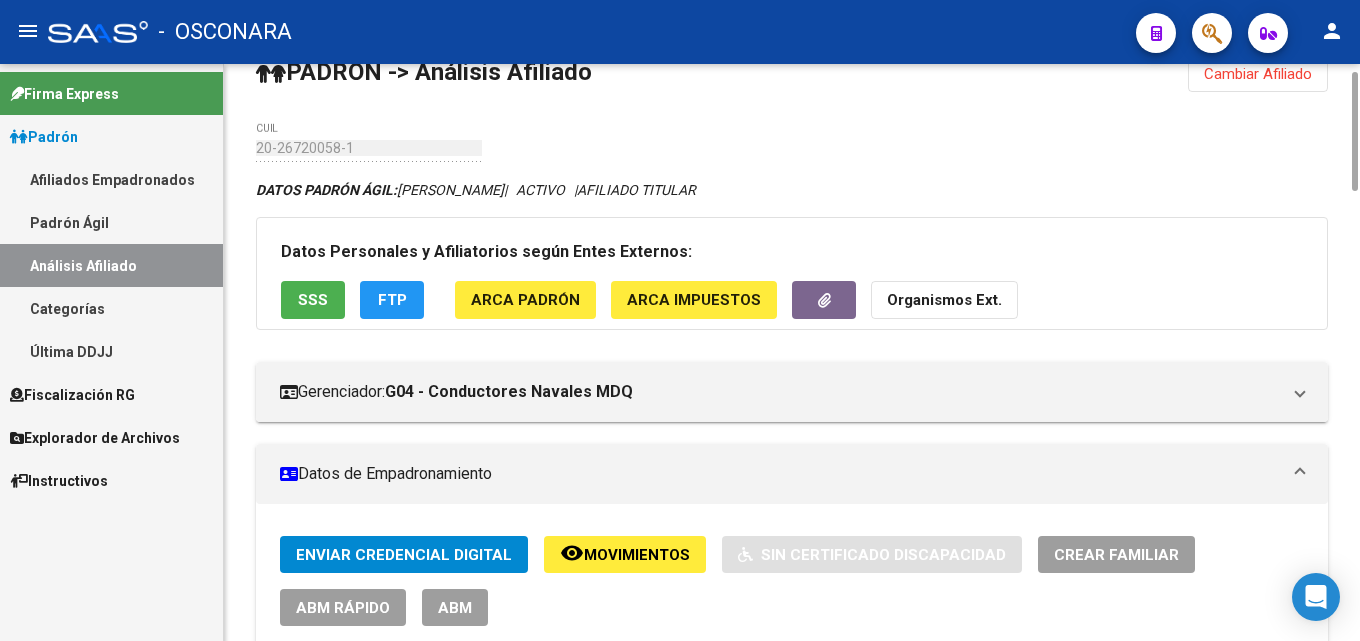 scroll, scrollTop: 0, scrollLeft: 0, axis: both 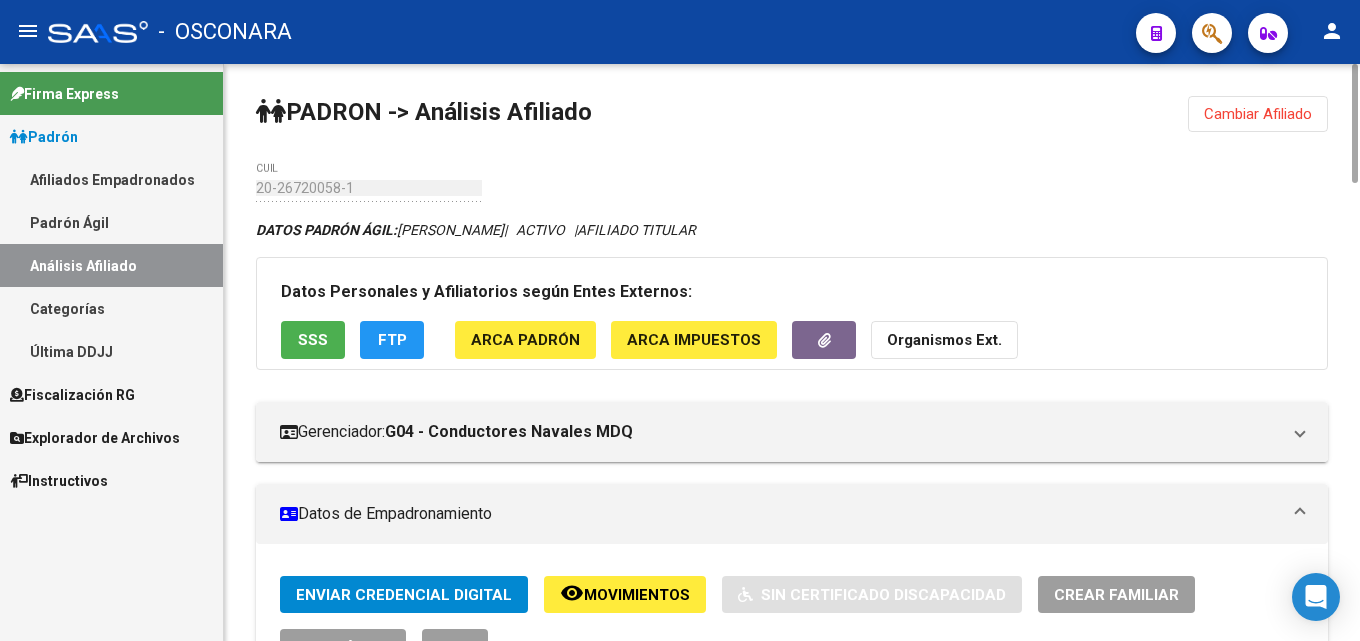 click on "Cambiar Afiliado" 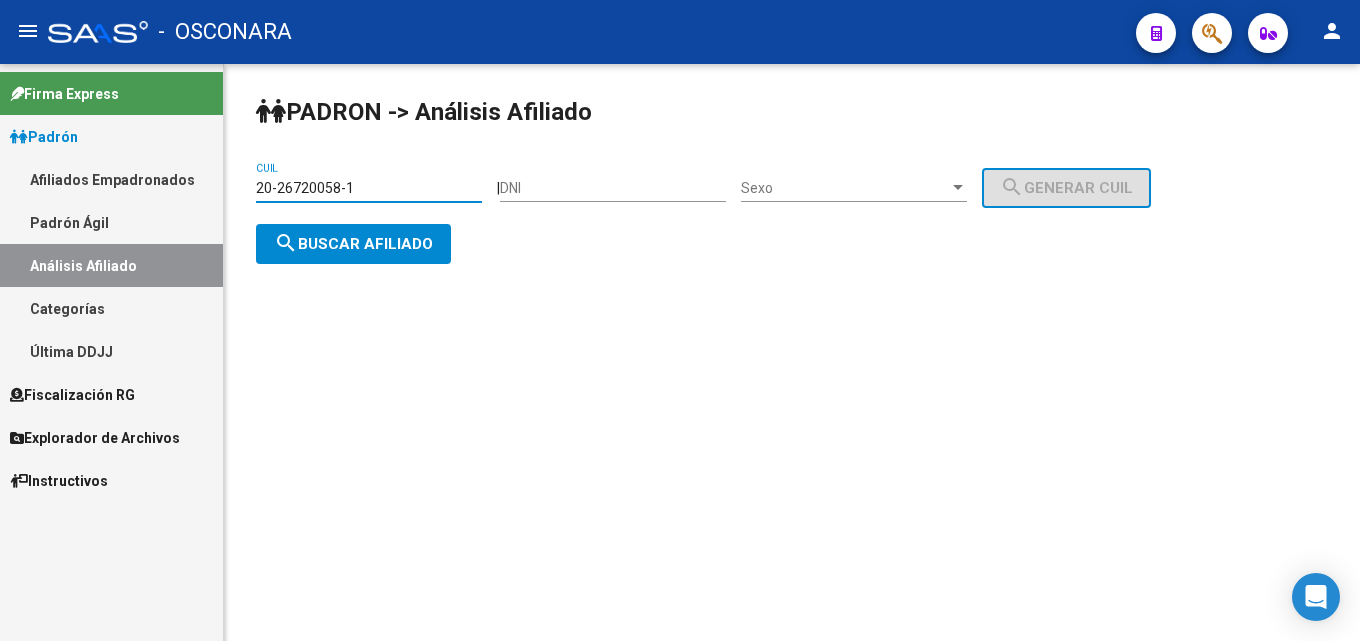 drag, startPoint x: 380, startPoint y: 183, endPoint x: 0, endPoint y: 164, distance: 380.4747 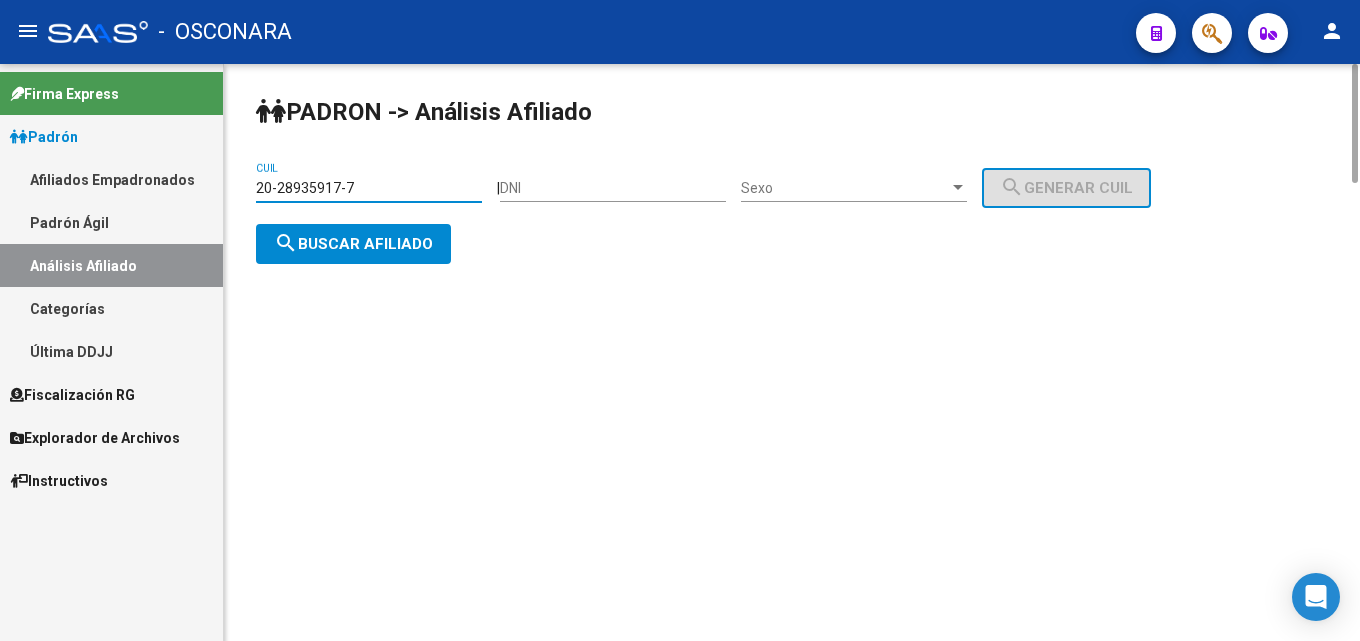 click on "search  Buscar afiliado" 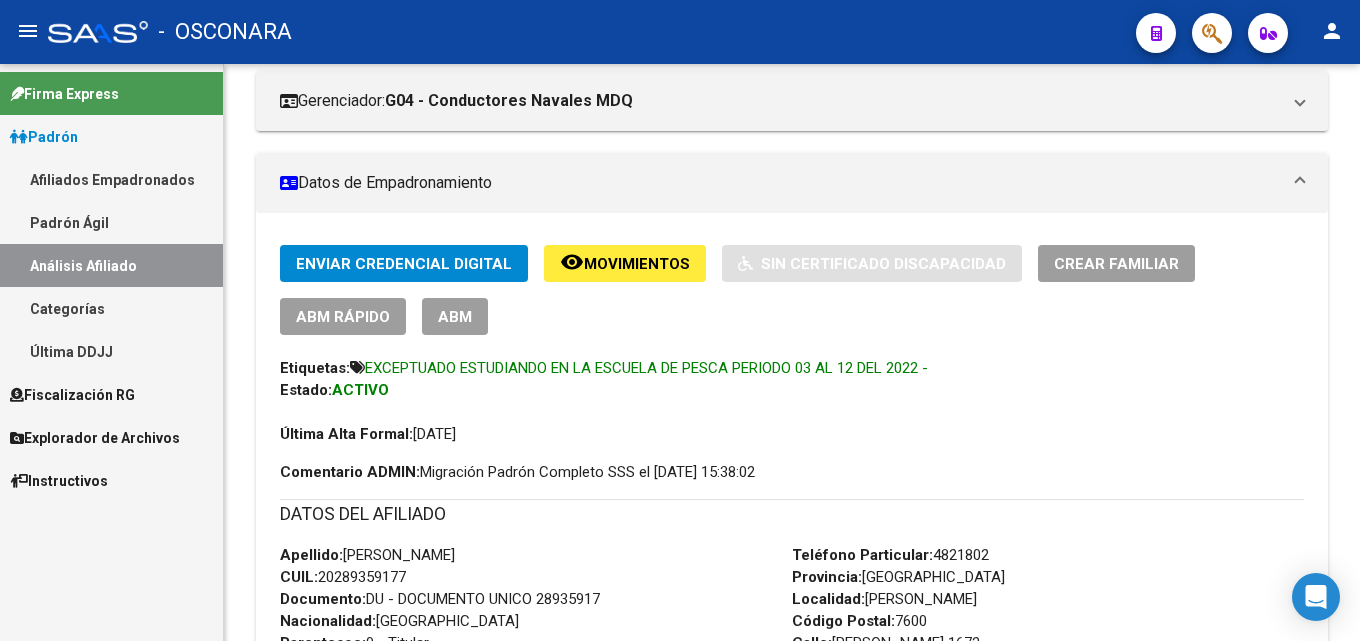 scroll, scrollTop: 1191, scrollLeft: 0, axis: vertical 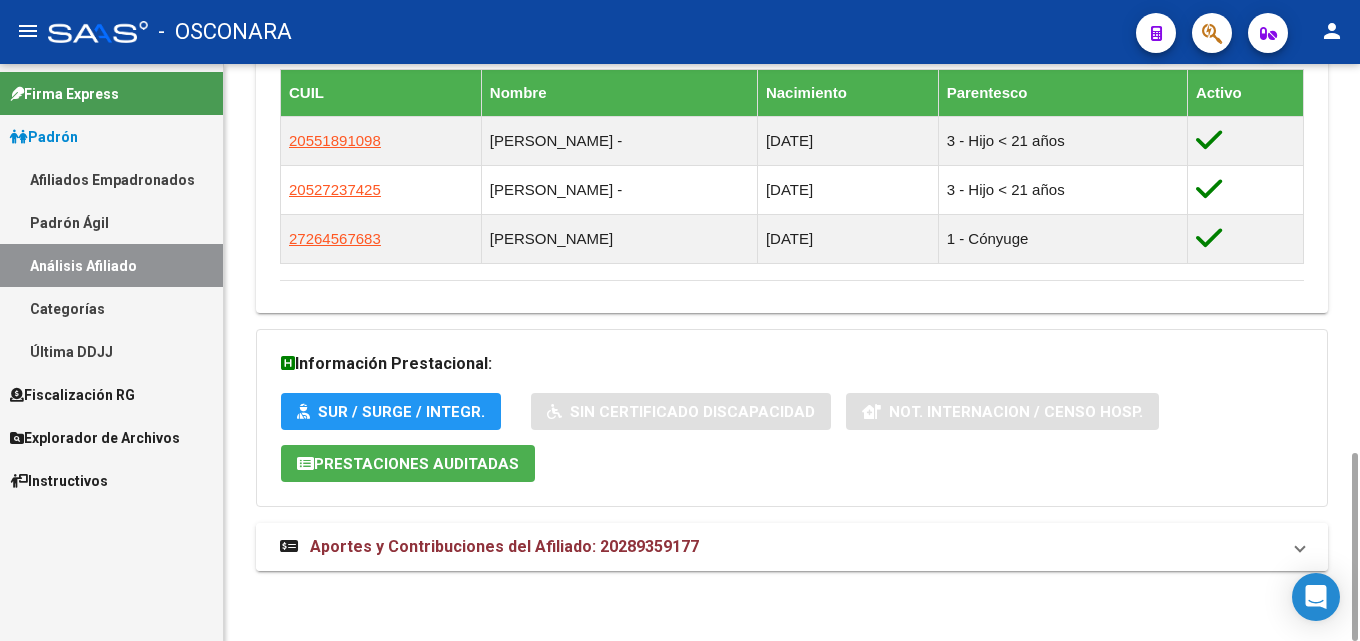 click on "Aportes y Contribuciones del Afiliado: 20289359177" at bounding box center (504, 546) 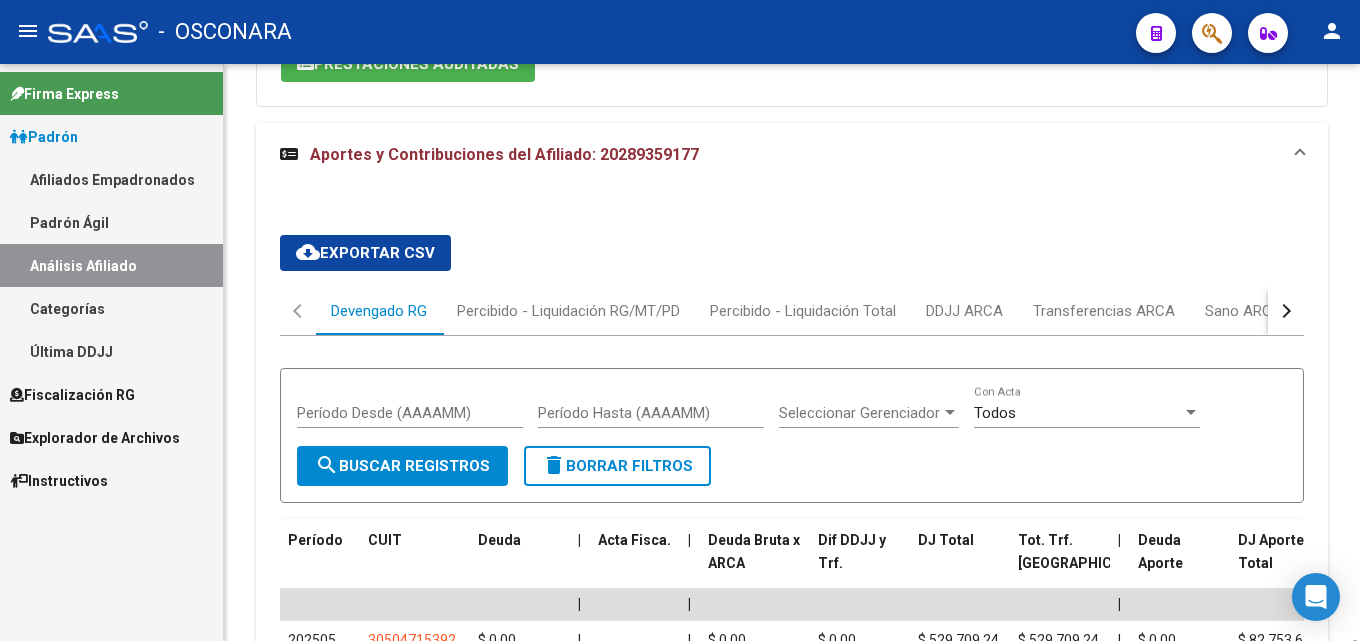 scroll, scrollTop: 1791, scrollLeft: 0, axis: vertical 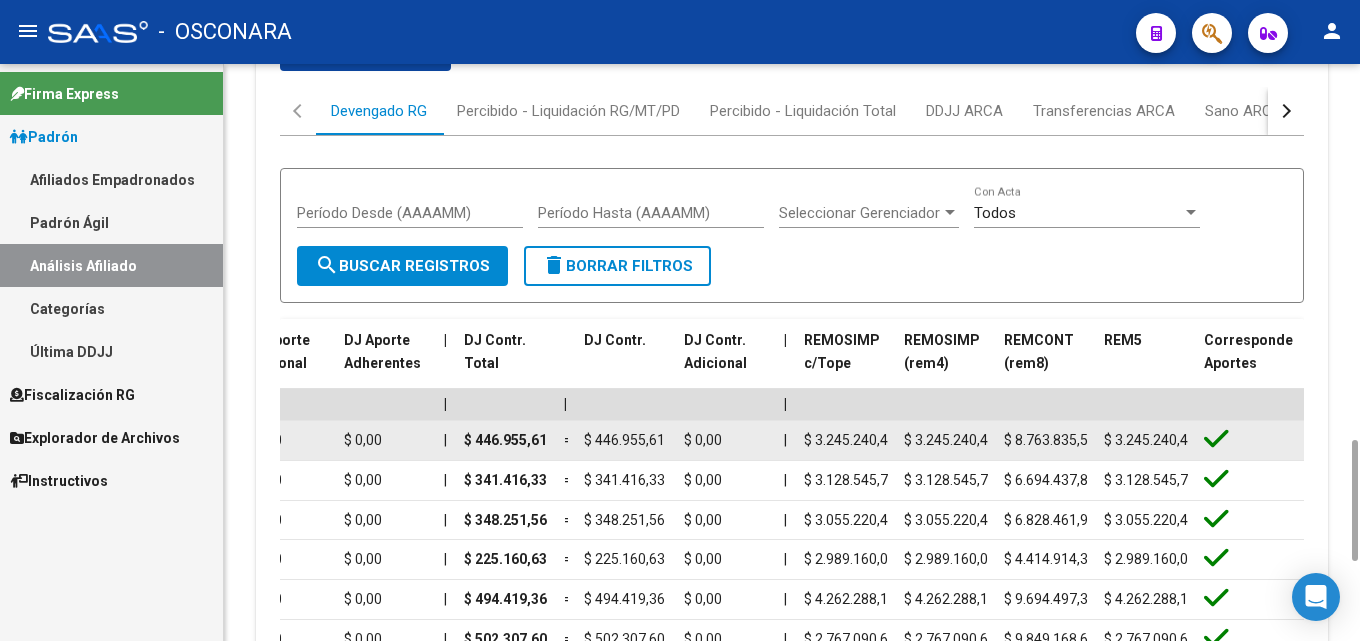 drag, startPoint x: 465, startPoint y: 438, endPoint x: 1088, endPoint y: 430, distance: 623.0514 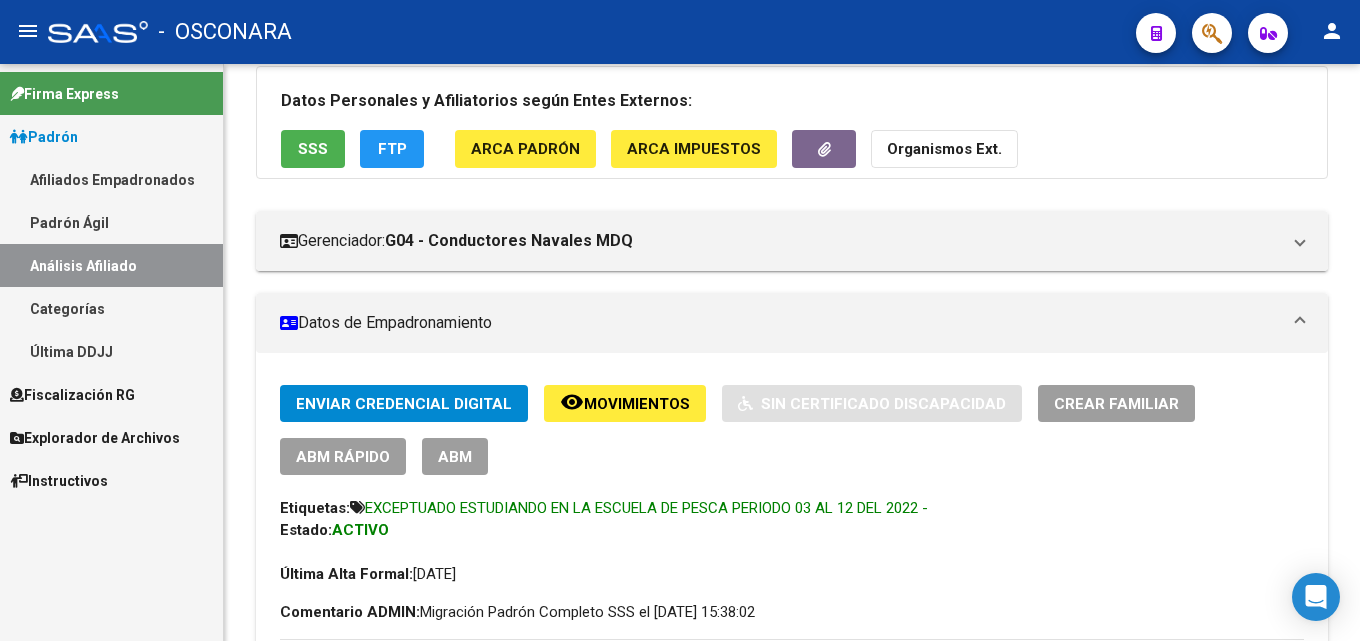 scroll, scrollTop: 0, scrollLeft: 0, axis: both 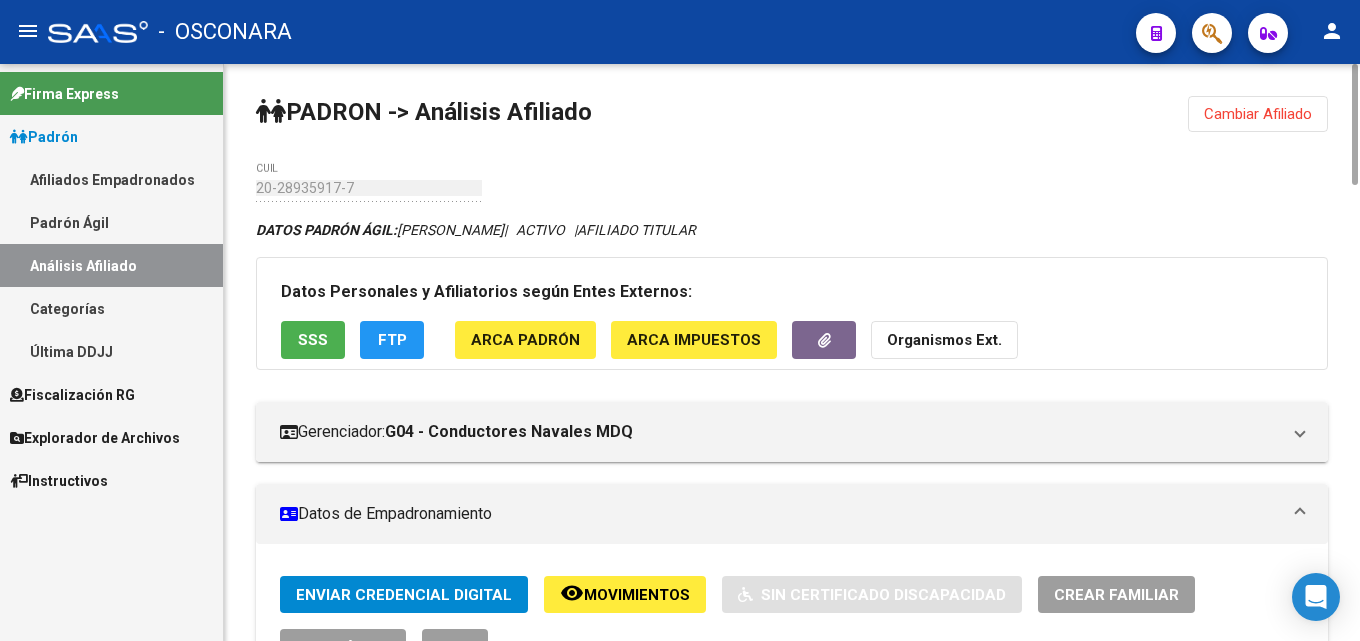 click on "Cambiar Afiliado" 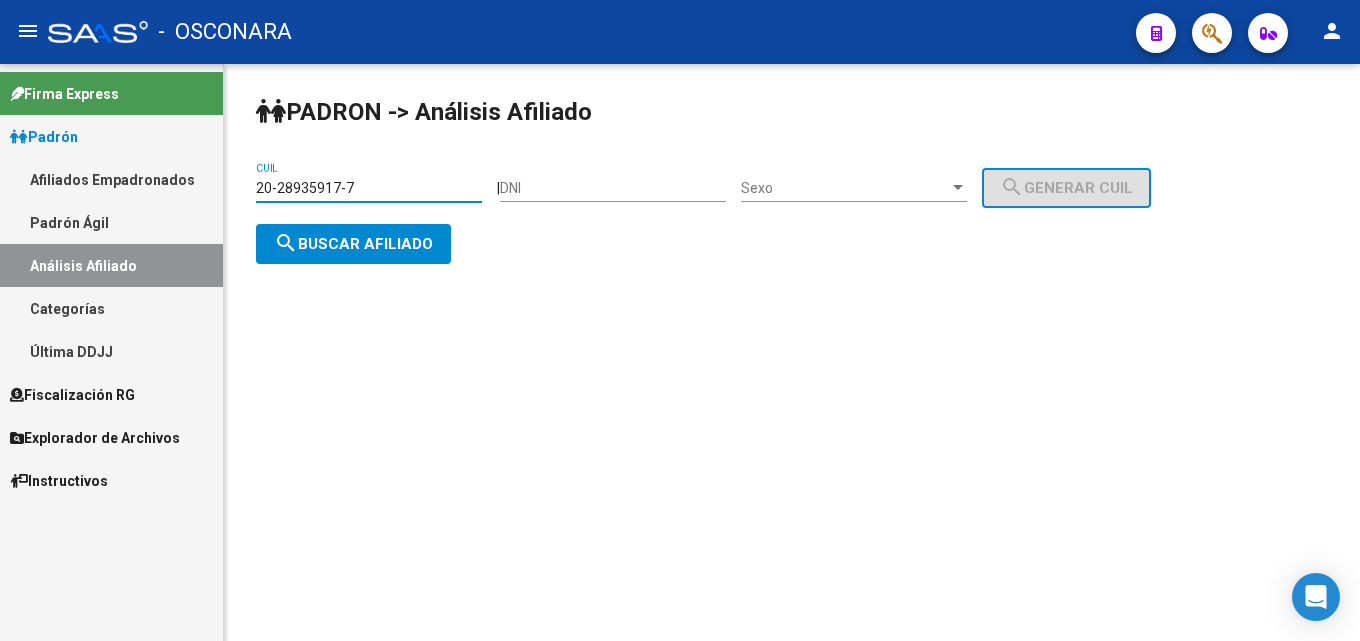 drag, startPoint x: 410, startPoint y: 181, endPoint x: 0, endPoint y: 175, distance: 410.0439 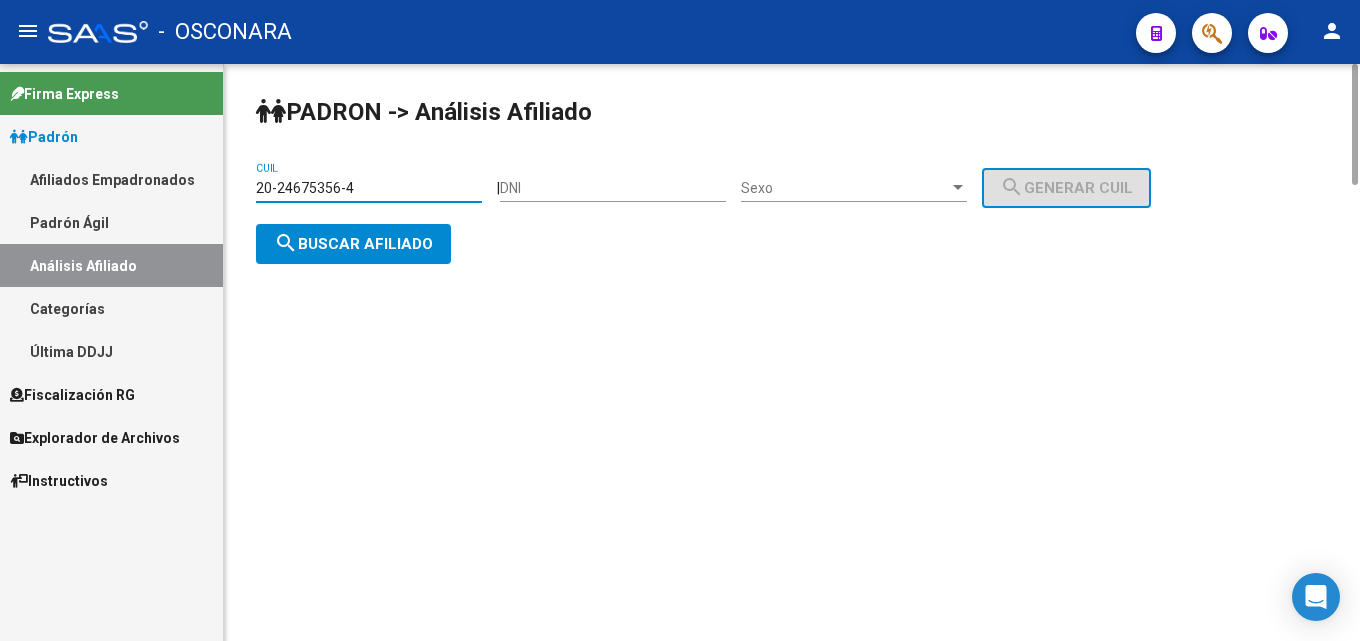 click on "search  Buscar afiliado" 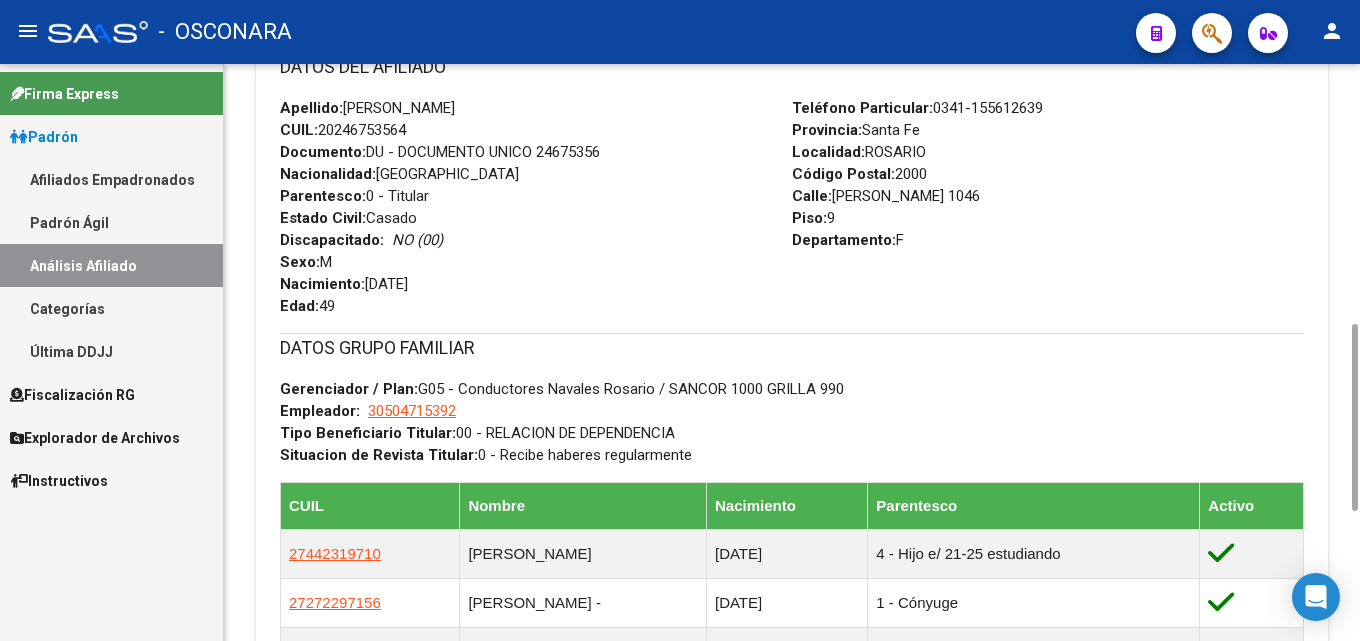 scroll, scrollTop: 1213, scrollLeft: 0, axis: vertical 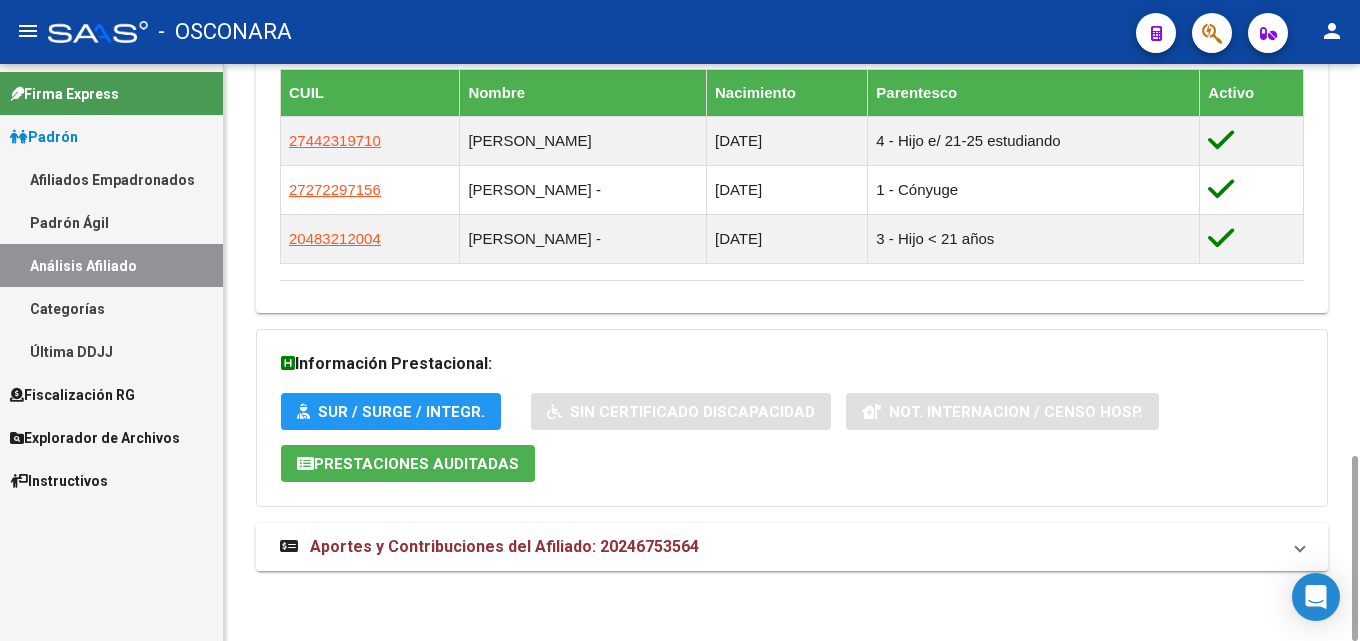drag, startPoint x: 685, startPoint y: 536, endPoint x: 701, endPoint y: 531, distance: 16.763054 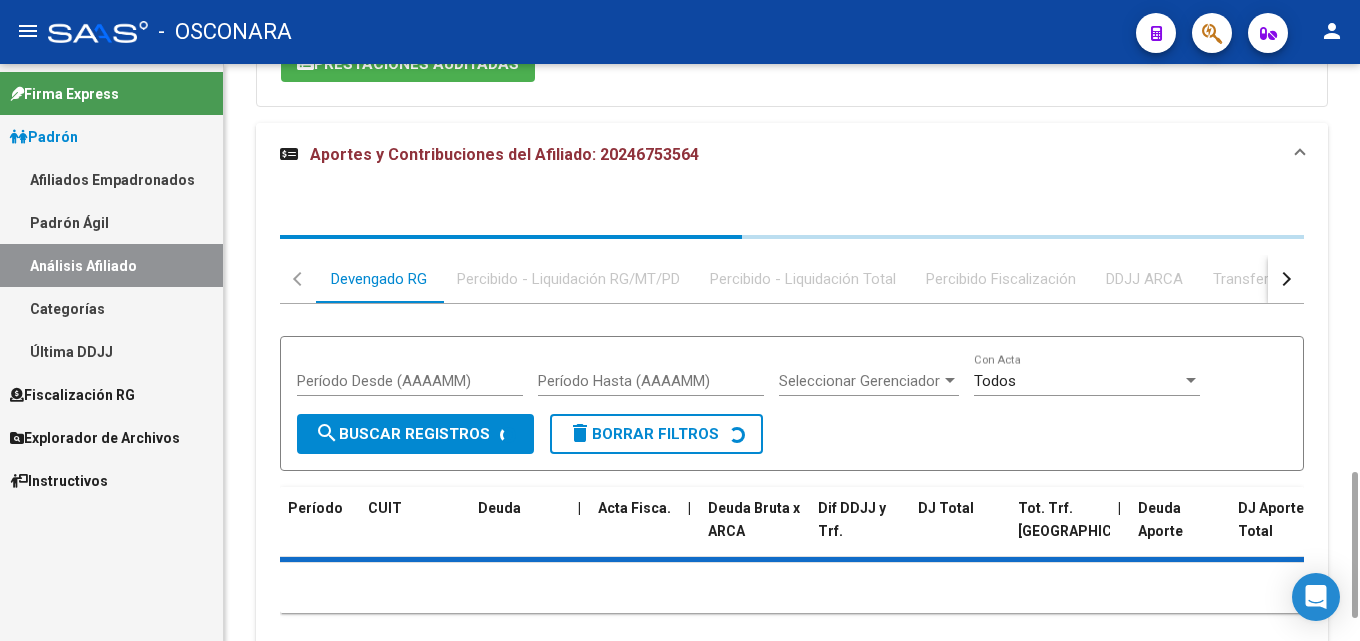 scroll, scrollTop: 1903, scrollLeft: 0, axis: vertical 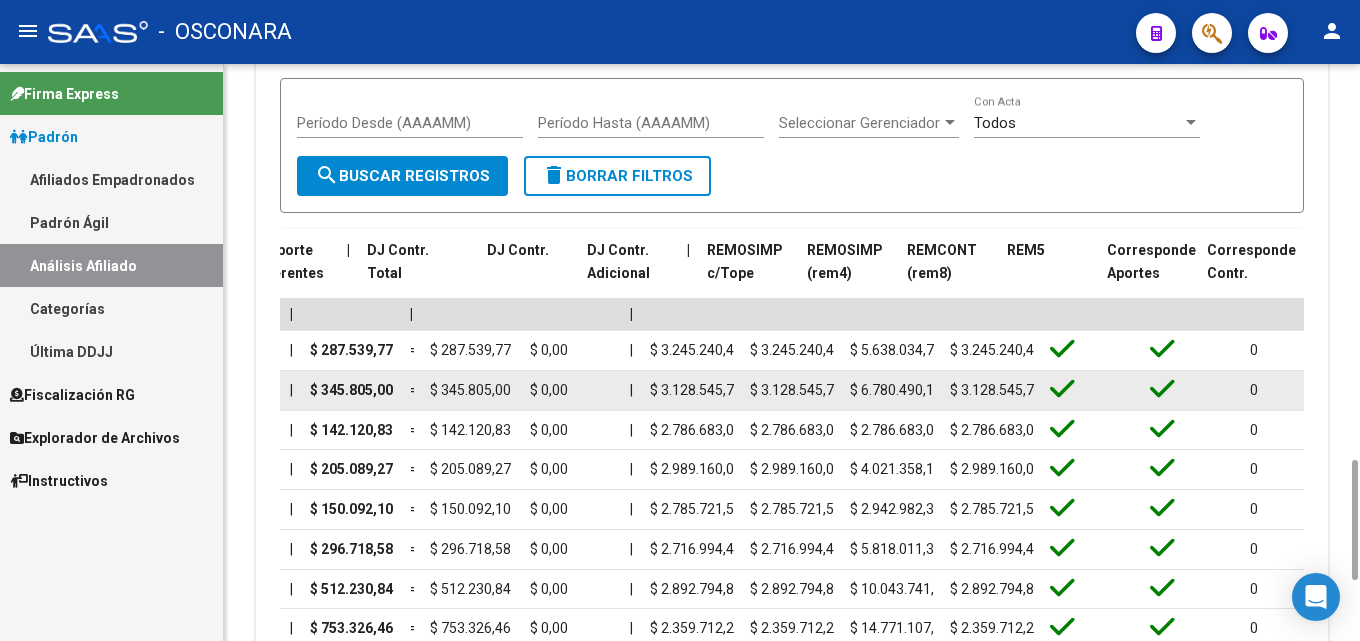 drag, startPoint x: 551, startPoint y: 349, endPoint x: 1044, endPoint y: 377, distance: 493.7945 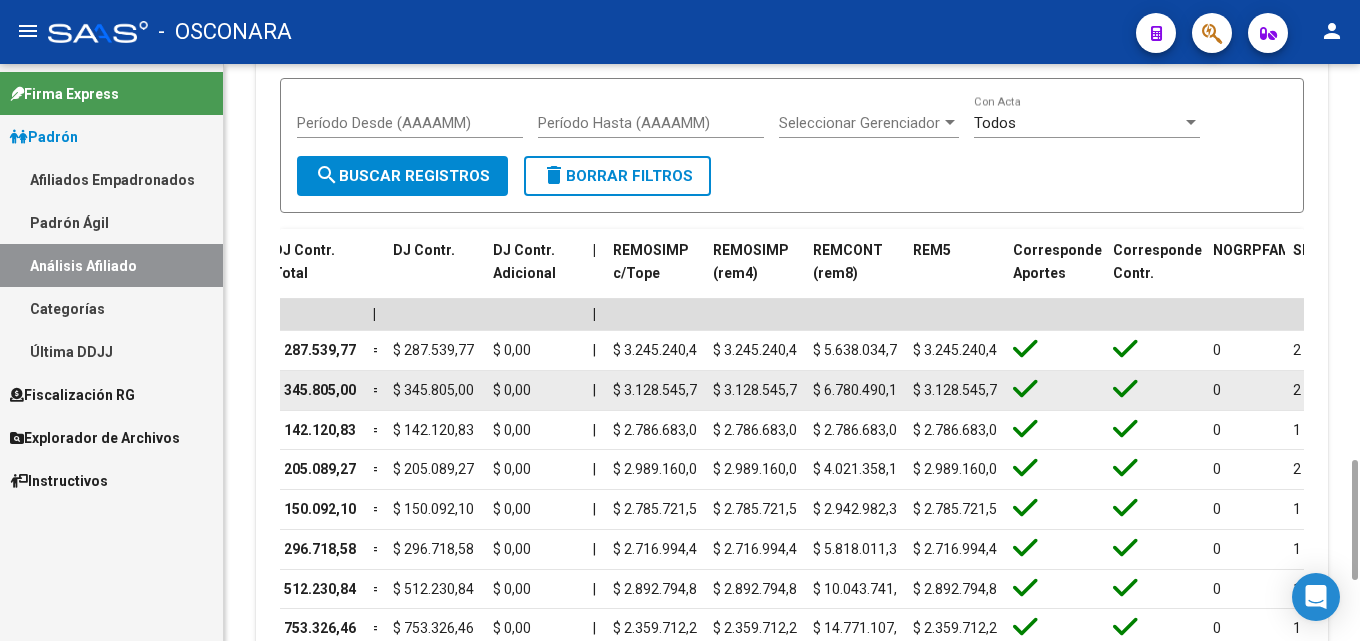 click on "$ 3.128.545,73" 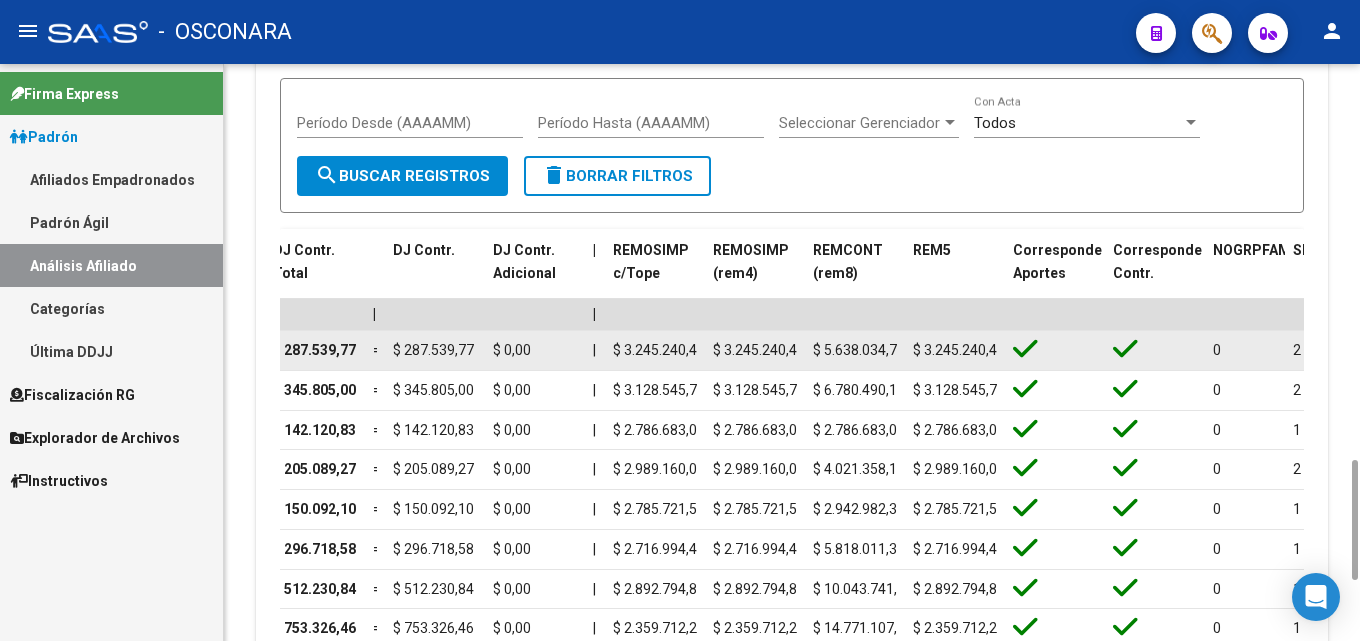 scroll, scrollTop: 0, scrollLeft: 8, axis: horizontal 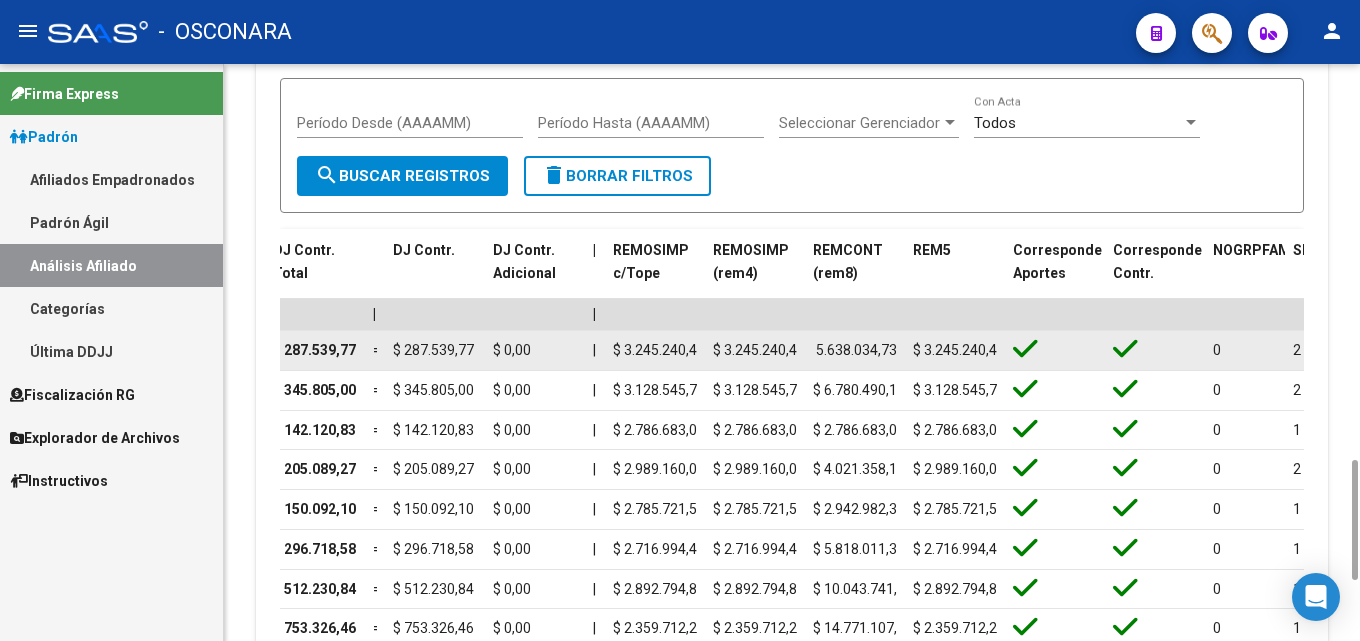 drag, startPoint x: 823, startPoint y: 344, endPoint x: 892, endPoint y: 349, distance: 69.18092 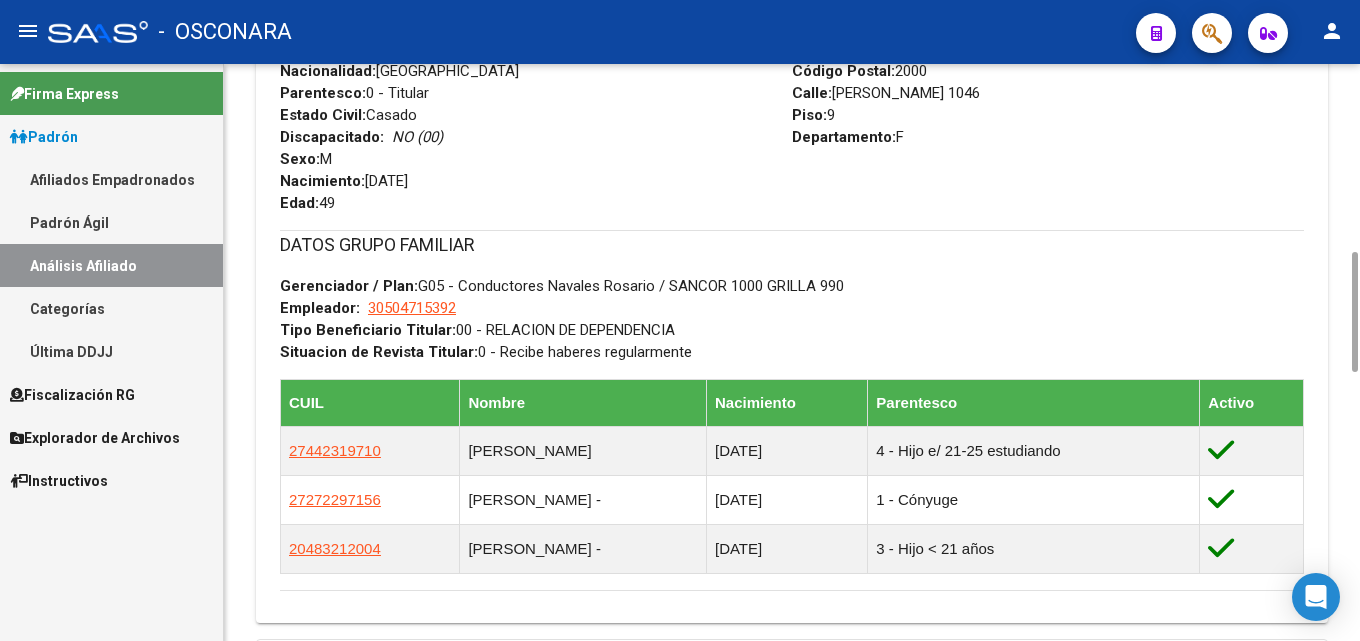 scroll, scrollTop: 0, scrollLeft: 0, axis: both 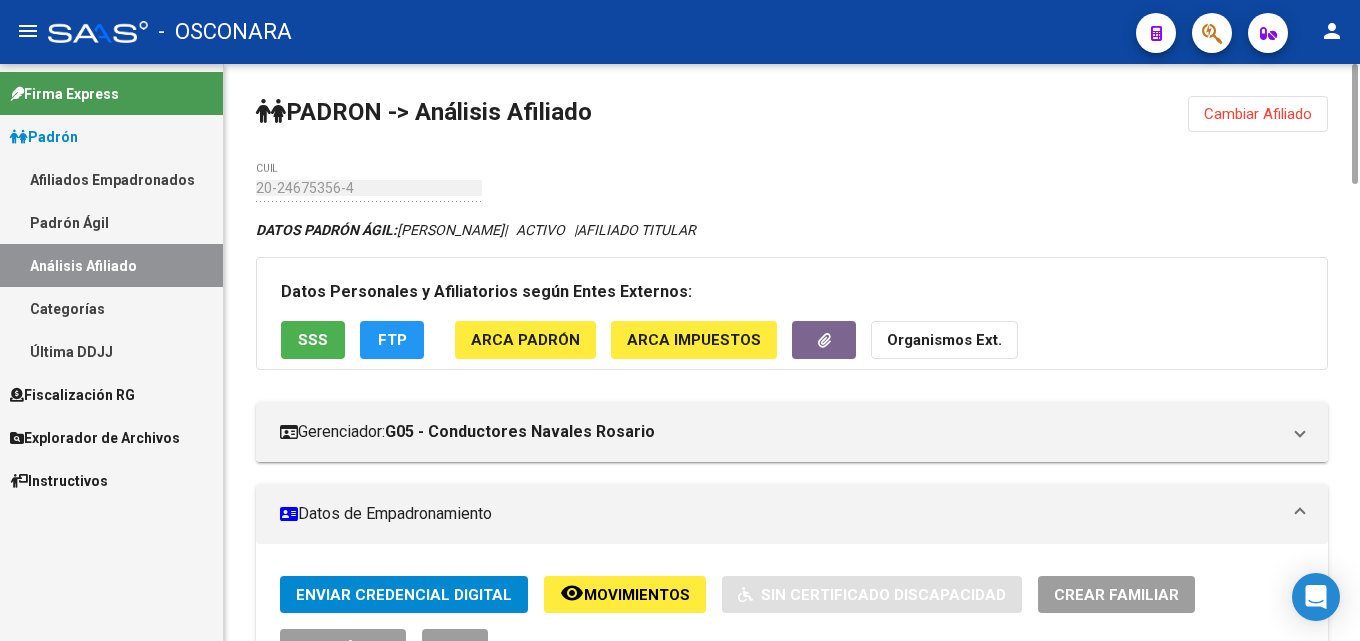 click on "Cambiar Afiliado" 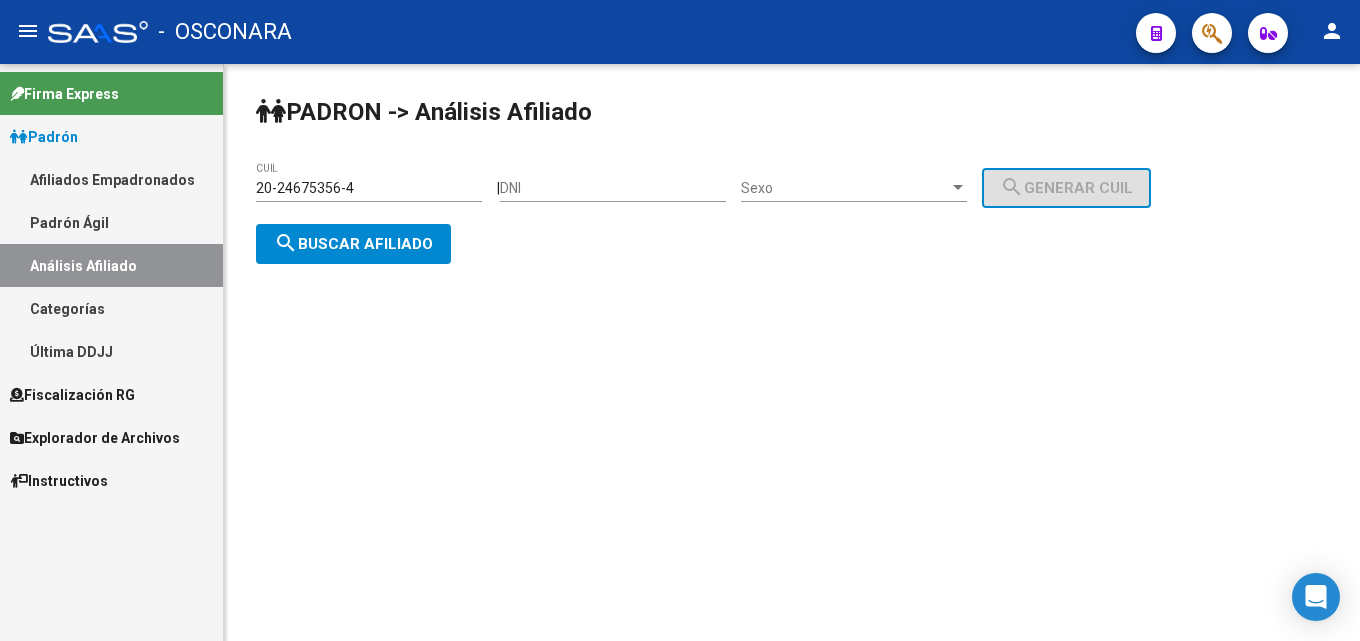 drag, startPoint x: 390, startPoint y: 196, endPoint x: 0, endPoint y: 195, distance: 390.00128 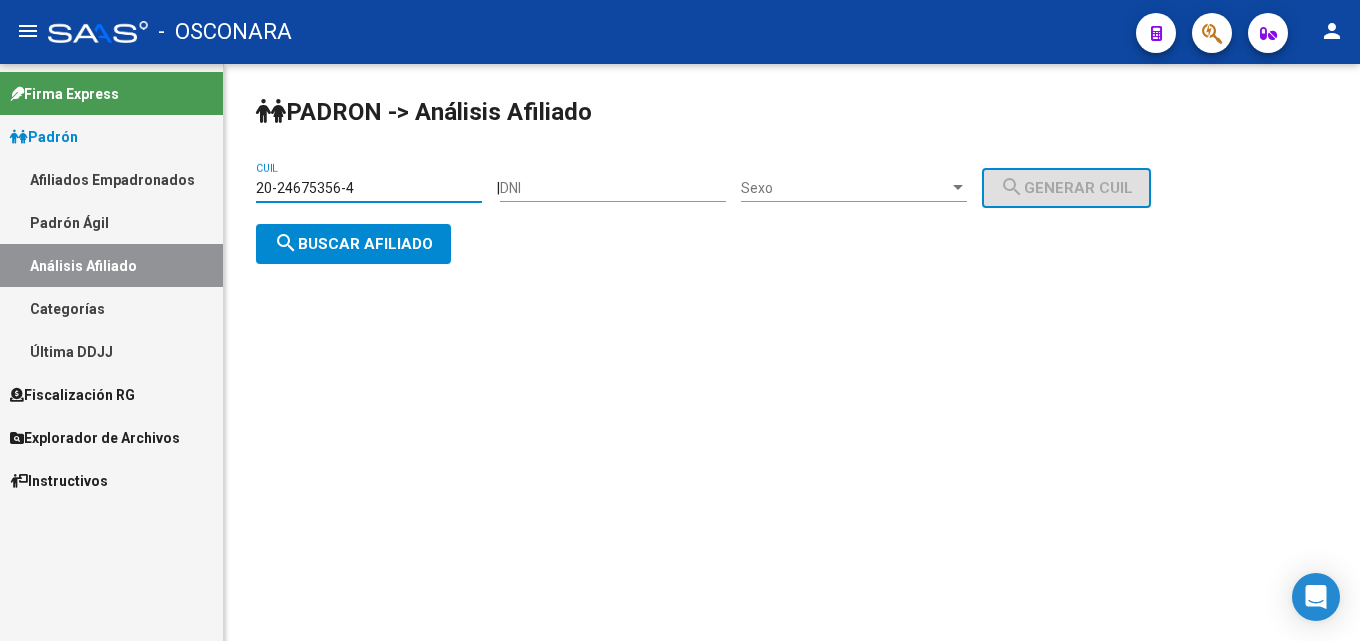 paste on "18087528-0" 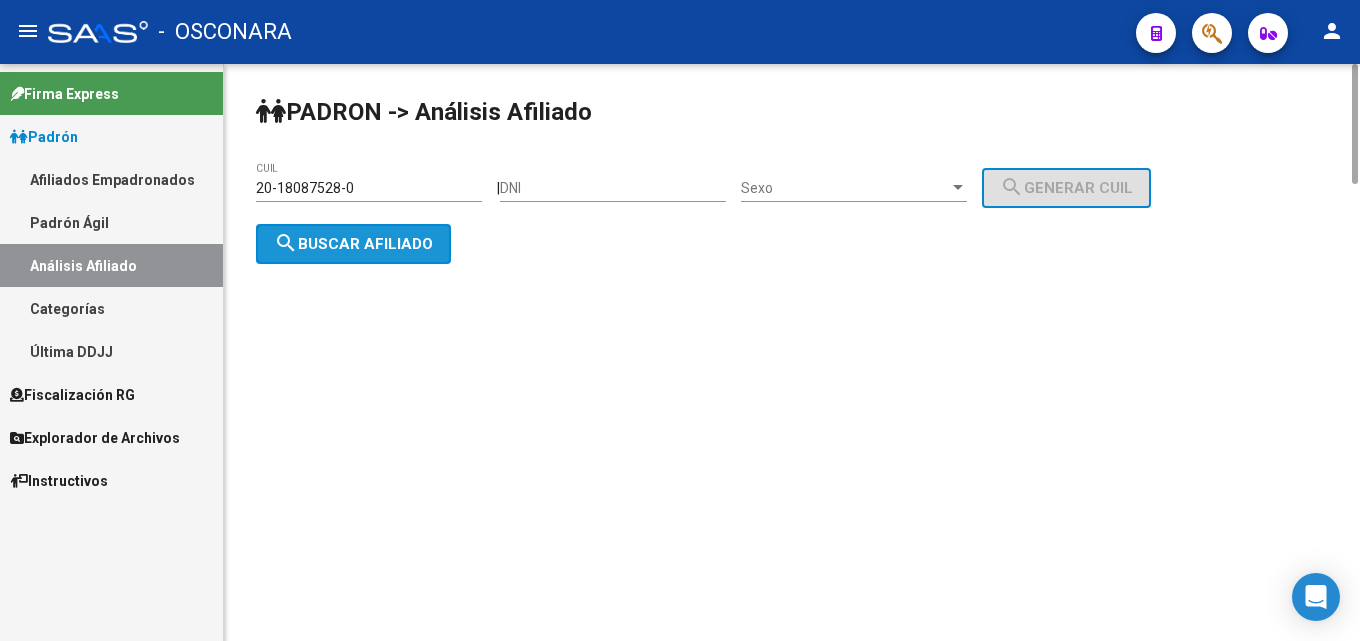 click on "search  Buscar afiliado" 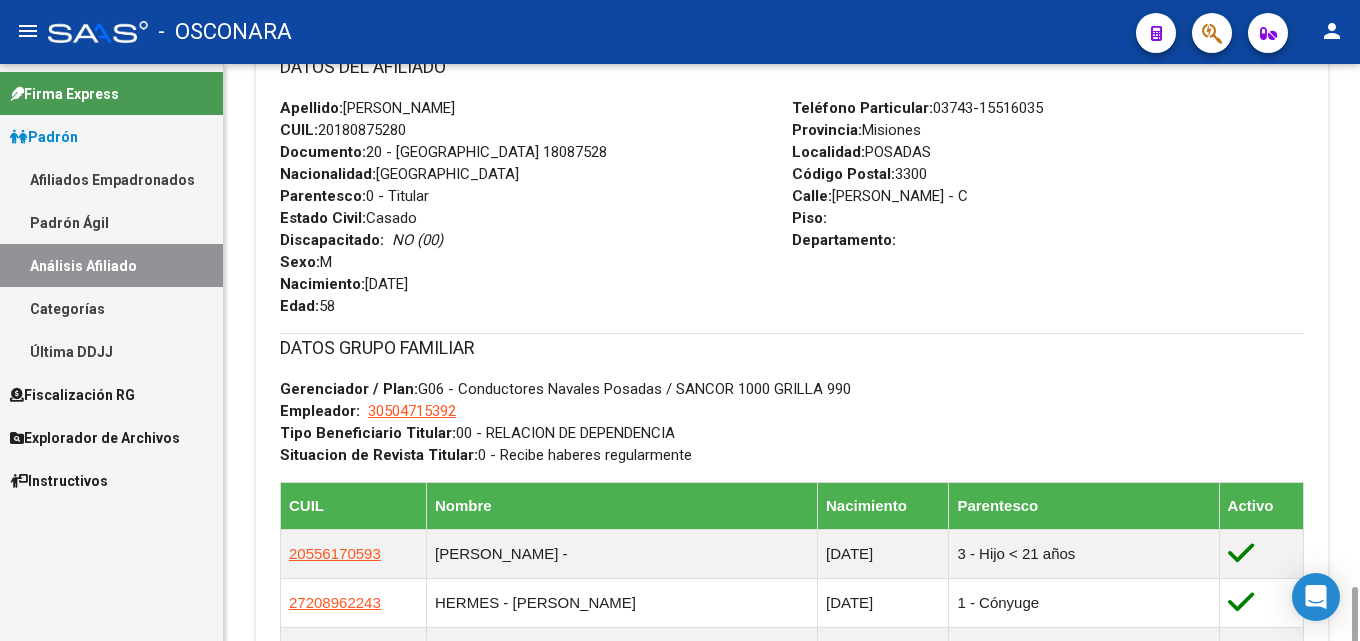 scroll, scrollTop: 1213, scrollLeft: 0, axis: vertical 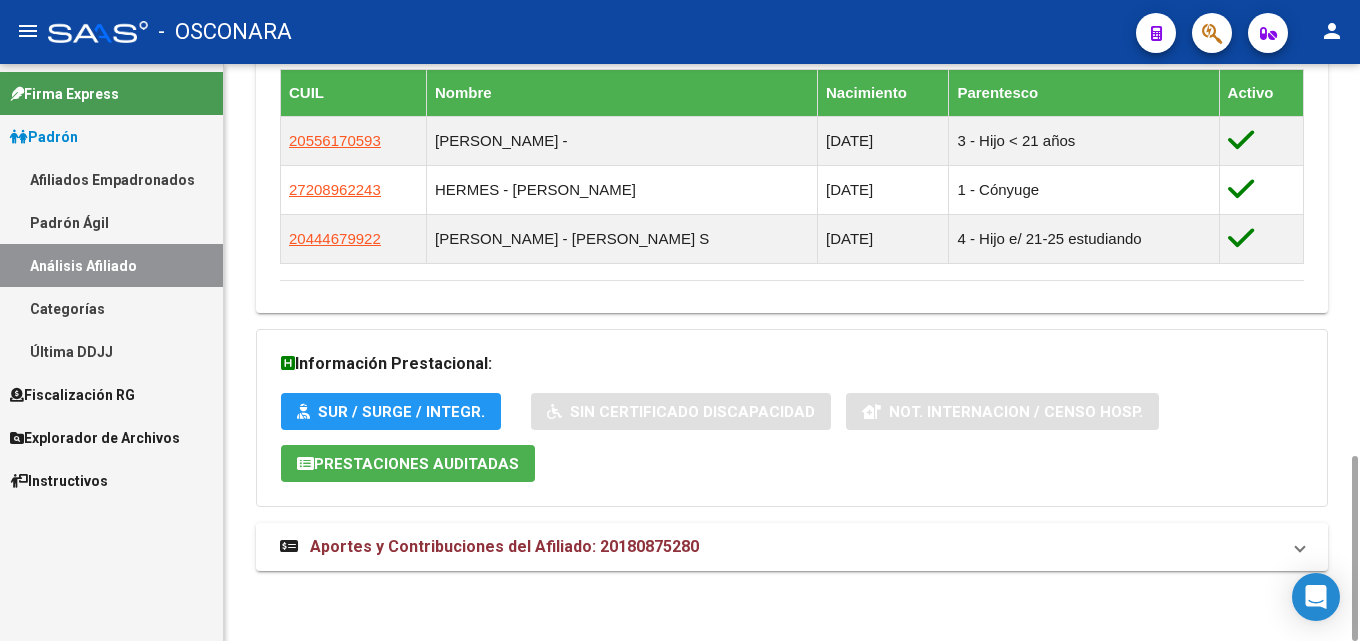 click on "DATOS PADRÓN ÁGIL:  [PERSON_NAME]            |   ACTIVO   |     AFILIADO TITULAR  Datos Personales y Afiliatorios según Entes Externos: SSS FTP ARCA Padrón ARCA Impuestos Organismos Ext.    Gerenciador:      G06 - Conductores Navales Posadas Atención telefónica: Atención emergencias: Otros Datos Útiles:    Datos de Empadronamiento  Enviar Credencial Digital remove_red_eye Movimientos    Sin Certificado Discapacidad Crear Familiar ABM Rápido ABM Etiquetas: Estado: ACTIVO Última Alta Formal:  [DATE] Ultimo Tipo Movimiento Alta:  ALTA desde el Padrón Entregado x SSS Comentario ADMIN:  Migración Padrón Completo SSS el [DATE] 15:38:02 DATOS DEL AFILIADO Apellido:   [PERSON_NAME]       CUIL:  20180875280 Documento:  20 - MISIONES 18087528  Nacionalidad:  [DEMOGRAPHIC_DATA] Parentesco:  0 - Titular Estado Civil:  [DEMOGRAPHIC_DATA] Discapacitado:    NO (00) Sexo:  M Nacimiento:  [DEMOGRAPHIC_DATA] Edad:  58  Teléfono Particular:  [PHONE_NUMBER]       Provincia:  Misiones Localidad:  3300" 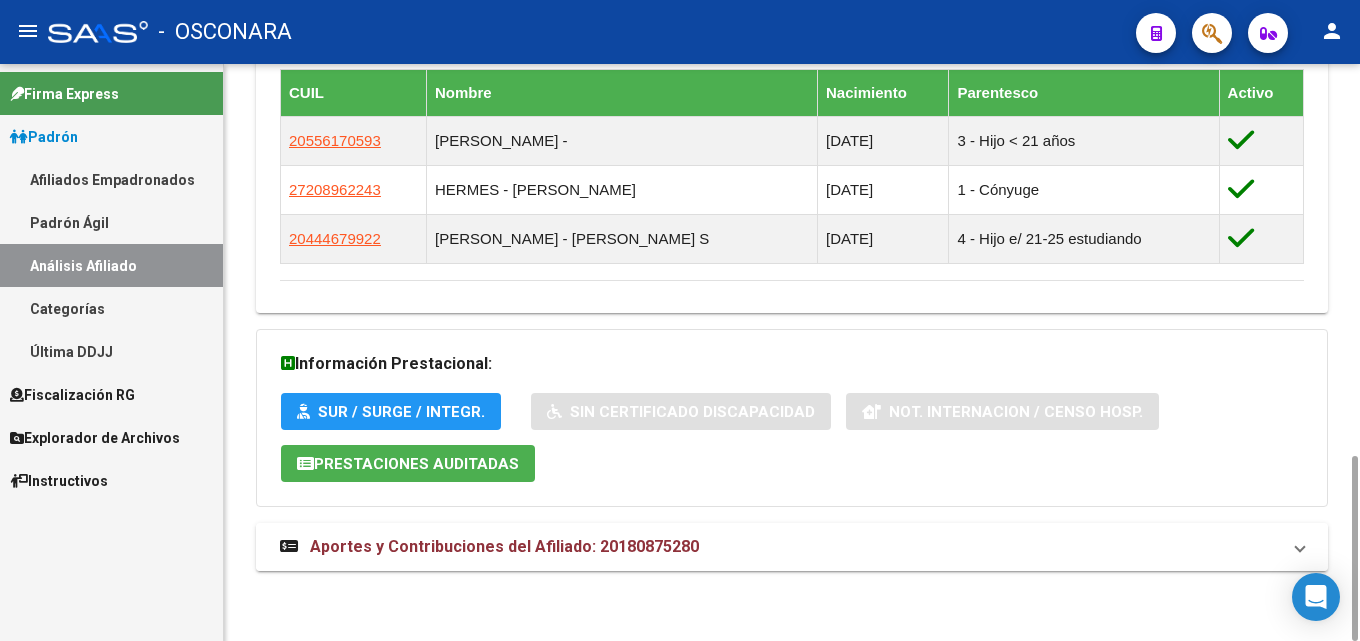 click on "Aportes y Contribuciones del Afiliado: 20180875280" at bounding box center (504, 546) 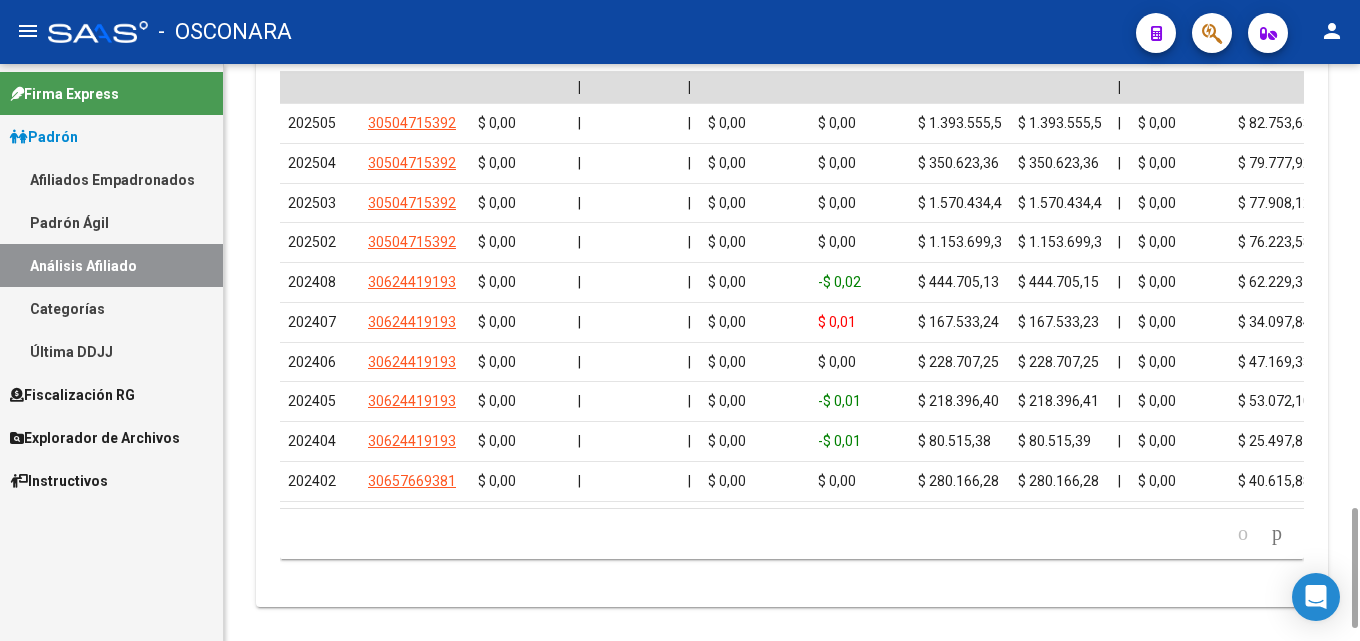 scroll, scrollTop: 1930, scrollLeft: 0, axis: vertical 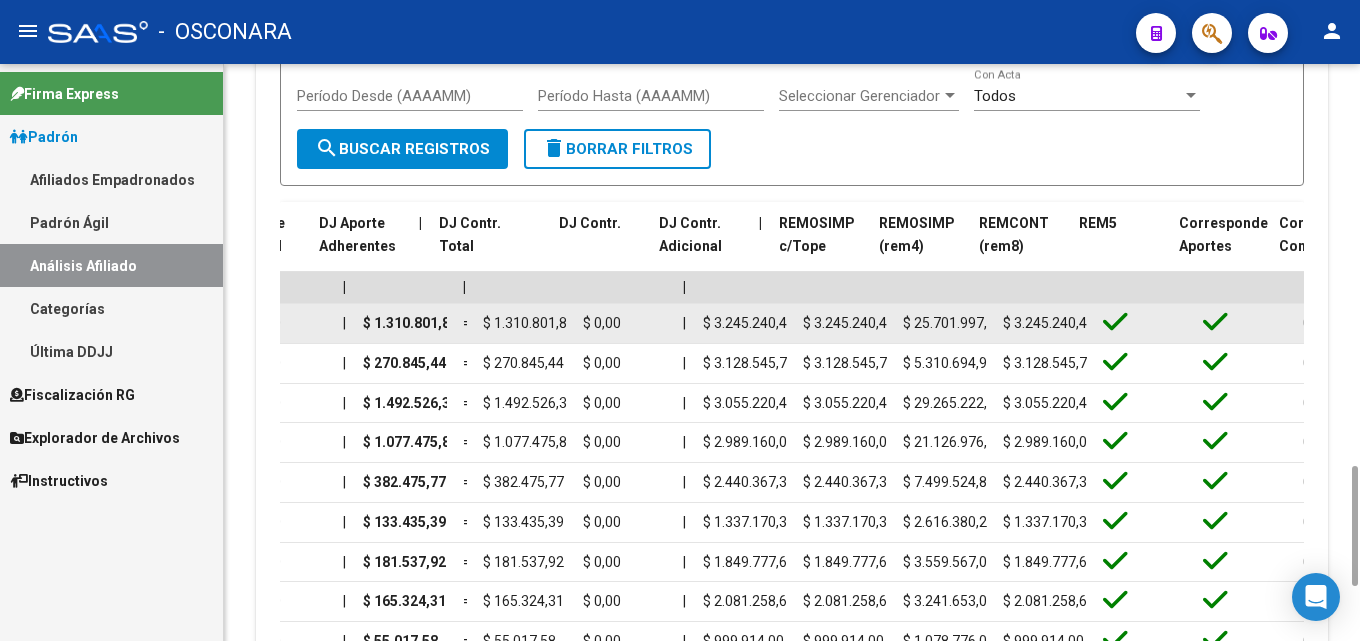 drag, startPoint x: 535, startPoint y: 320, endPoint x: 1294, endPoint y: 309, distance: 759.0797 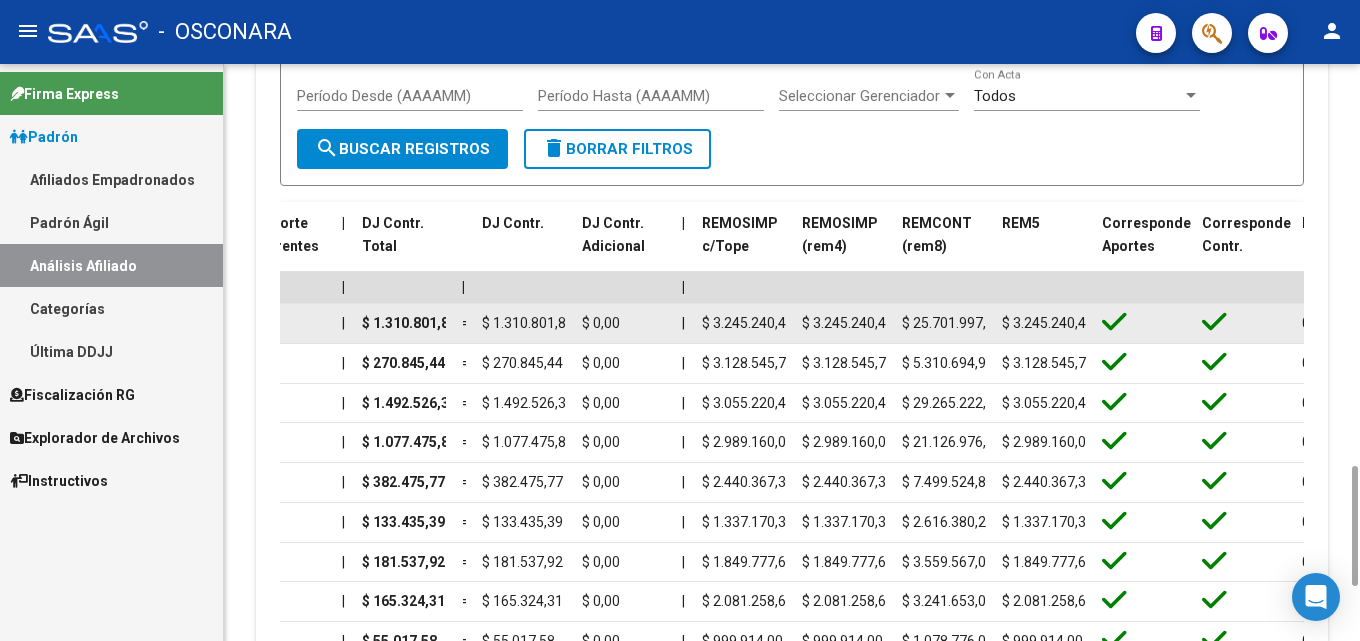 click on "$ 25.701.997,40" 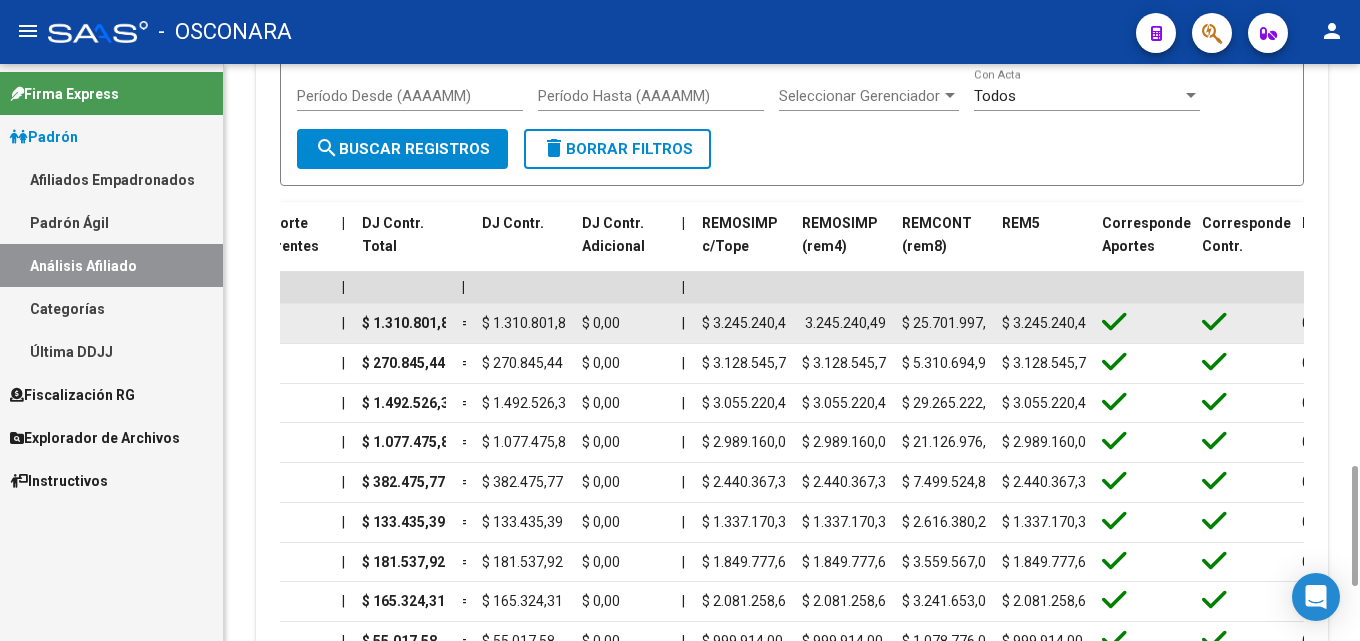 drag, startPoint x: 813, startPoint y: 325, endPoint x: 893, endPoint y: 322, distance: 80.05623 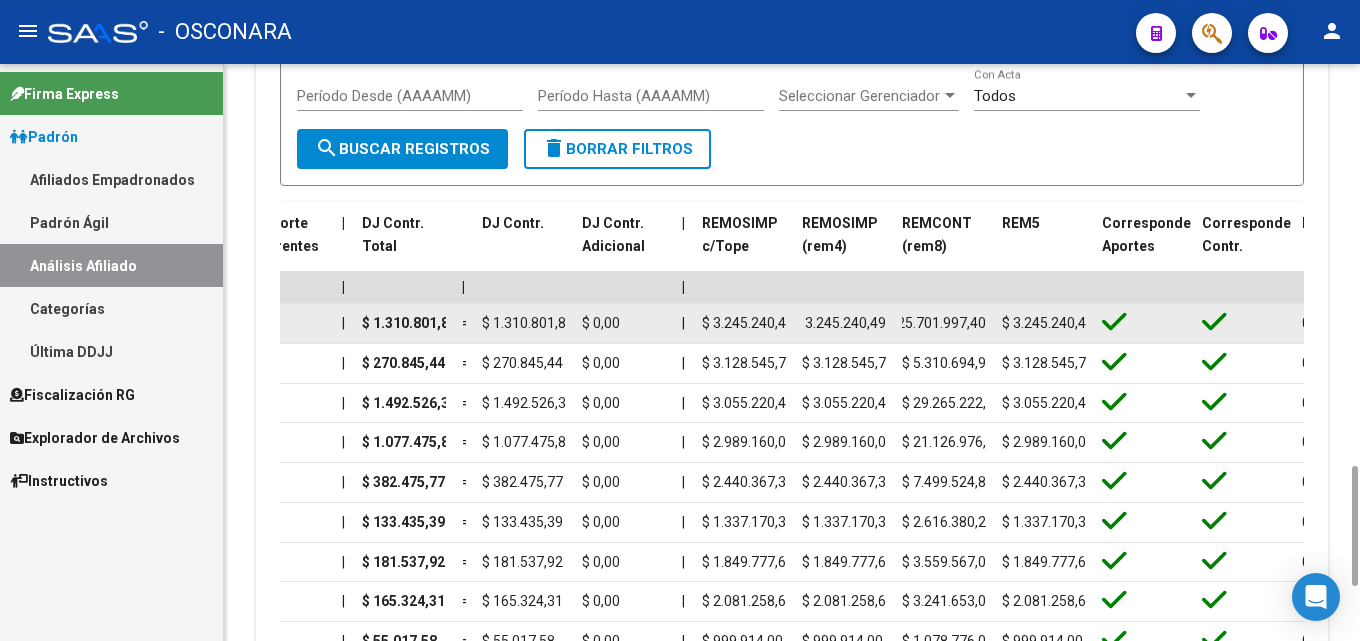 drag, startPoint x: 911, startPoint y: 320, endPoint x: 987, endPoint y: 328, distance: 76.41989 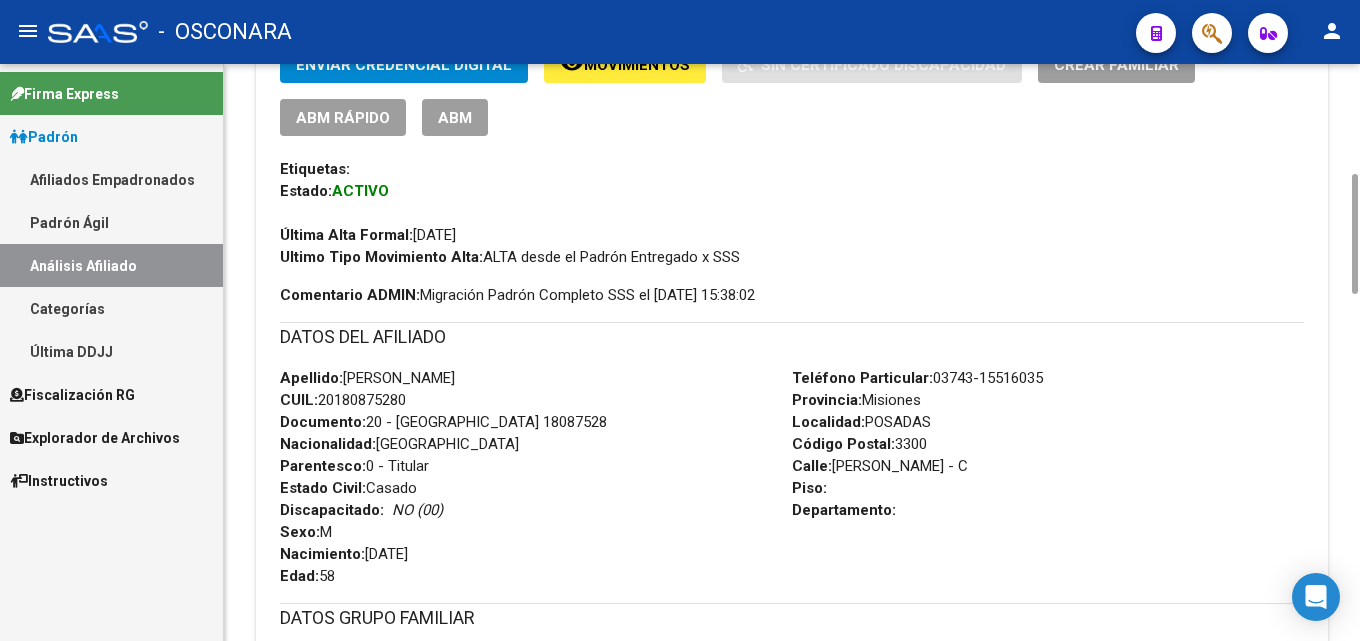scroll, scrollTop: 0, scrollLeft: 0, axis: both 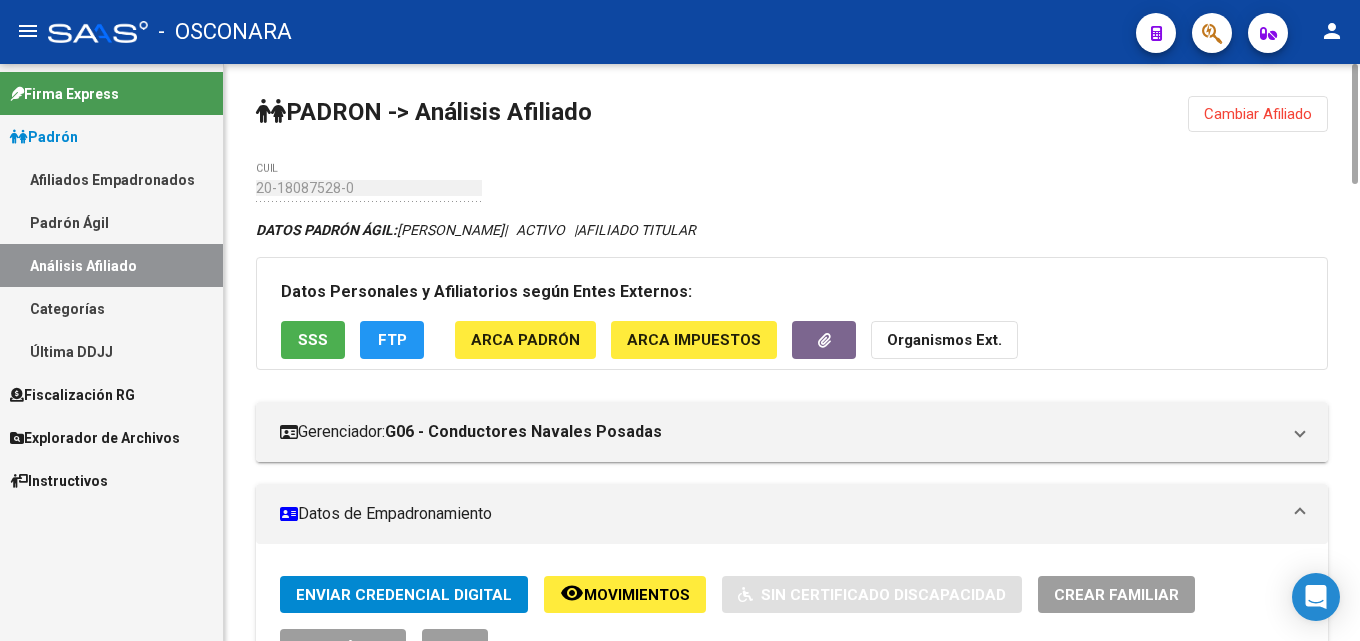 click on "Cambiar Afiliado" 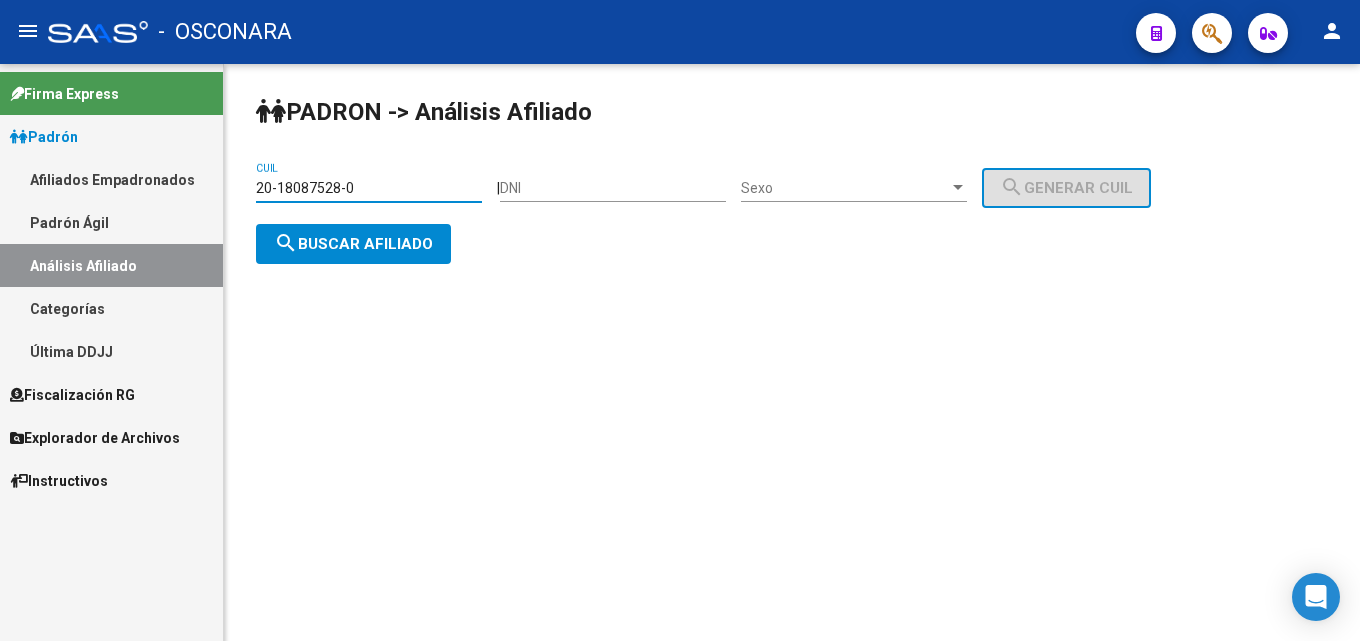 drag, startPoint x: 401, startPoint y: 188, endPoint x: 0, endPoint y: 180, distance: 401.0798 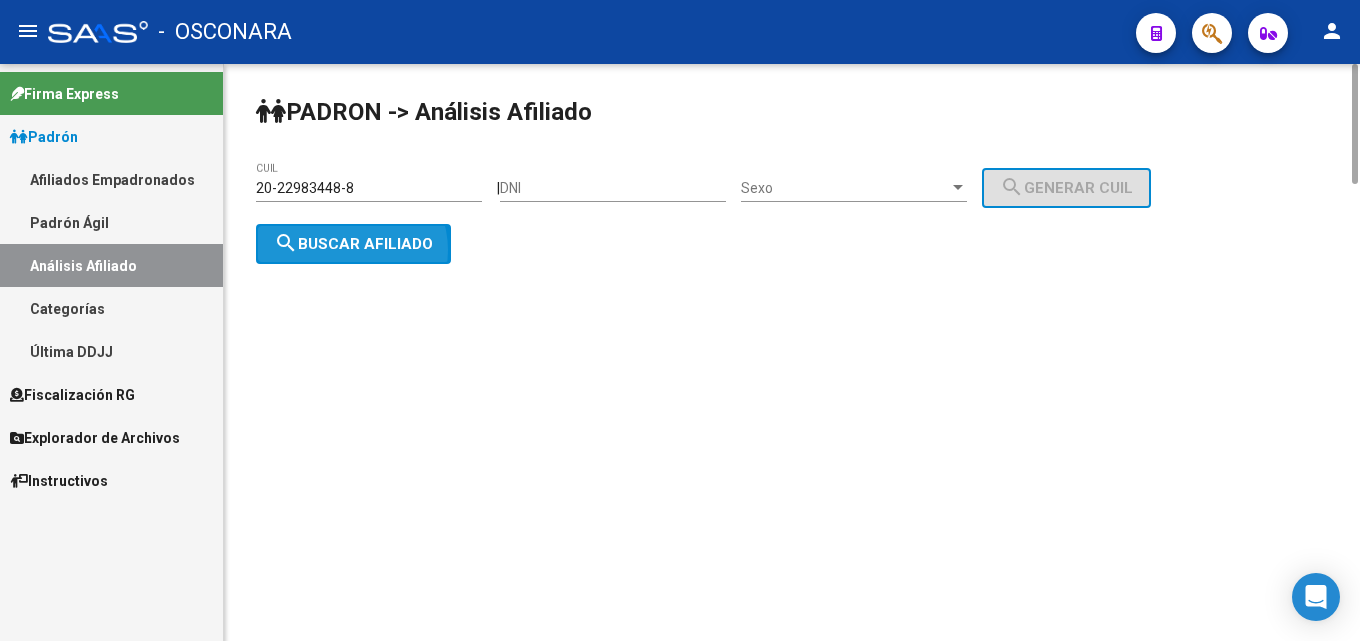 click on "search  Buscar afiliado" 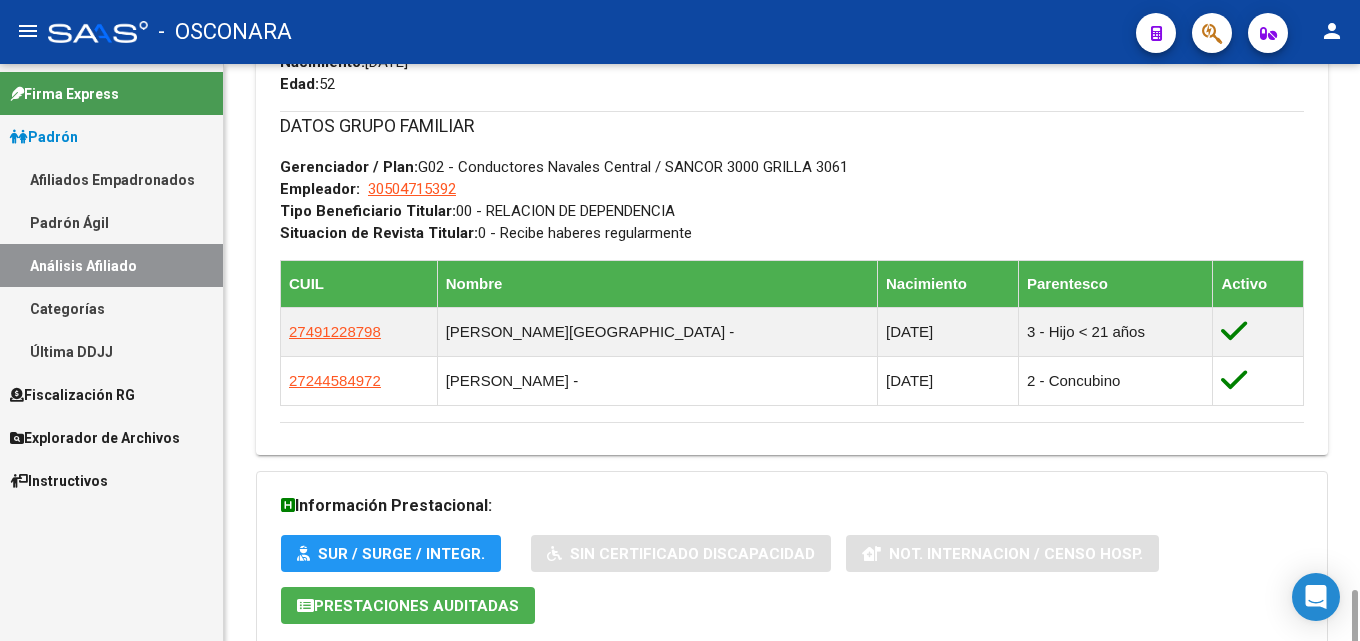 scroll, scrollTop: 1142, scrollLeft: 0, axis: vertical 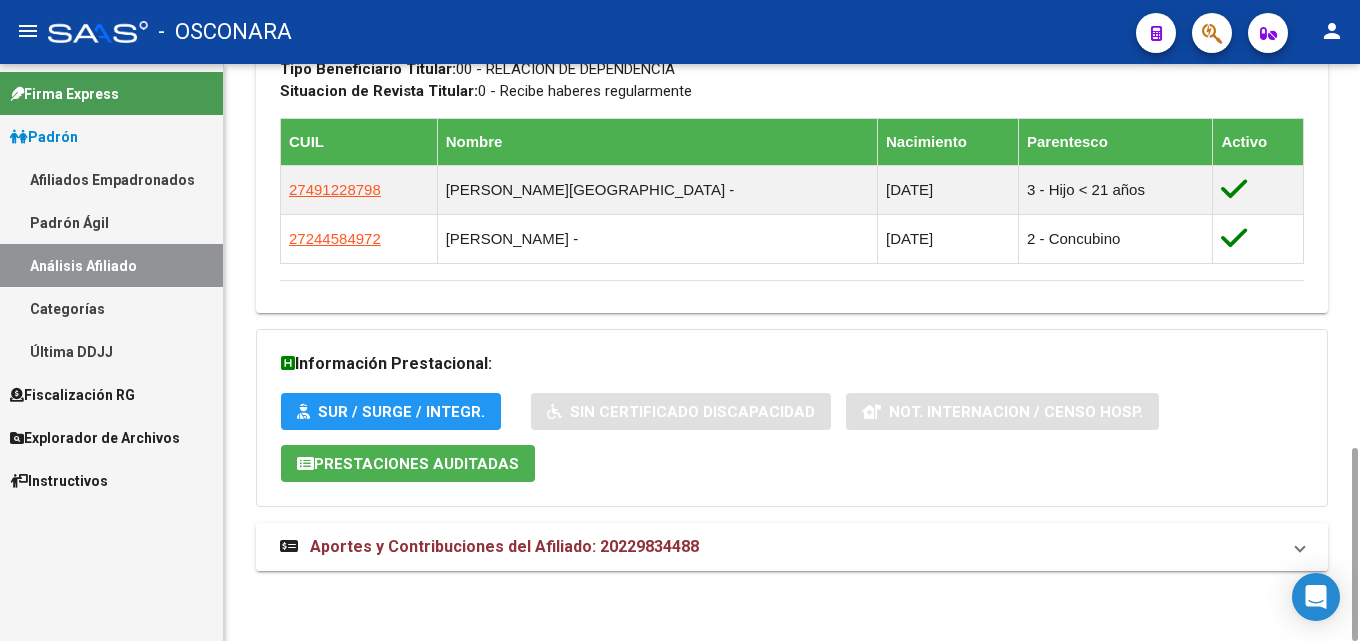 click on "Aportes y Contribuciones del Afiliado: 20229834488" at bounding box center (504, 546) 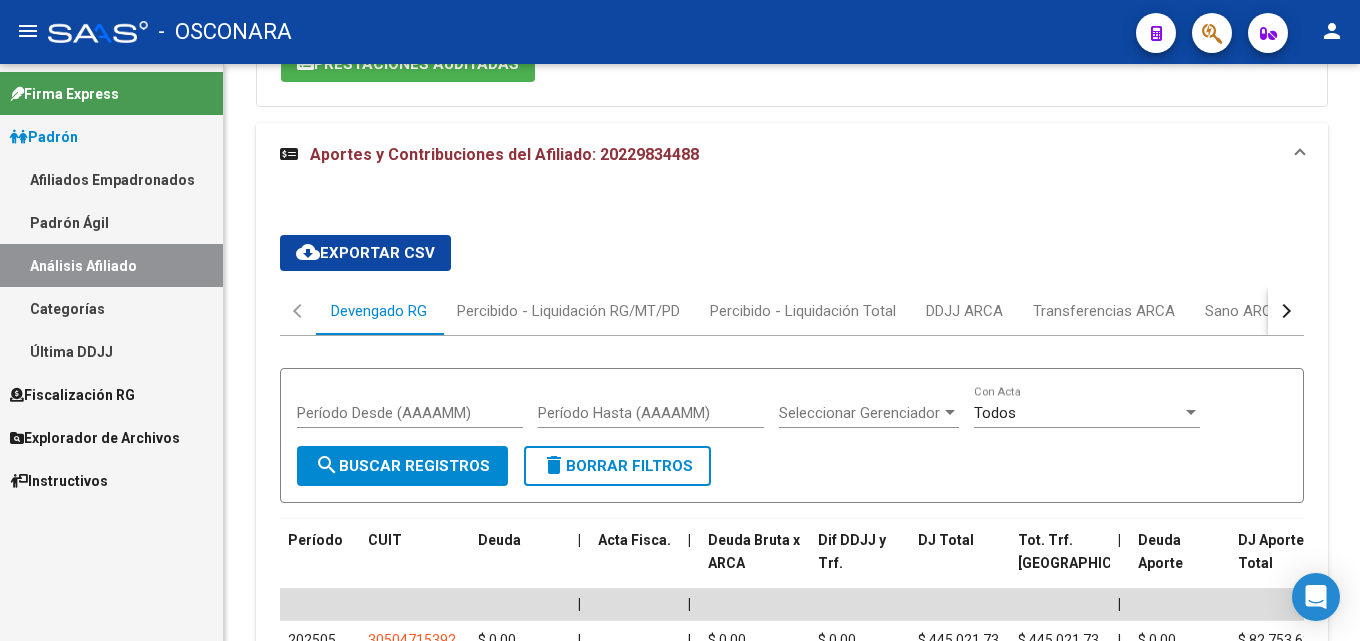 scroll, scrollTop: 1942, scrollLeft: 0, axis: vertical 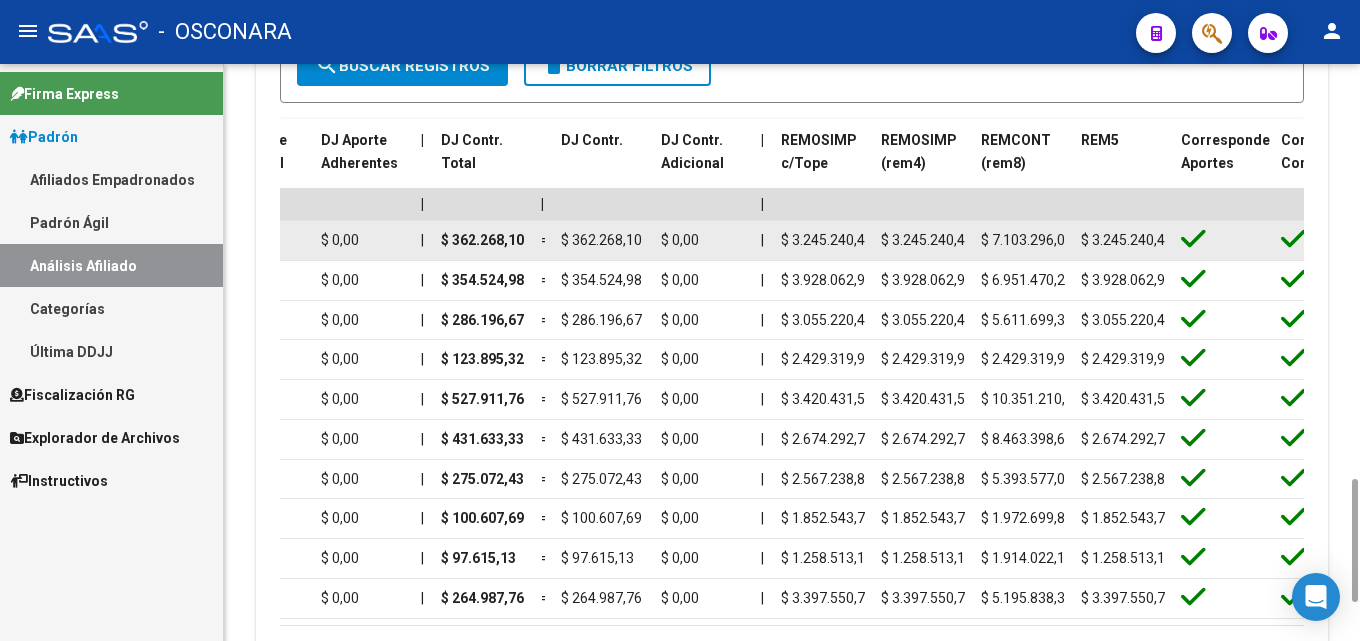 drag, startPoint x: 483, startPoint y: 240, endPoint x: 1295, endPoint y: 234, distance: 812.02216 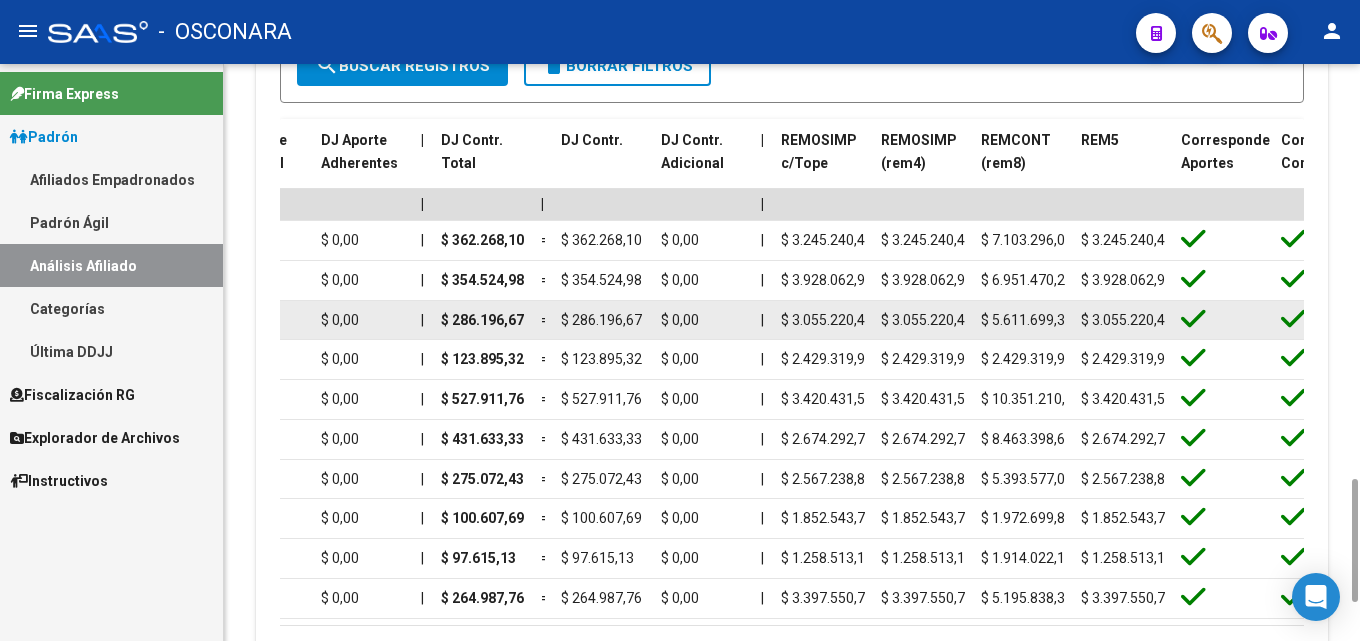 scroll, scrollTop: 0, scrollLeft: 2365, axis: horizontal 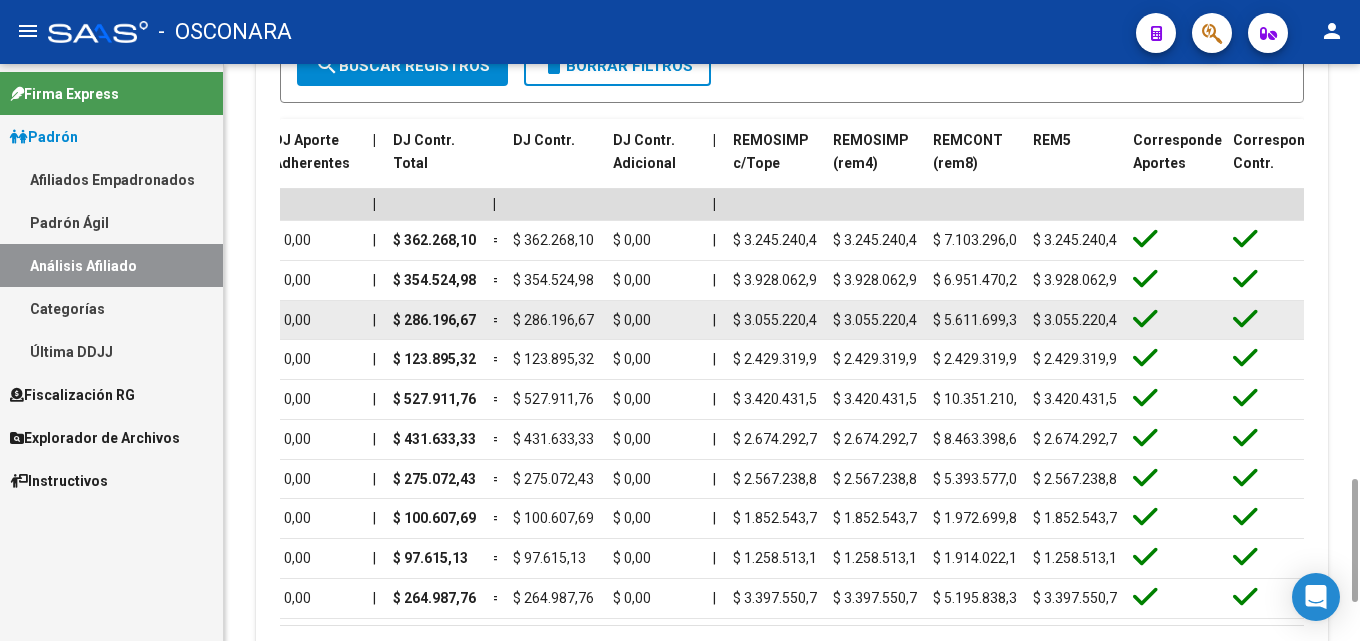 click on "$ 5.611.699,33" 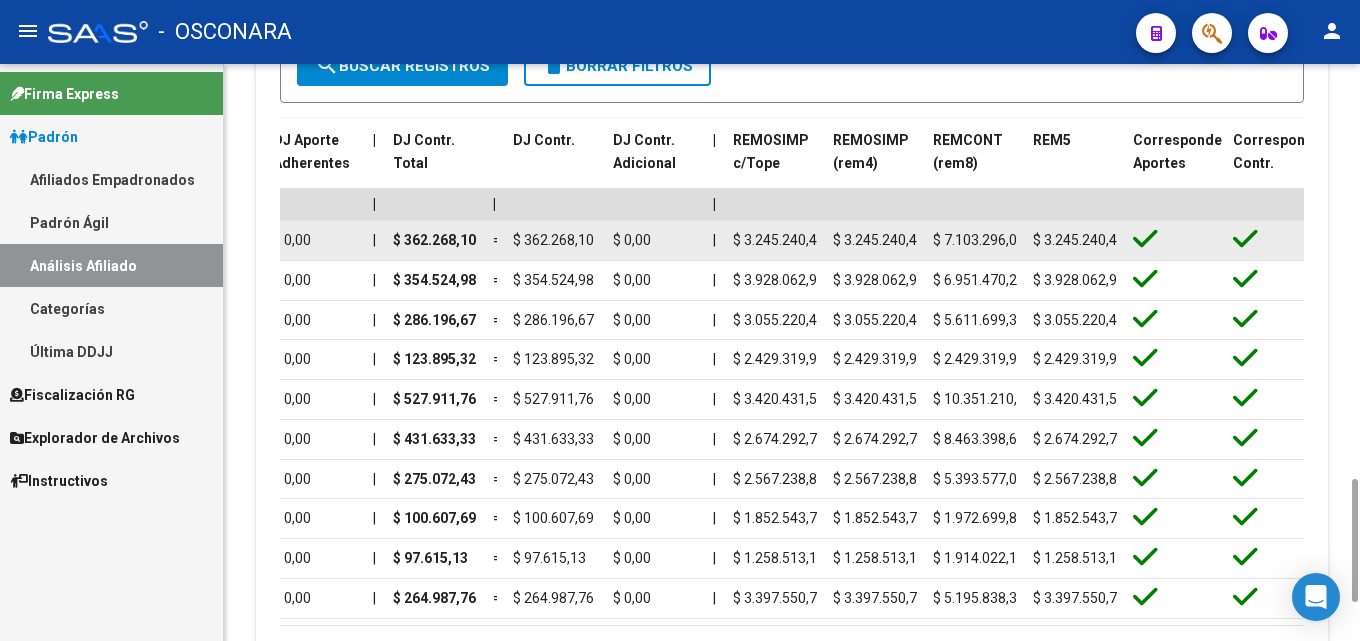 scroll, scrollTop: 0, scrollLeft: 8, axis: horizontal 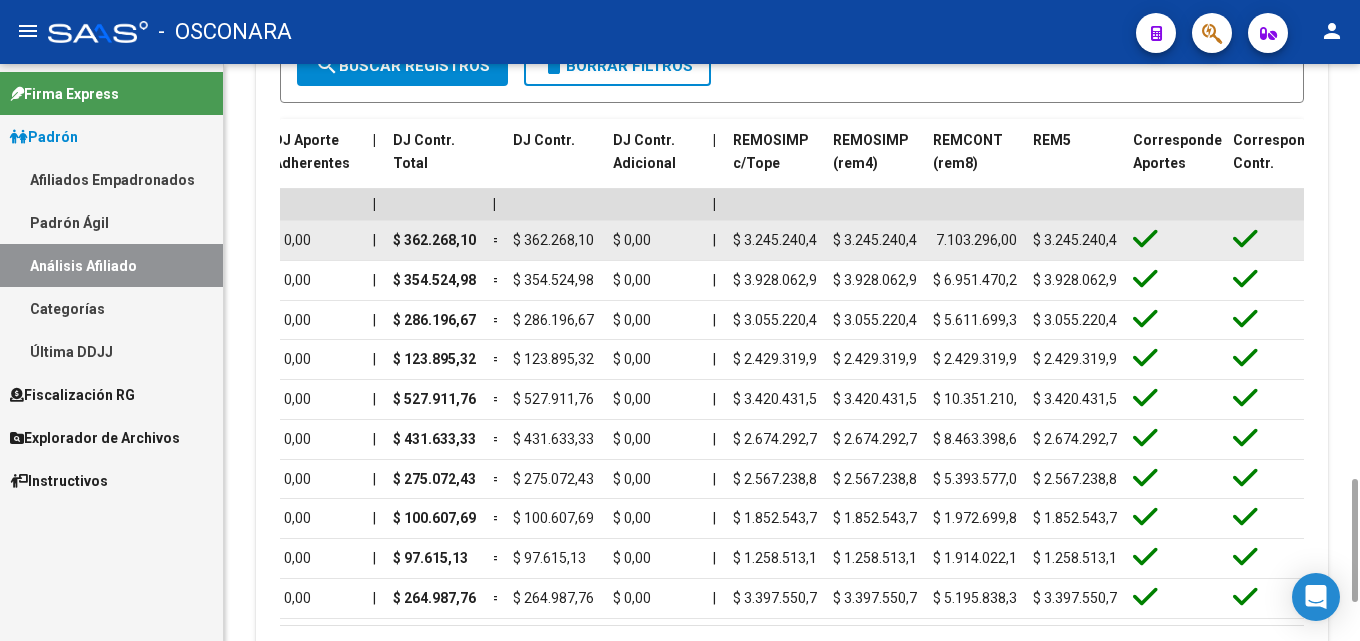 drag, startPoint x: 943, startPoint y: 236, endPoint x: 1022, endPoint y: 243, distance: 79.30952 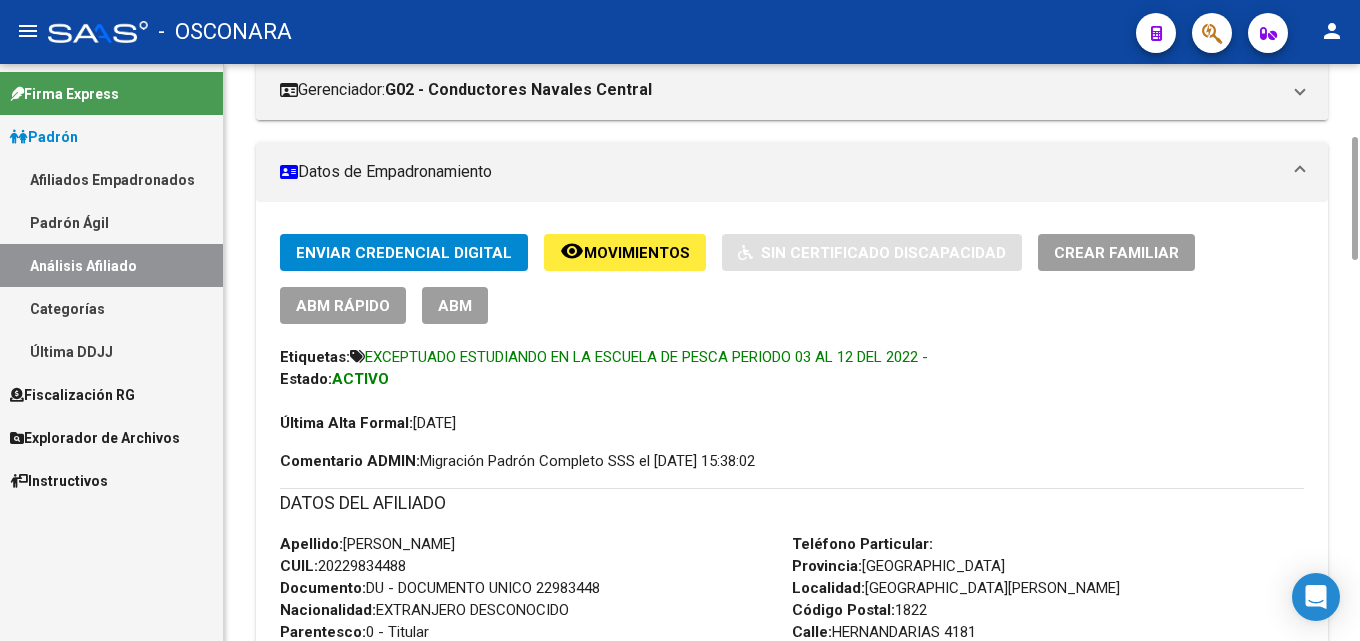 scroll, scrollTop: 0, scrollLeft: 0, axis: both 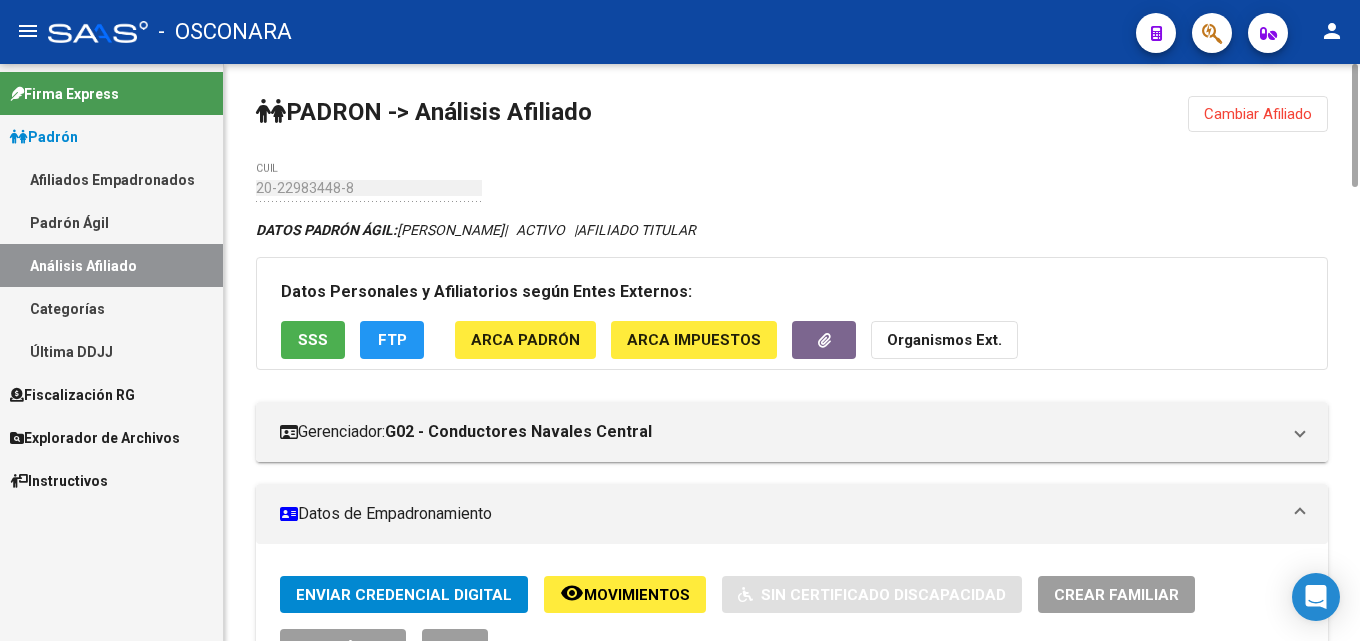 click on "Cambiar Afiliado" 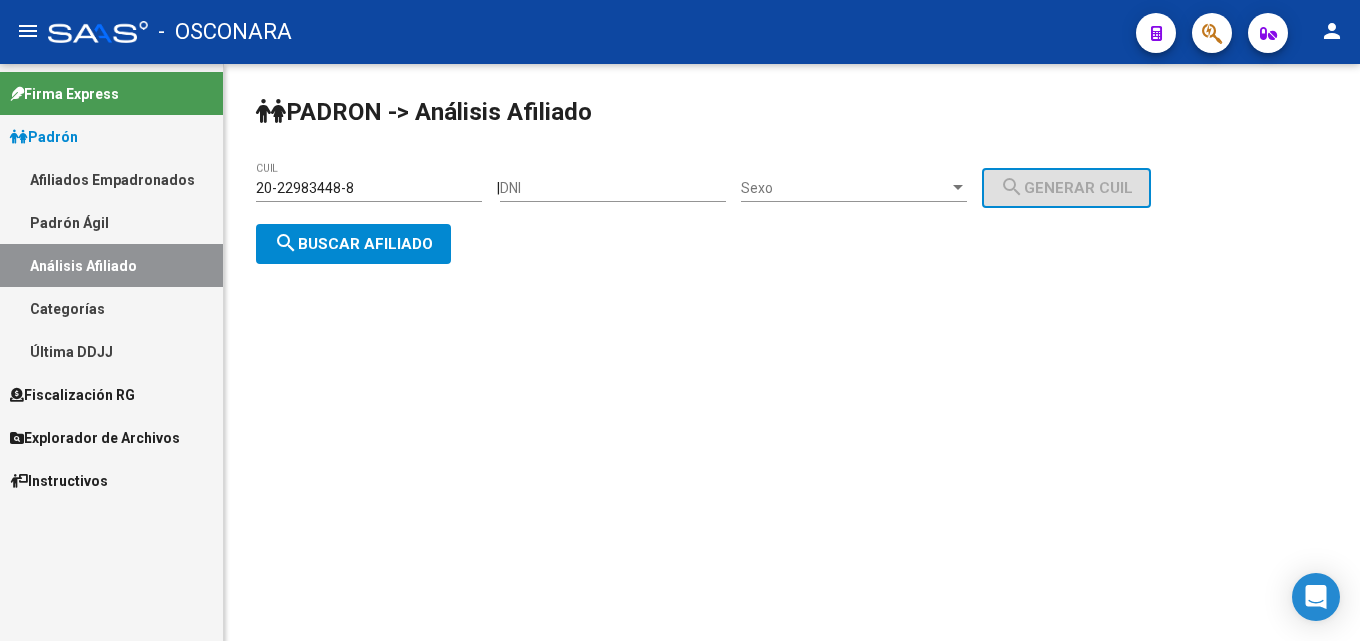drag, startPoint x: 382, startPoint y: 188, endPoint x: 0, endPoint y: 187, distance: 382.0013 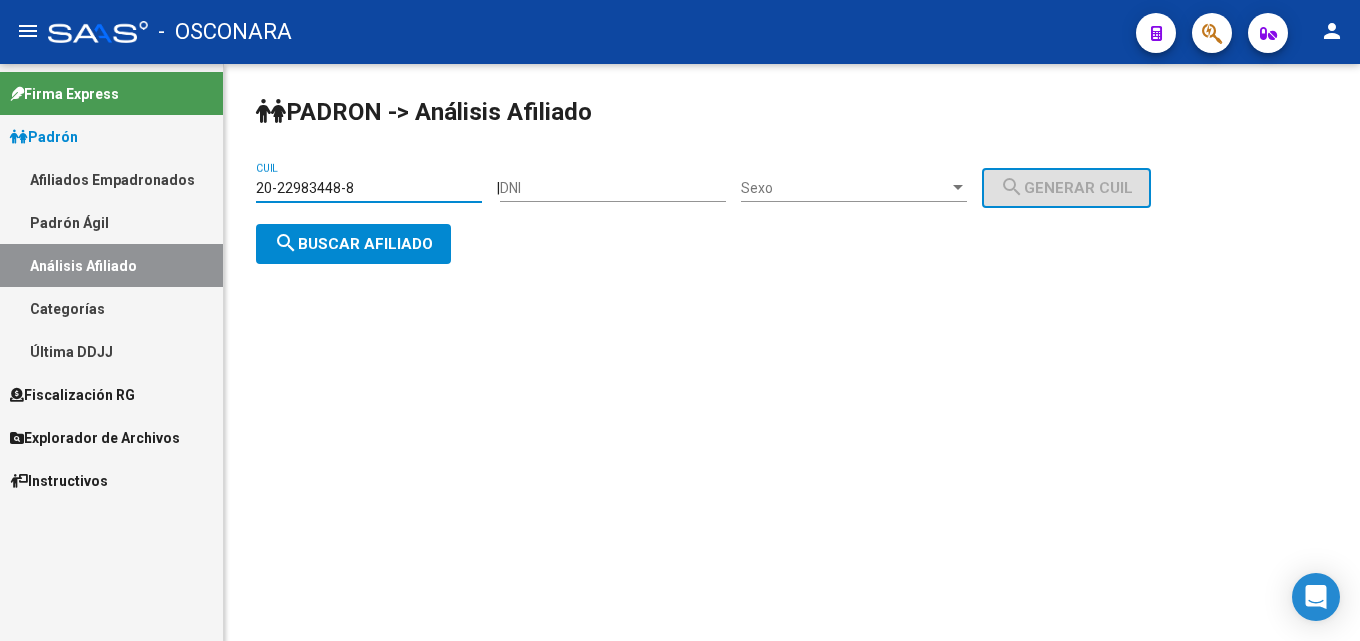 paste on "3-17880872-9" 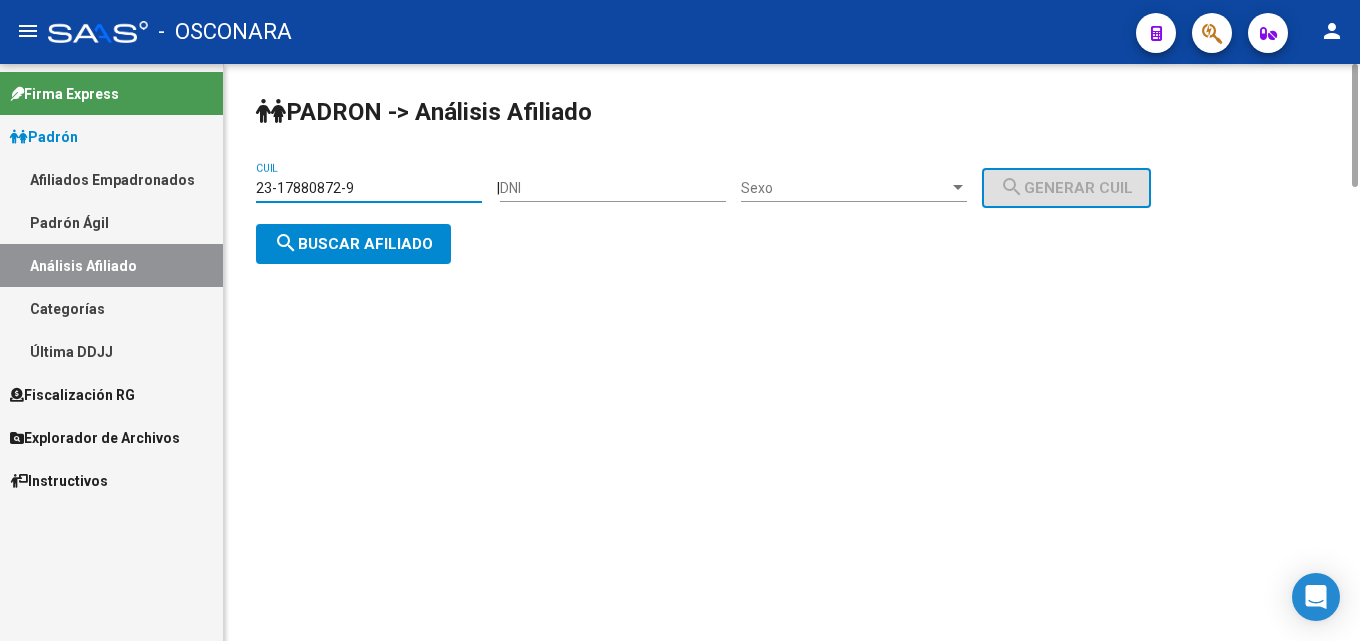 click on "search  Buscar afiliado" 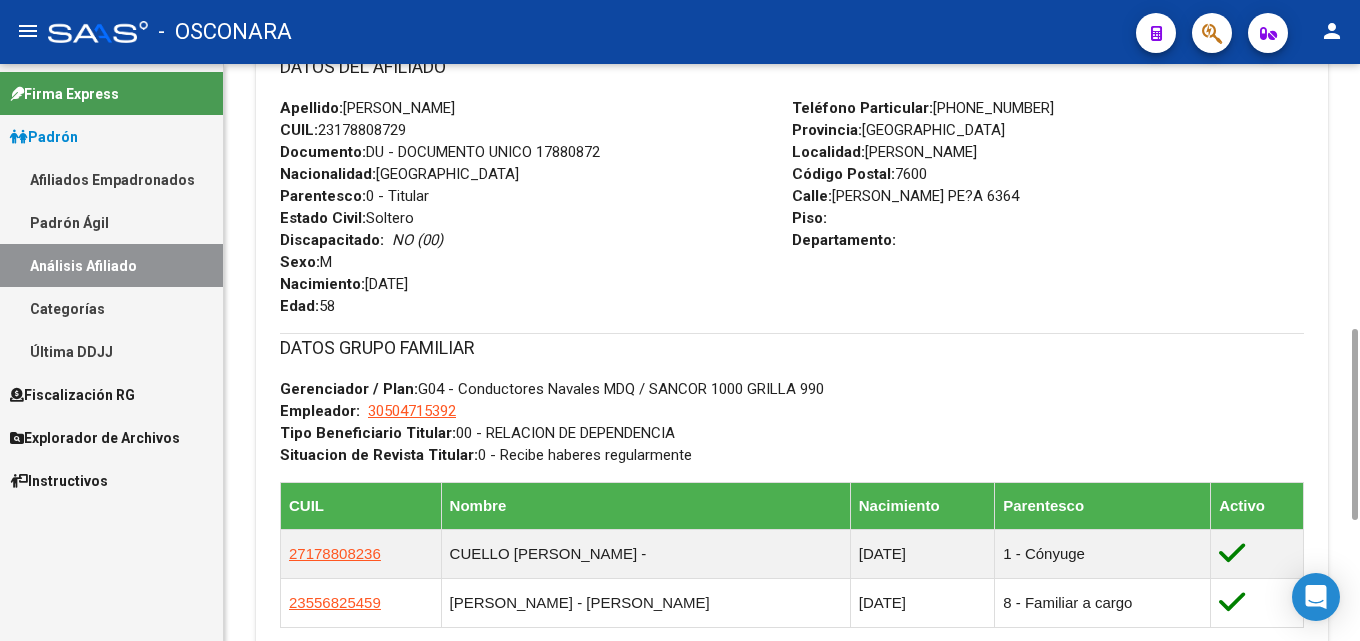 scroll, scrollTop: 1164, scrollLeft: 0, axis: vertical 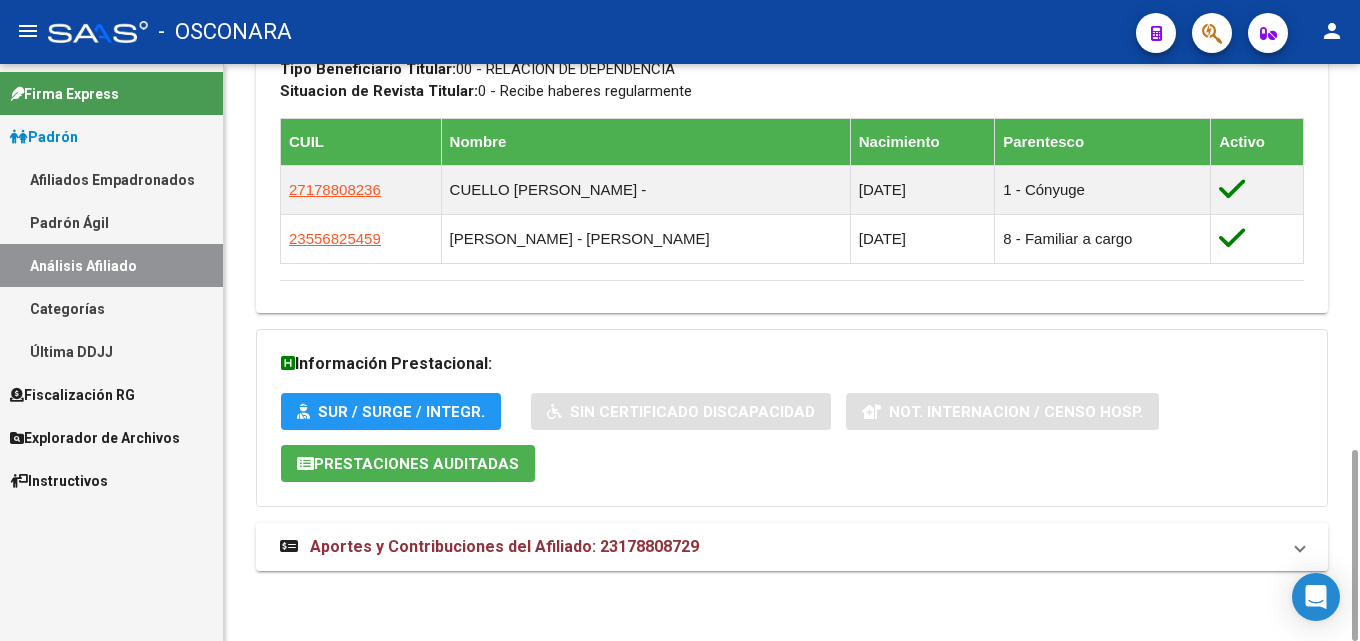 click on "Aportes y Contribuciones del Afiliado: 23178808729" at bounding box center (792, 547) 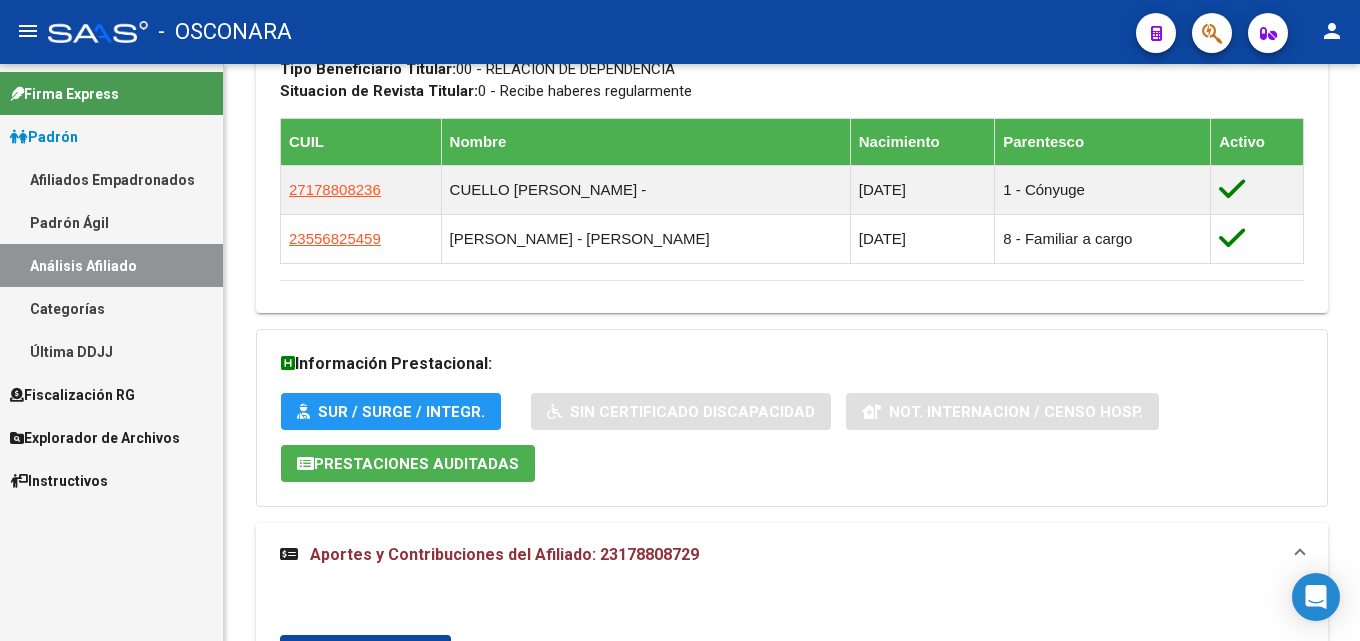 scroll, scrollTop: 1764, scrollLeft: 0, axis: vertical 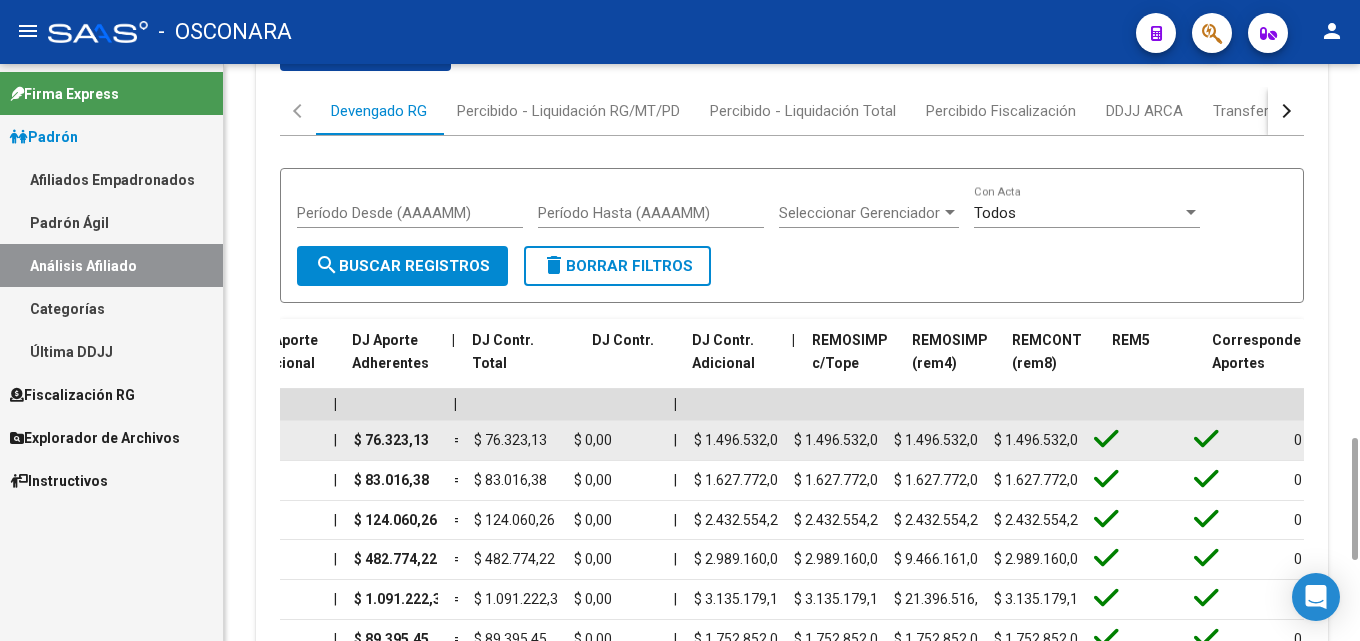 drag, startPoint x: 495, startPoint y: 443, endPoint x: 1295, endPoint y: 442, distance: 800.0006 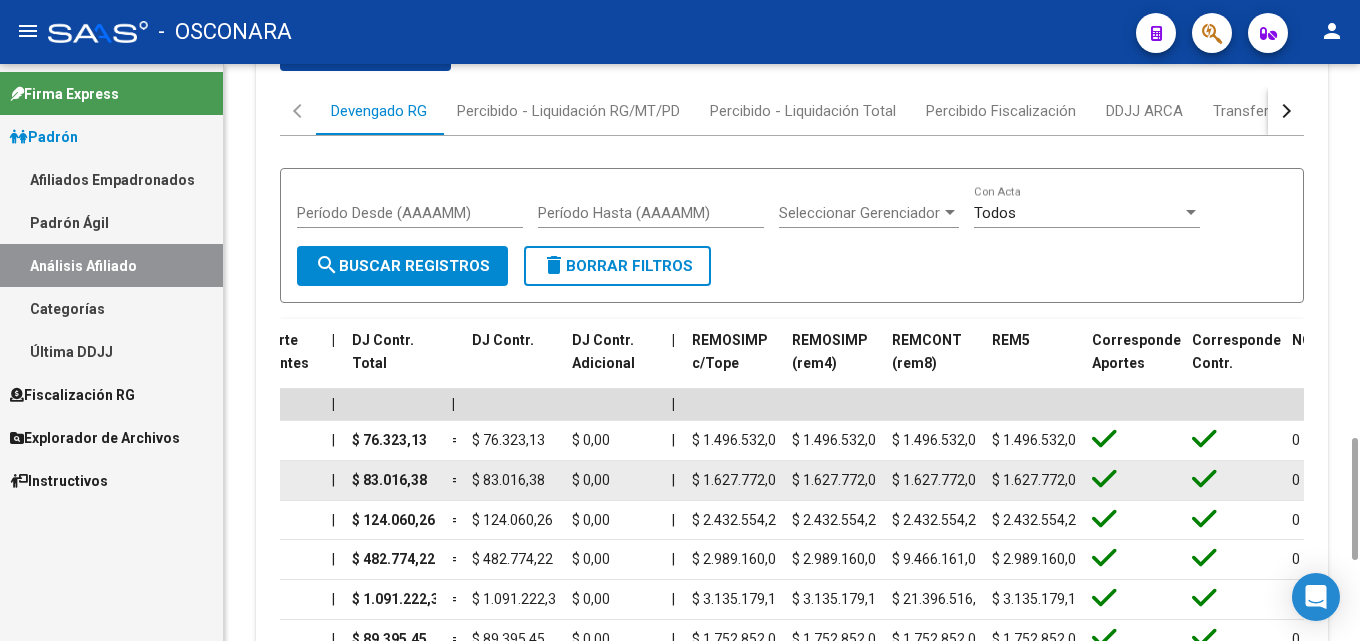 drag, startPoint x: 656, startPoint y: 593, endPoint x: 741, endPoint y: 495, distance: 129.72664 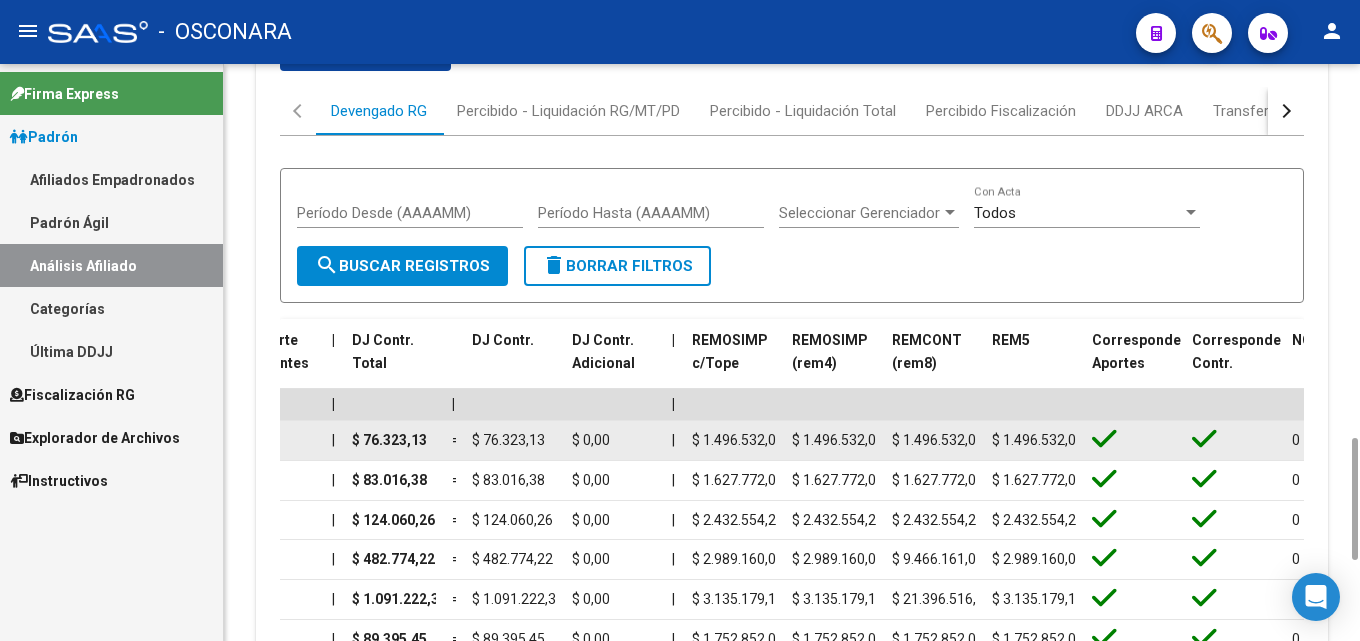 click on "$ 1.496.532,00" 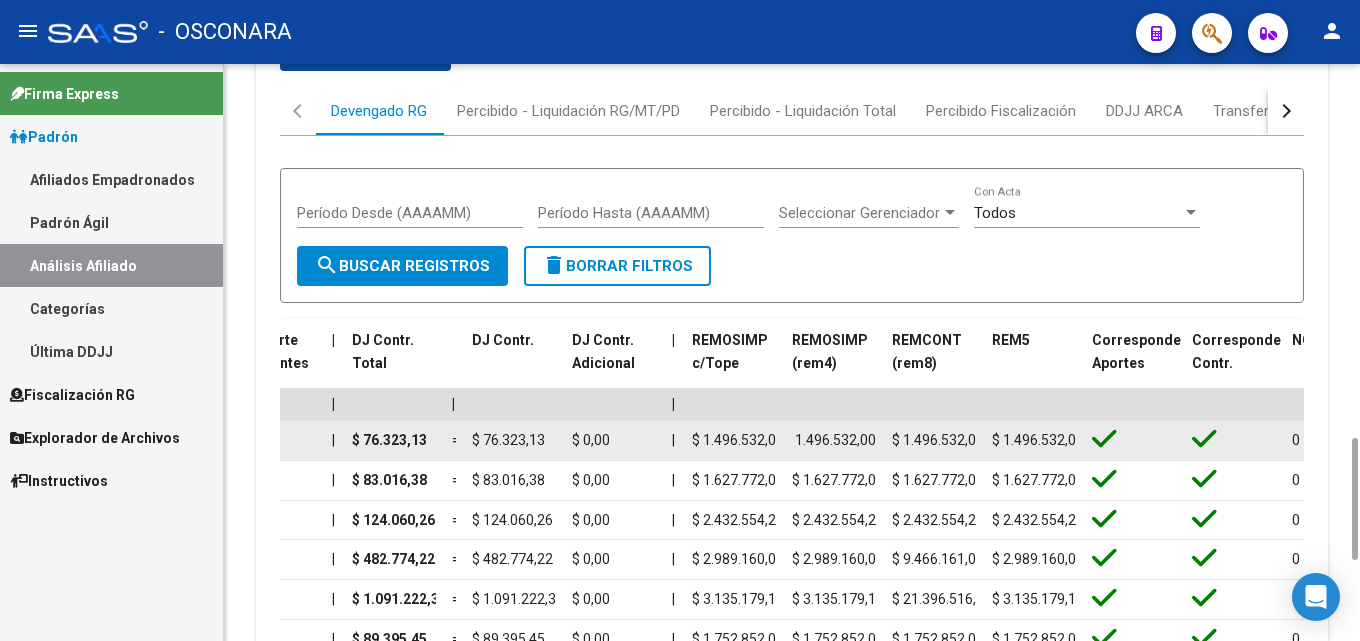 drag, startPoint x: 802, startPoint y: 435, endPoint x: 874, endPoint y: 438, distance: 72.06247 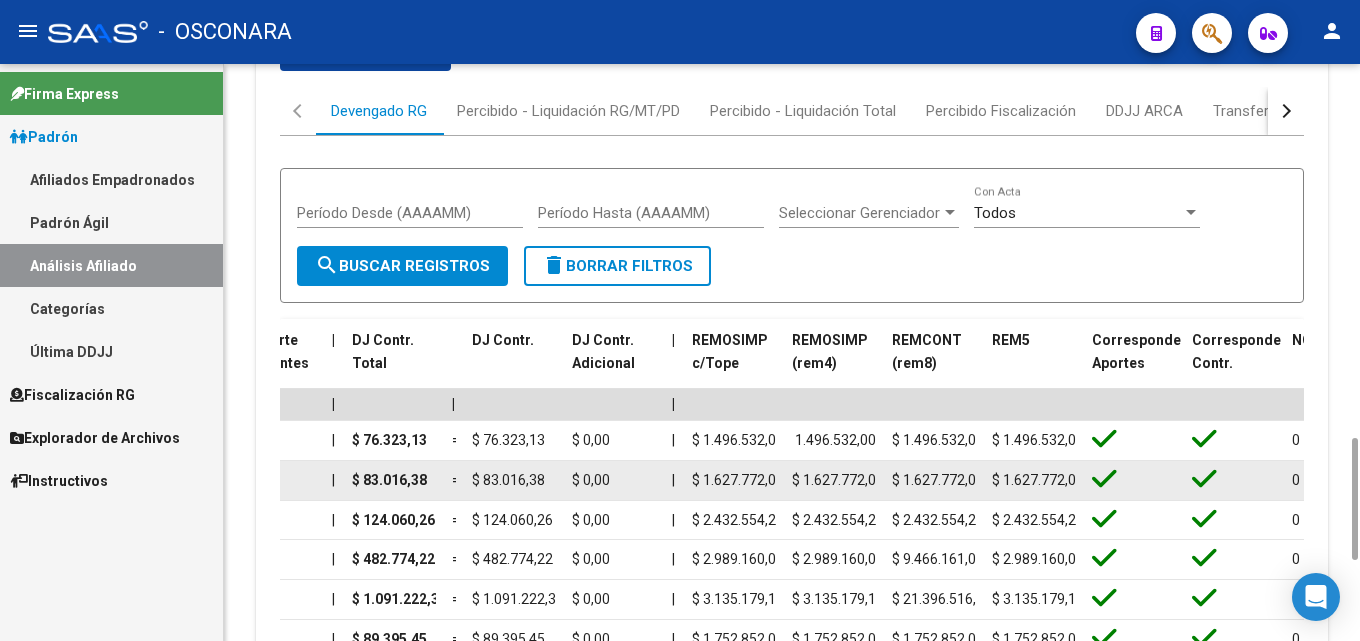 copy on "1.496.532,00" 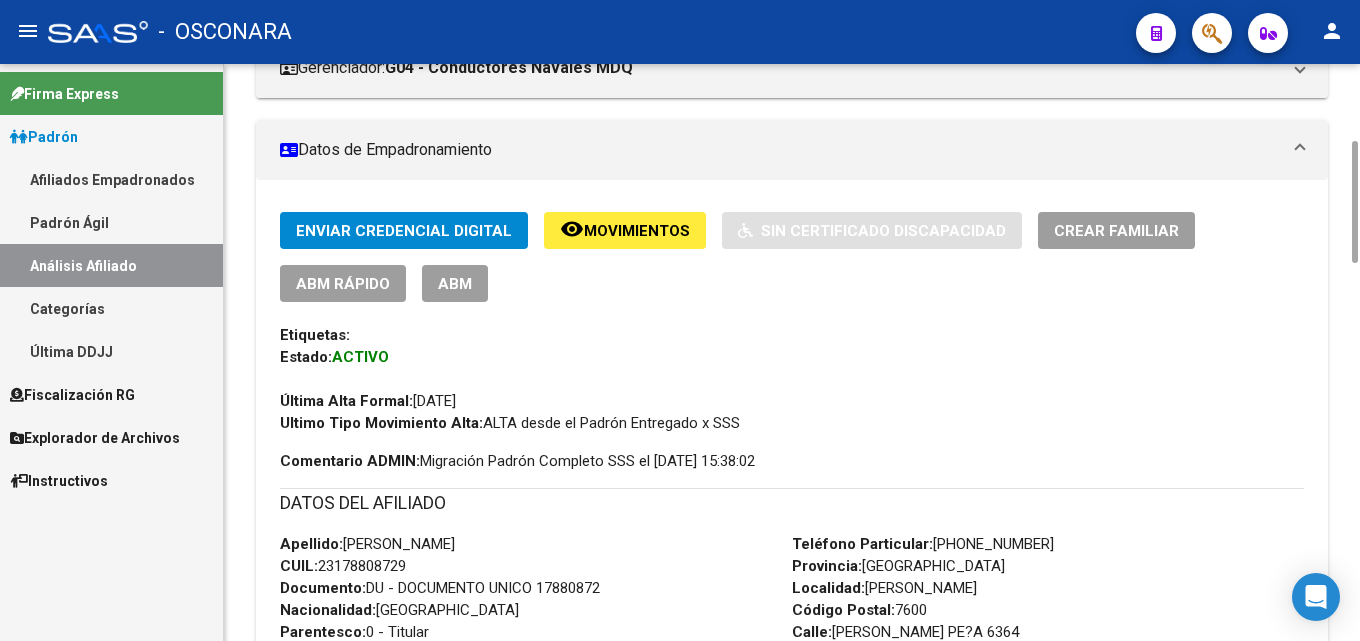 scroll, scrollTop: 0, scrollLeft: 0, axis: both 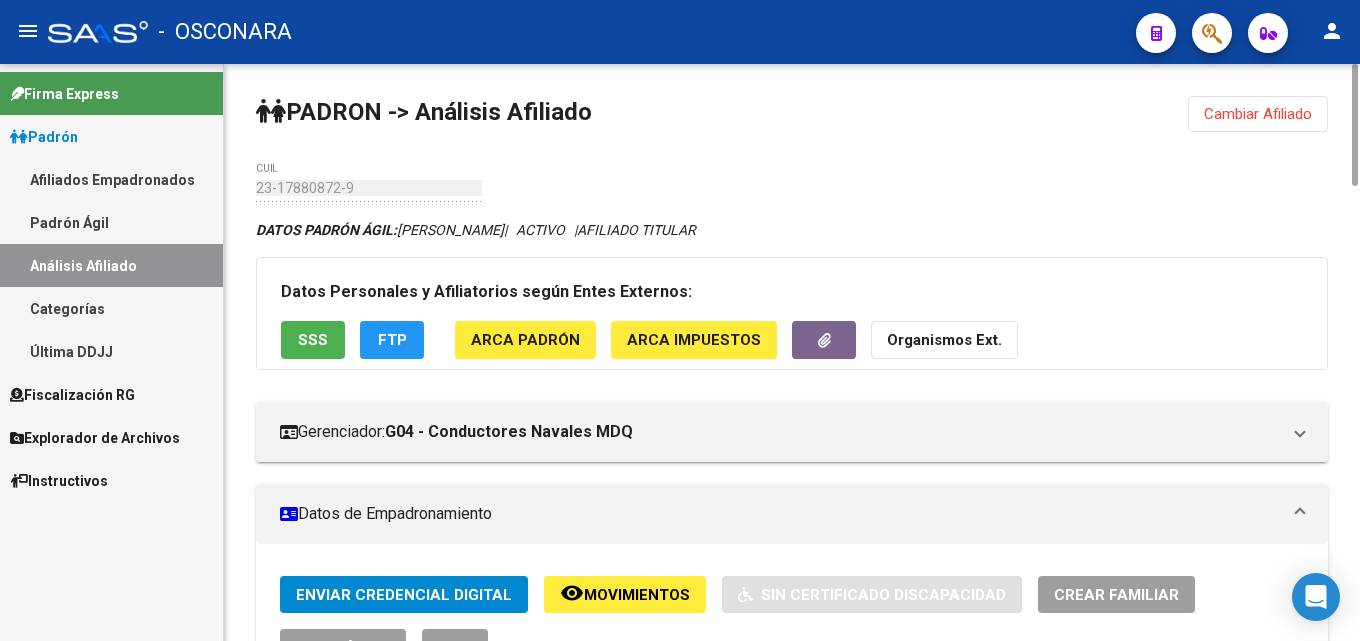 click on "Cambiar Afiliado" 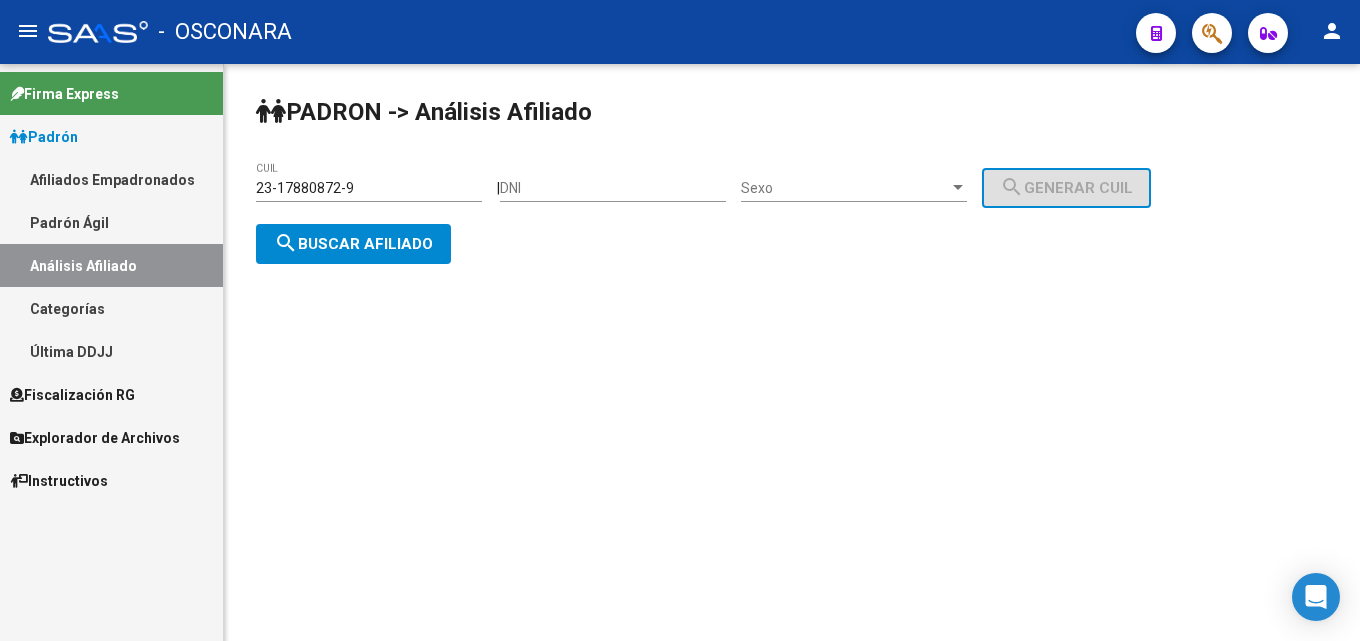 drag, startPoint x: 363, startPoint y: 186, endPoint x: 0, endPoint y: 186, distance: 363 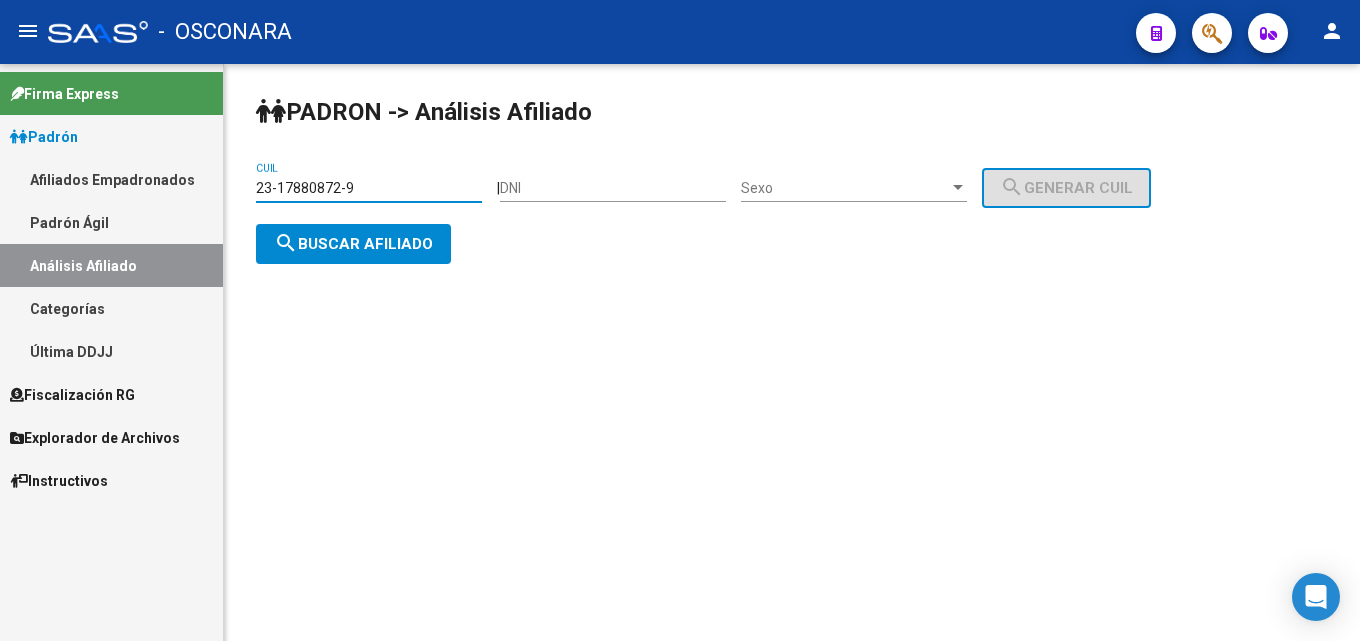 paste on "2289506" 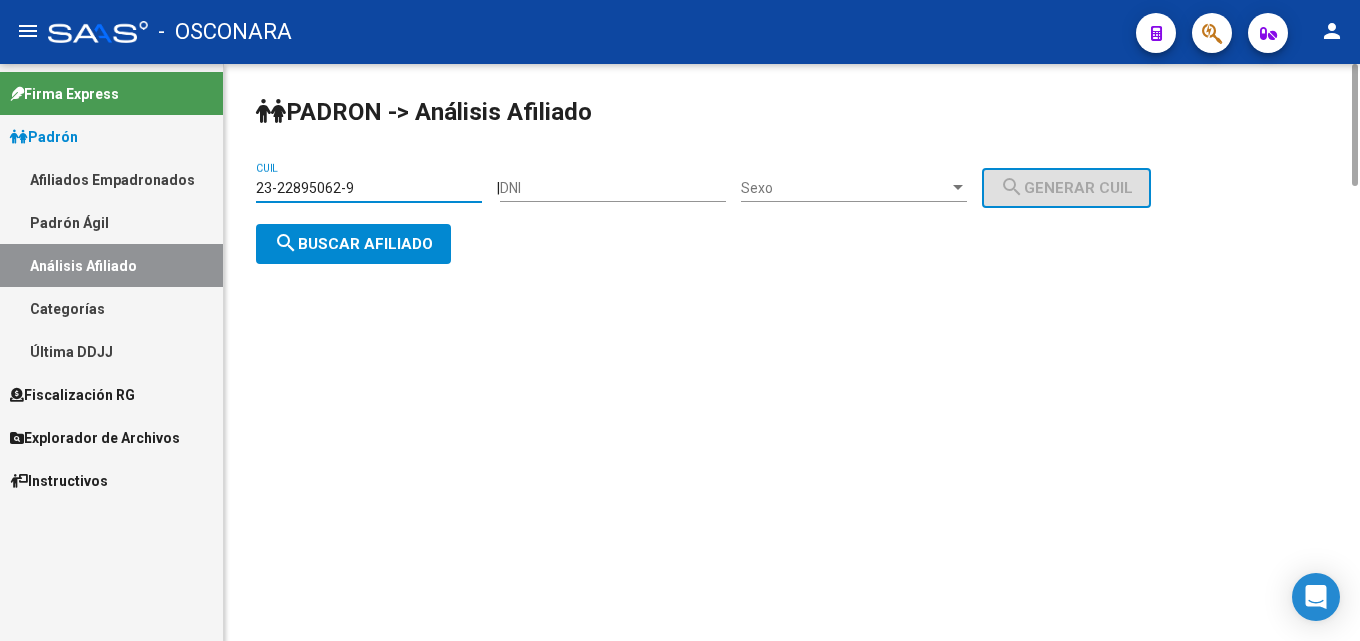 click on "search  Buscar afiliado" 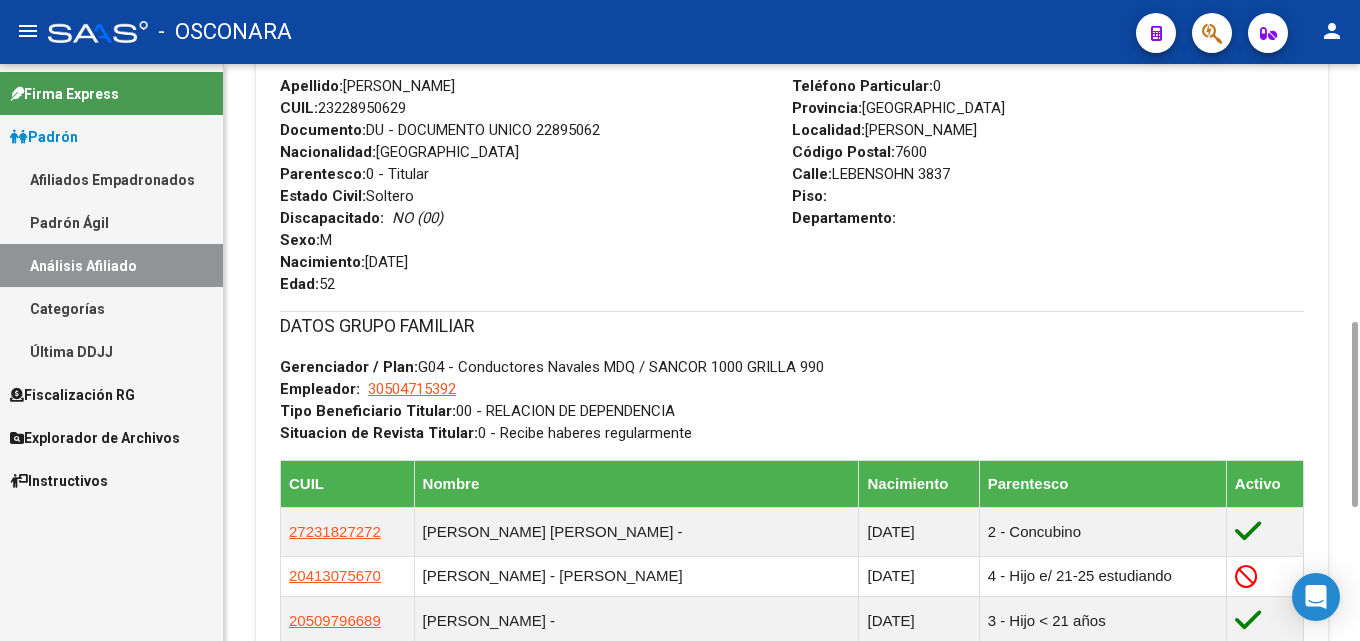 scroll, scrollTop: 1231, scrollLeft: 0, axis: vertical 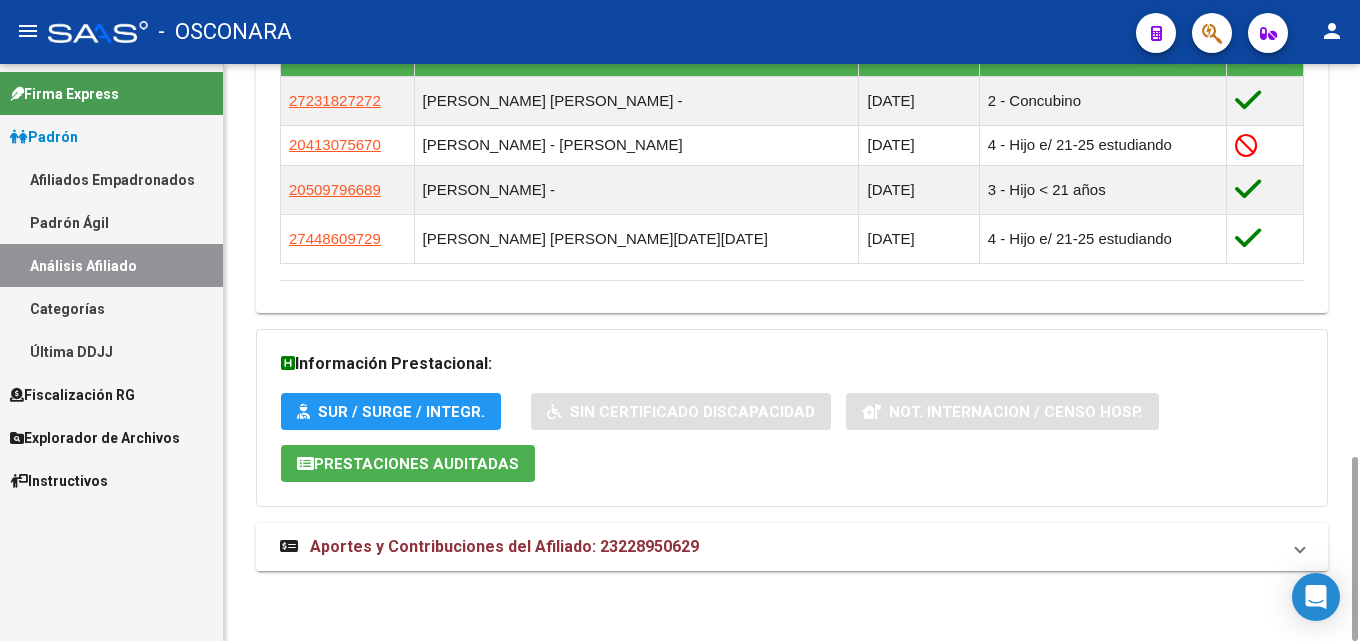 click on "Aportes y Contribuciones del Afiliado: 23228950629" at bounding box center (504, 546) 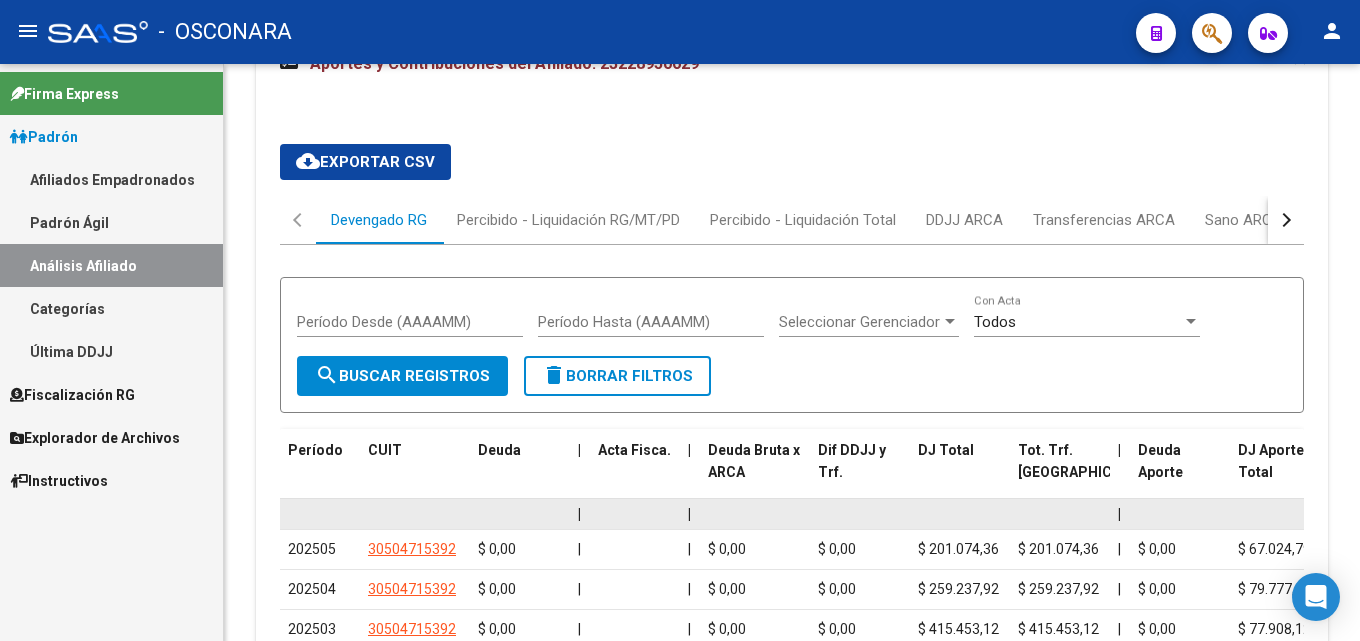 scroll, scrollTop: 1922, scrollLeft: 0, axis: vertical 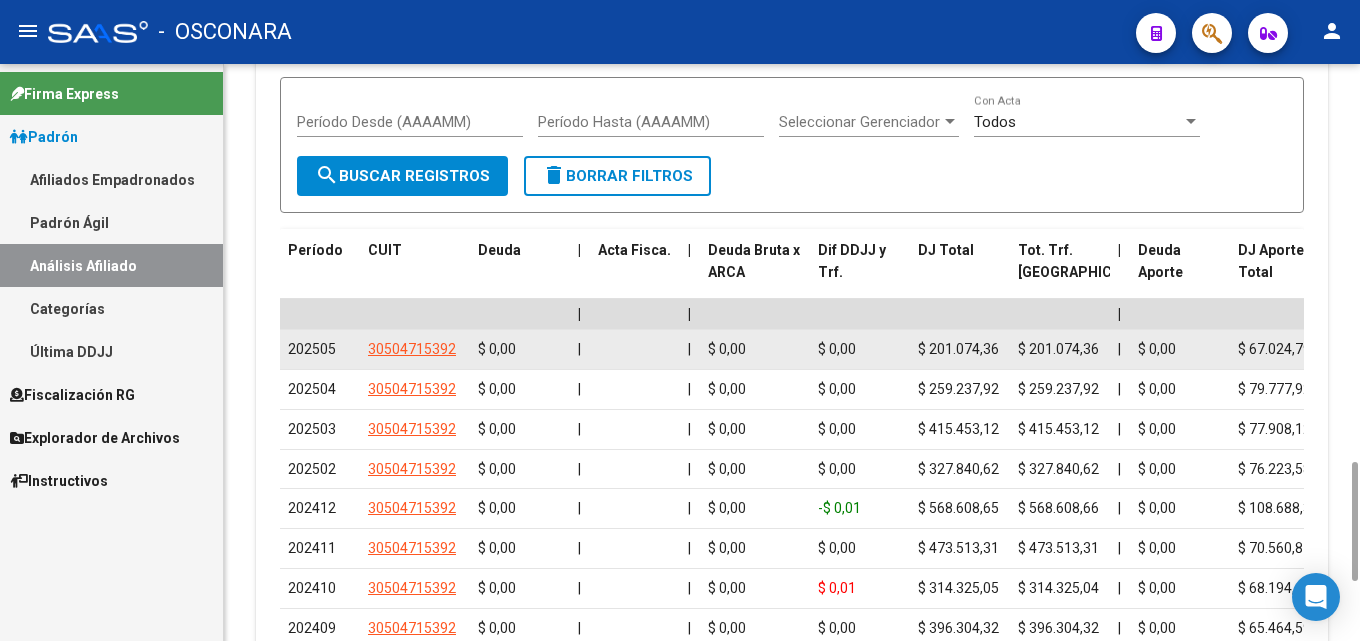 drag, startPoint x: 731, startPoint y: 352, endPoint x: 1000, endPoint y: 350, distance: 269.00745 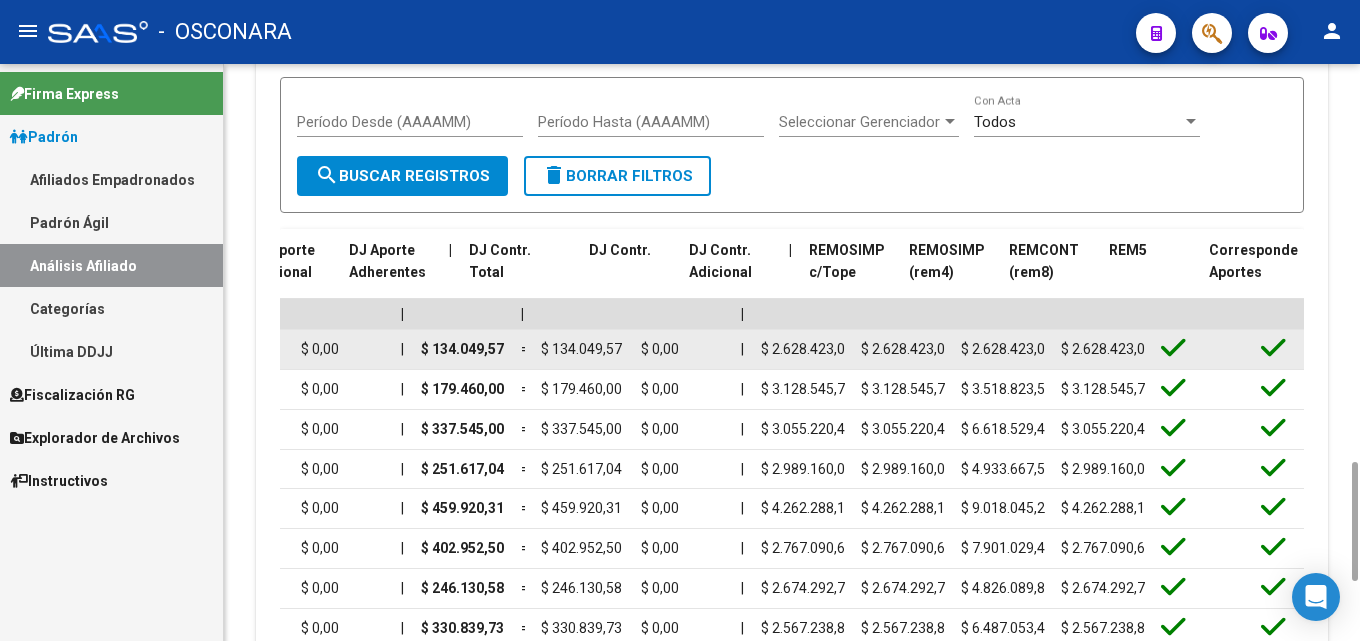 drag, startPoint x: 932, startPoint y: 348, endPoint x: 1299, endPoint y: 336, distance: 367.19614 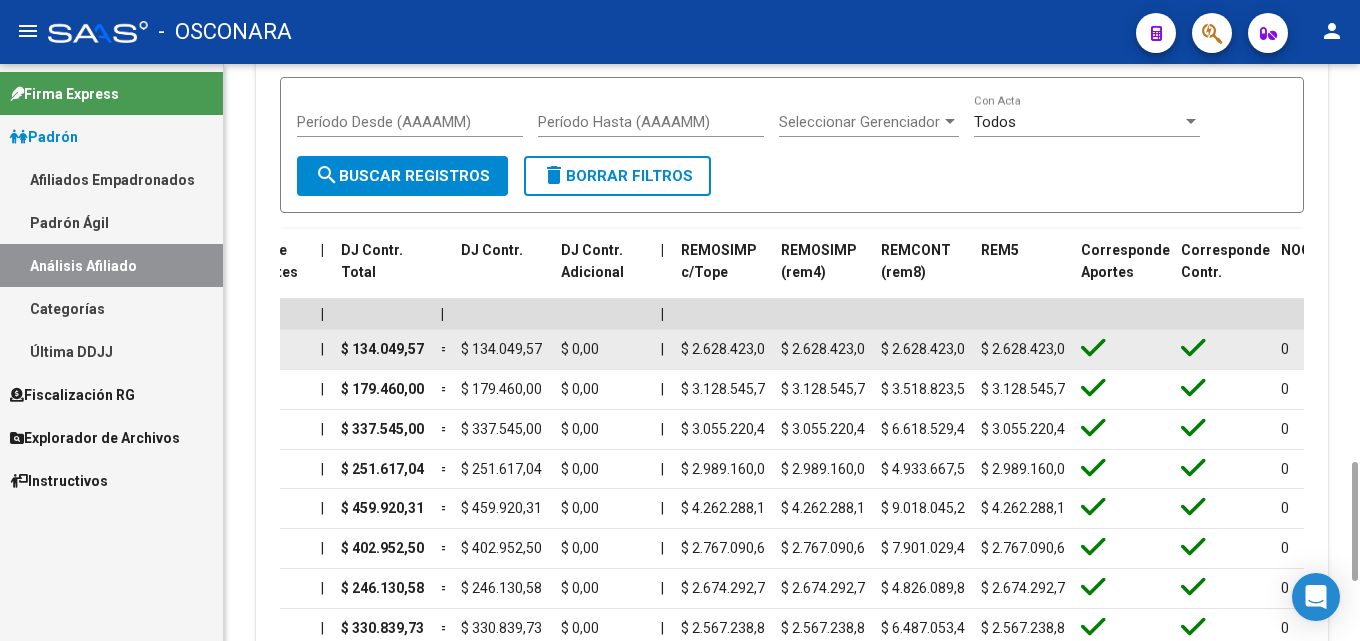 click on "$ 2.628.423,00" 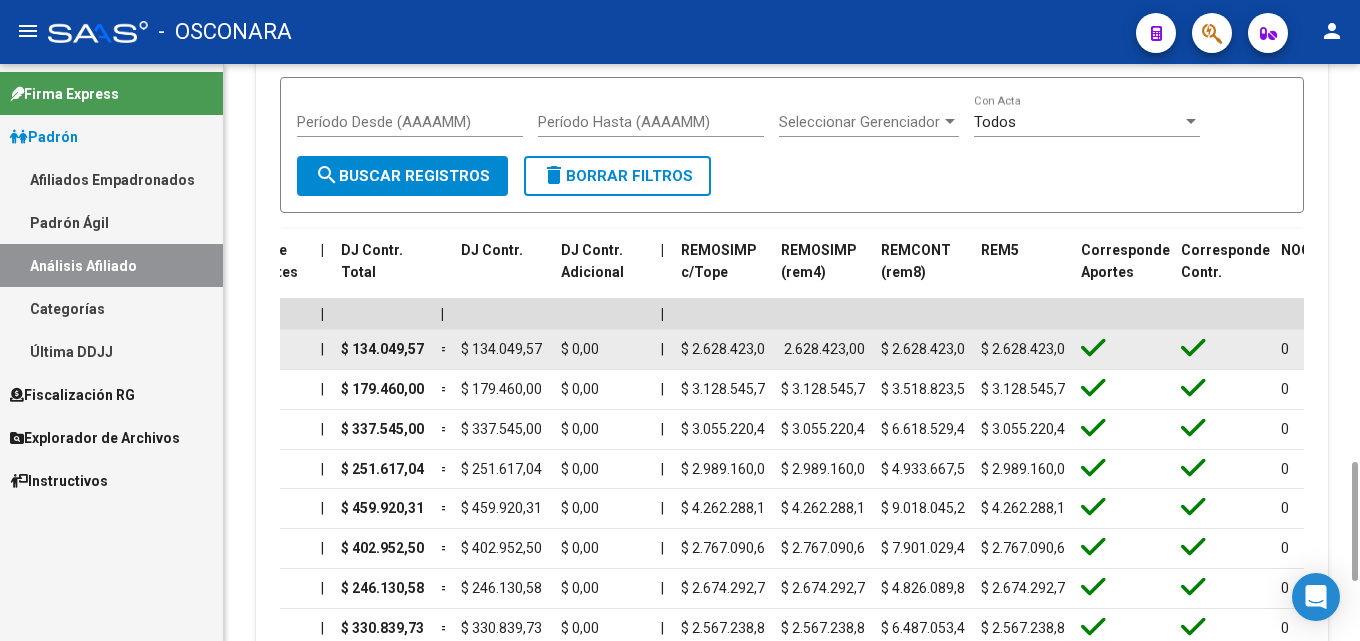 drag, startPoint x: 789, startPoint y: 344, endPoint x: 871, endPoint y: 346, distance: 82.02438 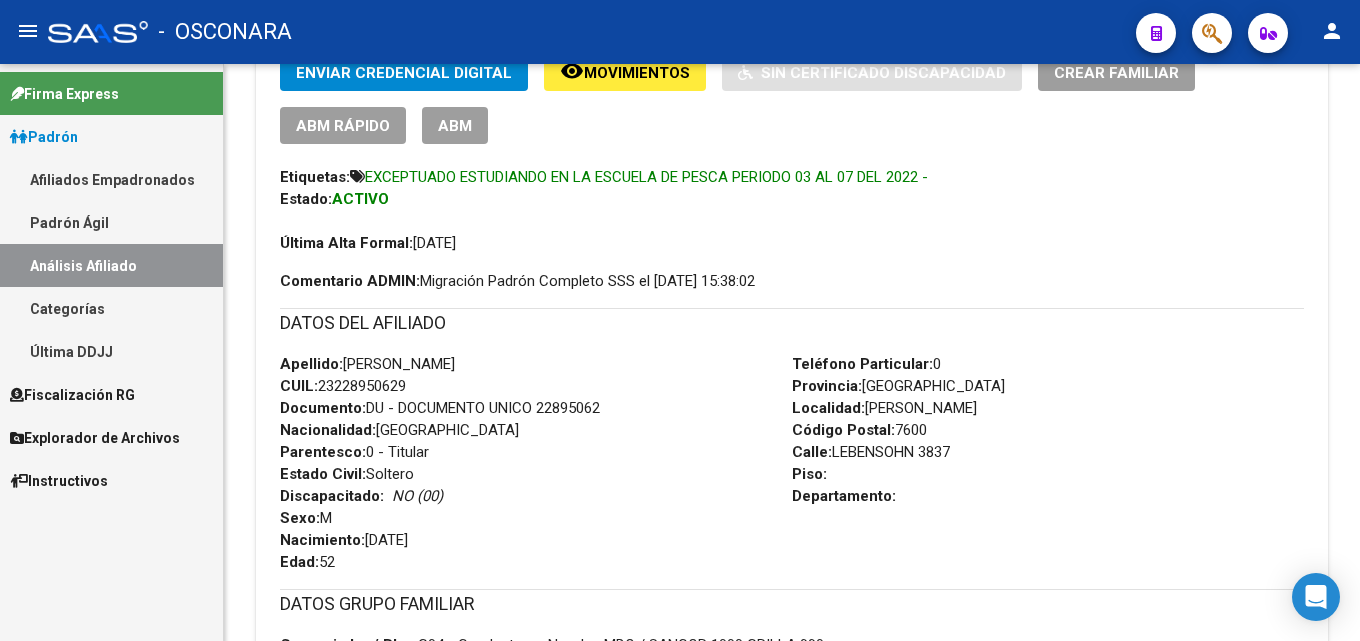 scroll, scrollTop: 0, scrollLeft: 0, axis: both 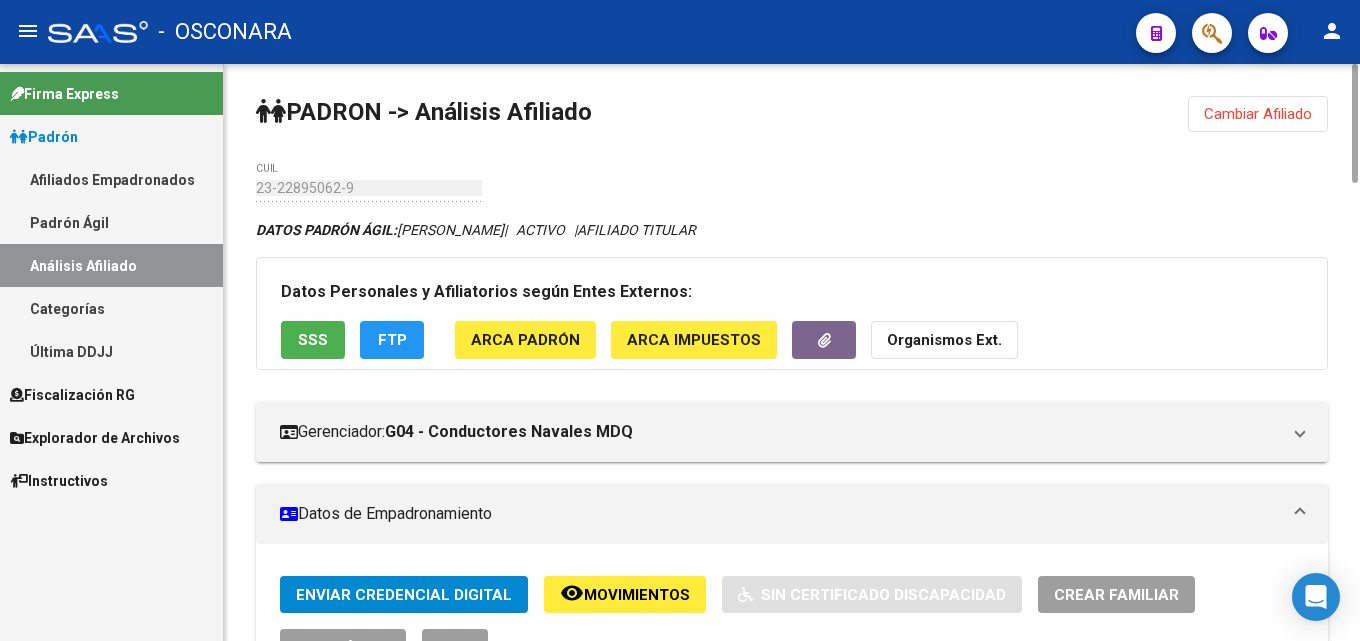 click on "Cambiar Afiliado" 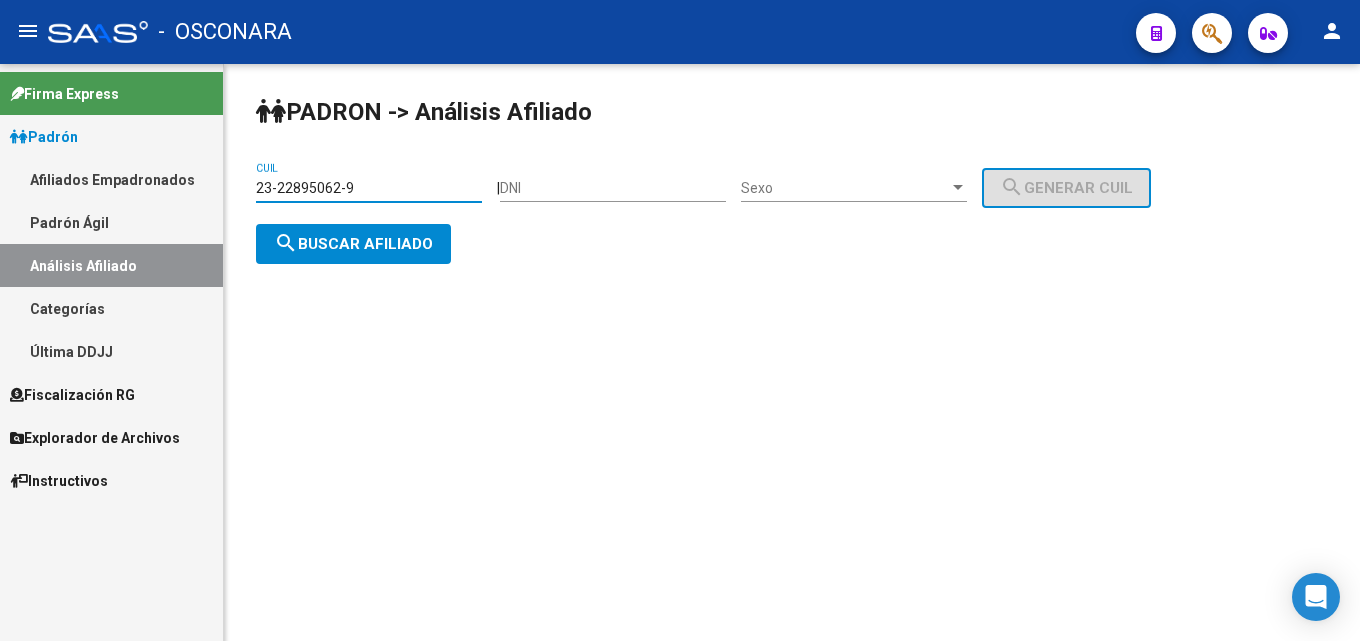 drag, startPoint x: 375, startPoint y: 184, endPoint x: 0, endPoint y: 197, distance: 375.22528 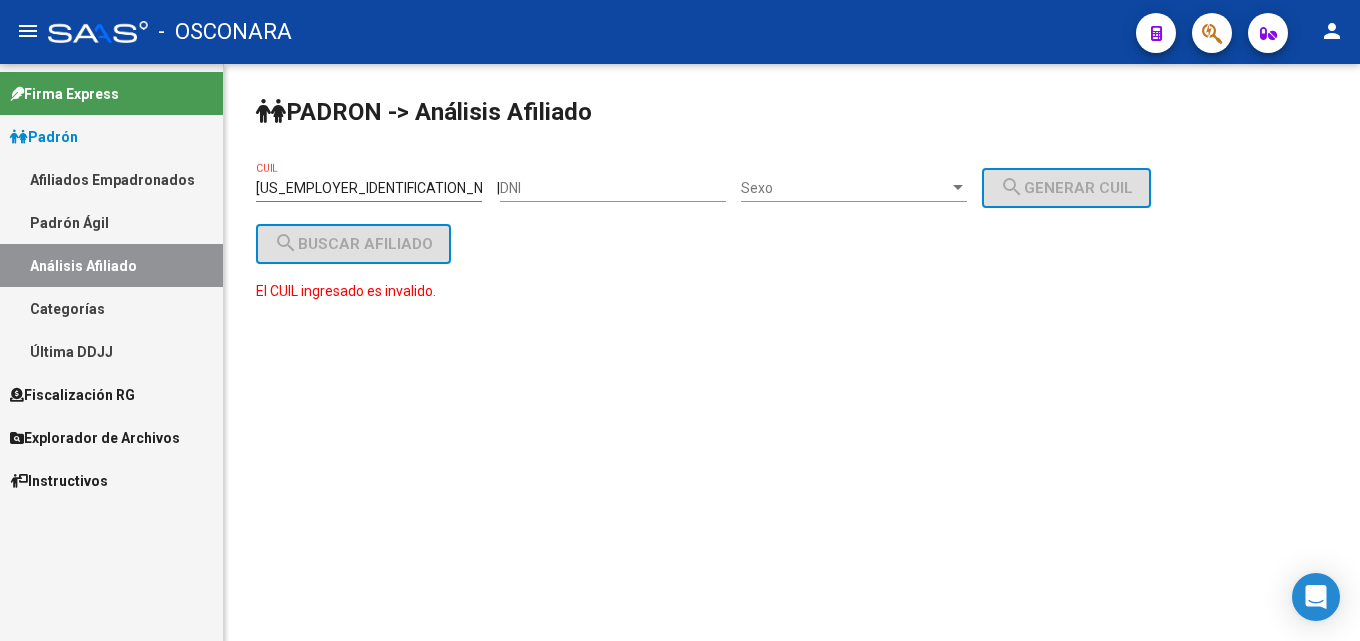 drag, startPoint x: 384, startPoint y: 178, endPoint x: 0, endPoint y: 181, distance: 384.01172 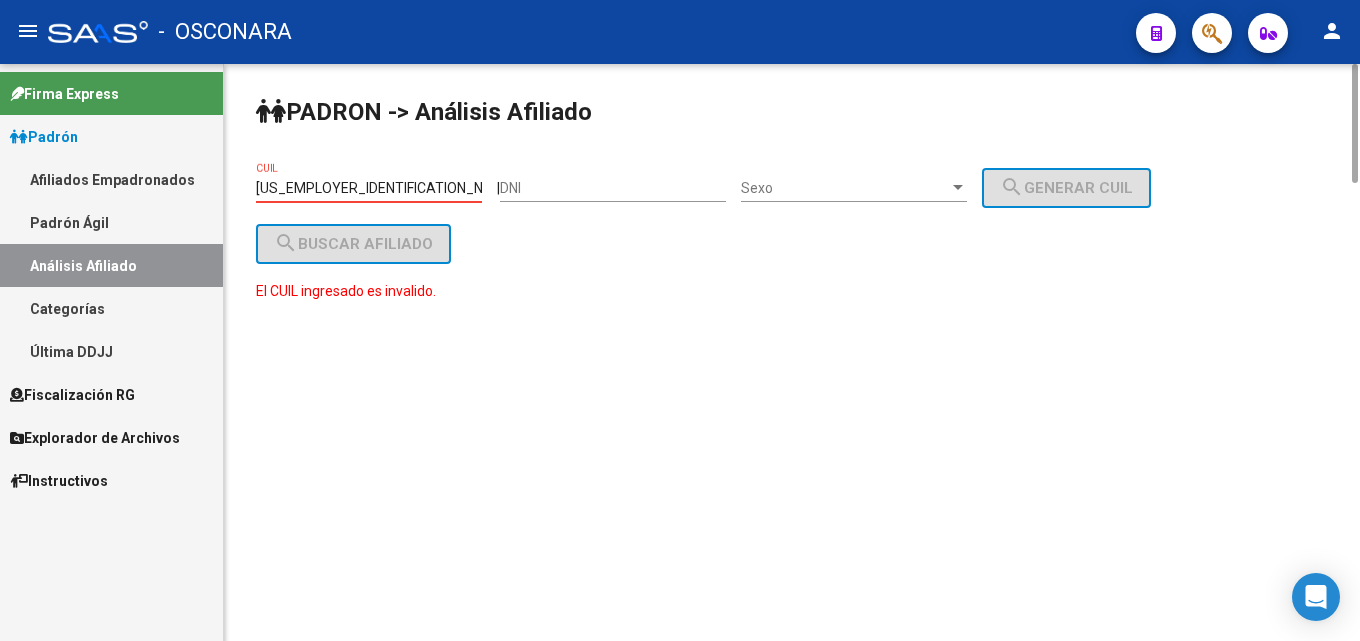 click on "[US_EMPLOYER_IDENTIFICATION_NUMBER]" at bounding box center (369, 188) 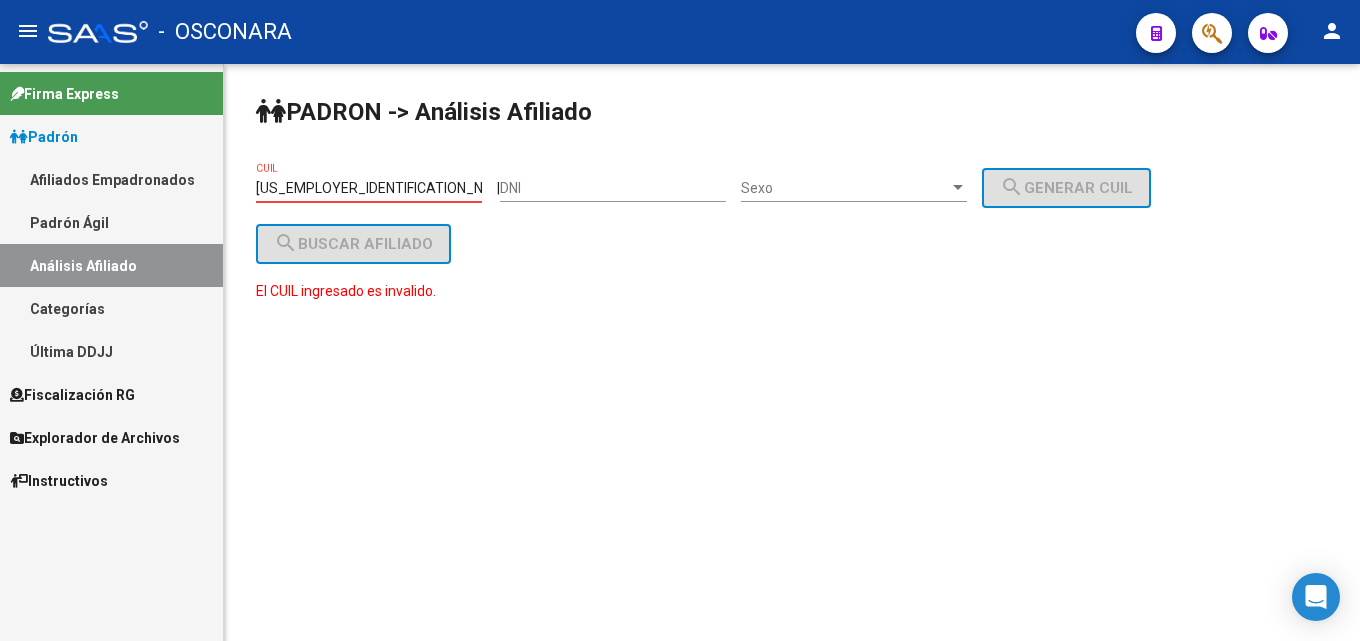drag, startPoint x: 388, startPoint y: 188, endPoint x: 28, endPoint y: 179, distance: 360.1125 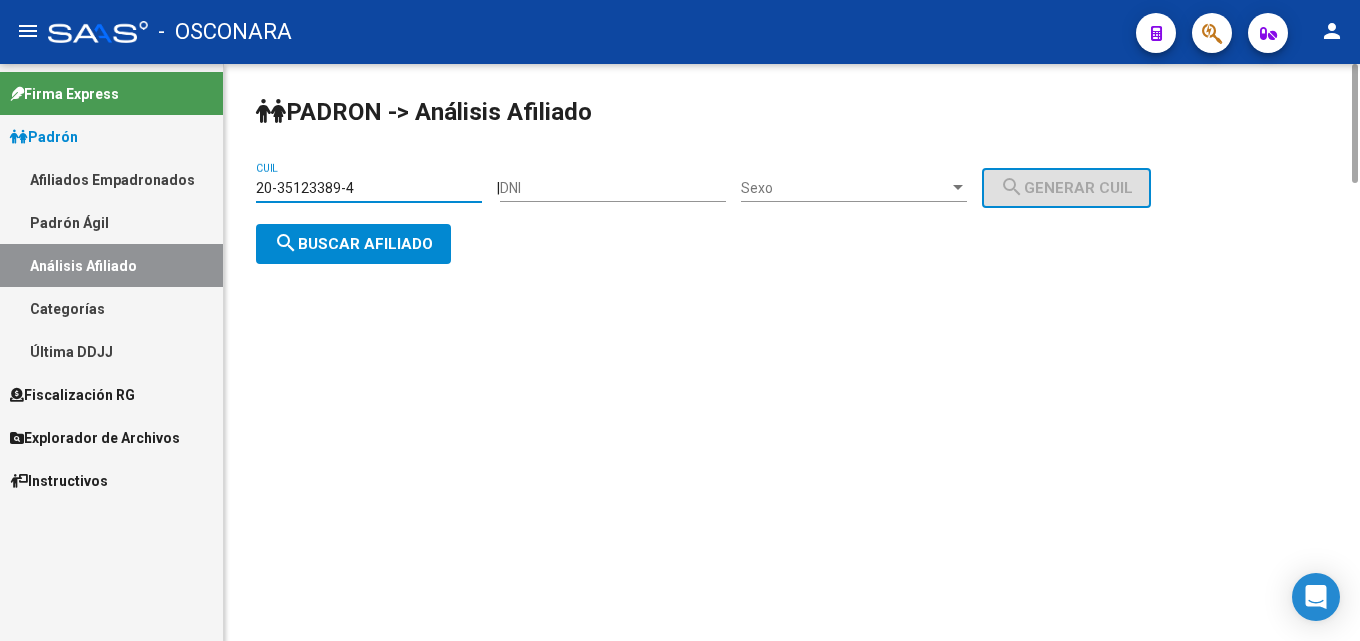 click on "search  Buscar afiliado" 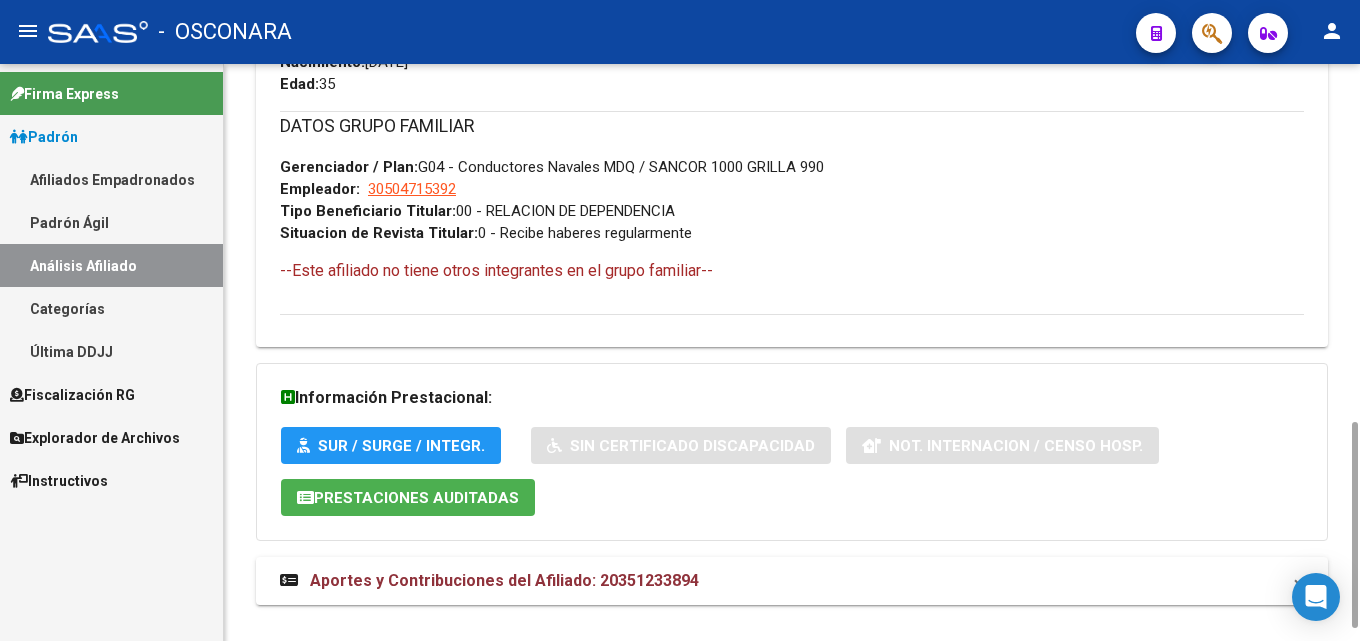 scroll, scrollTop: 1034, scrollLeft: 0, axis: vertical 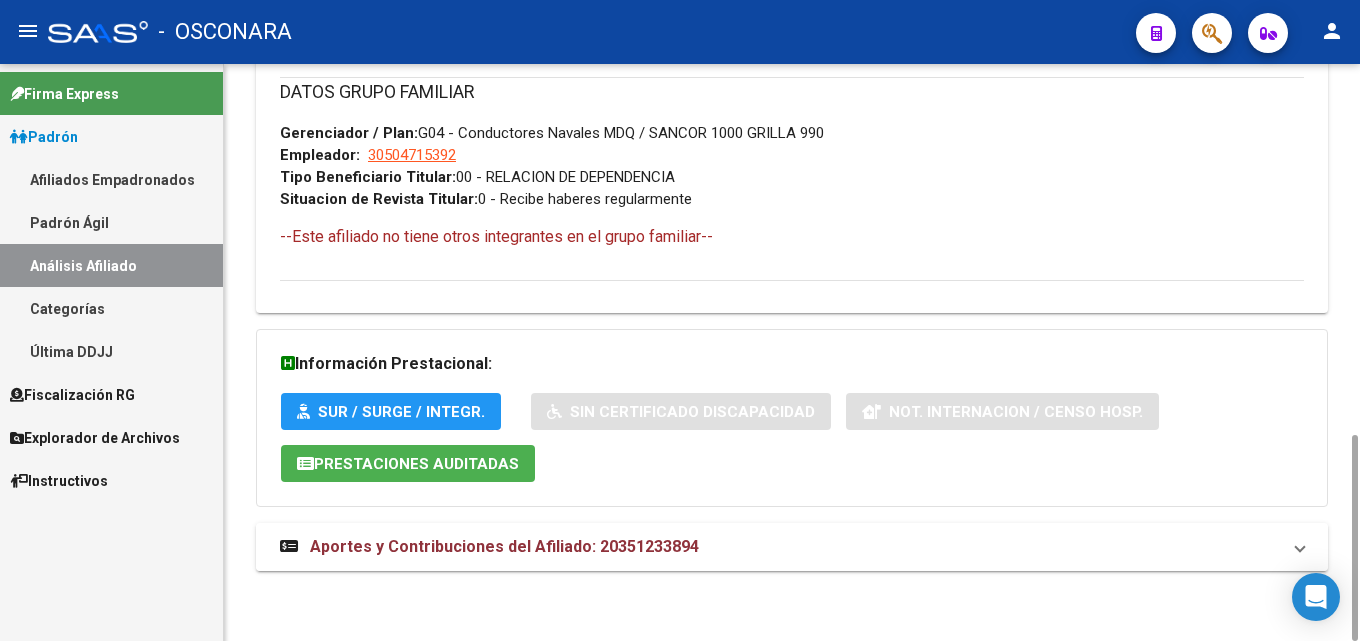 click on "Aportes y Contribuciones del Afiliado: 20351233894" at bounding box center (504, 546) 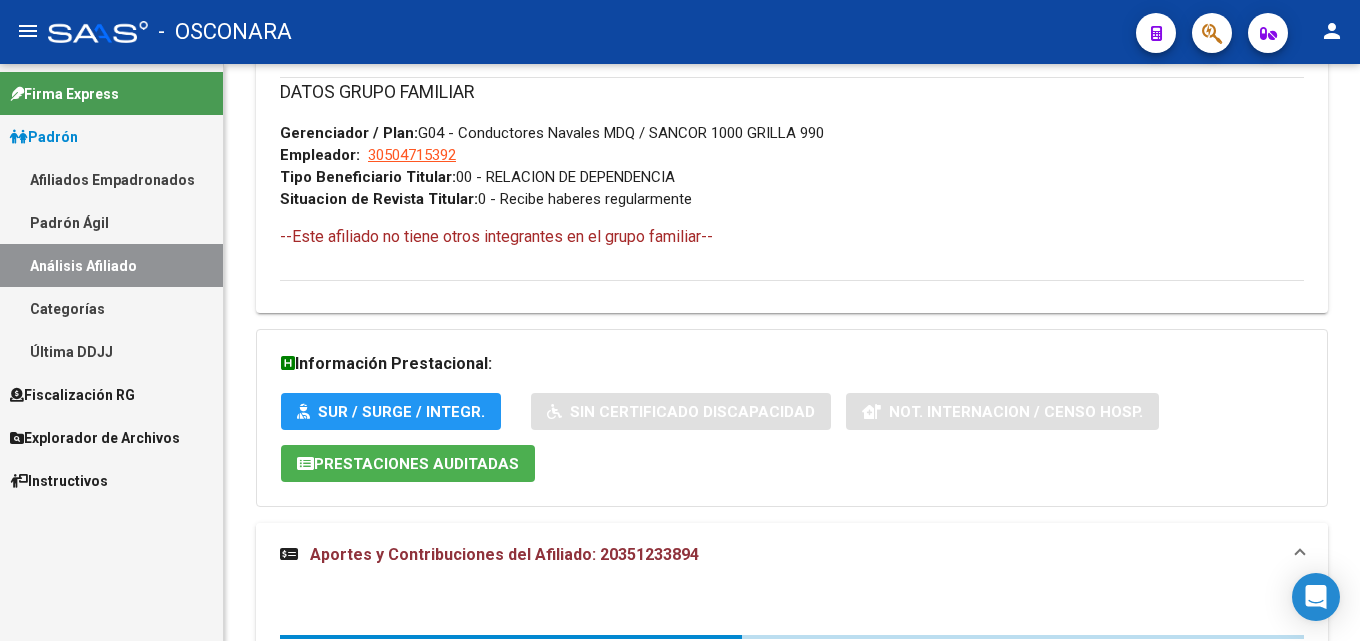 scroll, scrollTop: 1524, scrollLeft: 0, axis: vertical 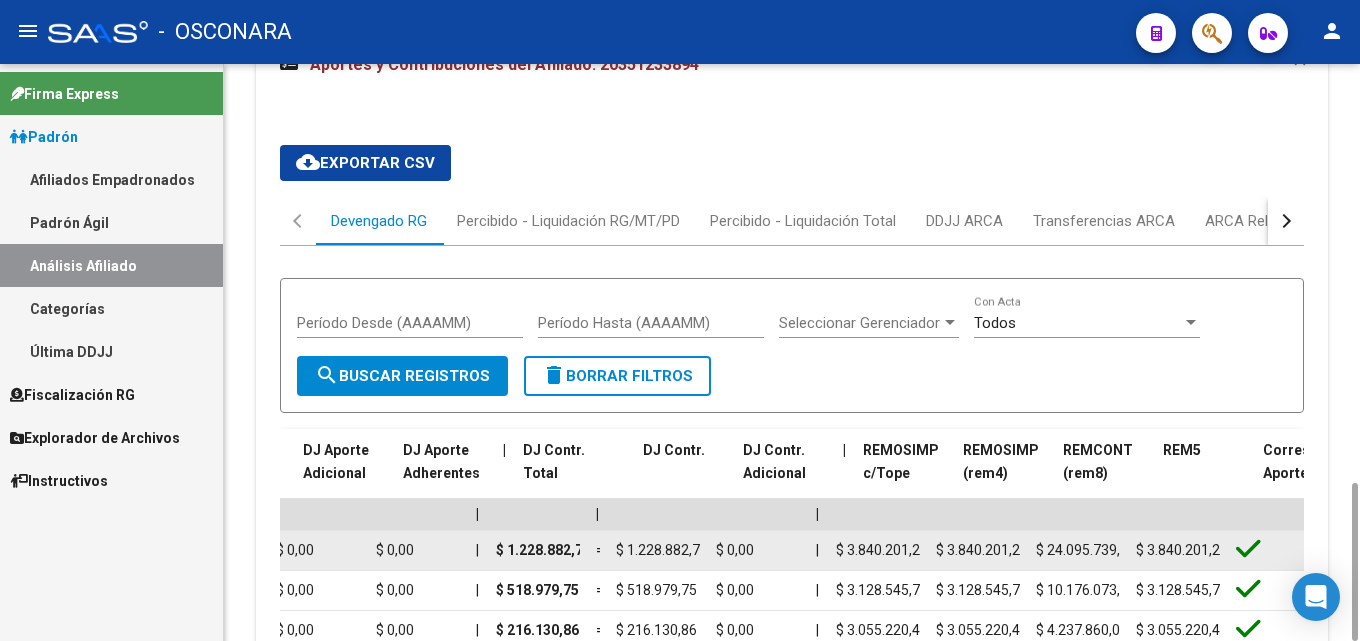 drag, startPoint x: 506, startPoint y: 554, endPoint x: 1291, endPoint y: 545, distance: 785.0516 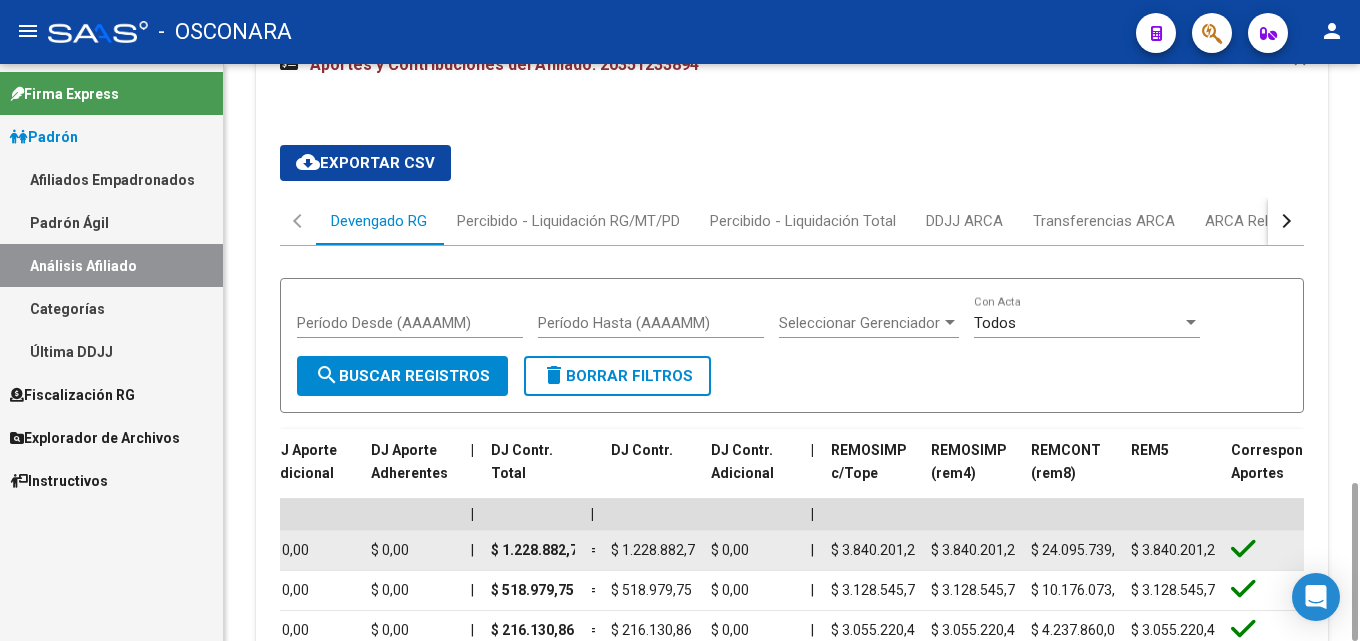 click on "$ 3.840.201,25" 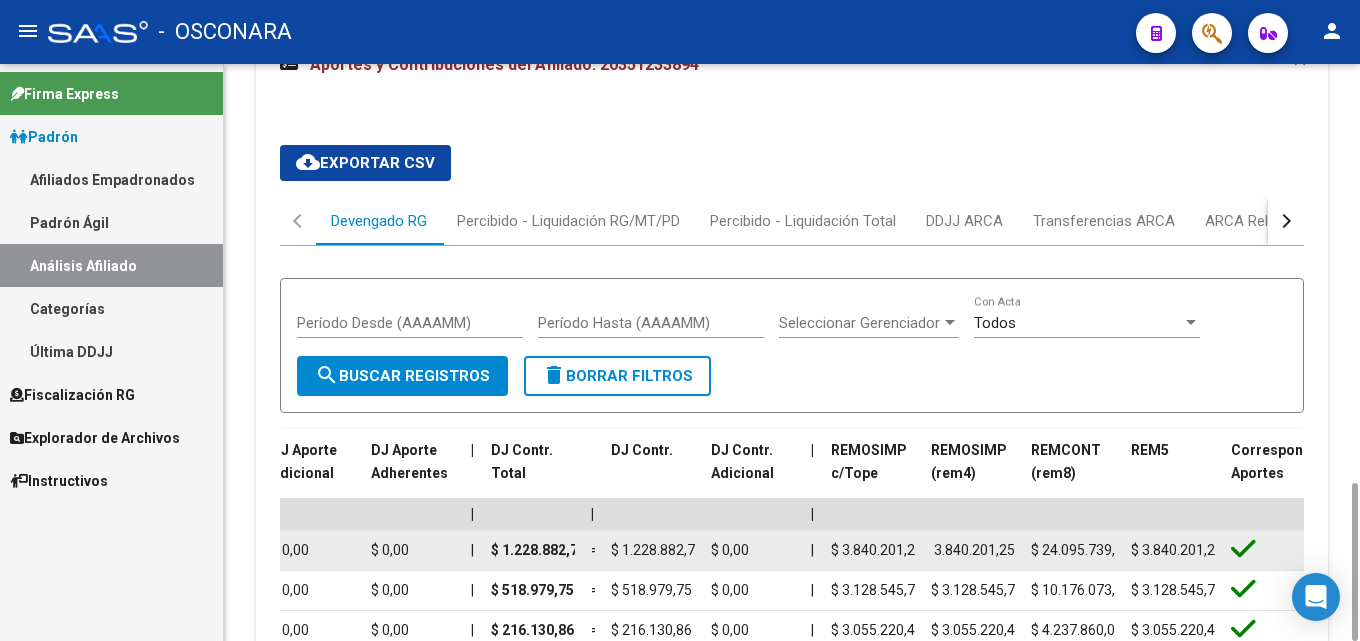 drag, startPoint x: 938, startPoint y: 552, endPoint x: 1013, endPoint y: 549, distance: 75.059975 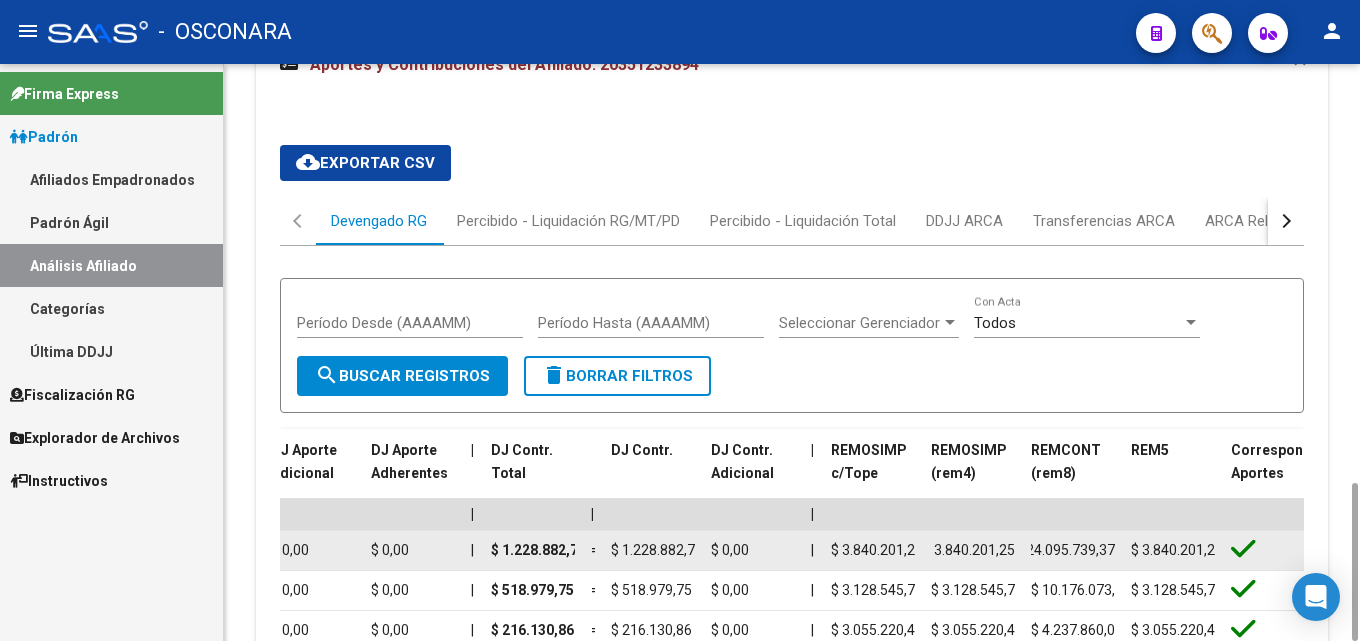 drag, startPoint x: 1044, startPoint y: 549, endPoint x: 1111, endPoint y: 546, distance: 67.06713 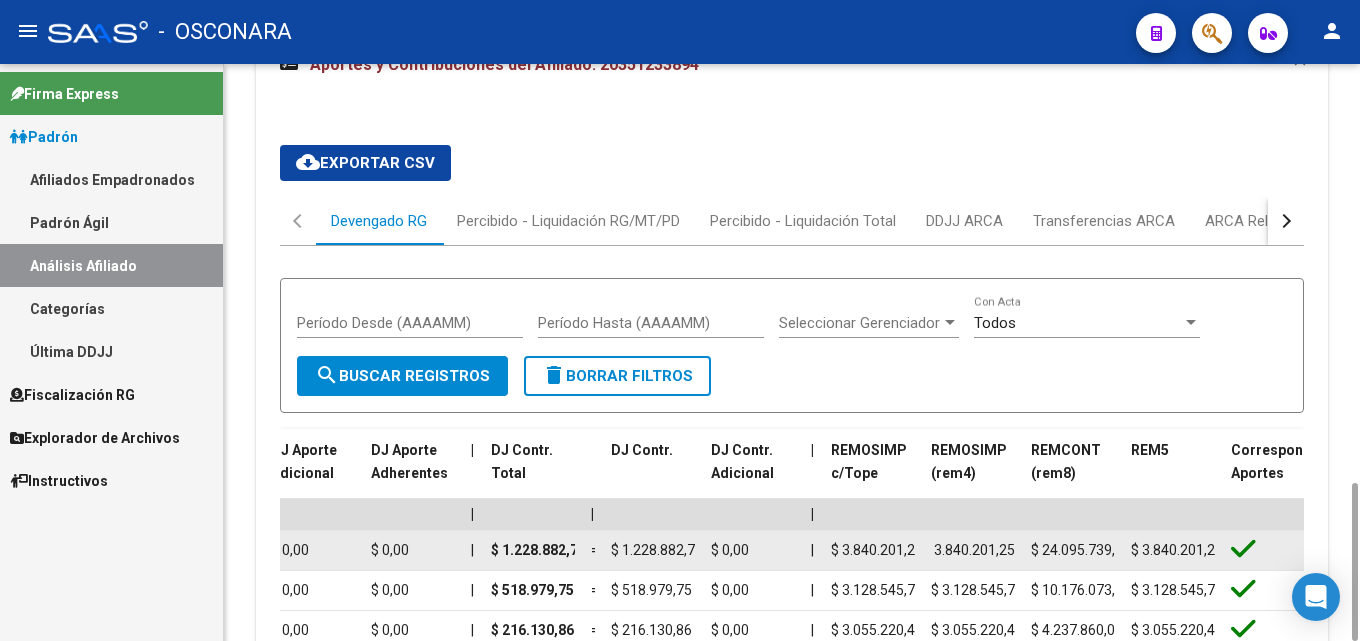 drag, startPoint x: 1118, startPoint y: 552, endPoint x: 1043, endPoint y: 555, distance: 75.059975 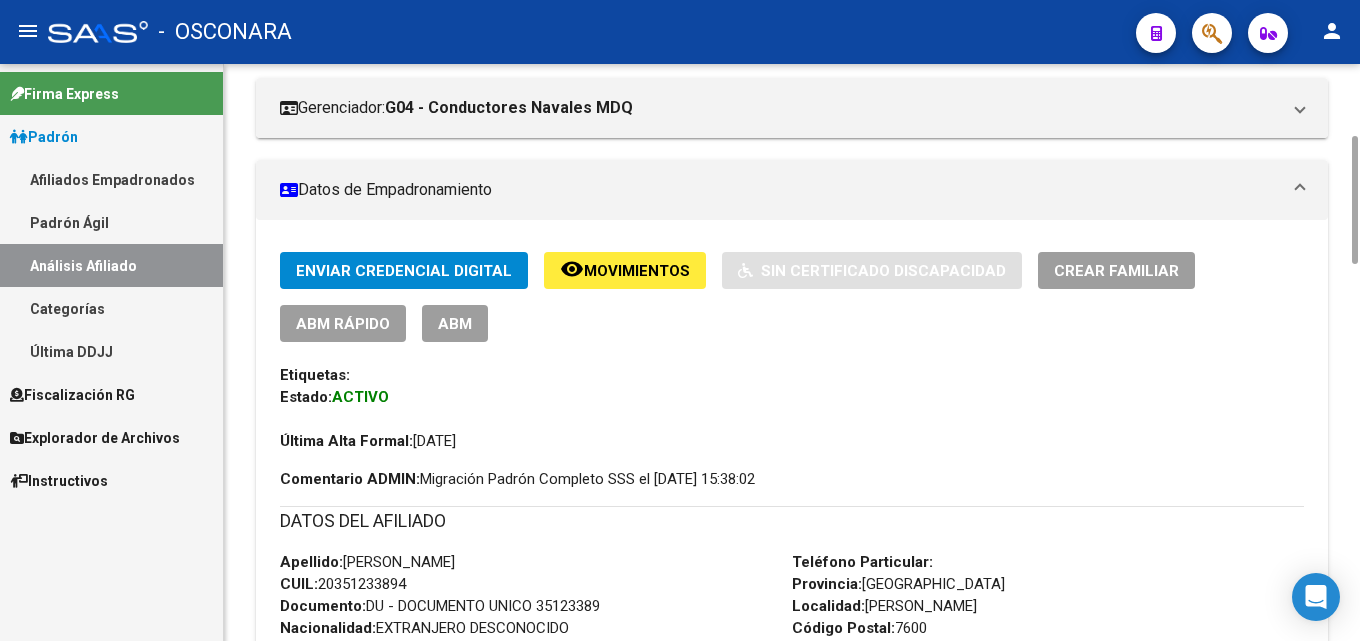 scroll, scrollTop: 0, scrollLeft: 0, axis: both 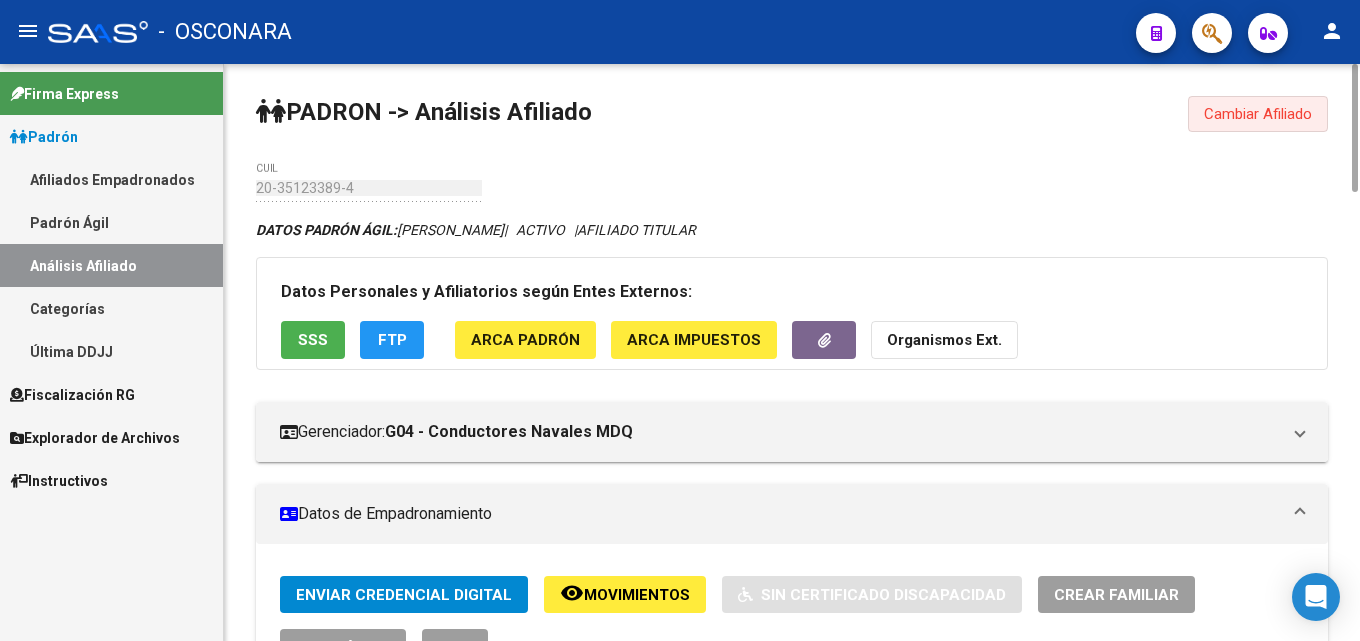 click on "Cambiar Afiliado" 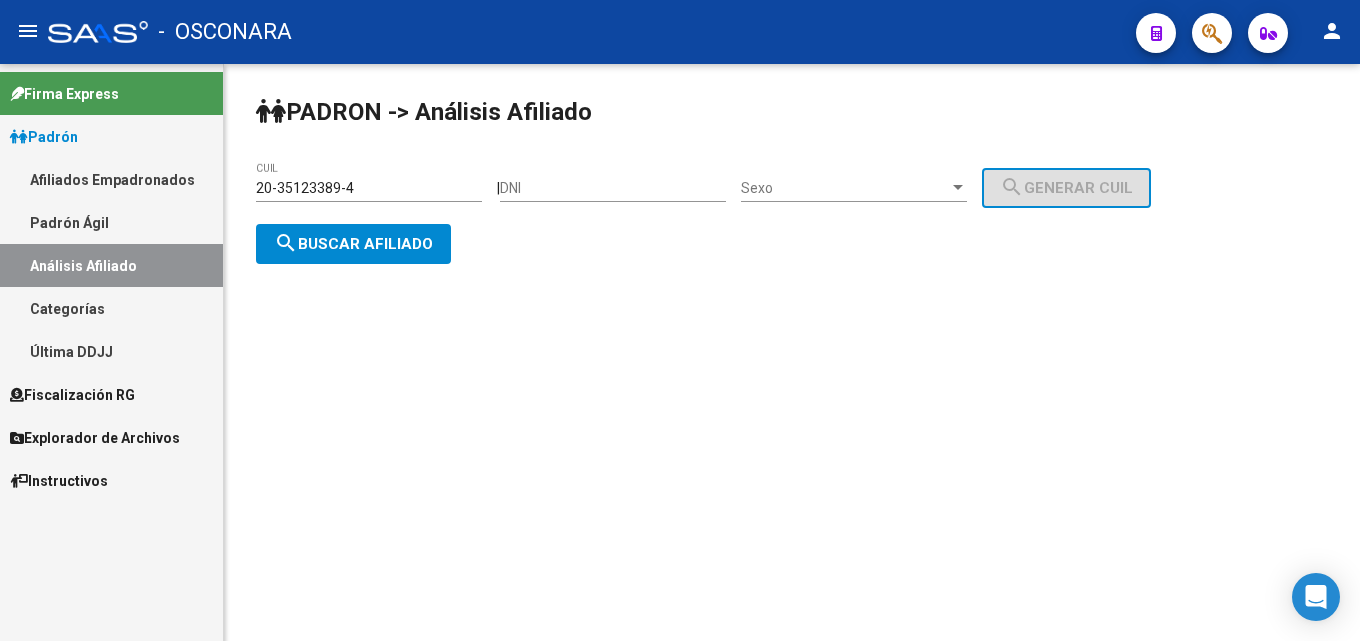 drag, startPoint x: 396, startPoint y: 186, endPoint x: 0, endPoint y: 186, distance: 396 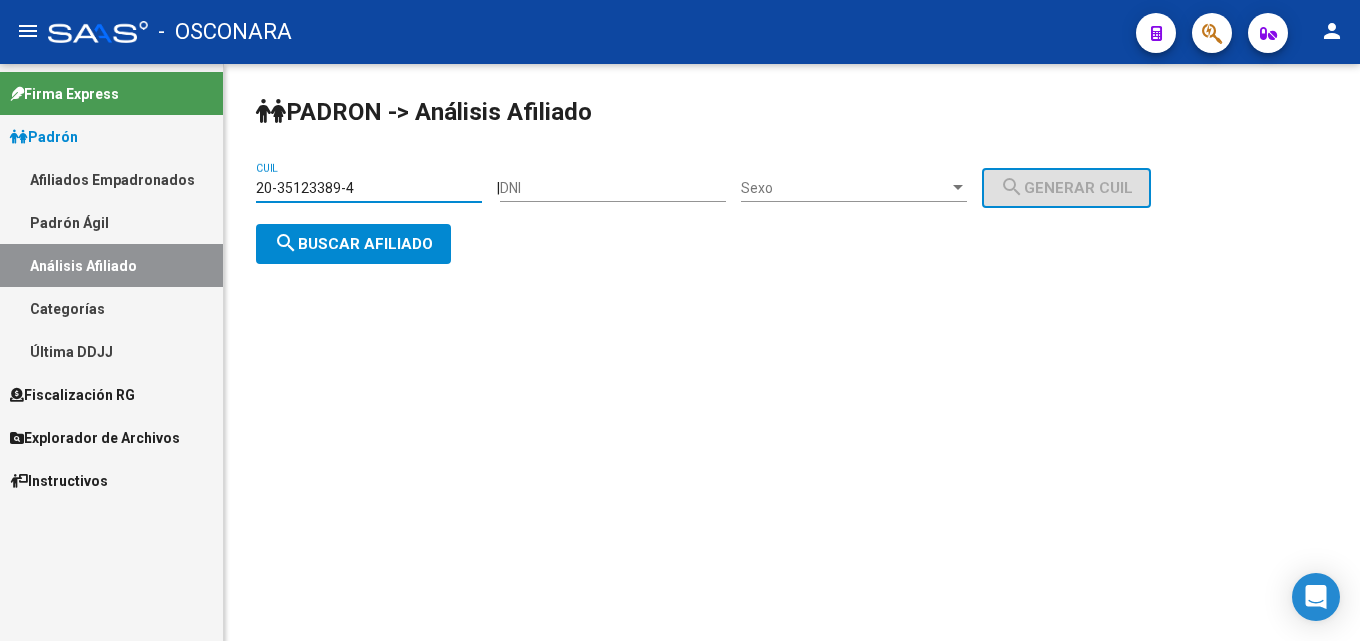 paste on "20726183-2" 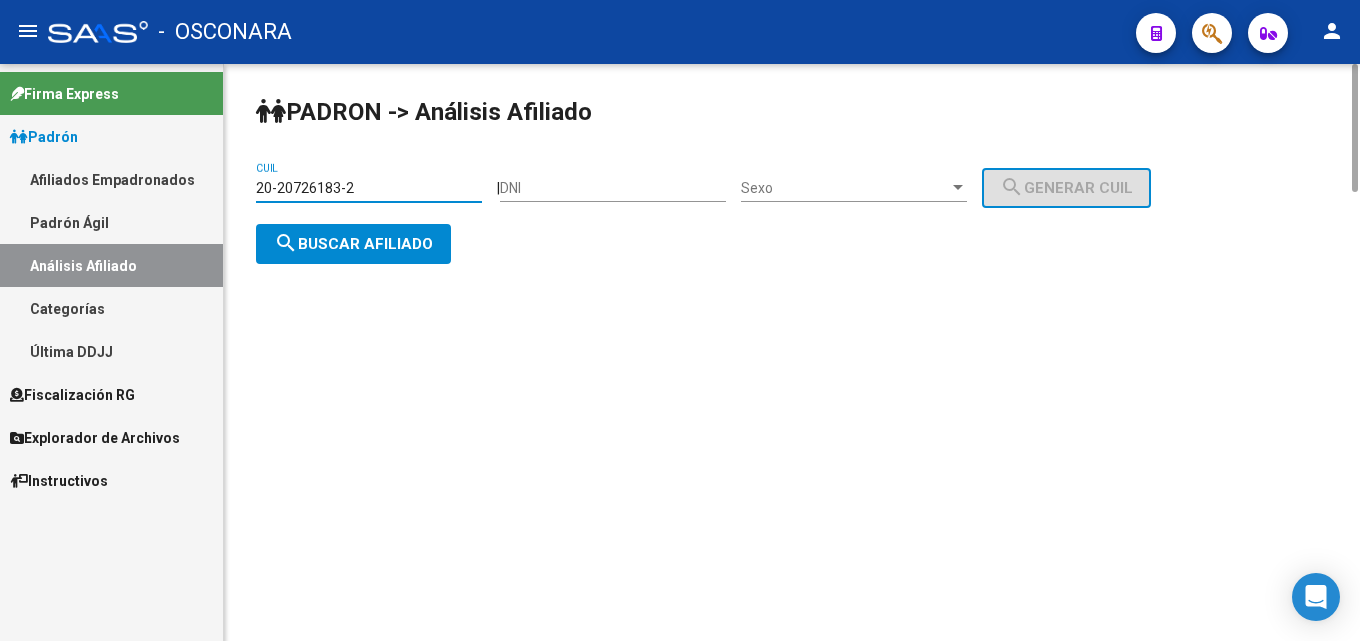 click on "search  Buscar afiliado" 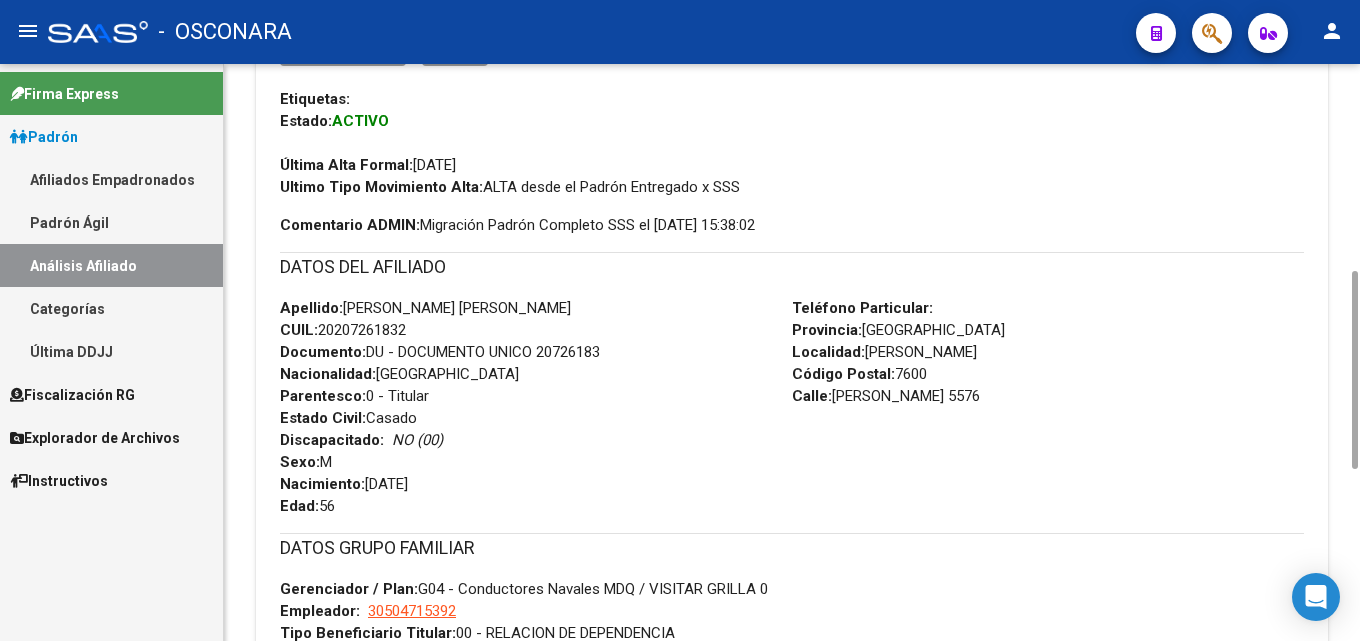 scroll, scrollTop: 1115, scrollLeft: 0, axis: vertical 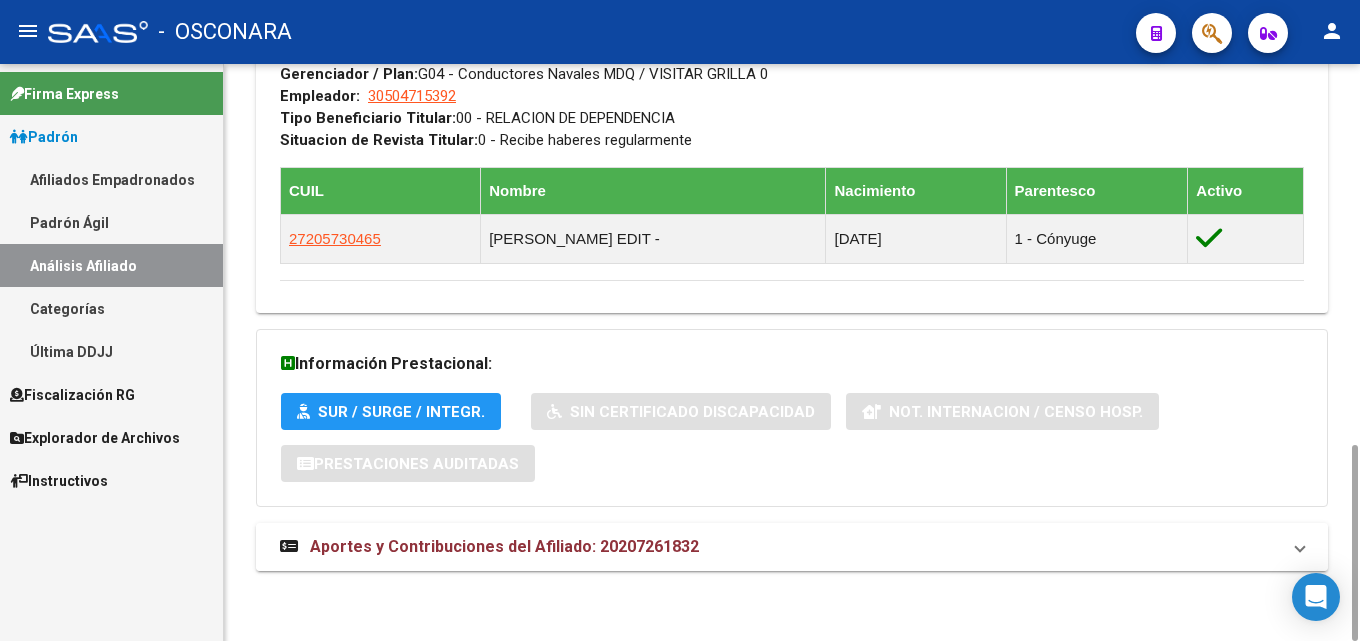 click on "Aportes y Contribuciones del Afiliado: 20207261832" at bounding box center (504, 546) 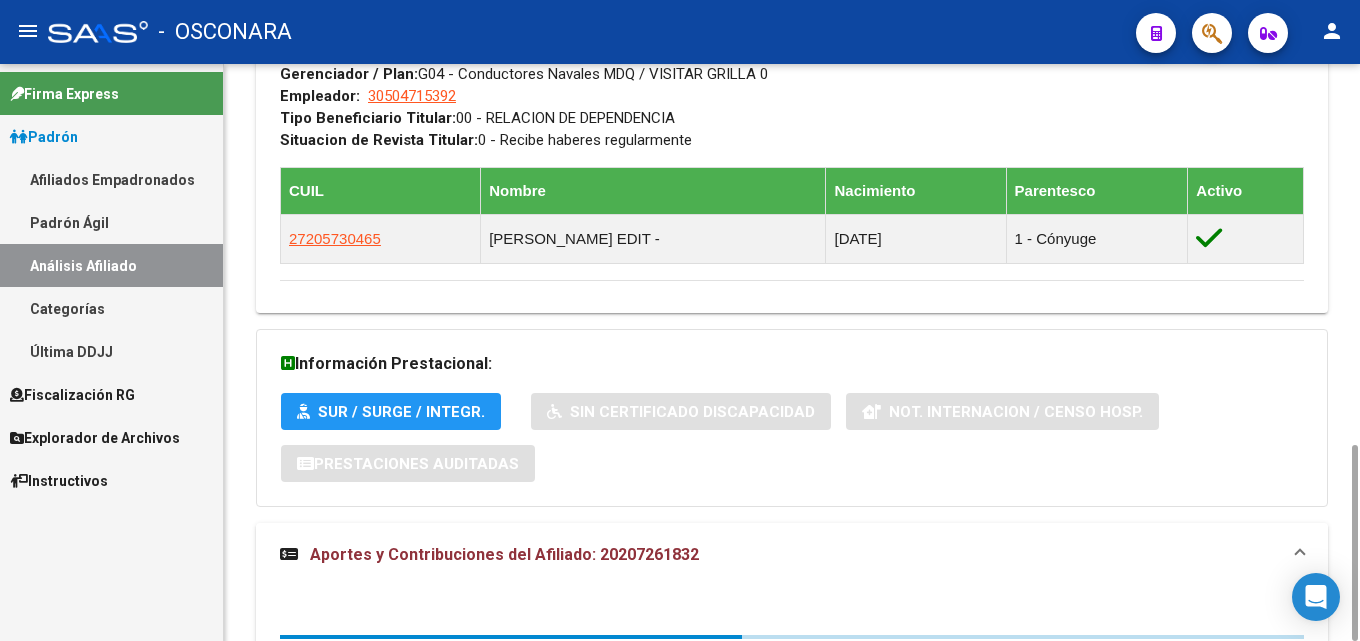 scroll, scrollTop: 1605, scrollLeft: 0, axis: vertical 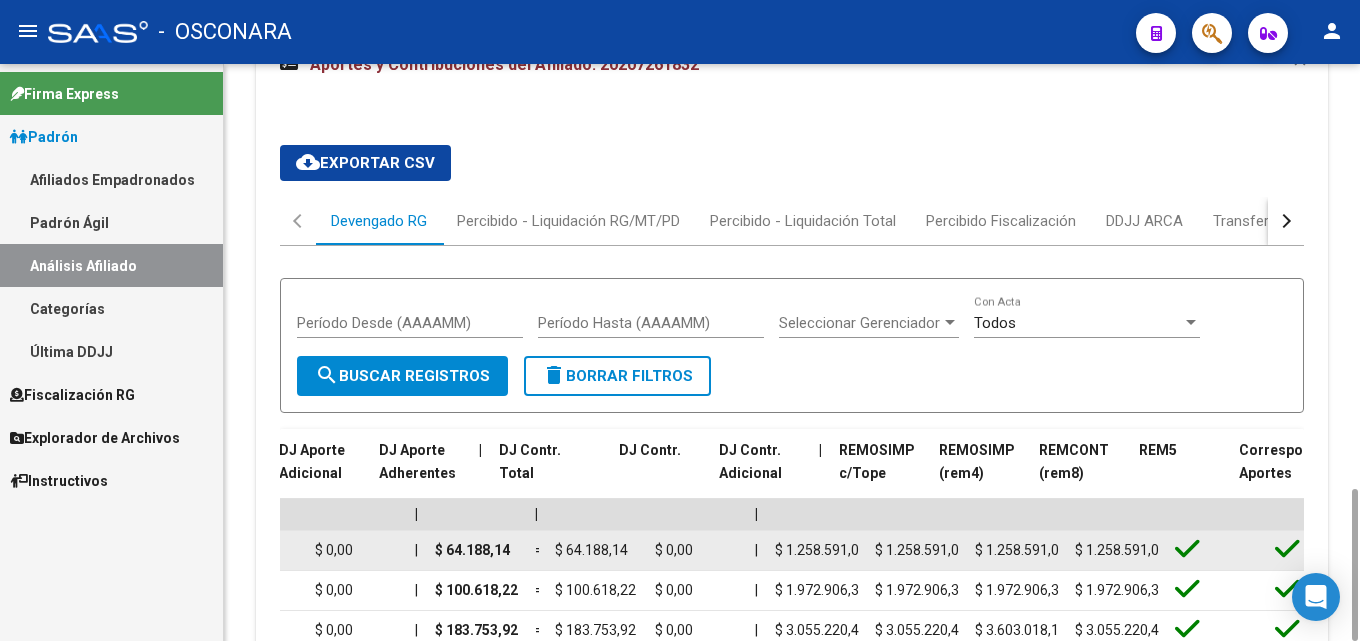 drag, startPoint x: 480, startPoint y: 551, endPoint x: 1291, endPoint y: 534, distance: 811.17816 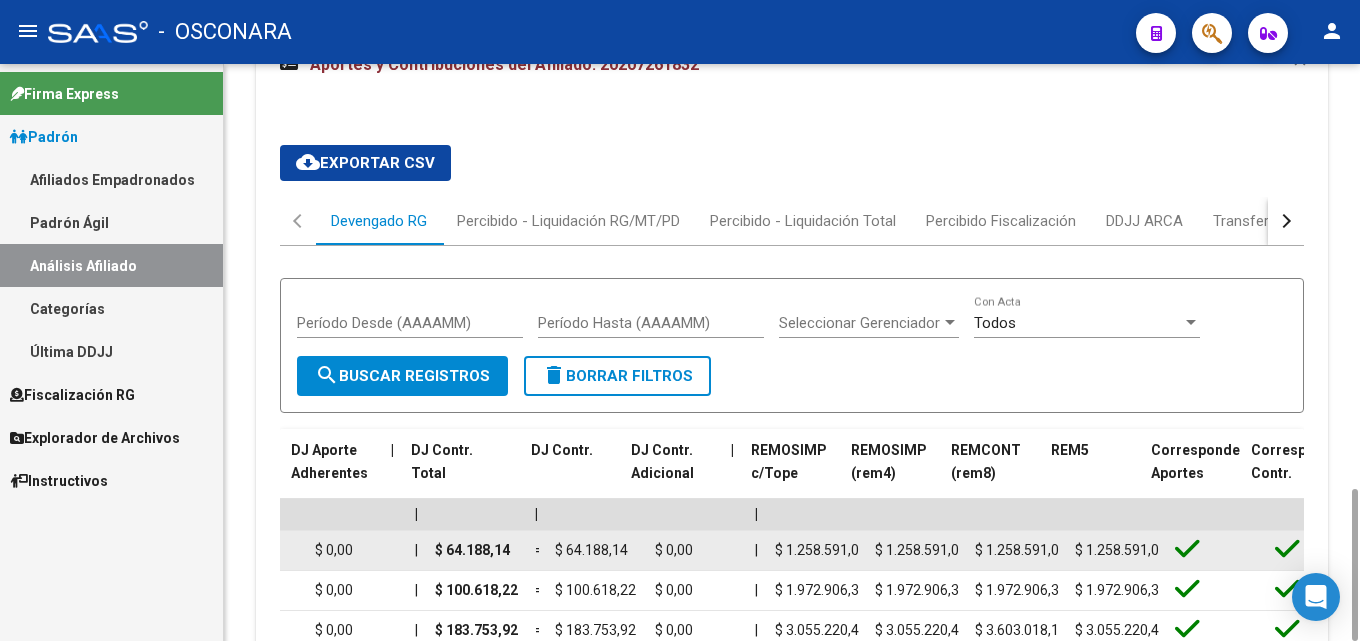 scroll, scrollTop: 0, scrollLeft: 2347, axis: horizontal 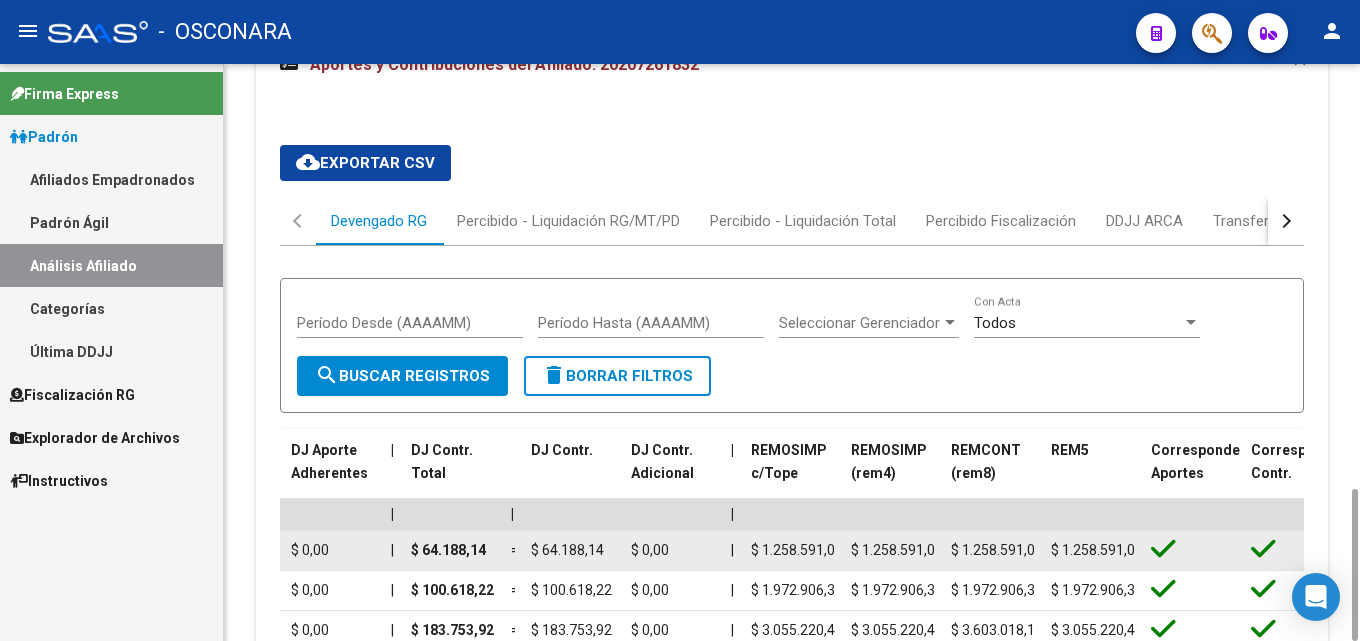 click on "$ 1.258.591,00" 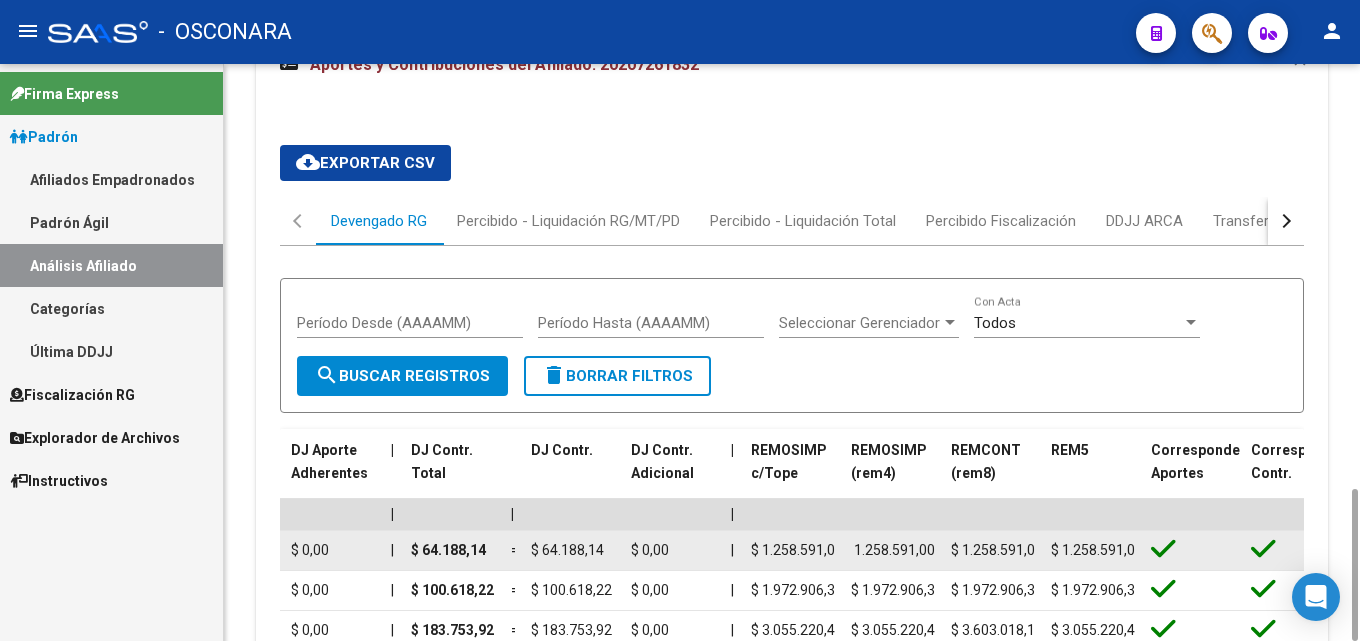 drag, startPoint x: 860, startPoint y: 554, endPoint x: 935, endPoint y: 548, distance: 75.23962 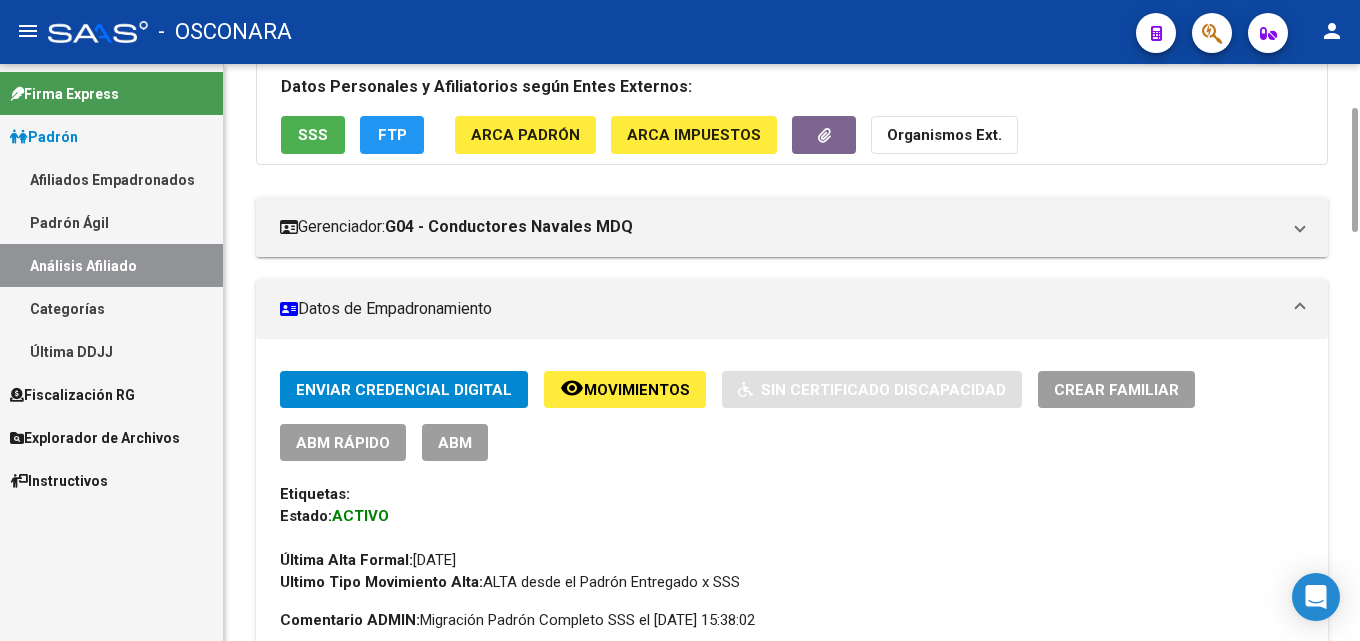 scroll, scrollTop: 0, scrollLeft: 0, axis: both 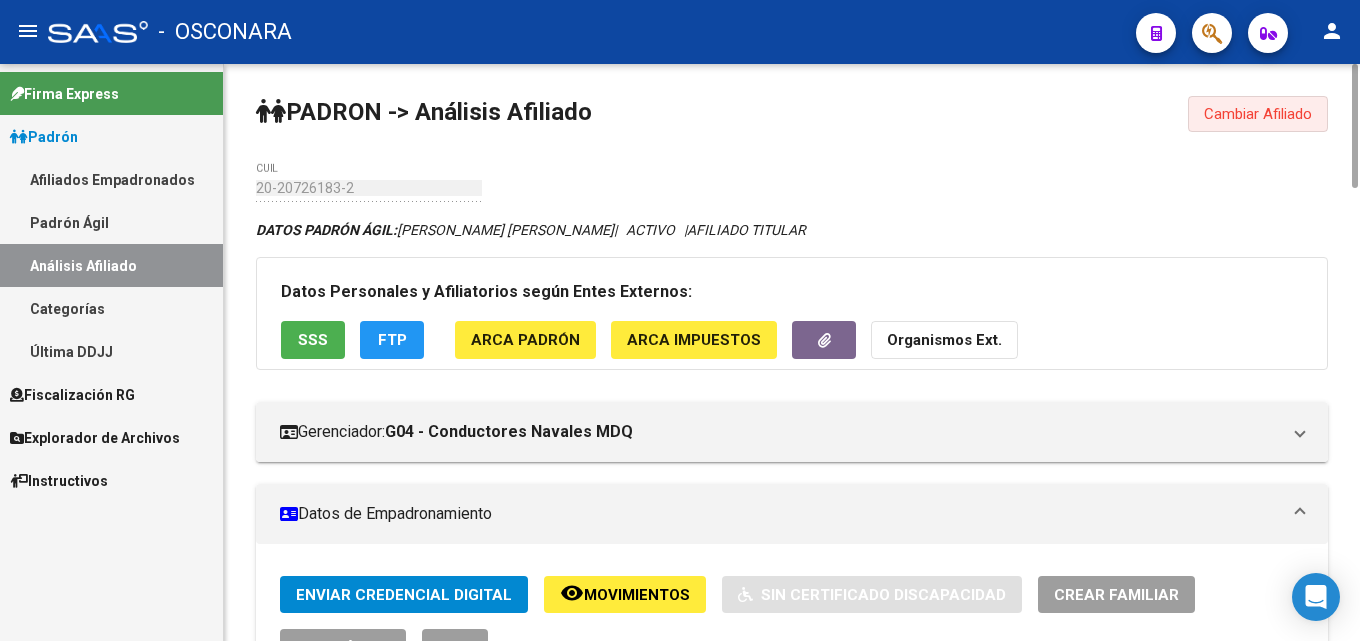 click on "Cambiar Afiliado" 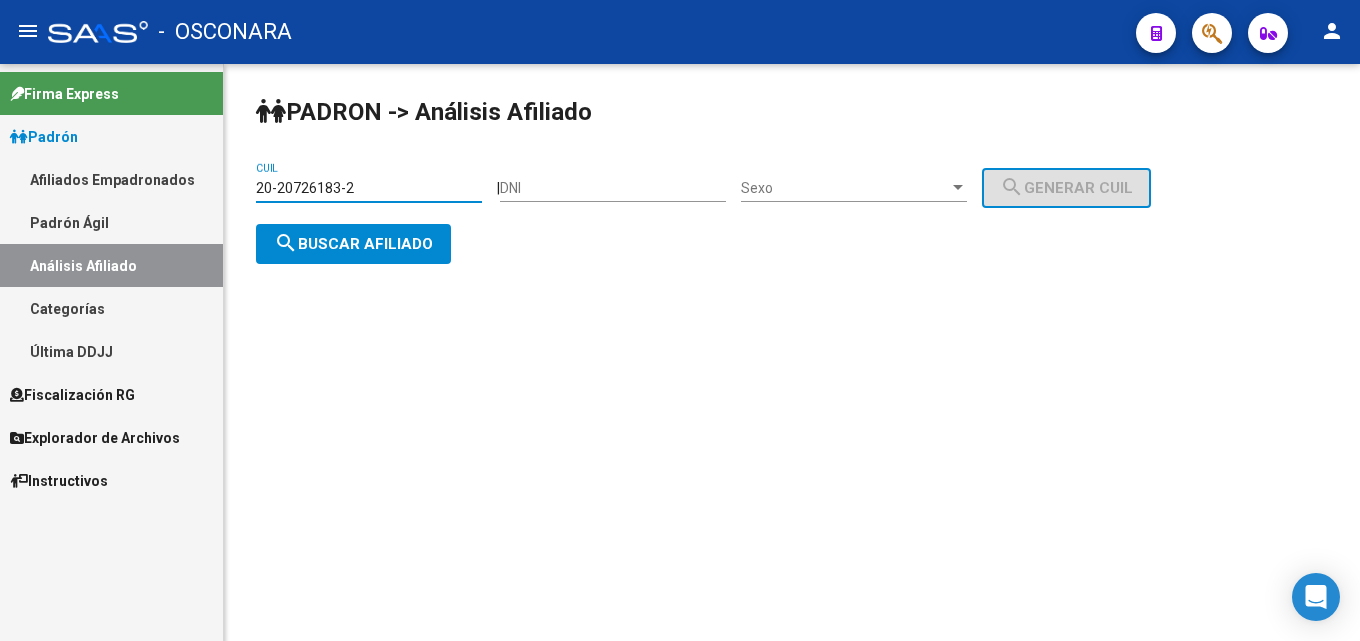 drag, startPoint x: 430, startPoint y: 184, endPoint x: 0, endPoint y: 165, distance: 430.41956 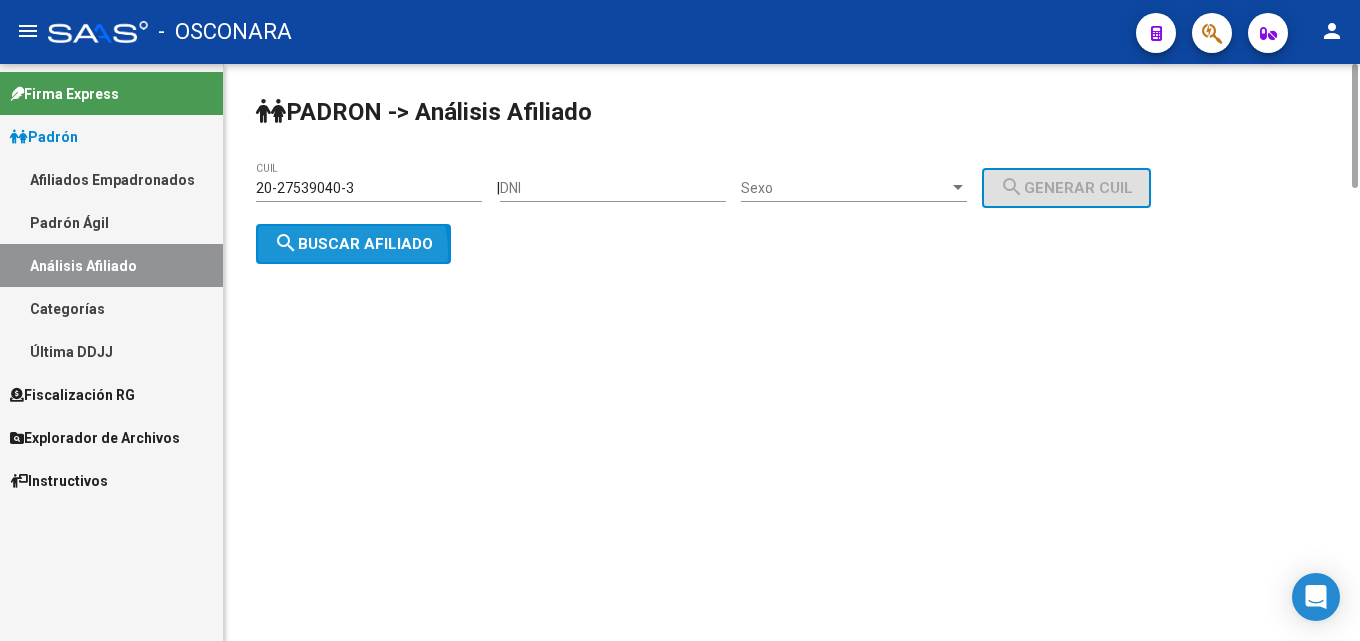click on "search  Buscar afiliado" 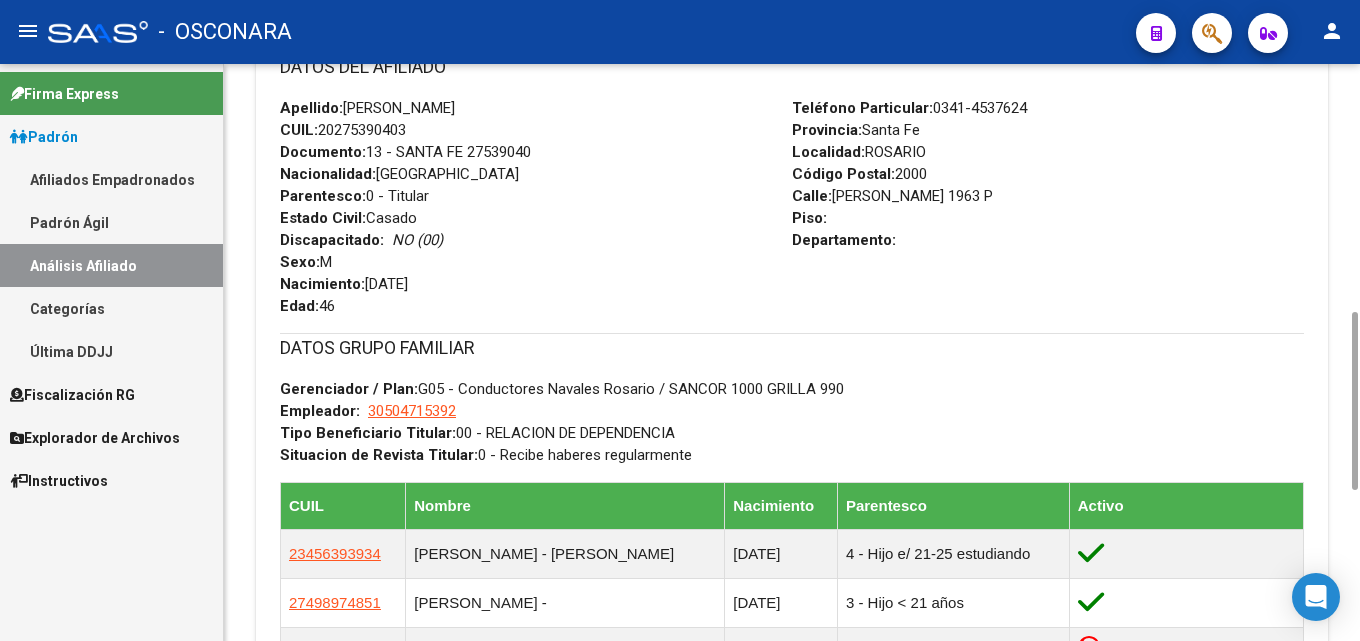 scroll, scrollTop: 1302, scrollLeft: 0, axis: vertical 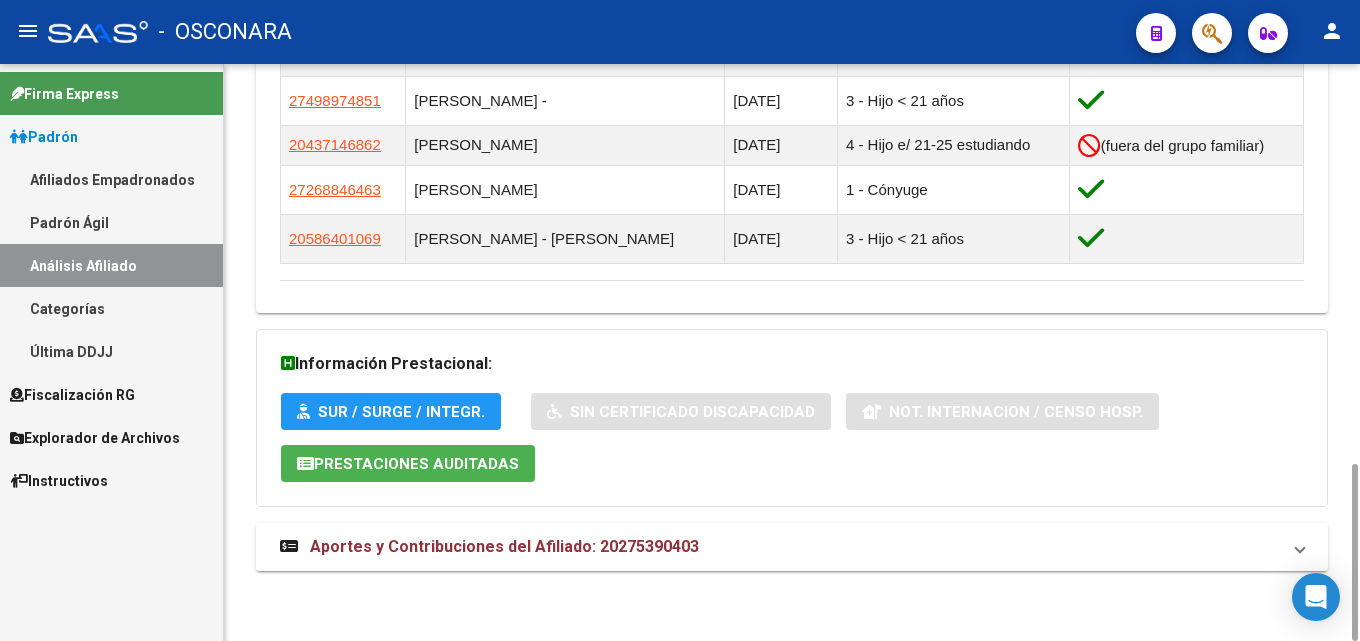 click on "Aportes y Contribuciones del Afiliado: 20275390403" at bounding box center [504, 546] 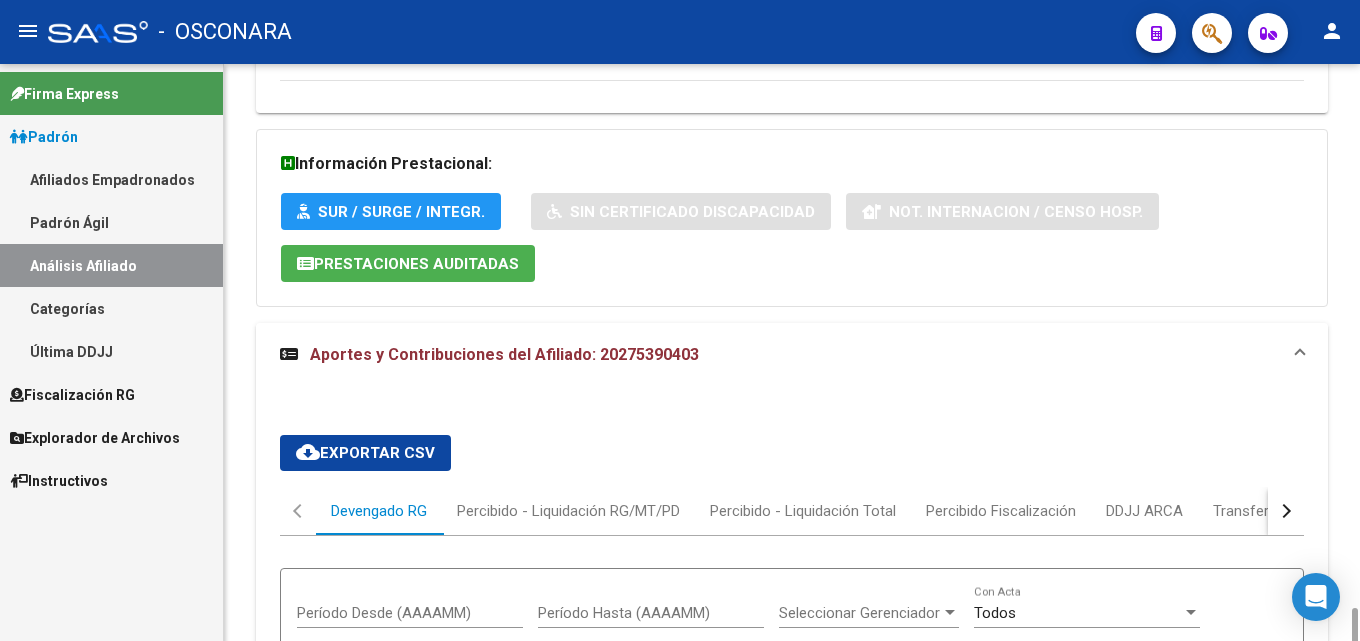 scroll, scrollTop: 2102, scrollLeft: 0, axis: vertical 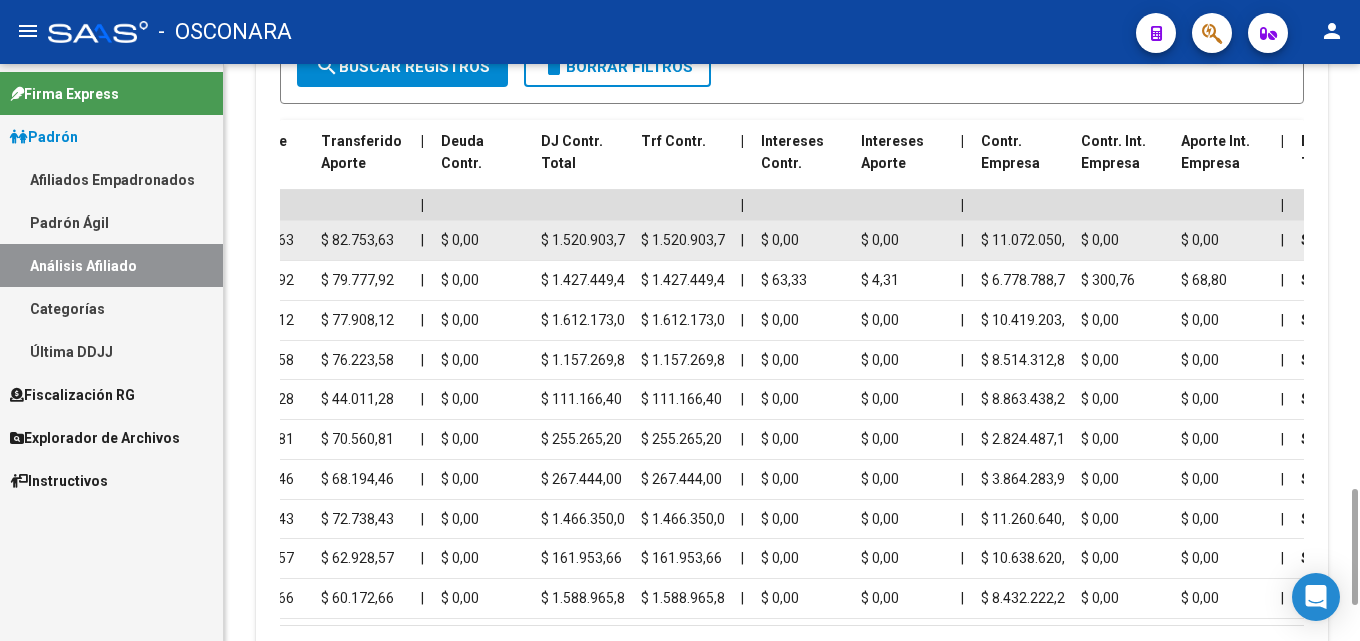 drag, startPoint x: 476, startPoint y: 244, endPoint x: 1290, endPoint y: 225, distance: 814.22174 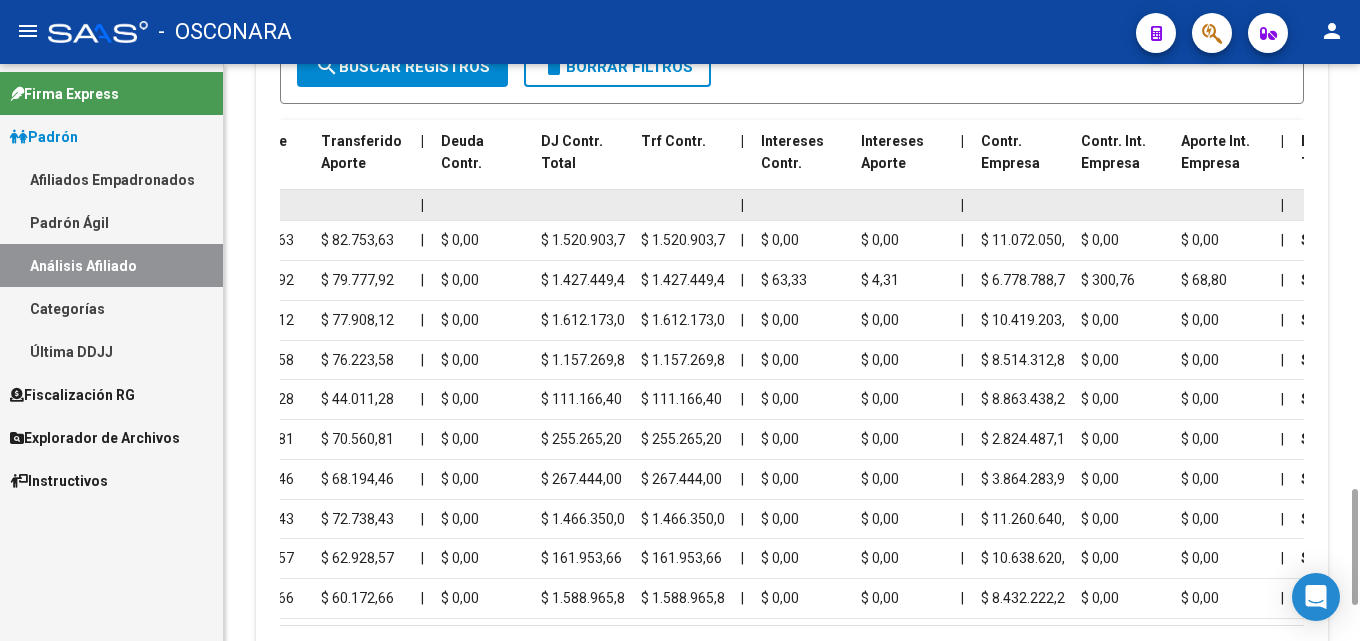 click 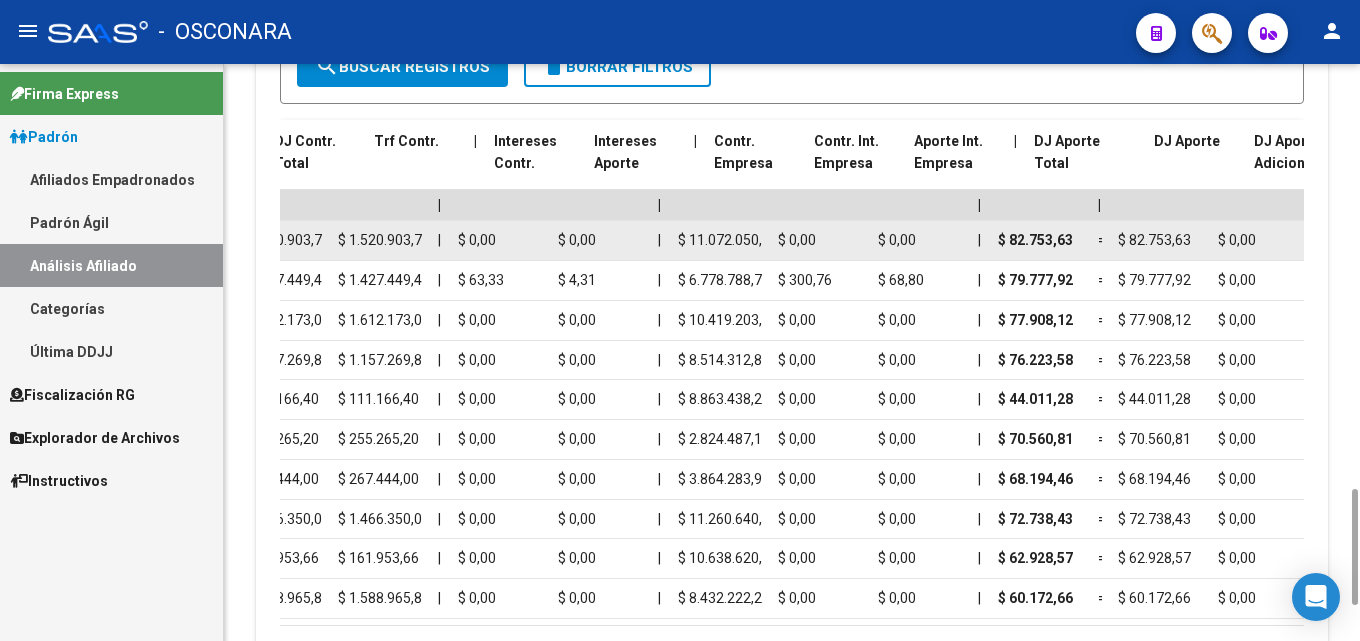scroll, scrollTop: 0, scrollLeft: 1357, axis: horizontal 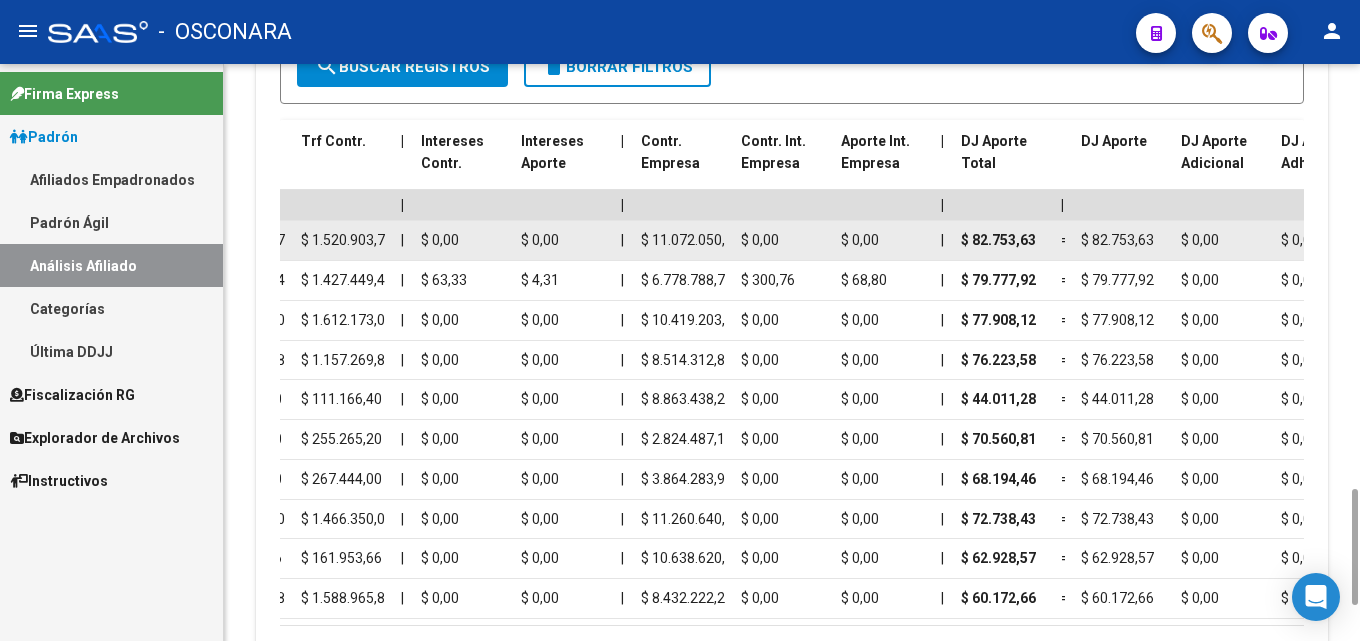 drag, startPoint x: 1180, startPoint y: 243, endPoint x: 1254, endPoint y: 242, distance: 74.00676 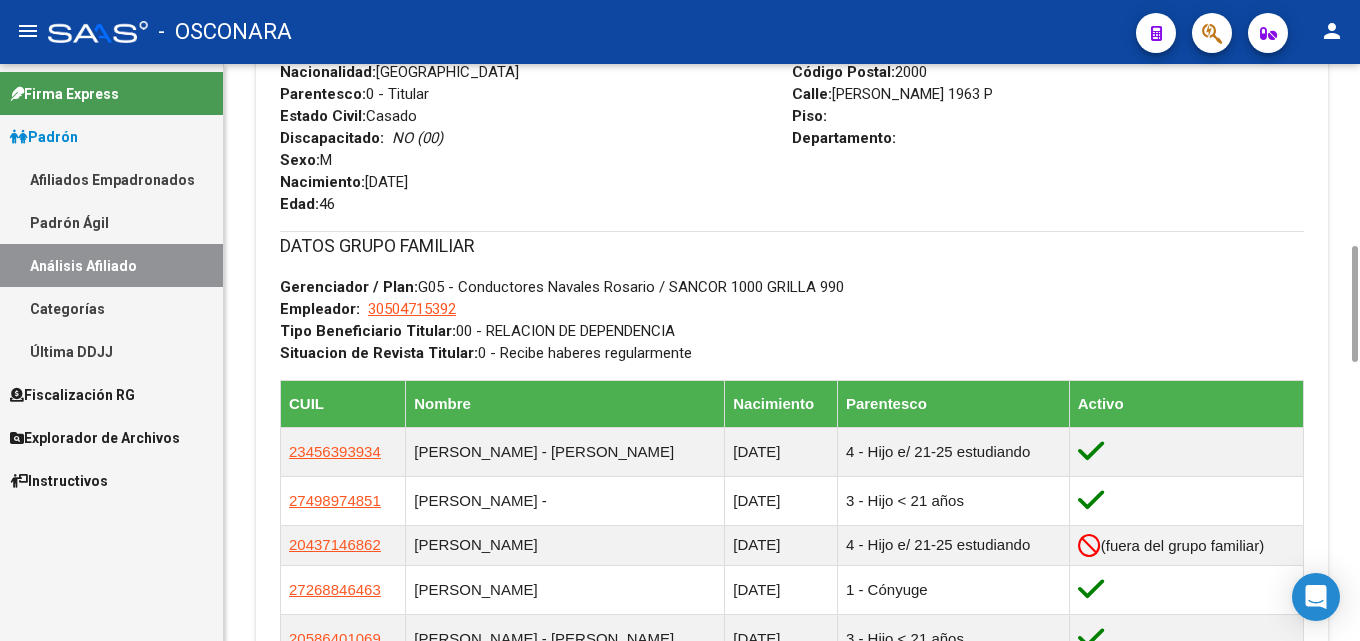 scroll, scrollTop: 0, scrollLeft: 0, axis: both 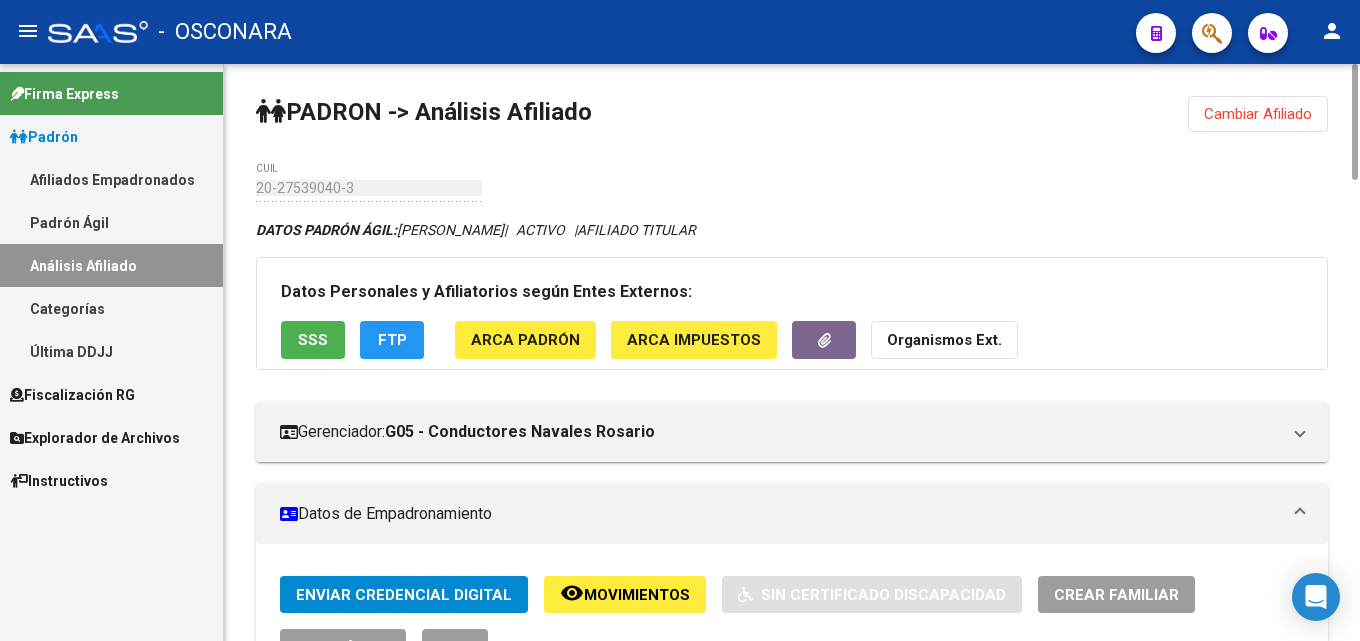 click on "Cambiar Afiliado" 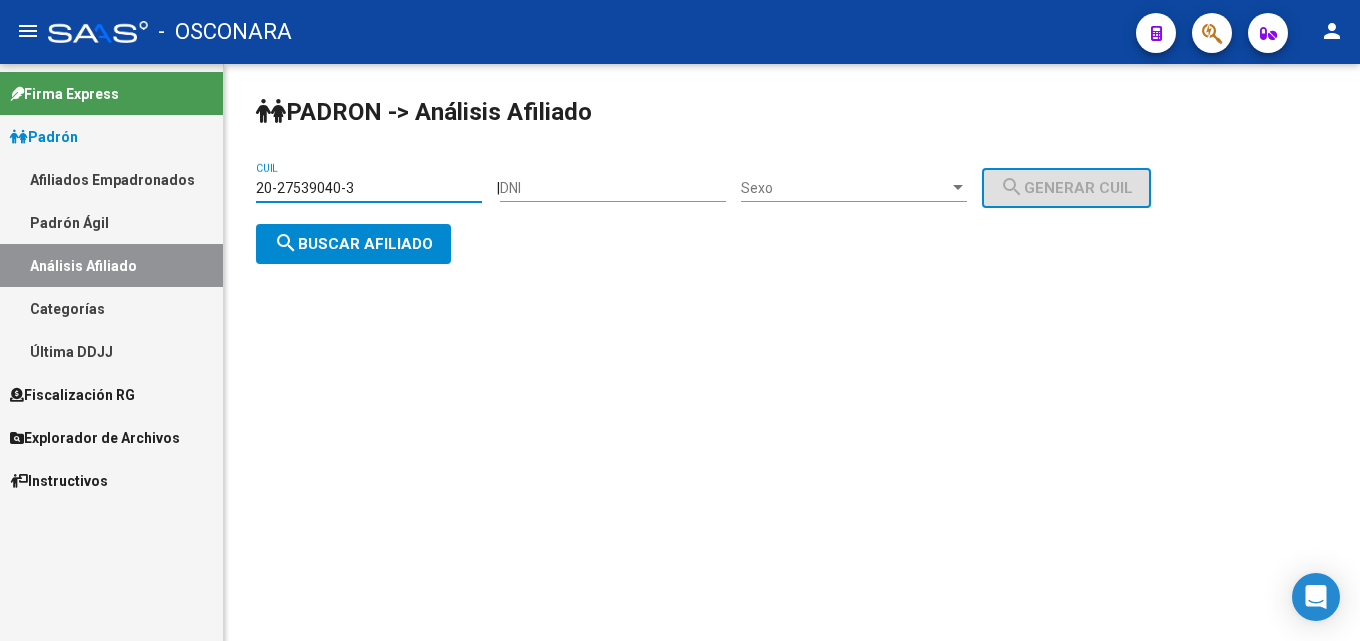 drag, startPoint x: 384, startPoint y: 184, endPoint x: 0, endPoint y: 189, distance: 384.03256 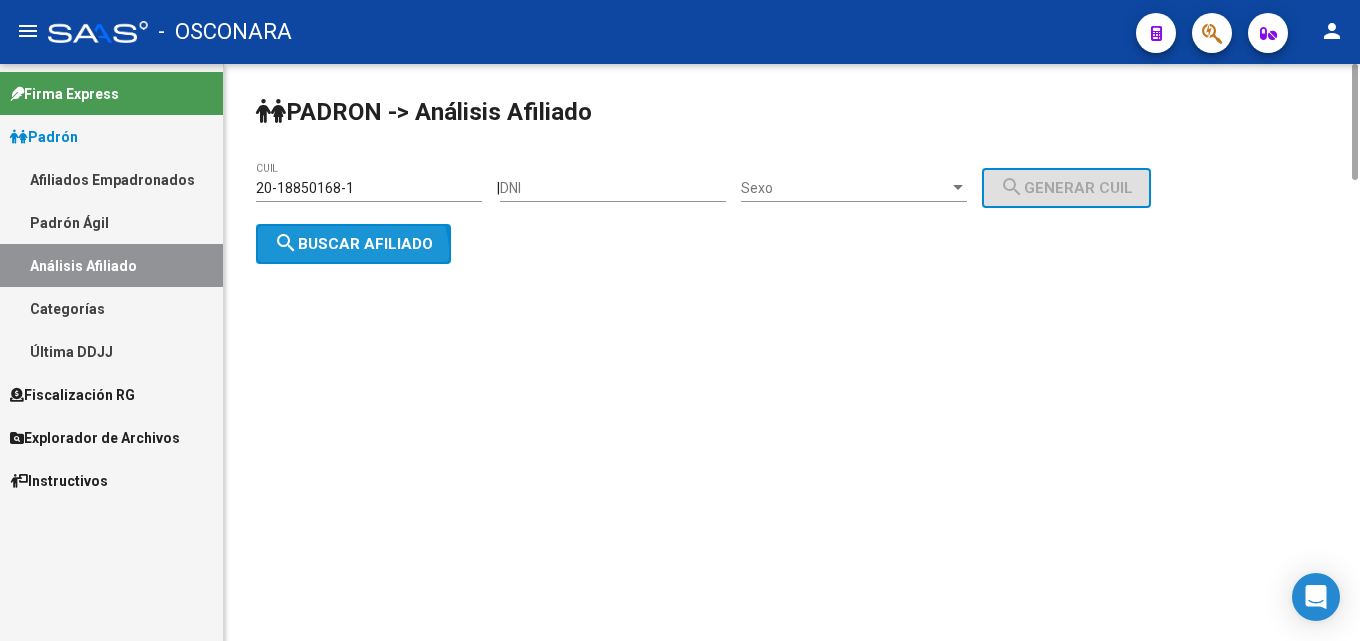 click on "search  Buscar afiliado" 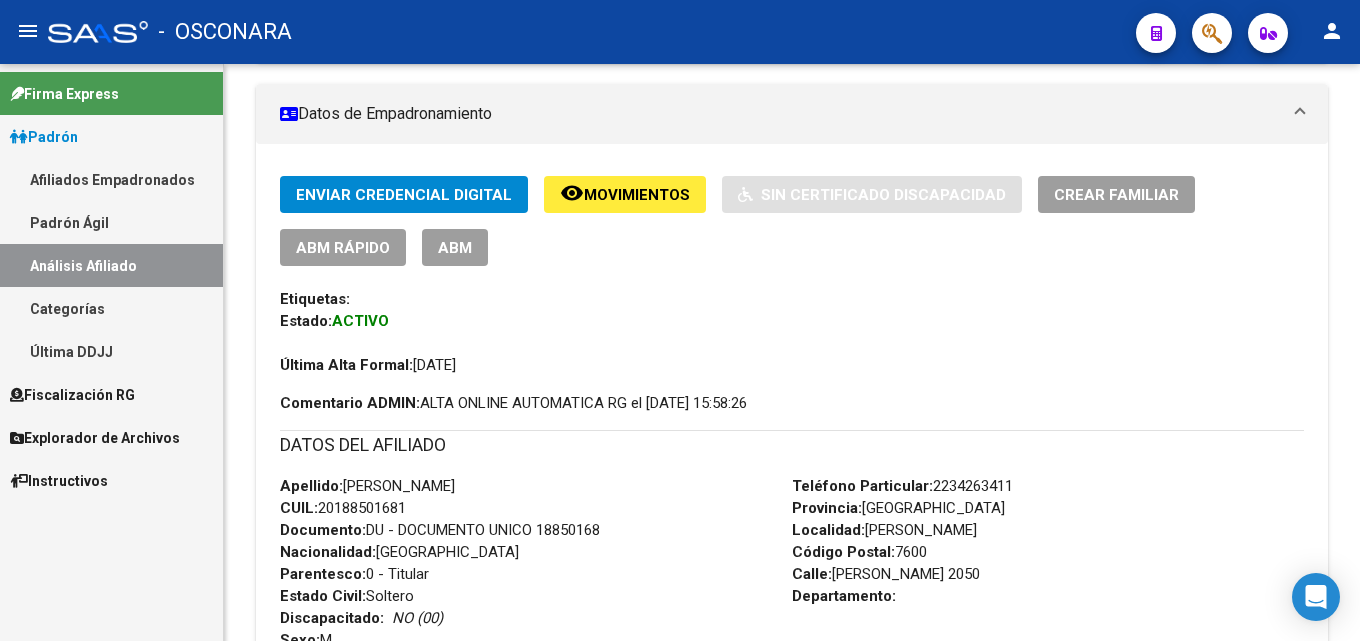 scroll, scrollTop: 1115, scrollLeft: 0, axis: vertical 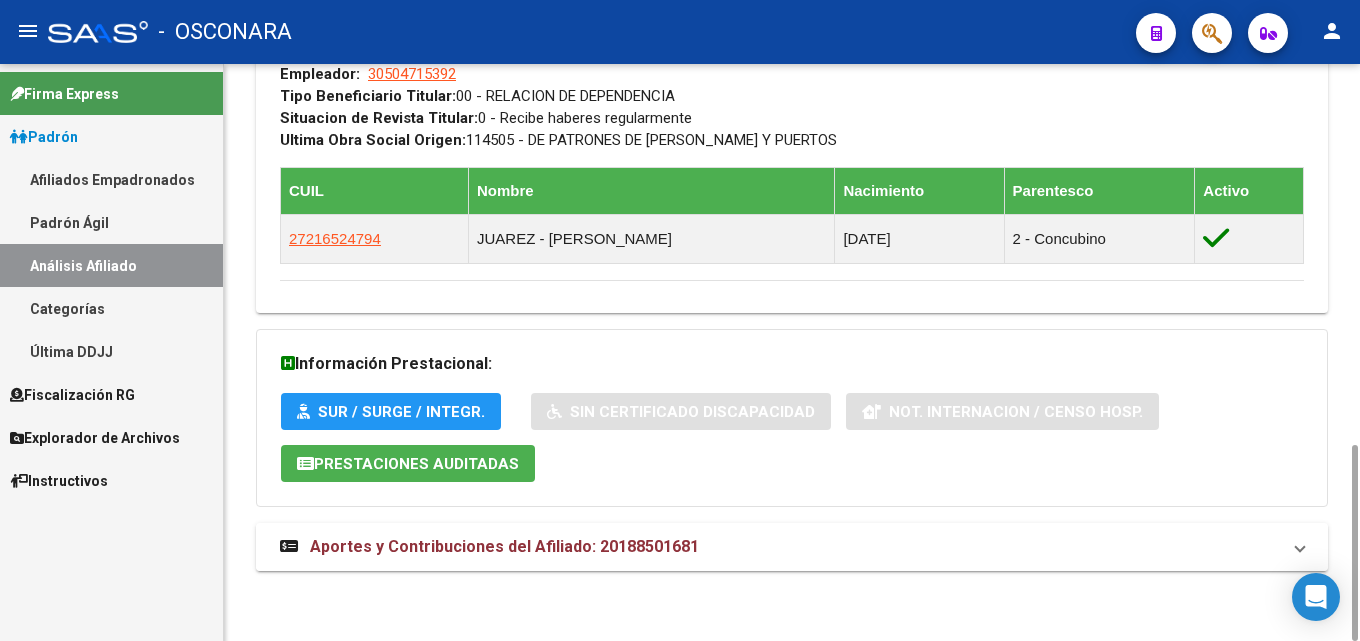 click on "Aportes y Contribuciones del Afiliado: 20188501681" at bounding box center (792, 547) 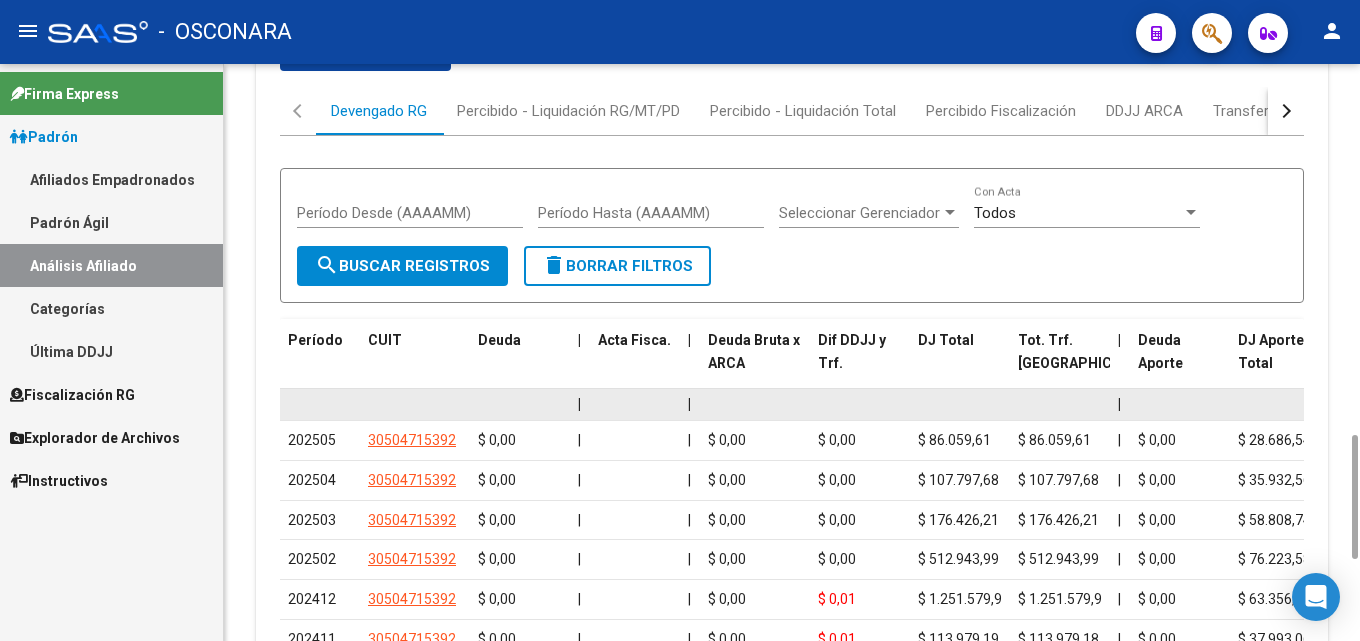 scroll, scrollTop: 1915, scrollLeft: 0, axis: vertical 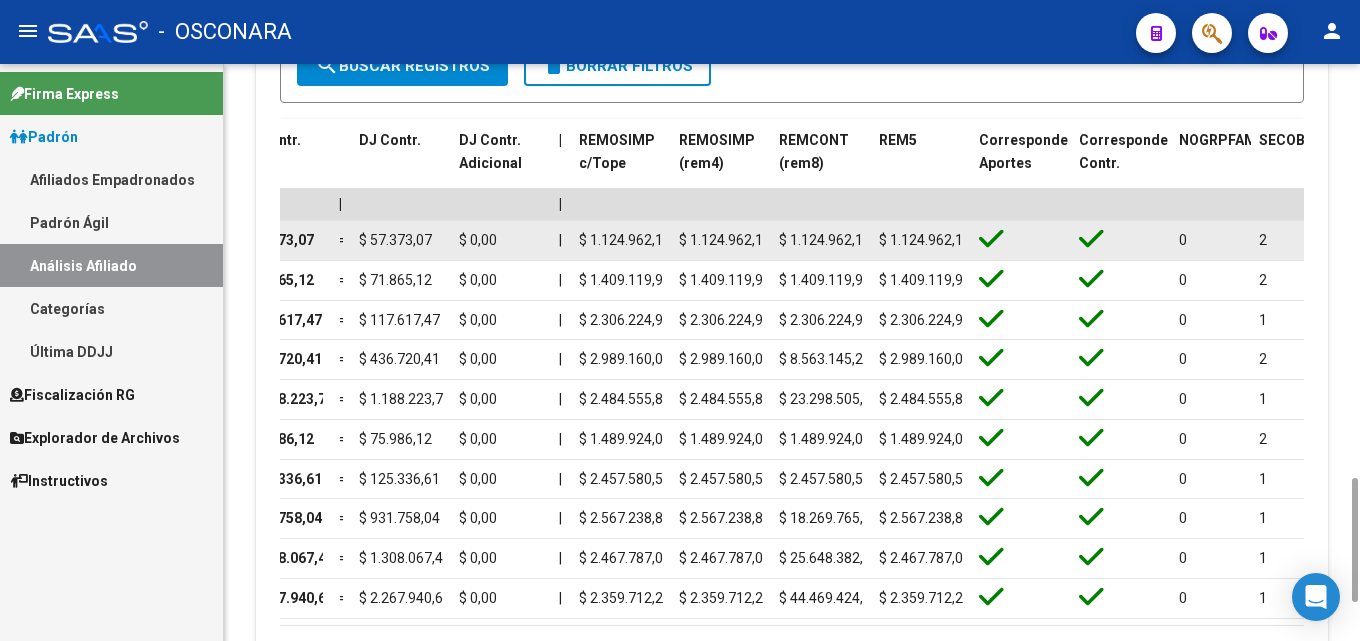 drag, startPoint x: 482, startPoint y: 241, endPoint x: 1302, endPoint y: 236, distance: 820.01526 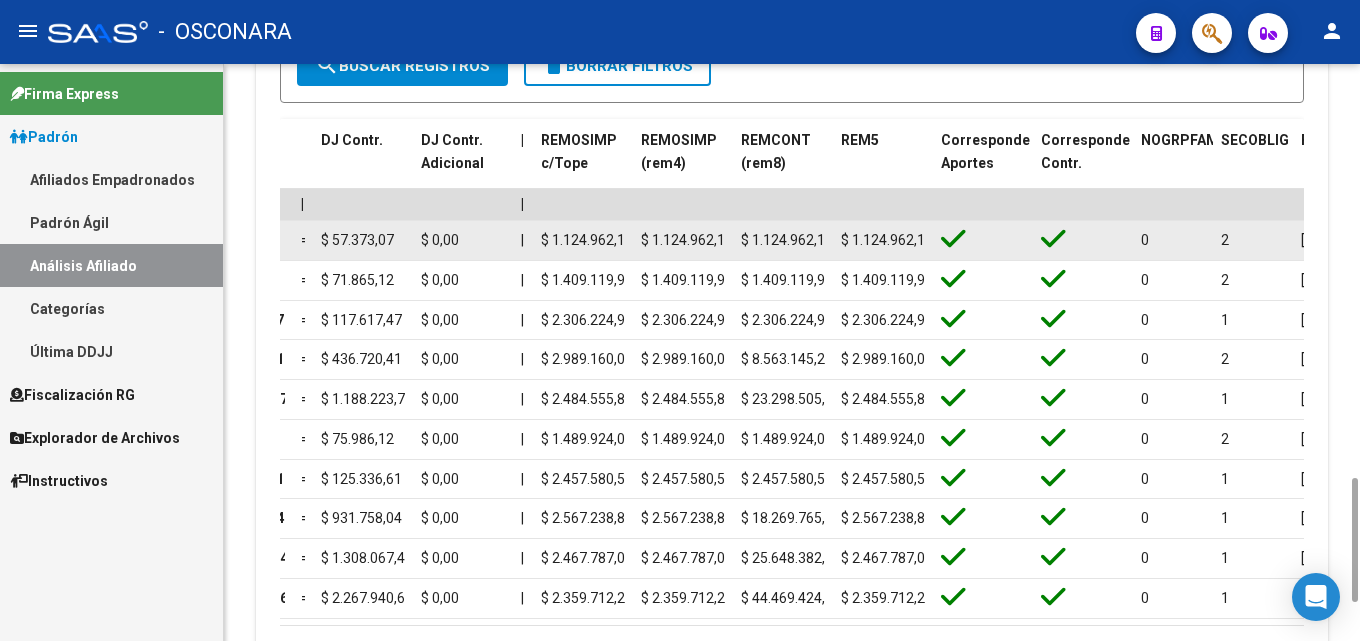 click on "$ 1.124.962,16" 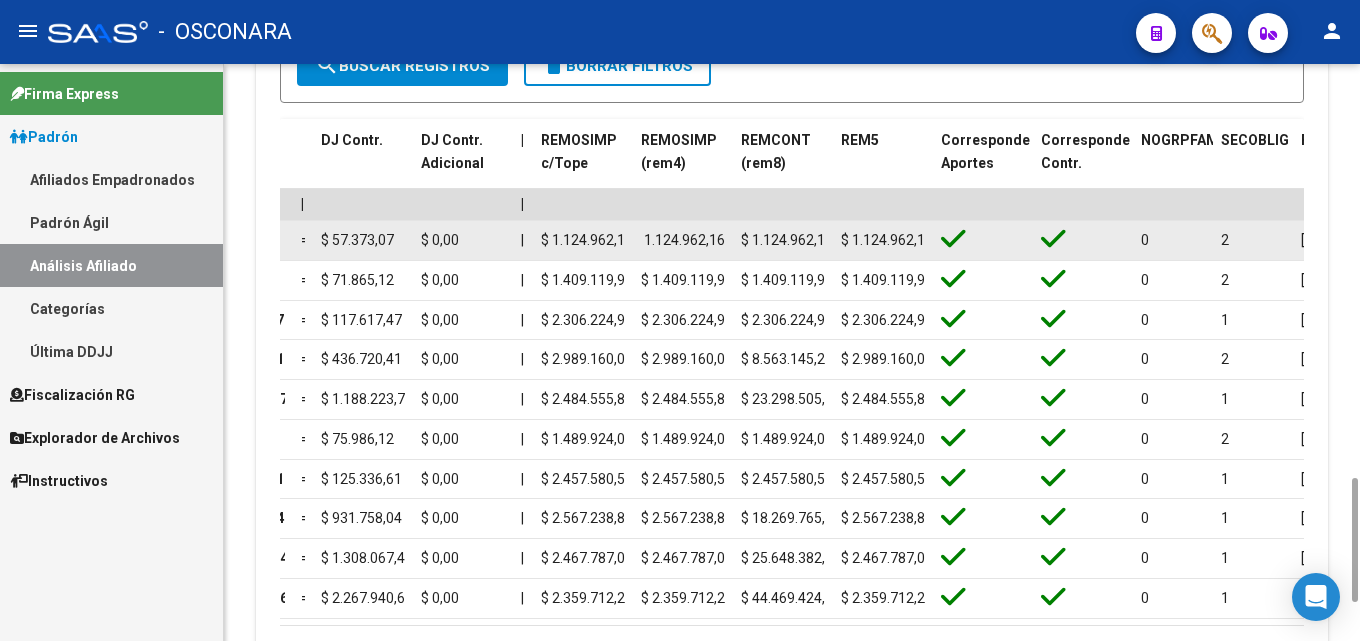 drag, startPoint x: 648, startPoint y: 239, endPoint x: 725, endPoint y: 237, distance: 77.02597 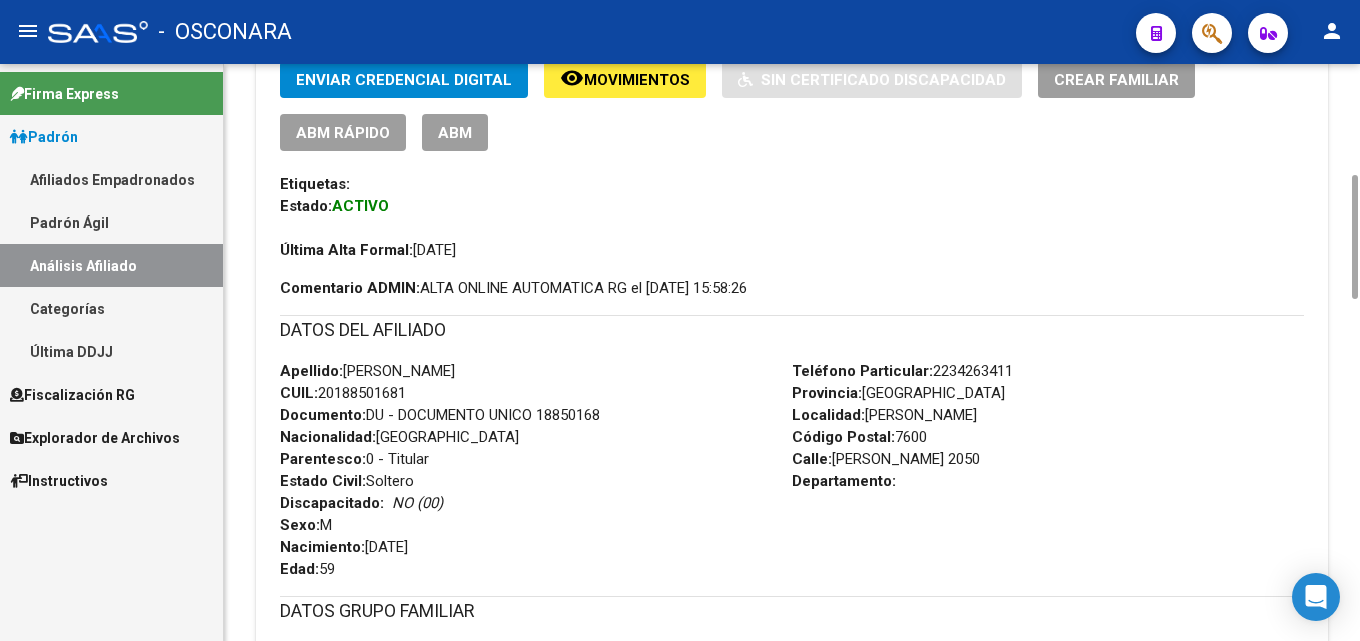 scroll, scrollTop: 0, scrollLeft: 0, axis: both 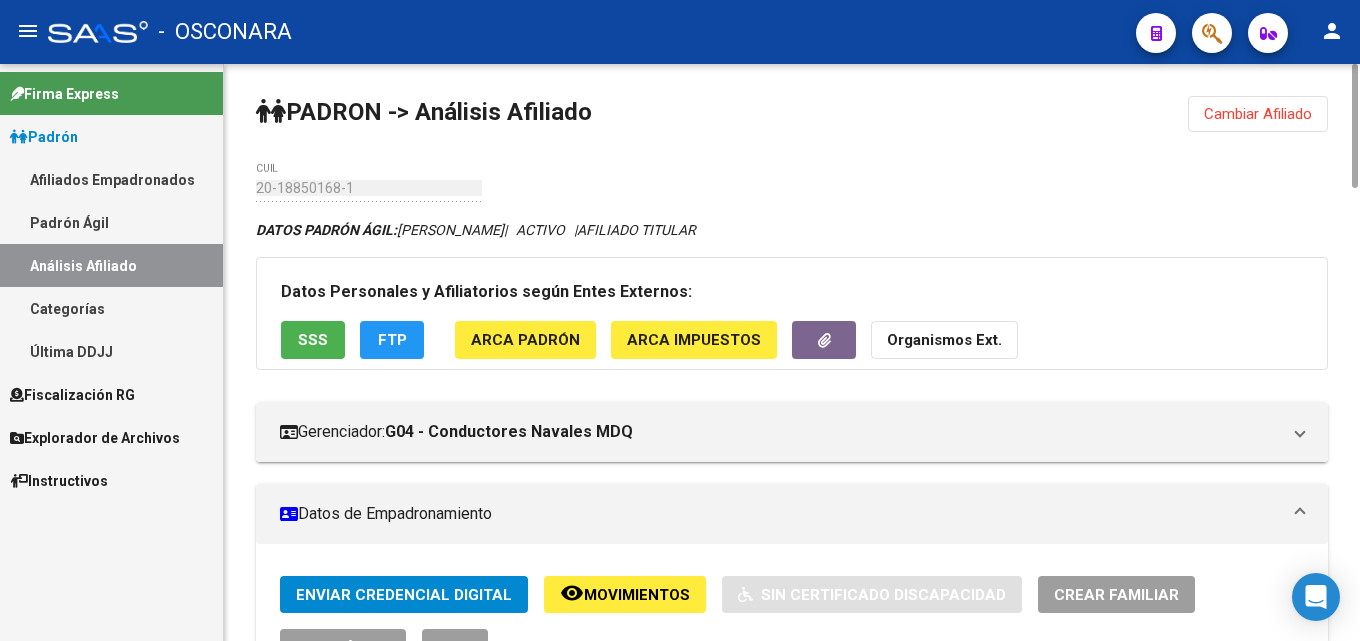 click on "Cambiar Afiliado" 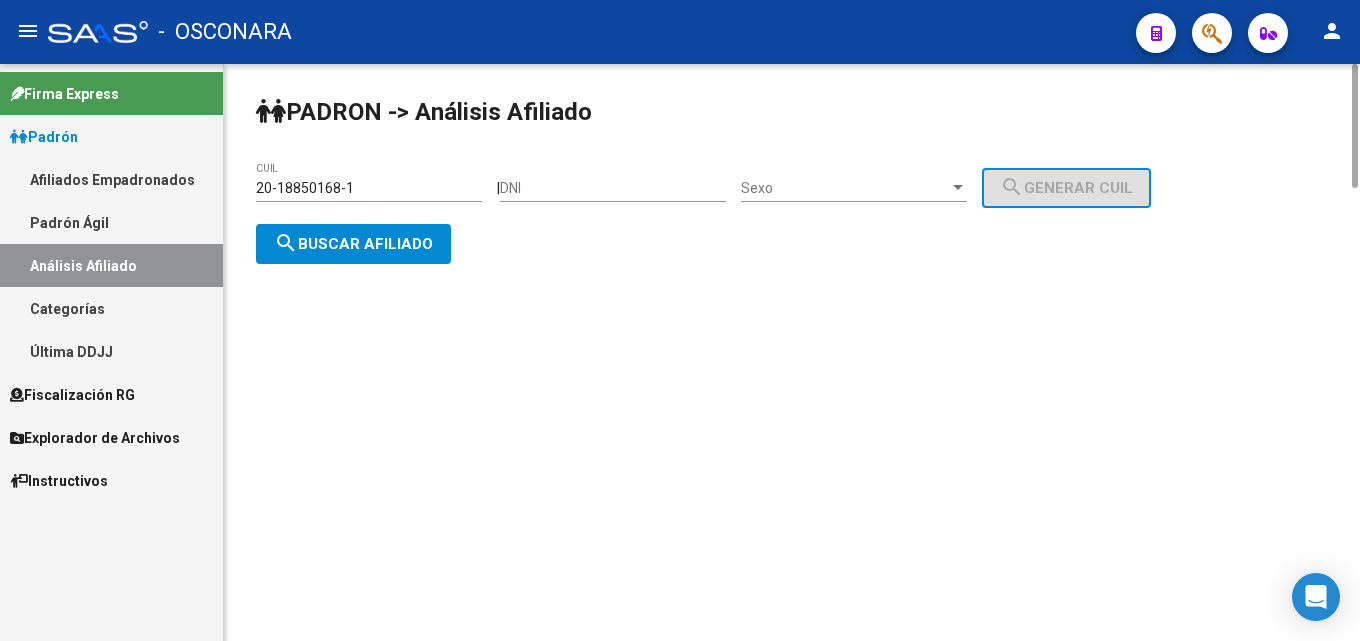 click on "20-18850168-1 CUIL" 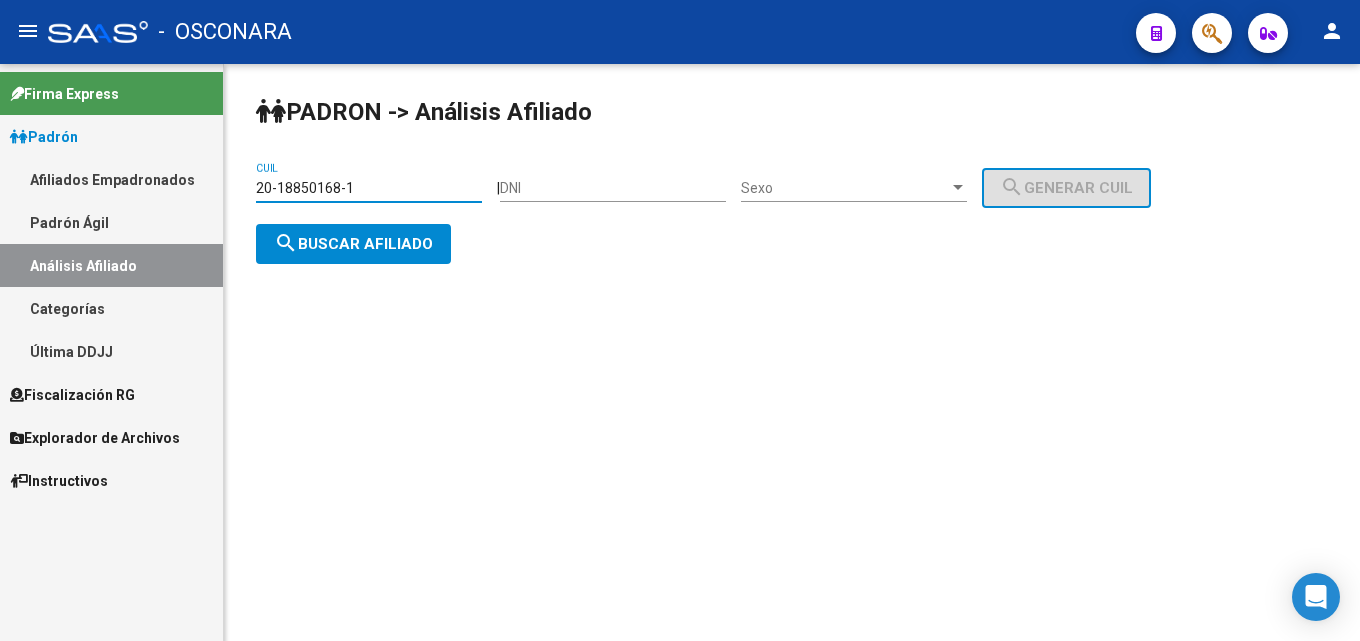 drag, startPoint x: 142, startPoint y: 178, endPoint x: 0, endPoint y: 139, distance: 147.25827 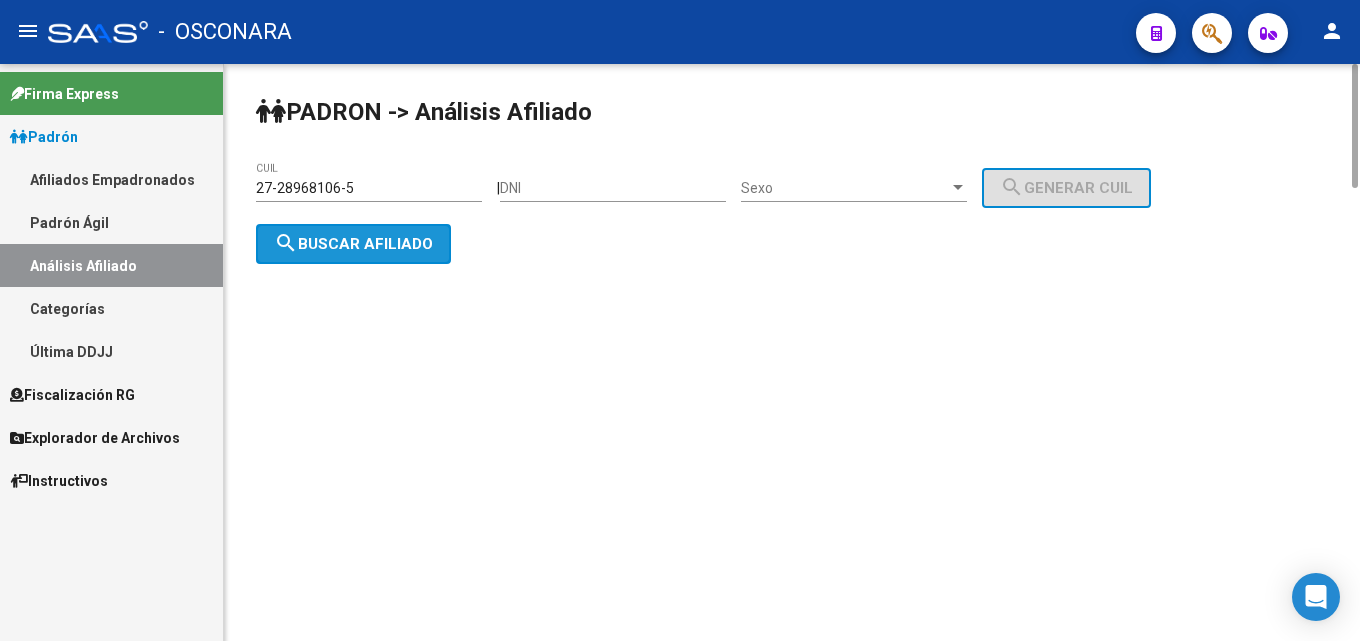 click on "search  Buscar afiliado" 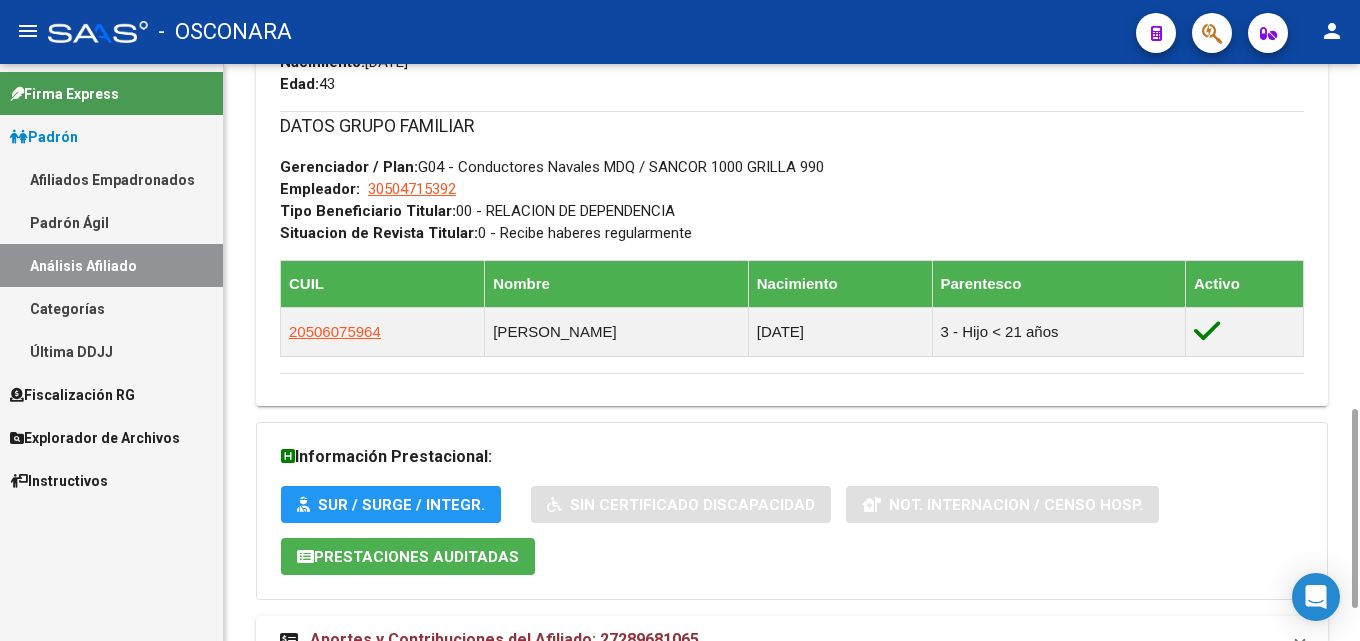 scroll, scrollTop: 1093, scrollLeft: 0, axis: vertical 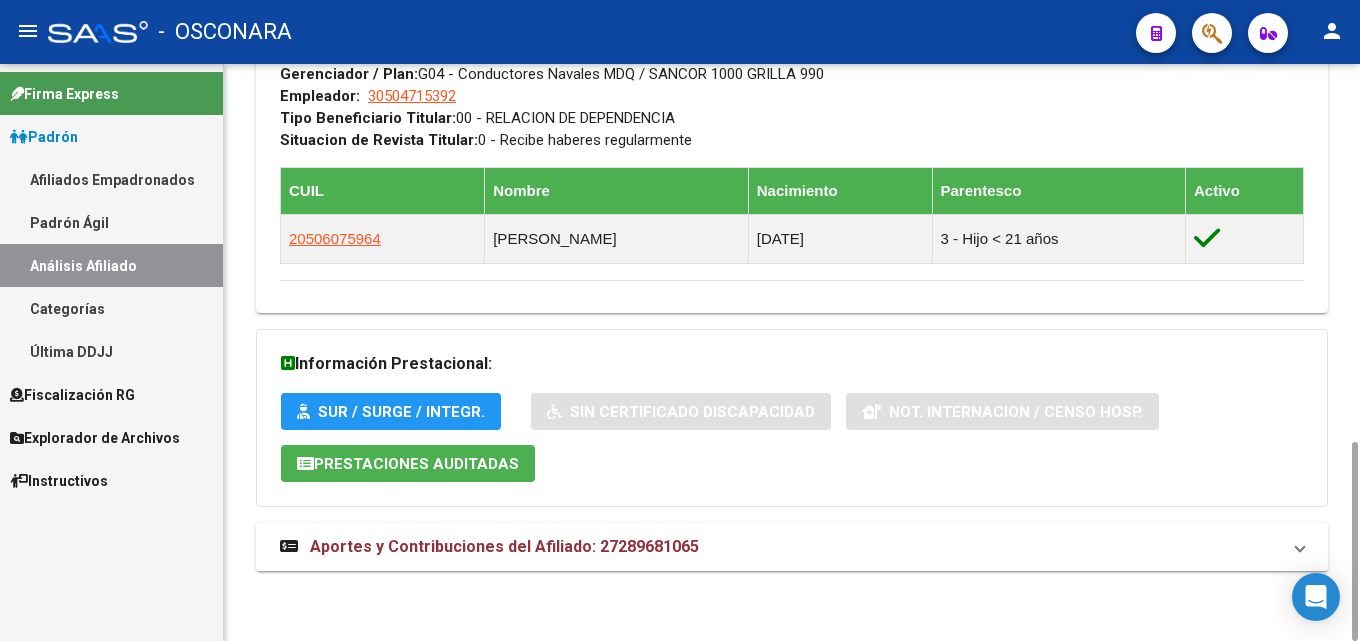 click on "Aportes y Contribuciones del Afiliado: 27289681065" at bounding box center (504, 546) 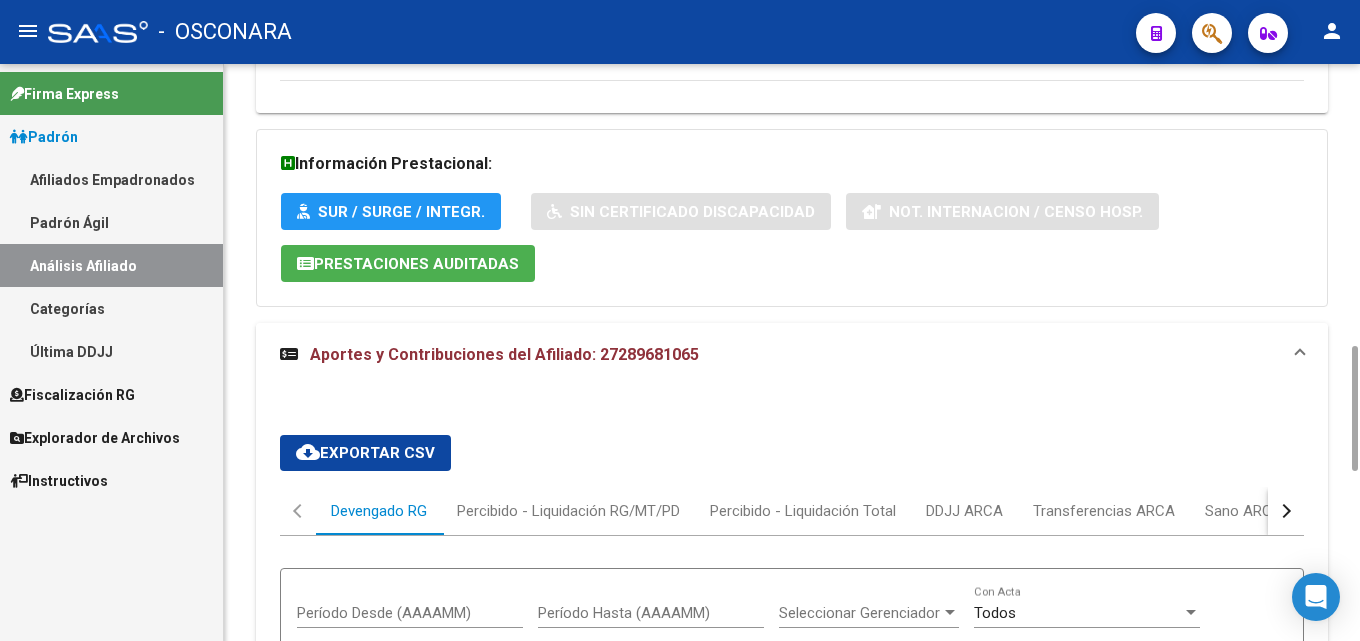 scroll, scrollTop: 1693, scrollLeft: 0, axis: vertical 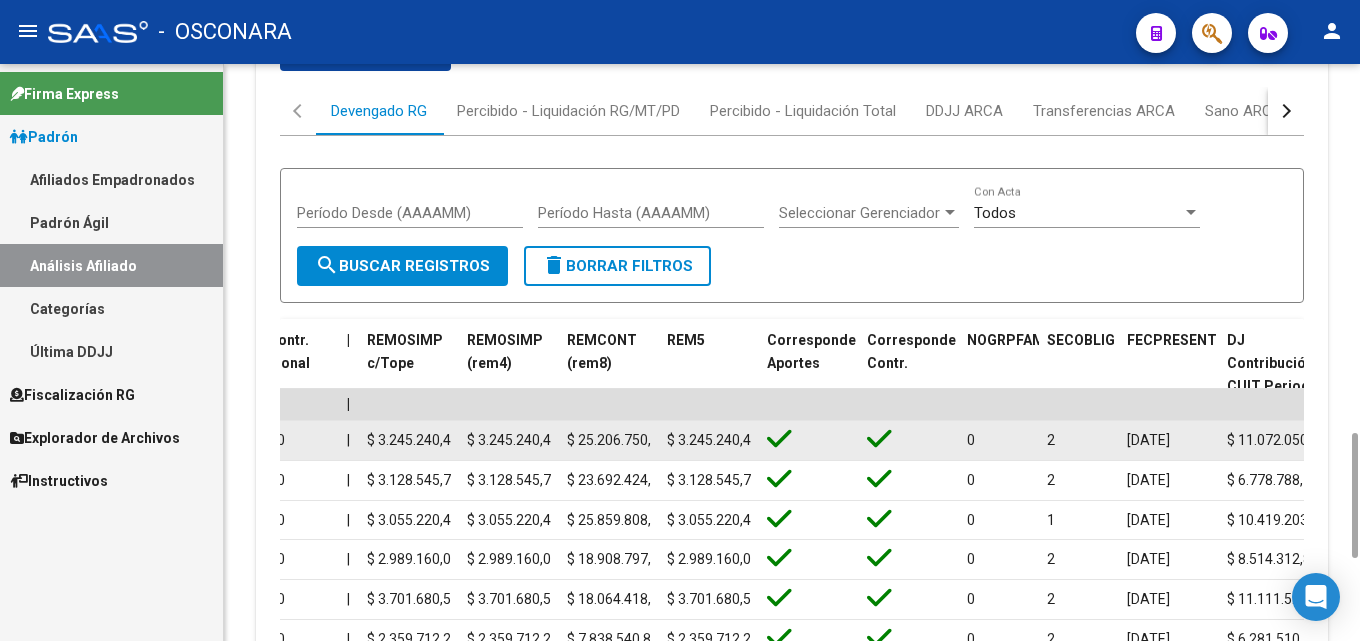 drag, startPoint x: 494, startPoint y: 442, endPoint x: 800, endPoint y: 443, distance: 306.00165 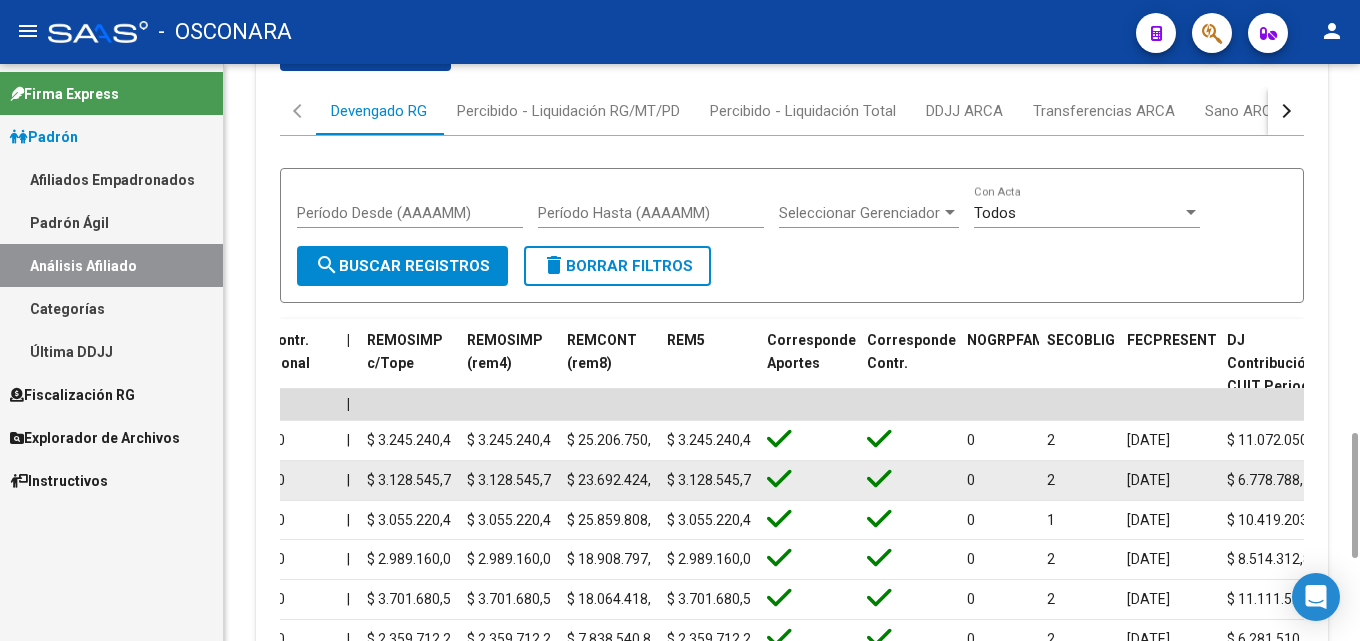 click on "$ 23.692.424,01" 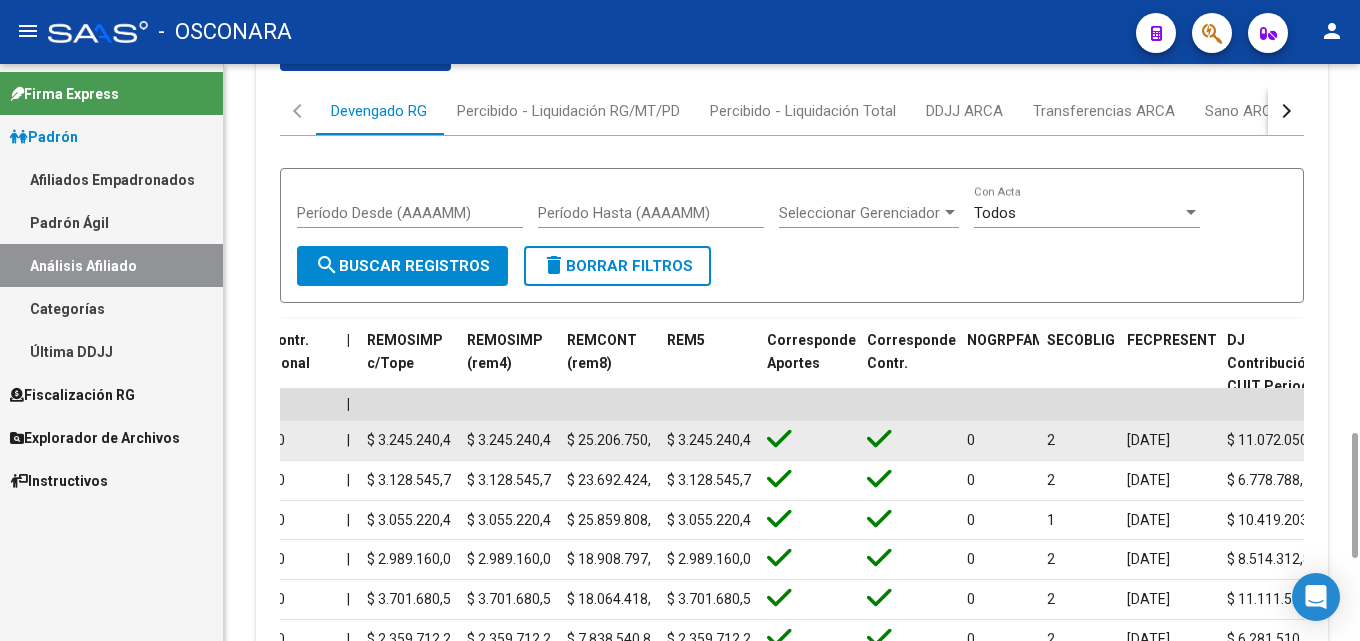 scroll, scrollTop: 0, scrollLeft: 8, axis: horizontal 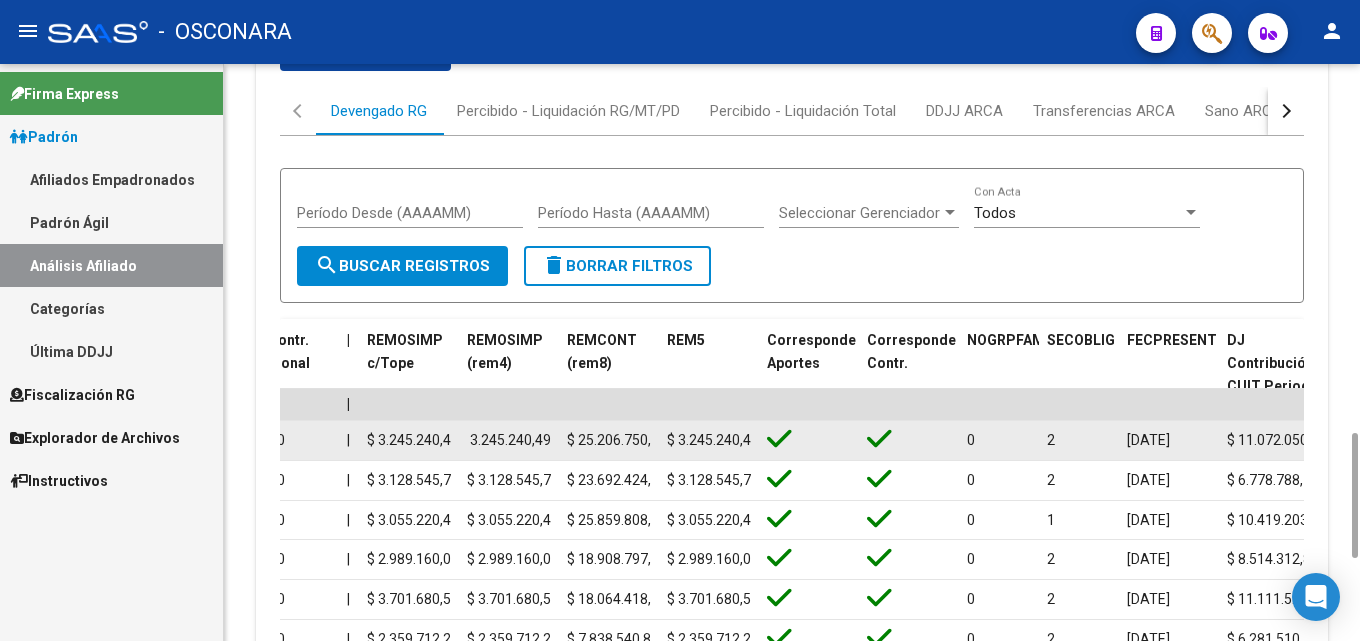 drag, startPoint x: 481, startPoint y: 444, endPoint x: 552, endPoint y: 439, distance: 71.17584 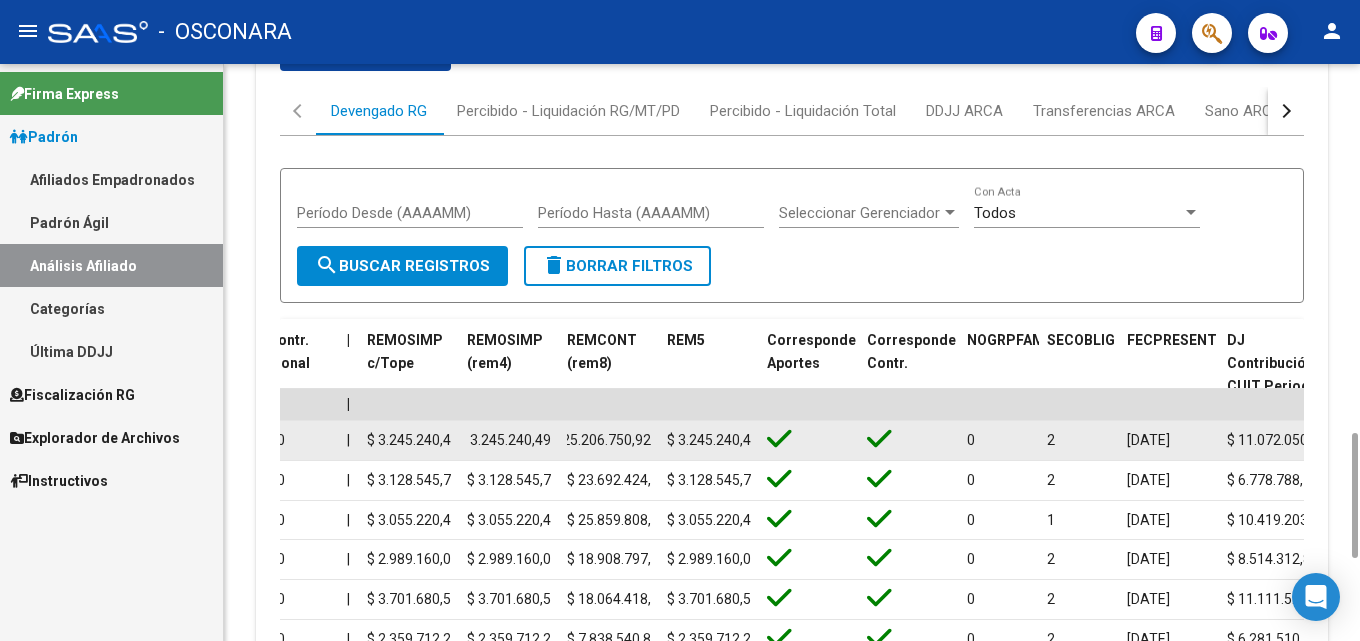 drag, startPoint x: 579, startPoint y: 439, endPoint x: 650, endPoint y: 439, distance: 71 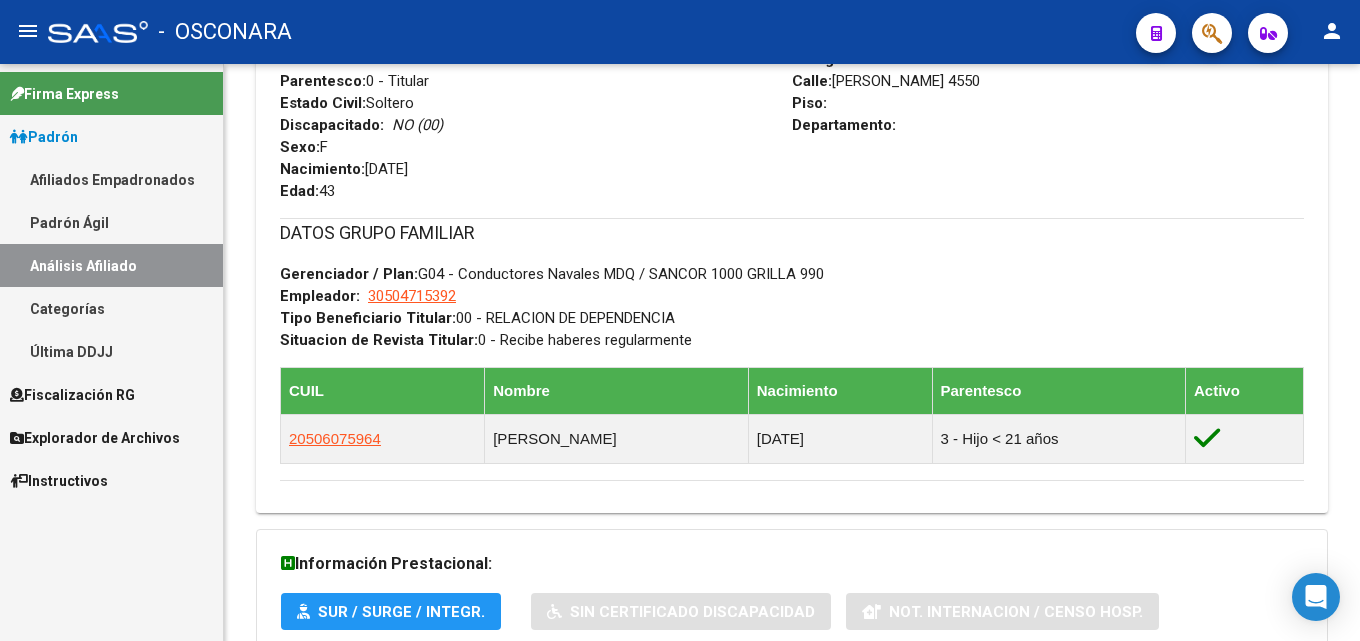 scroll, scrollTop: 0, scrollLeft: 0, axis: both 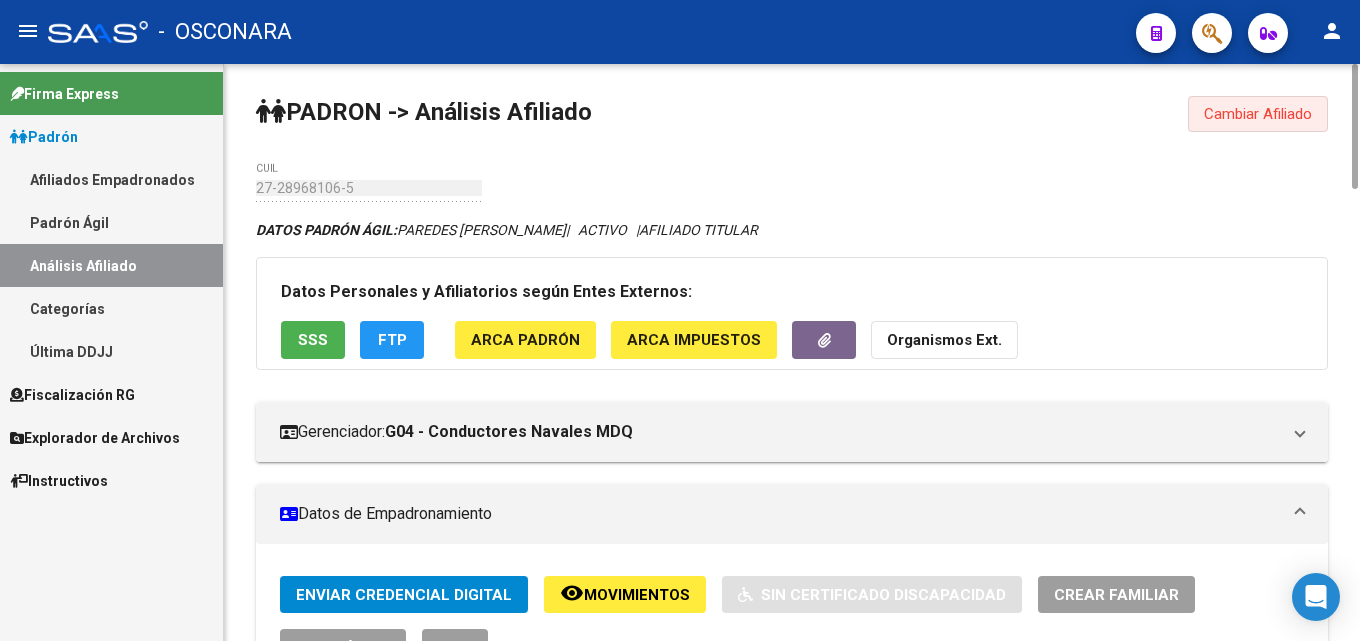 click on "Cambiar Afiliado" 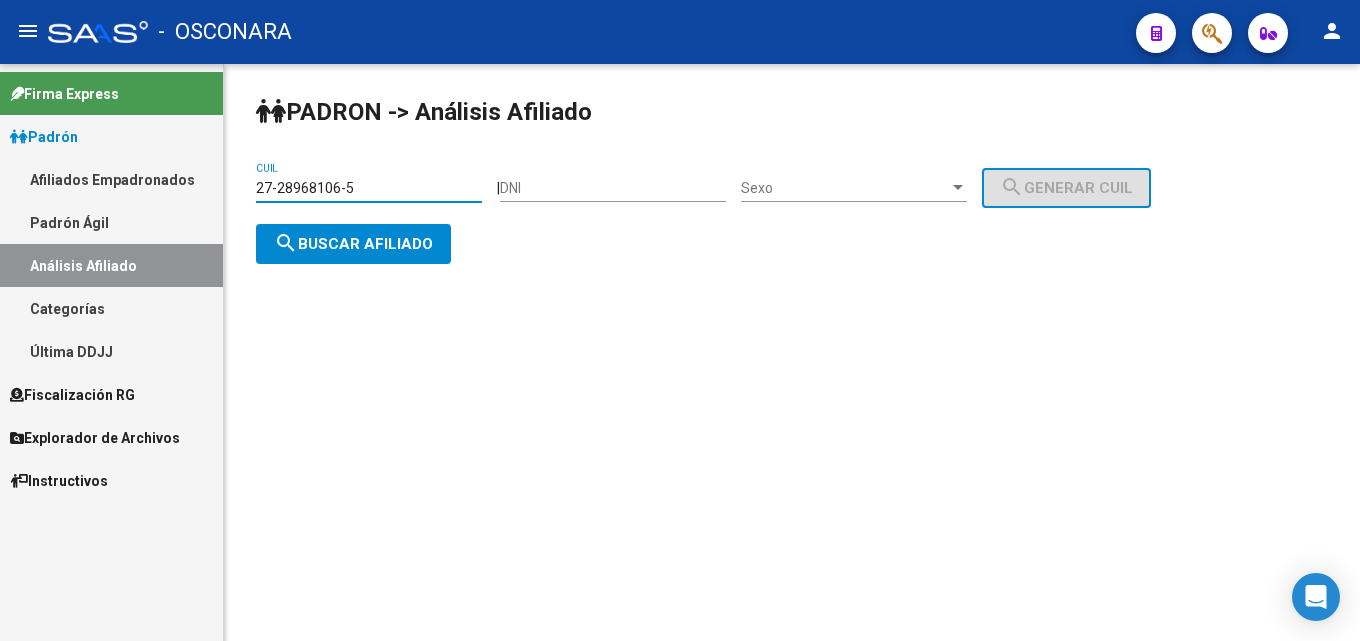 drag, startPoint x: 393, startPoint y: 192, endPoint x: 125, endPoint y: 184, distance: 268.1194 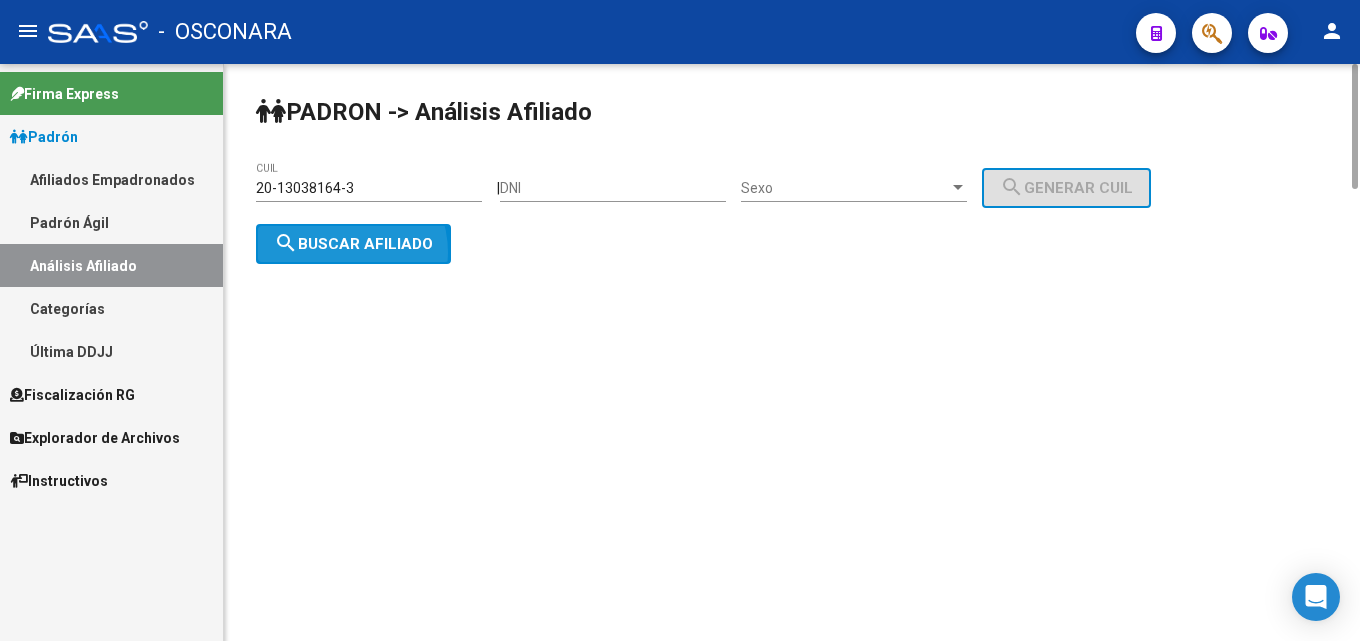 click on "search  Buscar afiliado" 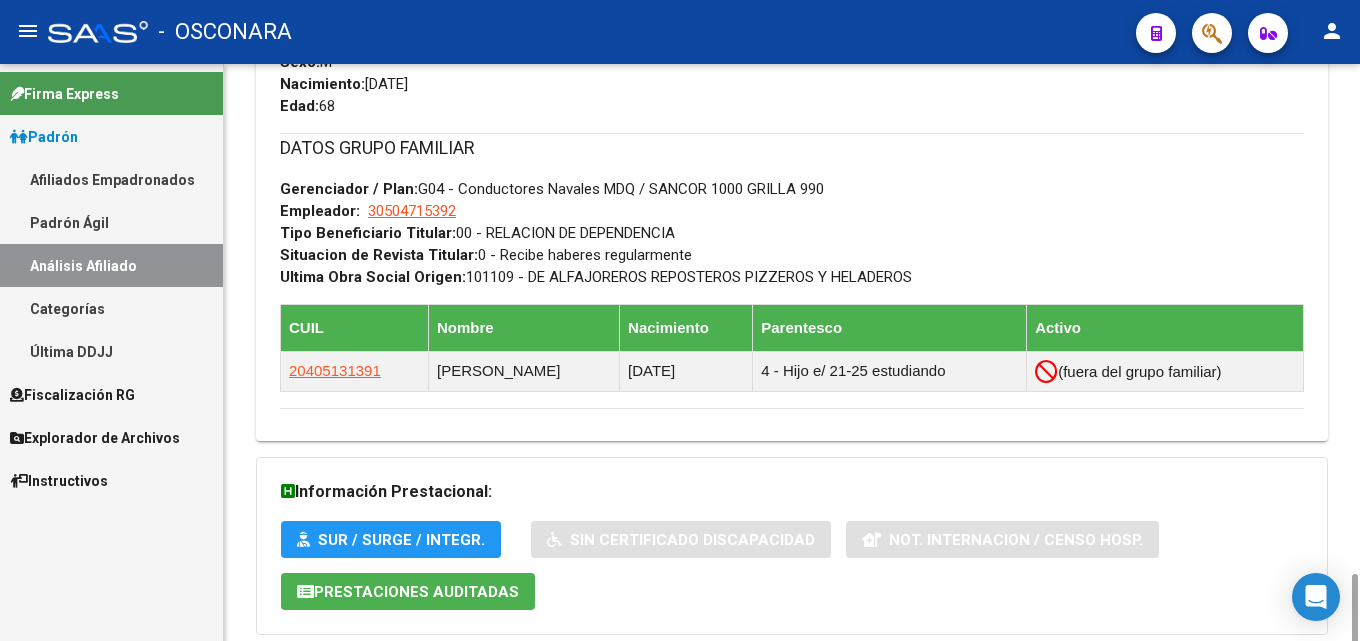 scroll, scrollTop: 1128, scrollLeft: 0, axis: vertical 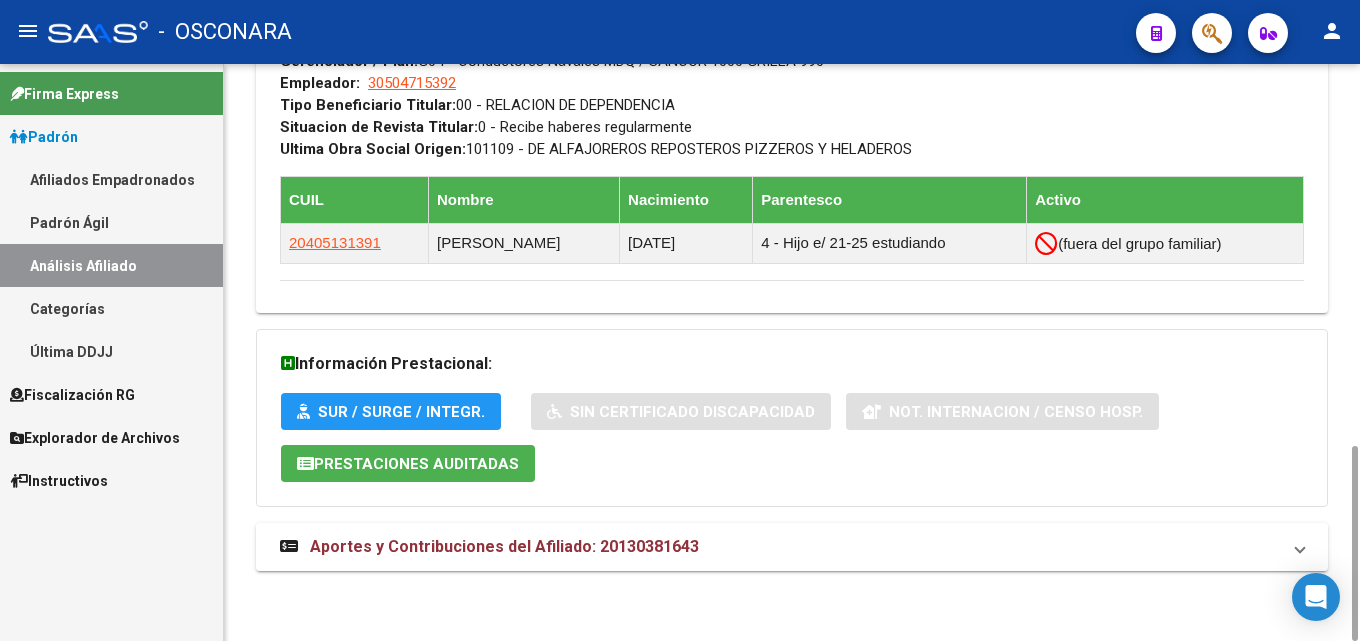 click on "Aportes y Contribuciones del Afiliado: 20130381643" at bounding box center [504, 546] 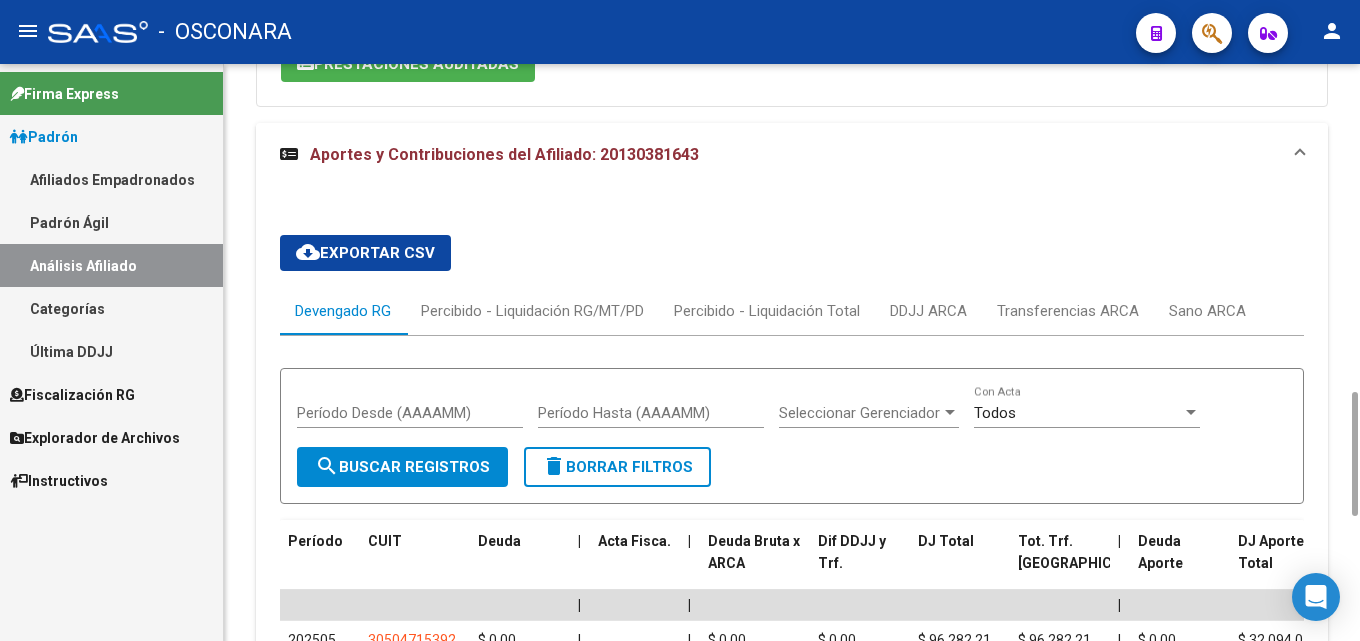 scroll, scrollTop: 1928, scrollLeft: 0, axis: vertical 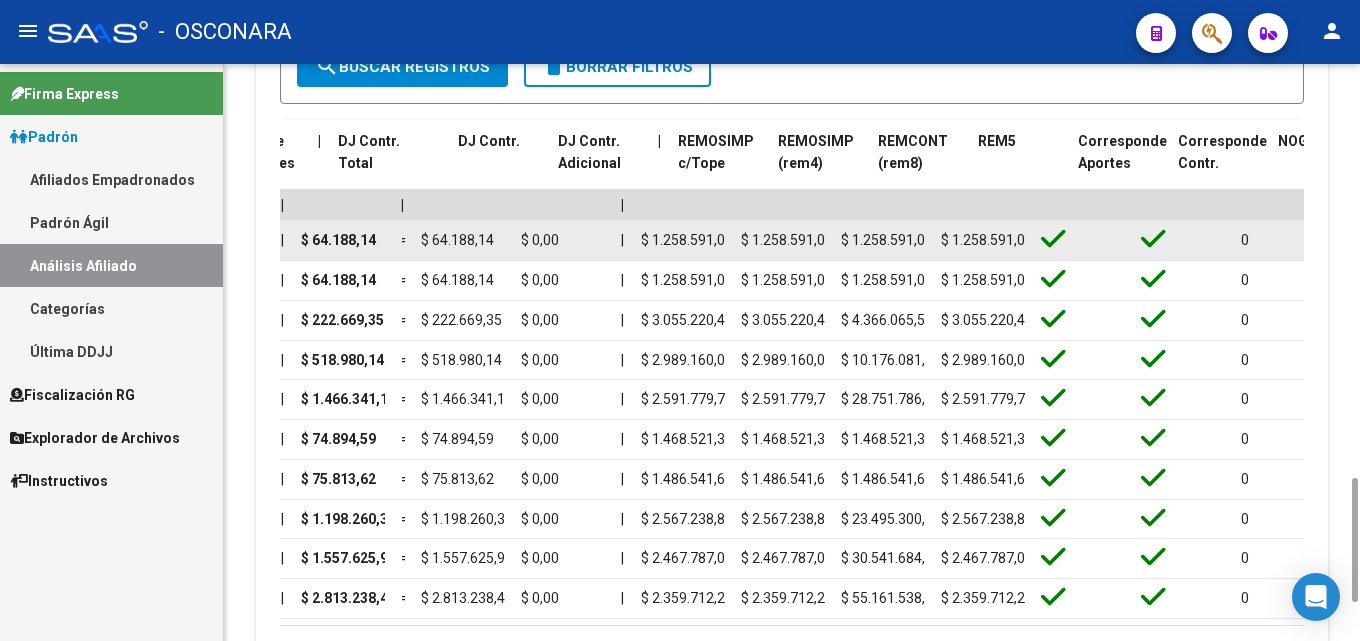 drag, startPoint x: 520, startPoint y: 235, endPoint x: 1290, endPoint y: 231, distance: 770.0104 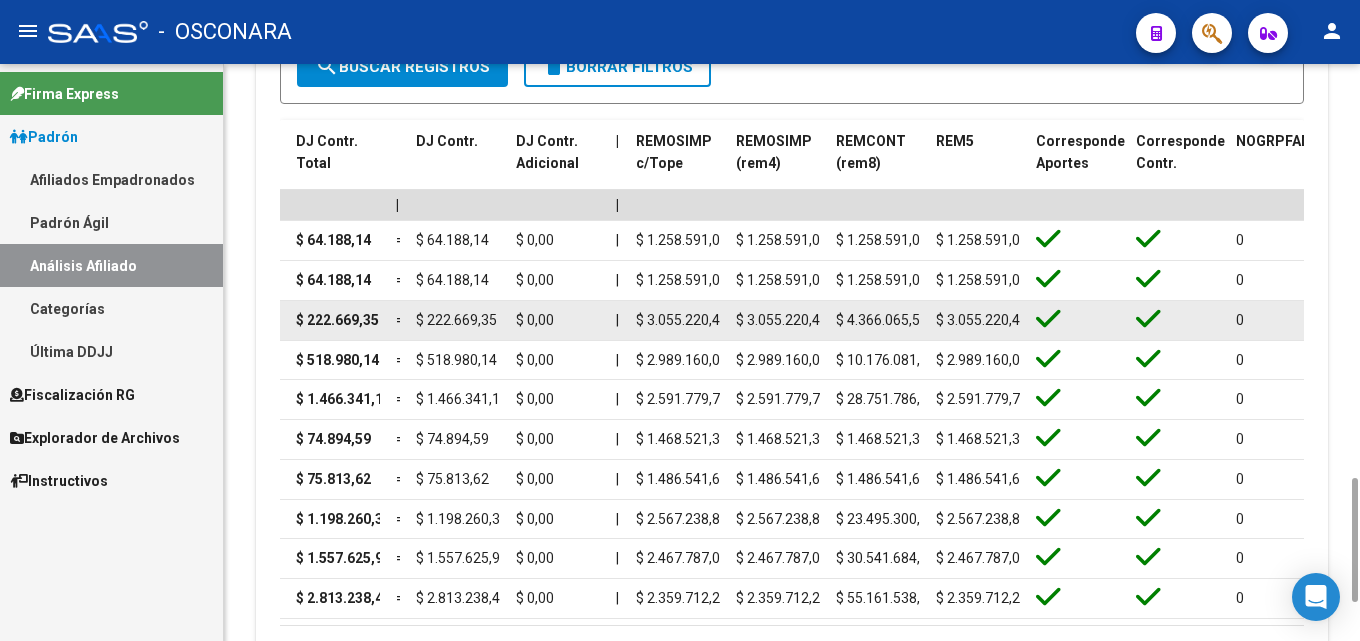 click 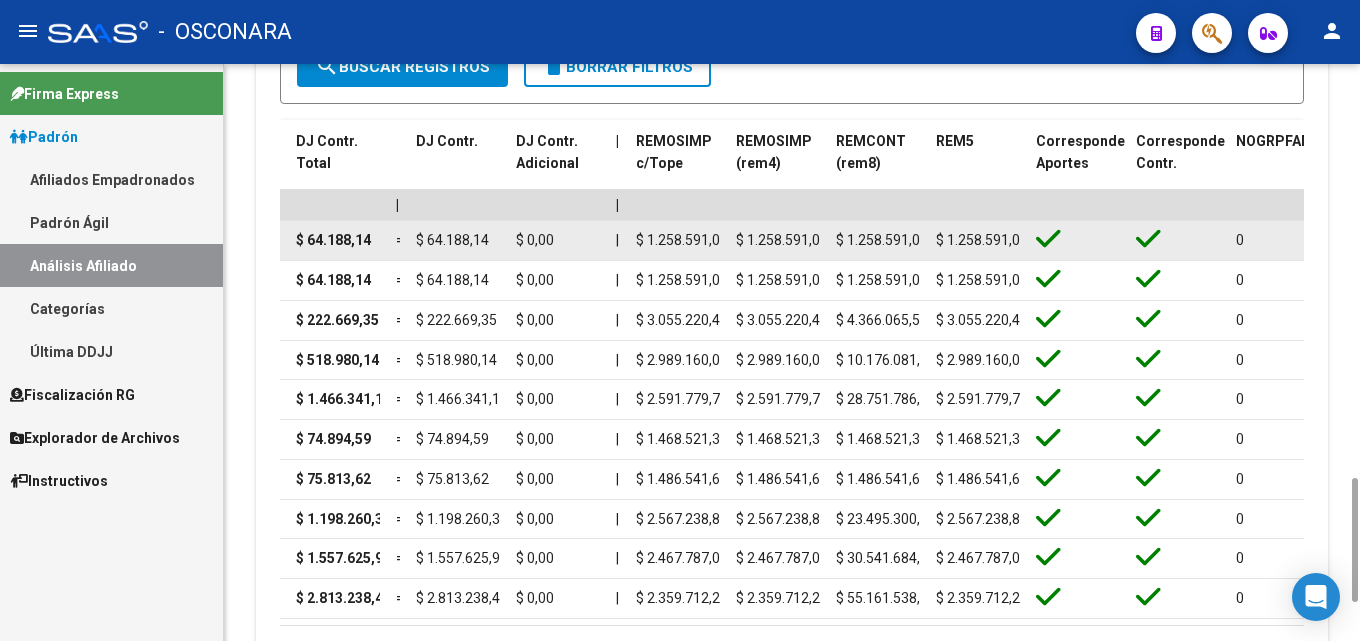 scroll, scrollTop: 0, scrollLeft: 8, axis: horizontal 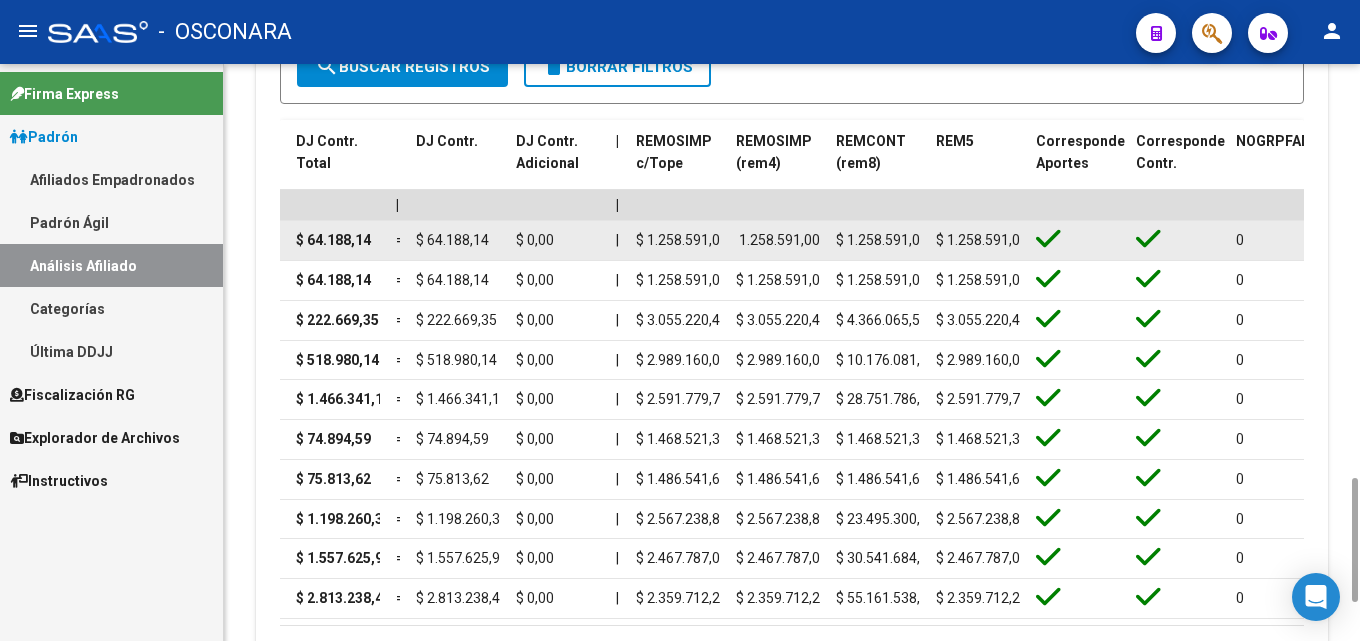 drag, startPoint x: 749, startPoint y: 242, endPoint x: 818, endPoint y: 237, distance: 69.18092 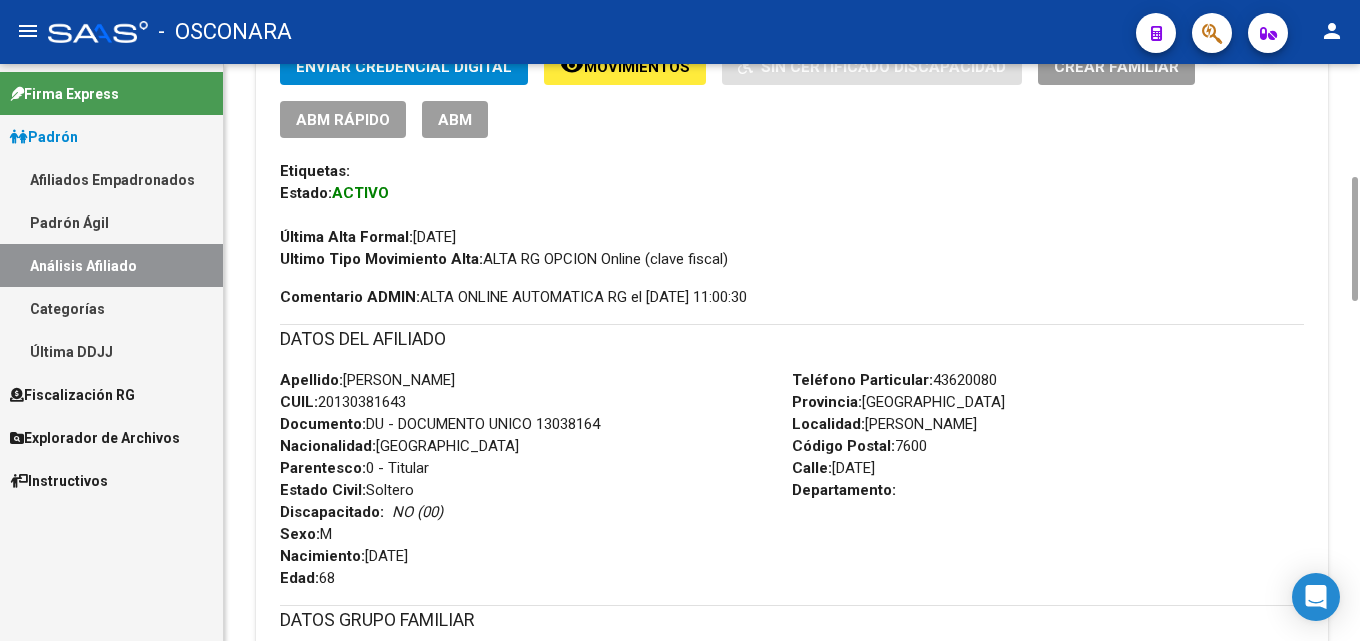 scroll, scrollTop: 0, scrollLeft: 0, axis: both 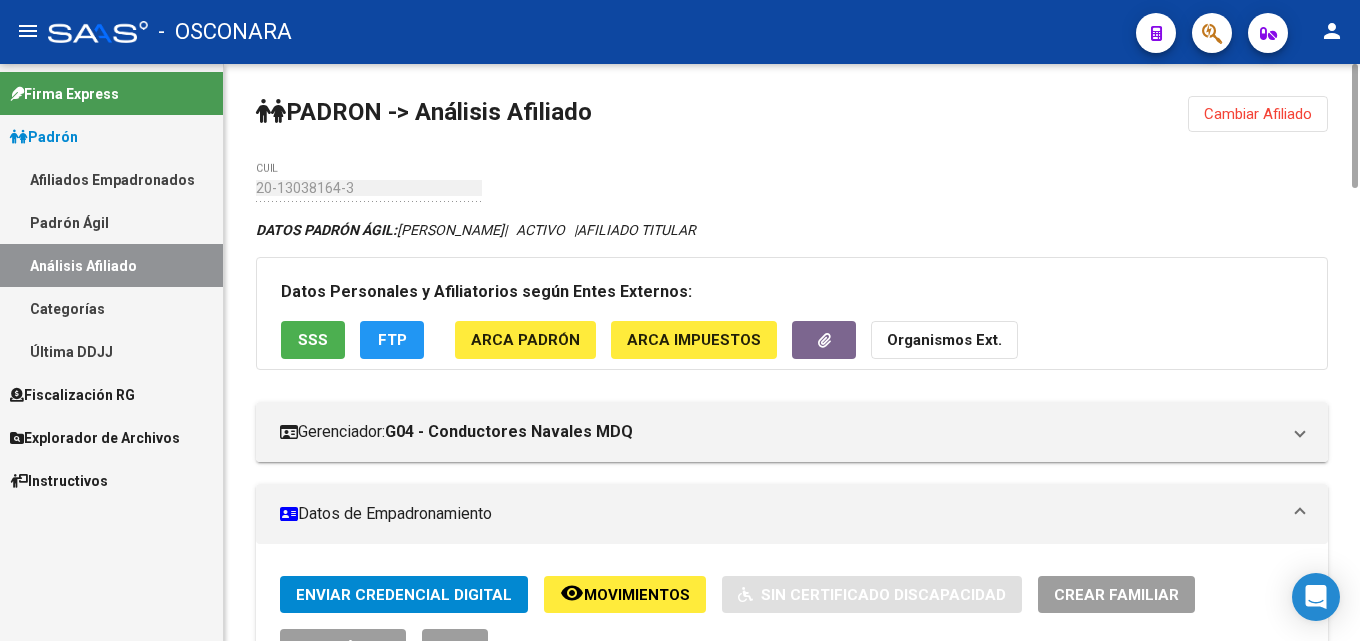click on "Cambiar Afiliado" 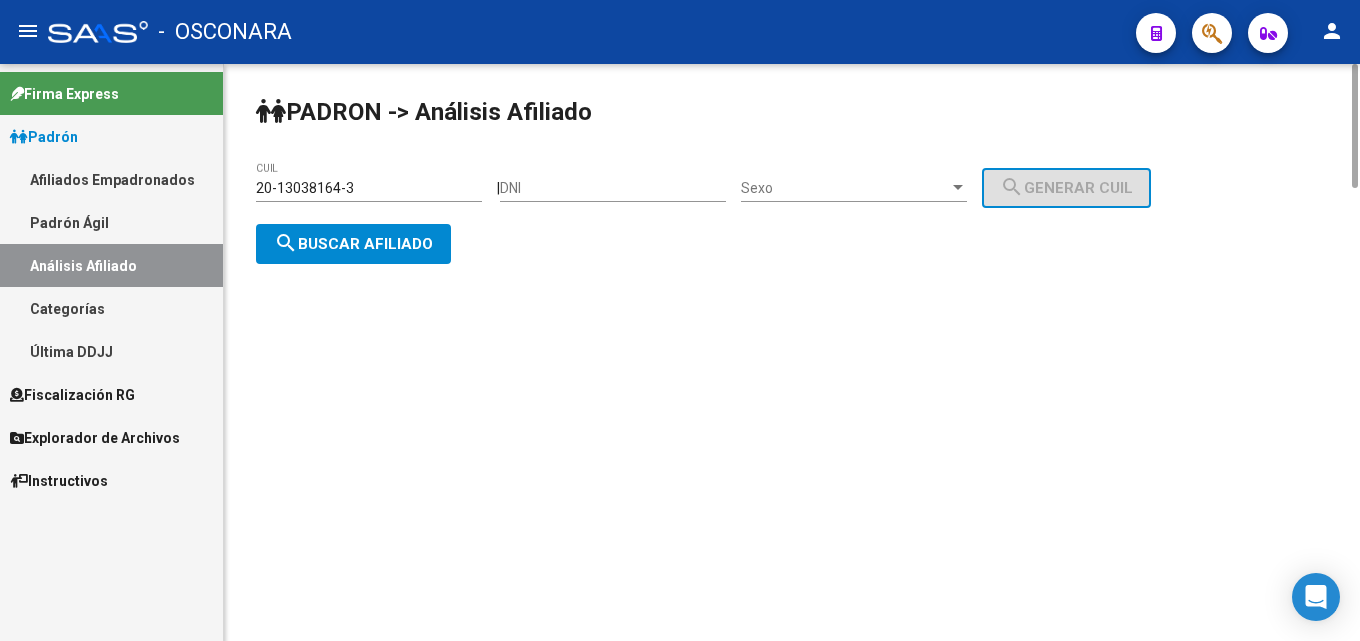 click on "20-13038164-3 CUIL" 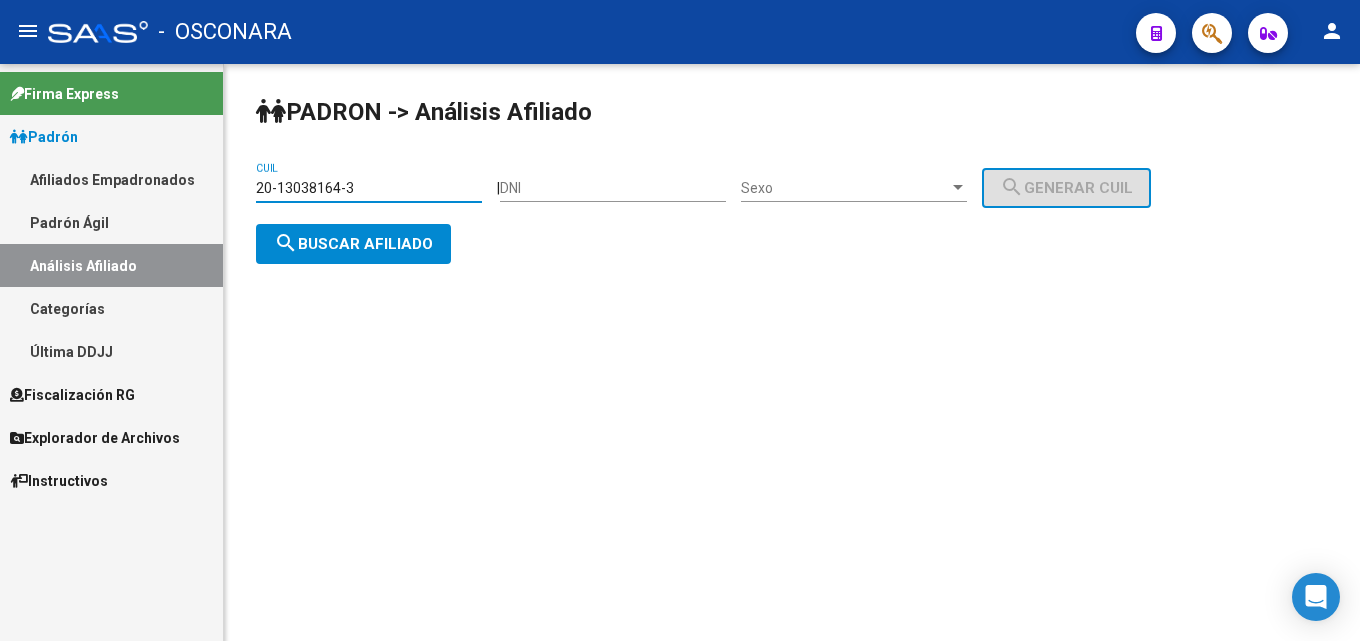 drag, startPoint x: 382, startPoint y: 186, endPoint x: 0, endPoint y: 180, distance: 382.04712 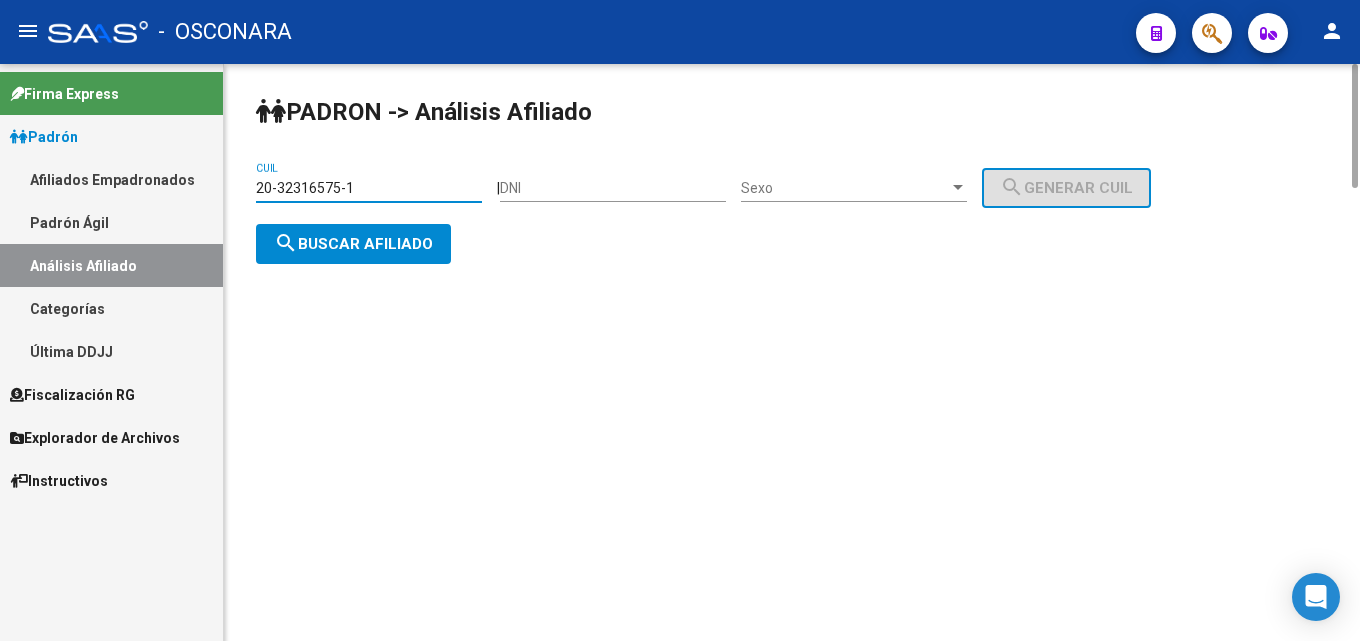drag, startPoint x: 354, startPoint y: 236, endPoint x: 341, endPoint y: 276, distance: 42.059483 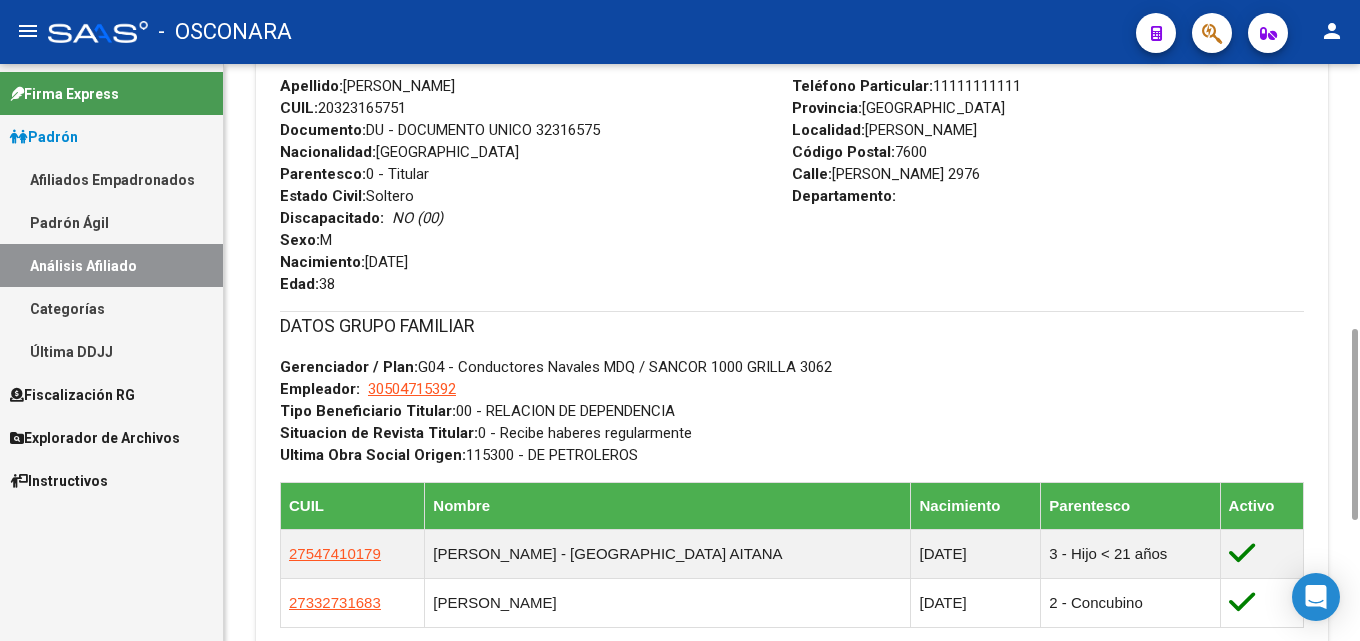 scroll, scrollTop: 1164, scrollLeft: 0, axis: vertical 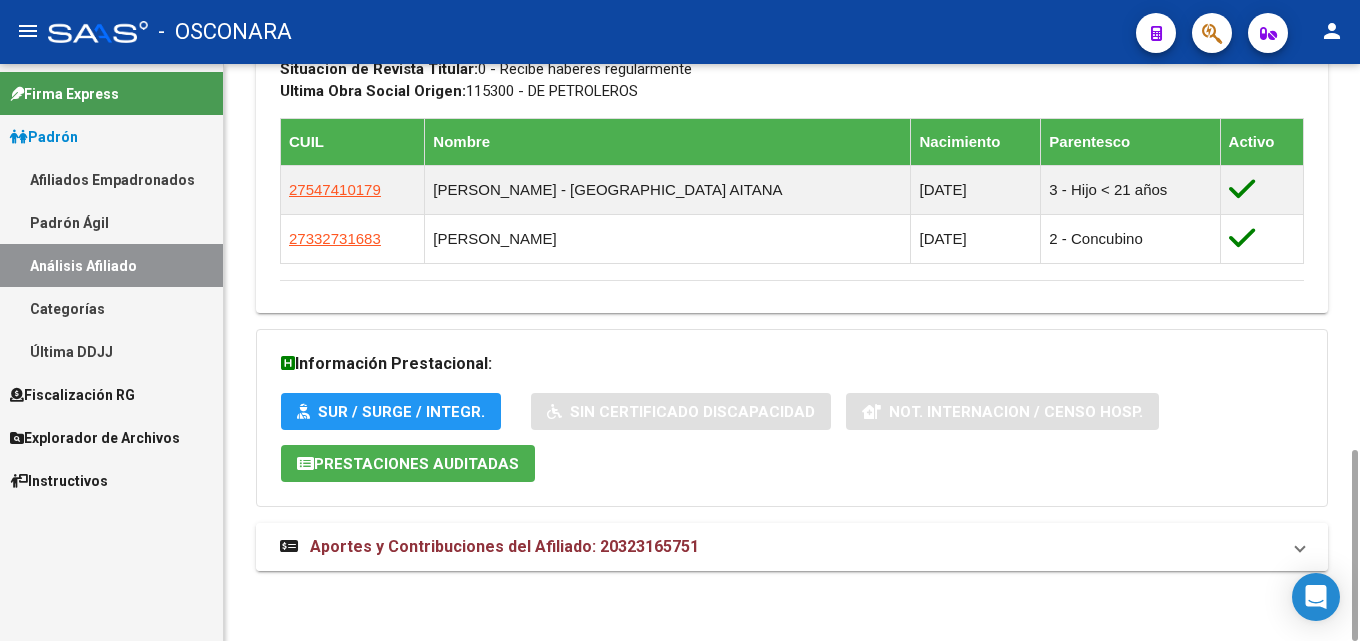 click on "Aportes y Contribuciones del Afiliado: 20323165751" at bounding box center (792, 547) 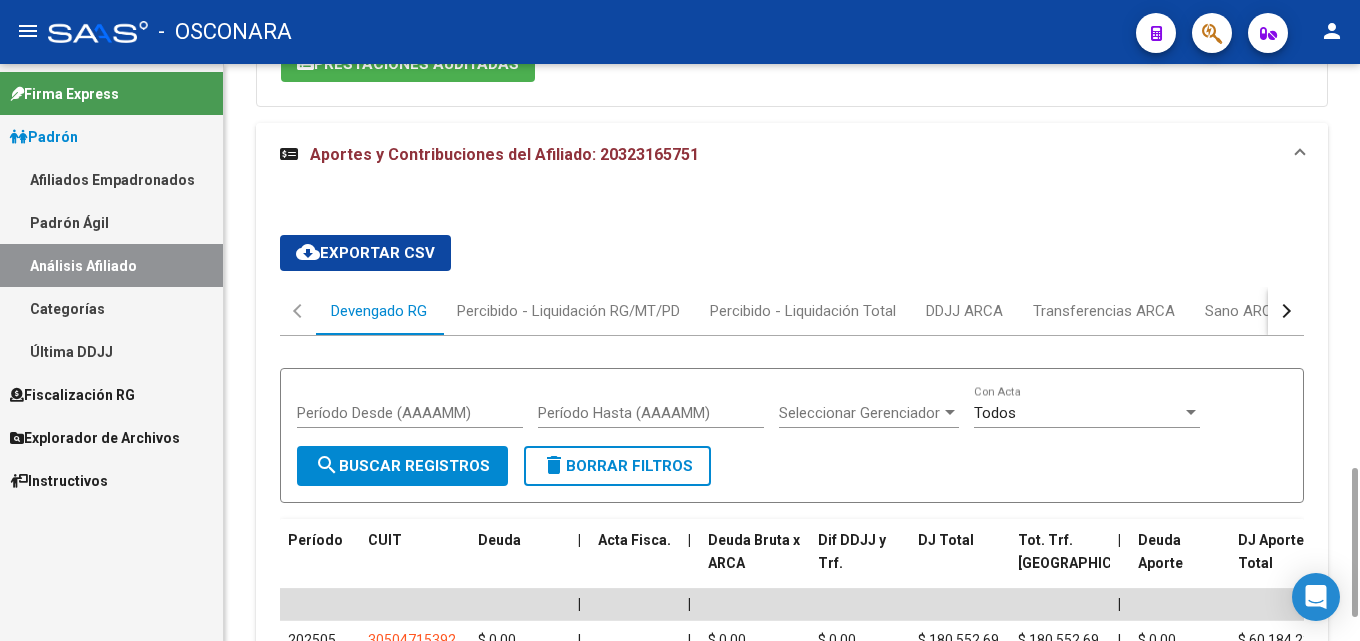 scroll, scrollTop: 1764, scrollLeft: 0, axis: vertical 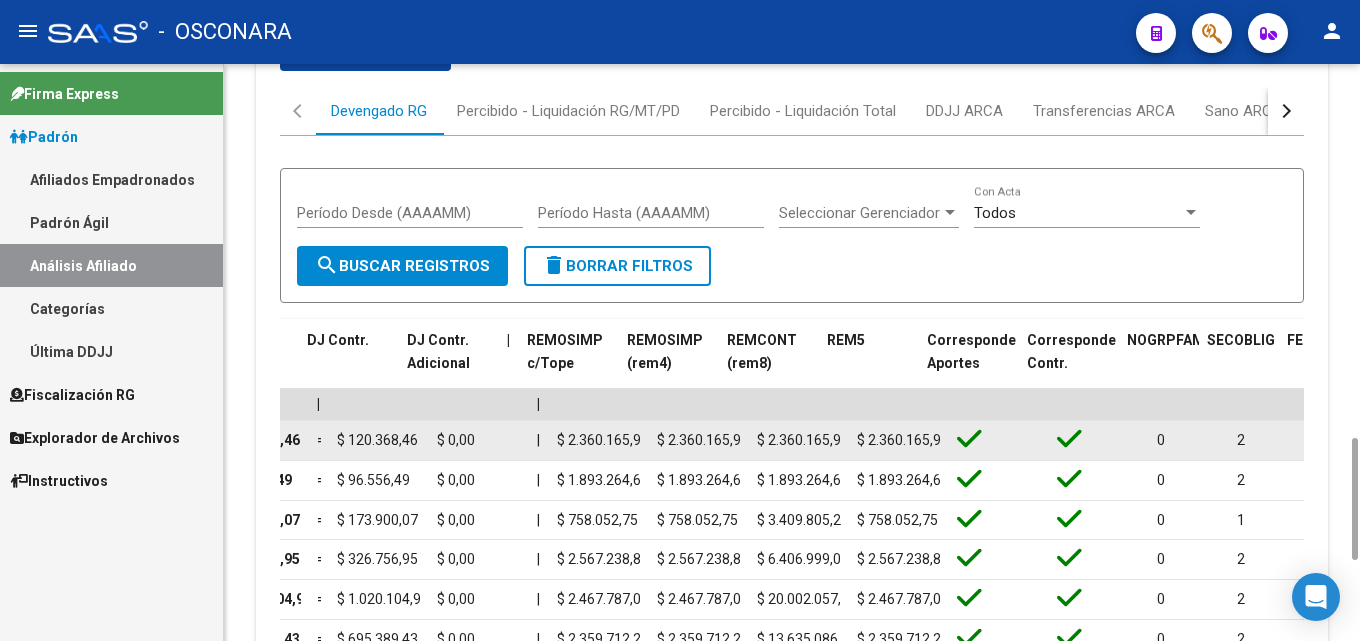 drag, startPoint x: 493, startPoint y: 445, endPoint x: 896, endPoint y: 452, distance: 403.0608 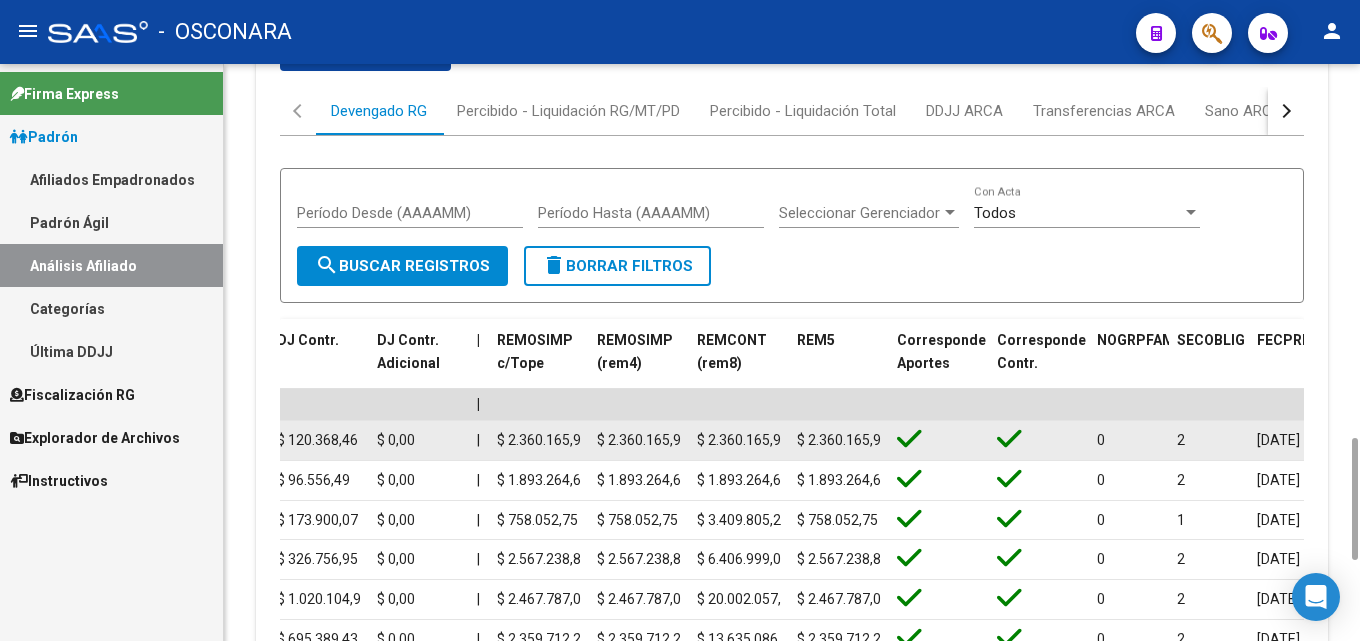 click on "$ 2.360.165,91" 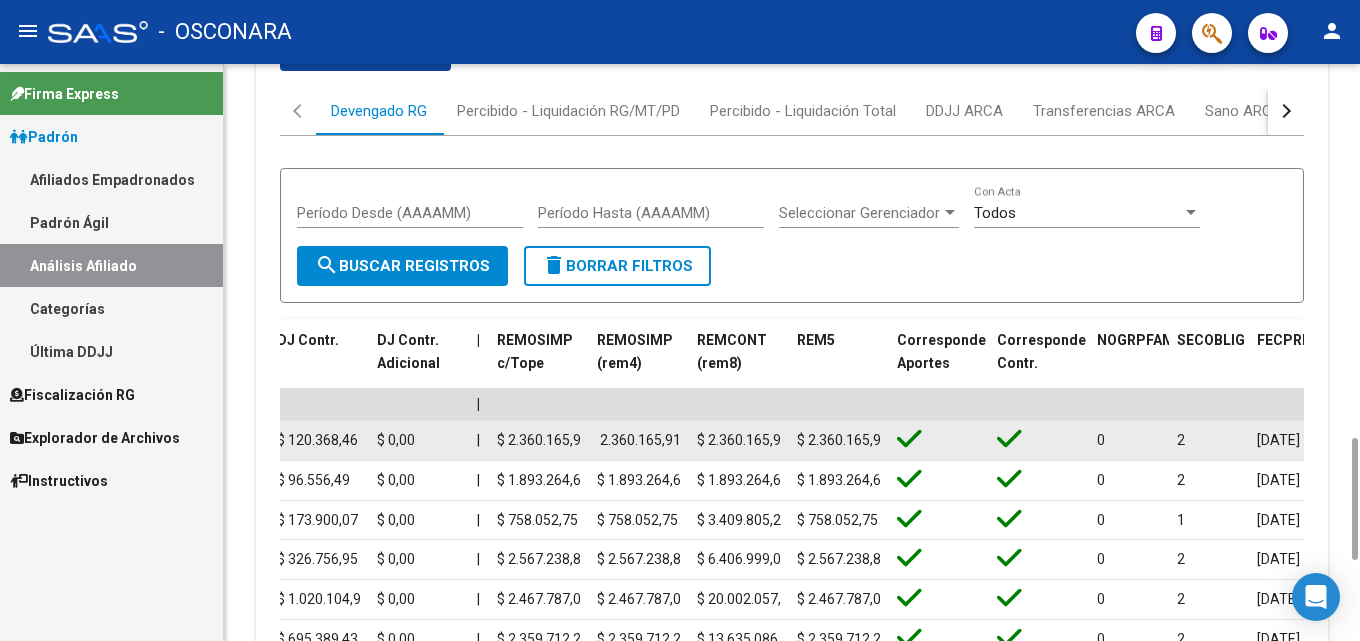 drag, startPoint x: 608, startPoint y: 442, endPoint x: 682, endPoint y: 443, distance: 74.00676 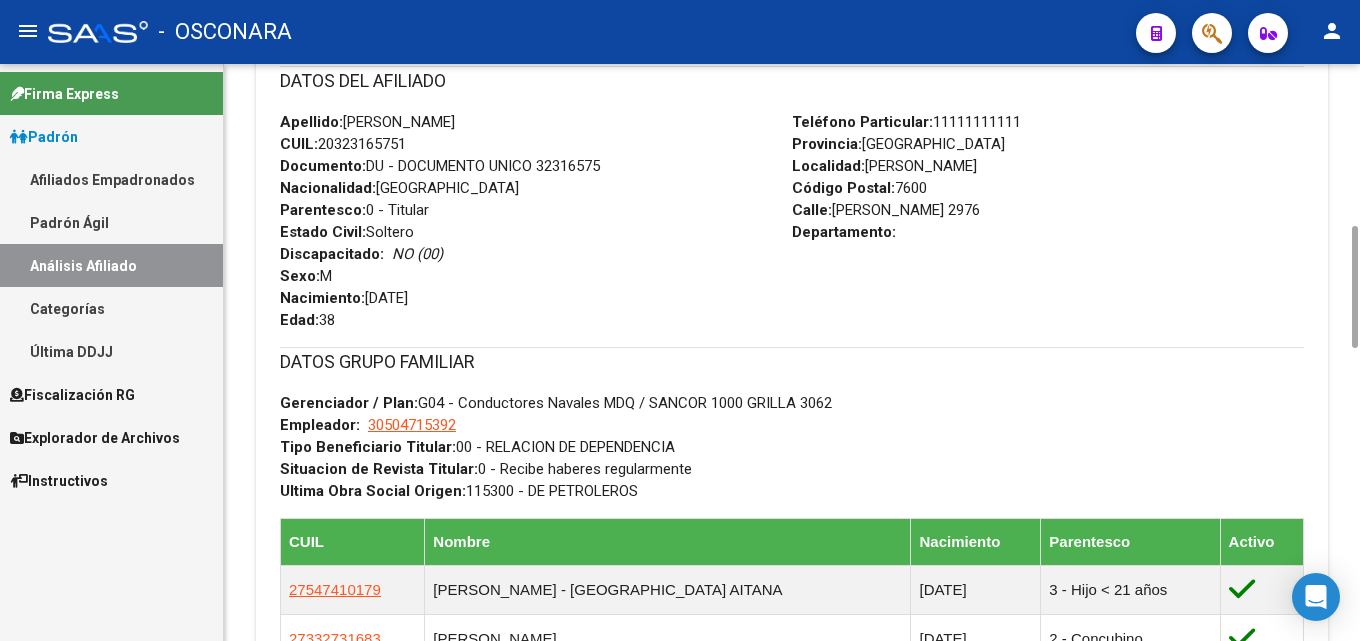 scroll, scrollTop: 0, scrollLeft: 0, axis: both 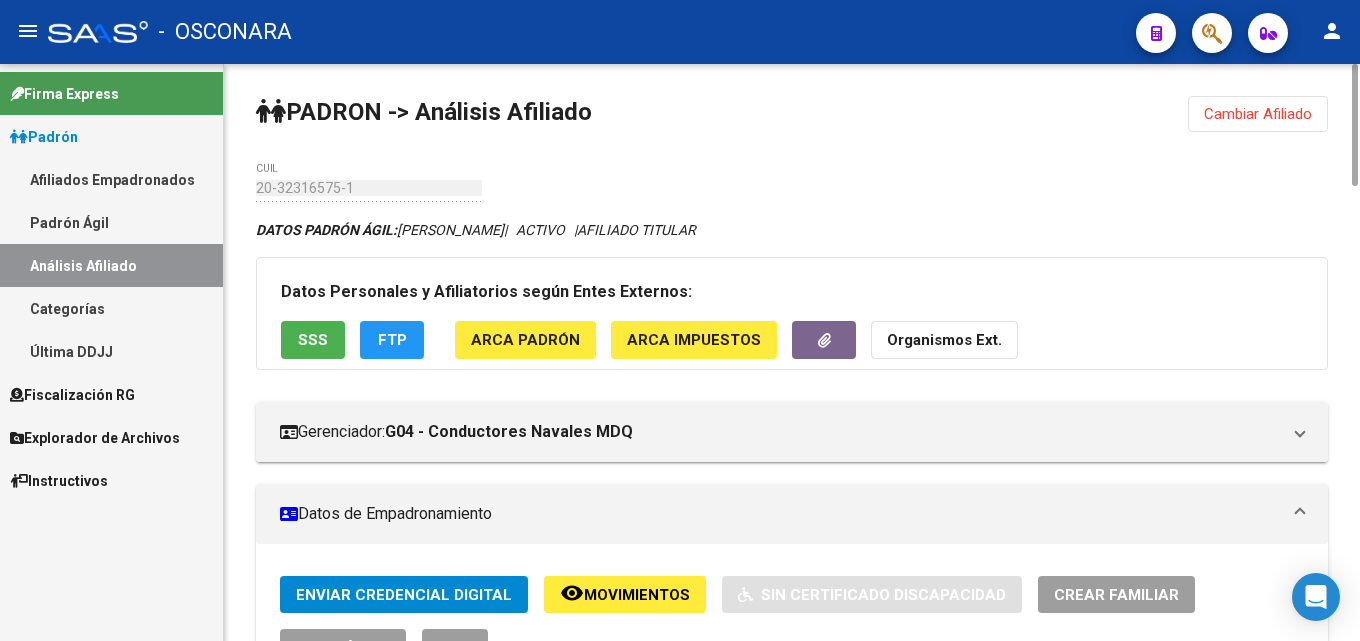 click on "Cambiar Afiliado" 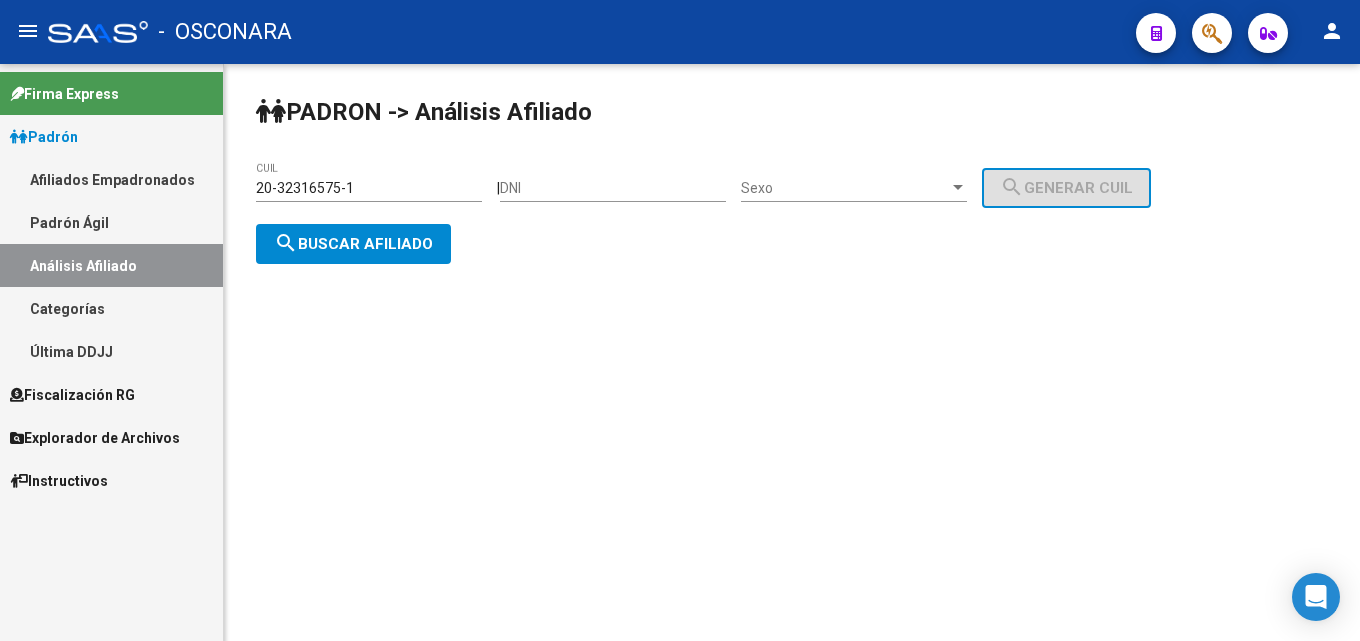drag, startPoint x: 381, startPoint y: 188, endPoint x: 23, endPoint y: 198, distance: 358.13965 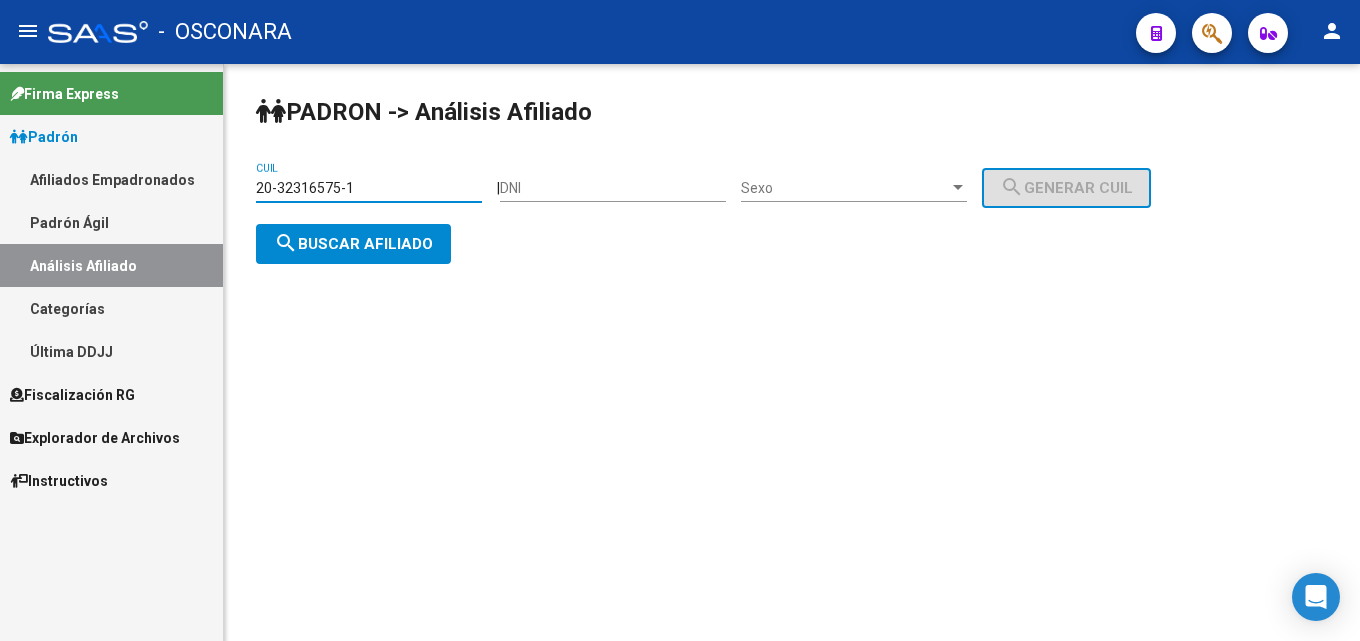 paste on "976992-6" 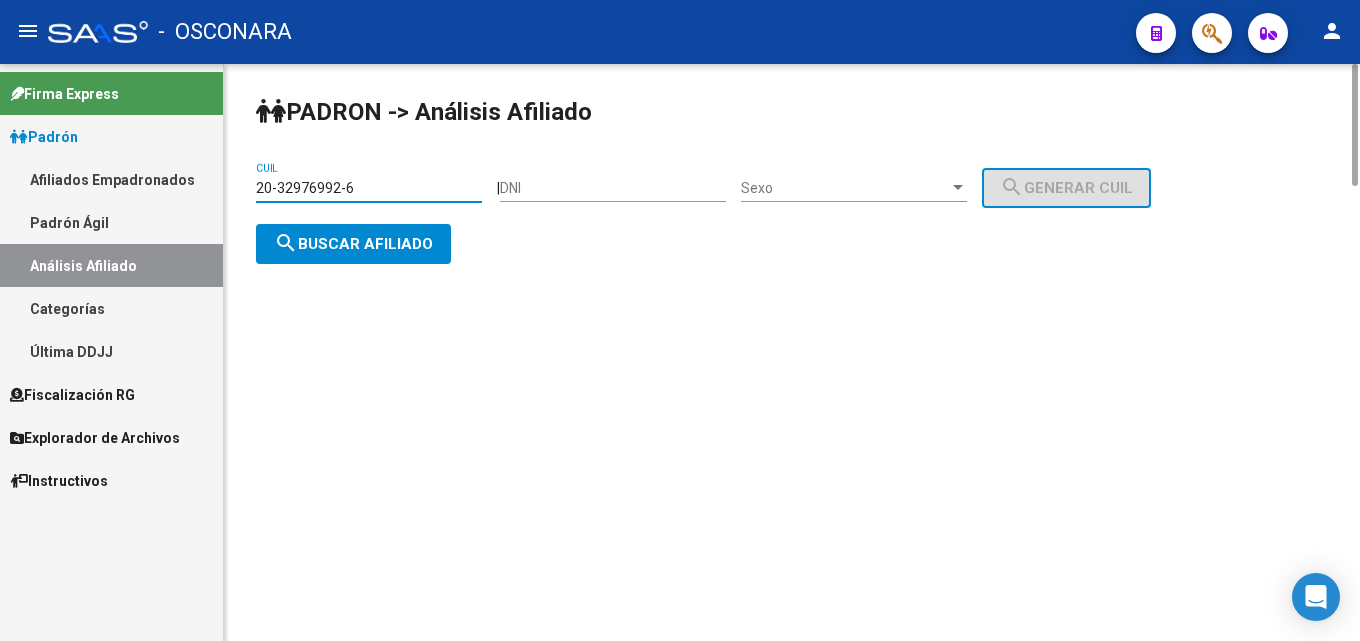 type on "20-32976992-6" 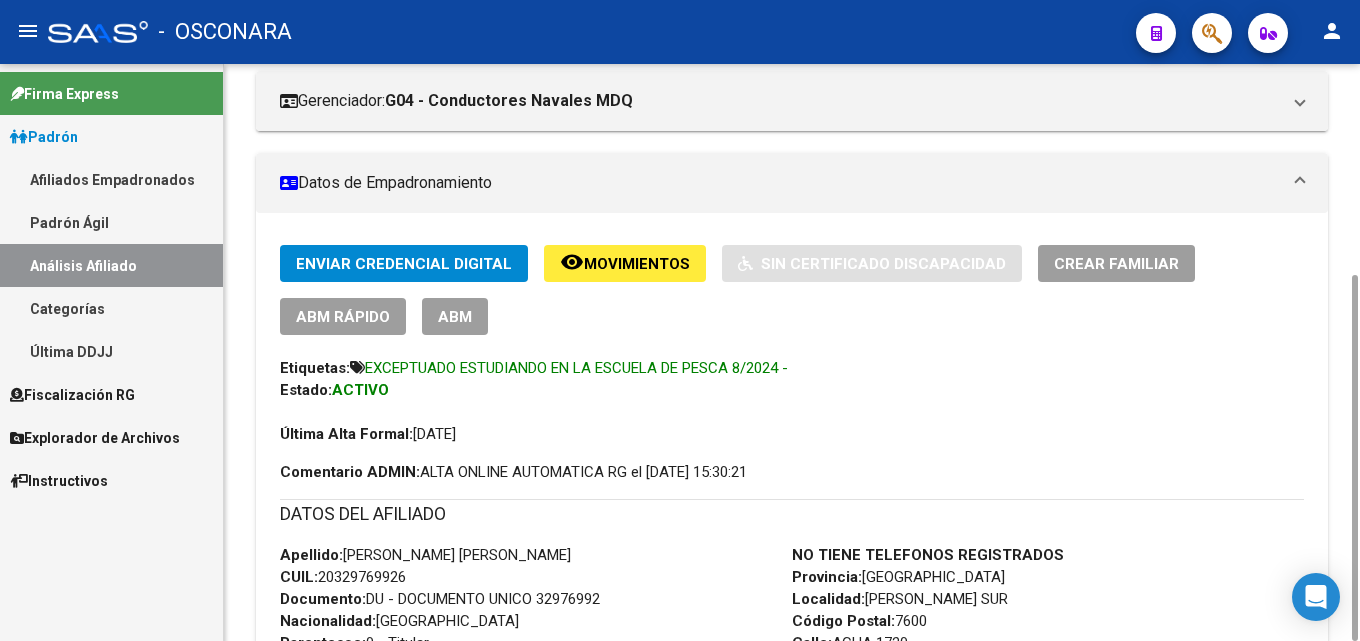 scroll, scrollTop: 1213, scrollLeft: 0, axis: vertical 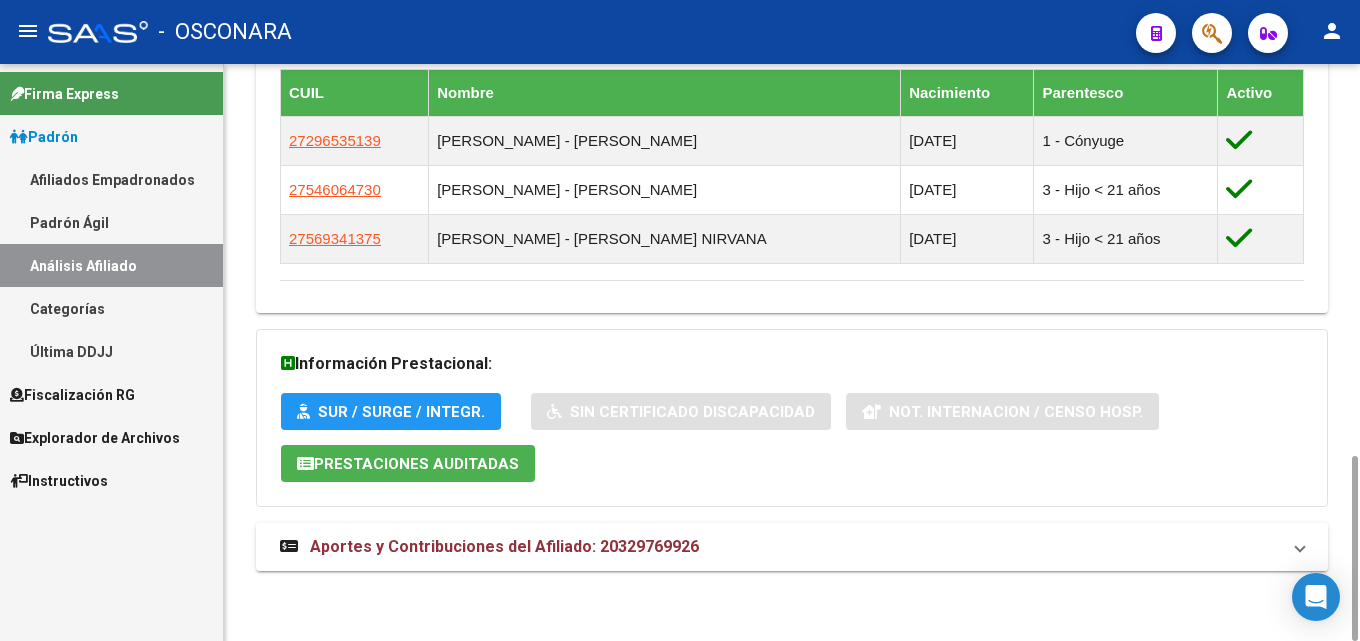 click on "Aportes y Contribuciones del Afiliado: 20329769926" at bounding box center (504, 546) 